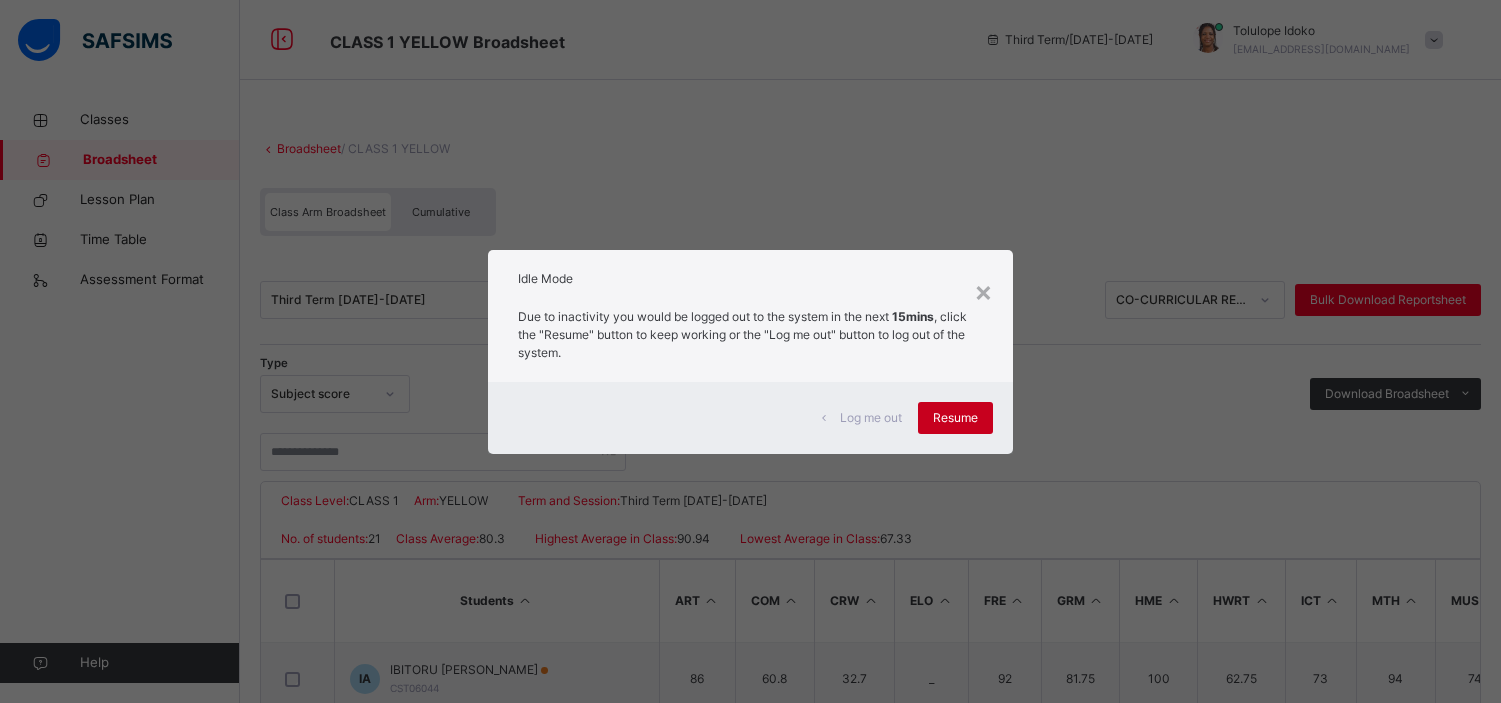 scroll, scrollTop: 297, scrollLeft: 0, axis: vertical 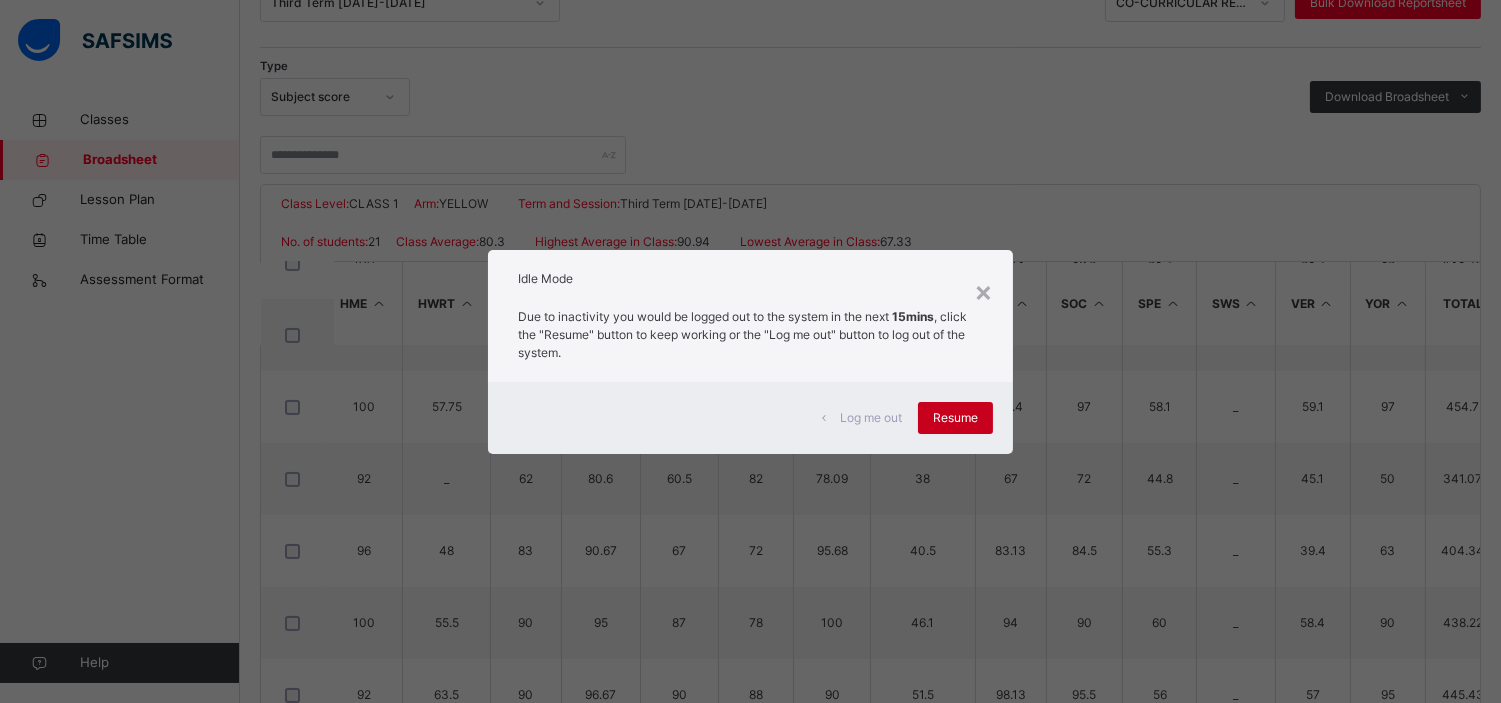 click on "Resume" at bounding box center (955, 418) 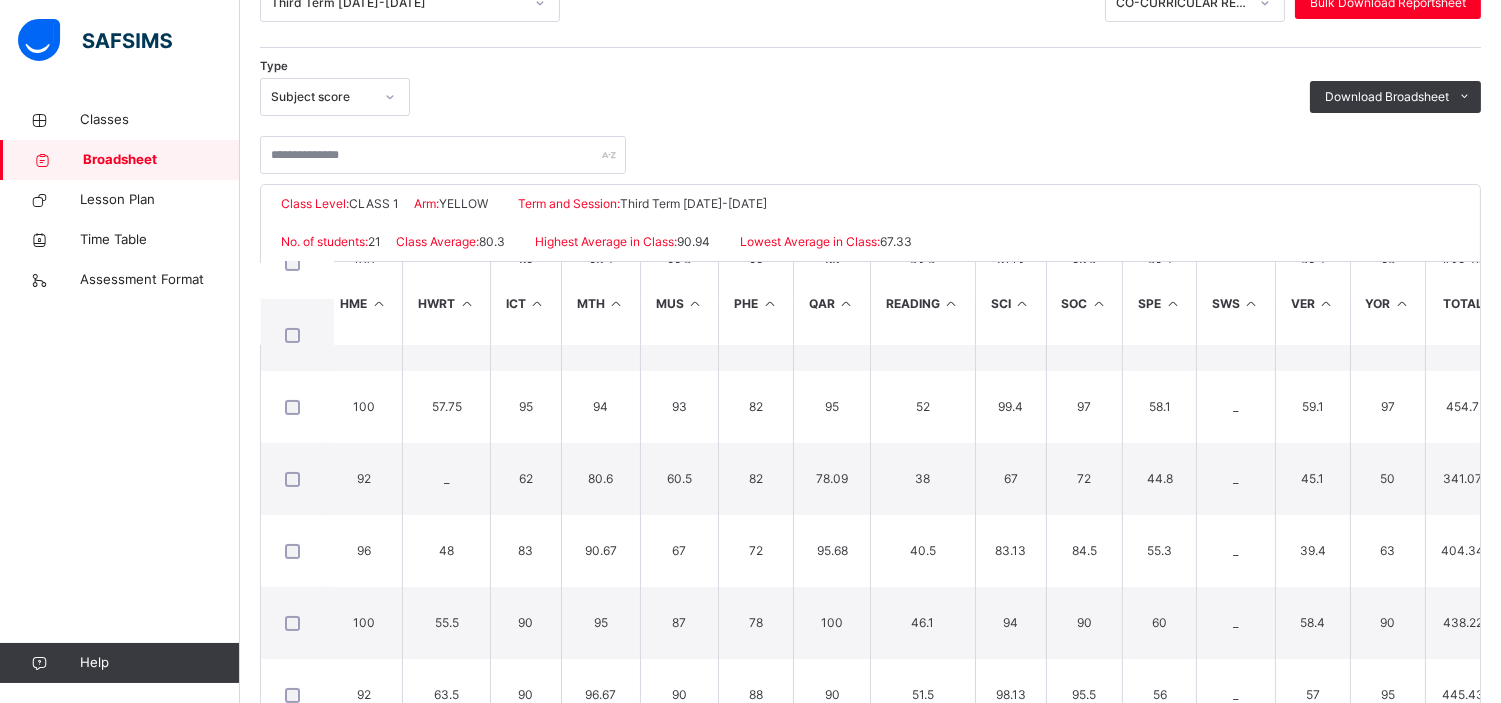 scroll, scrollTop: 395, scrollLeft: 0, axis: vertical 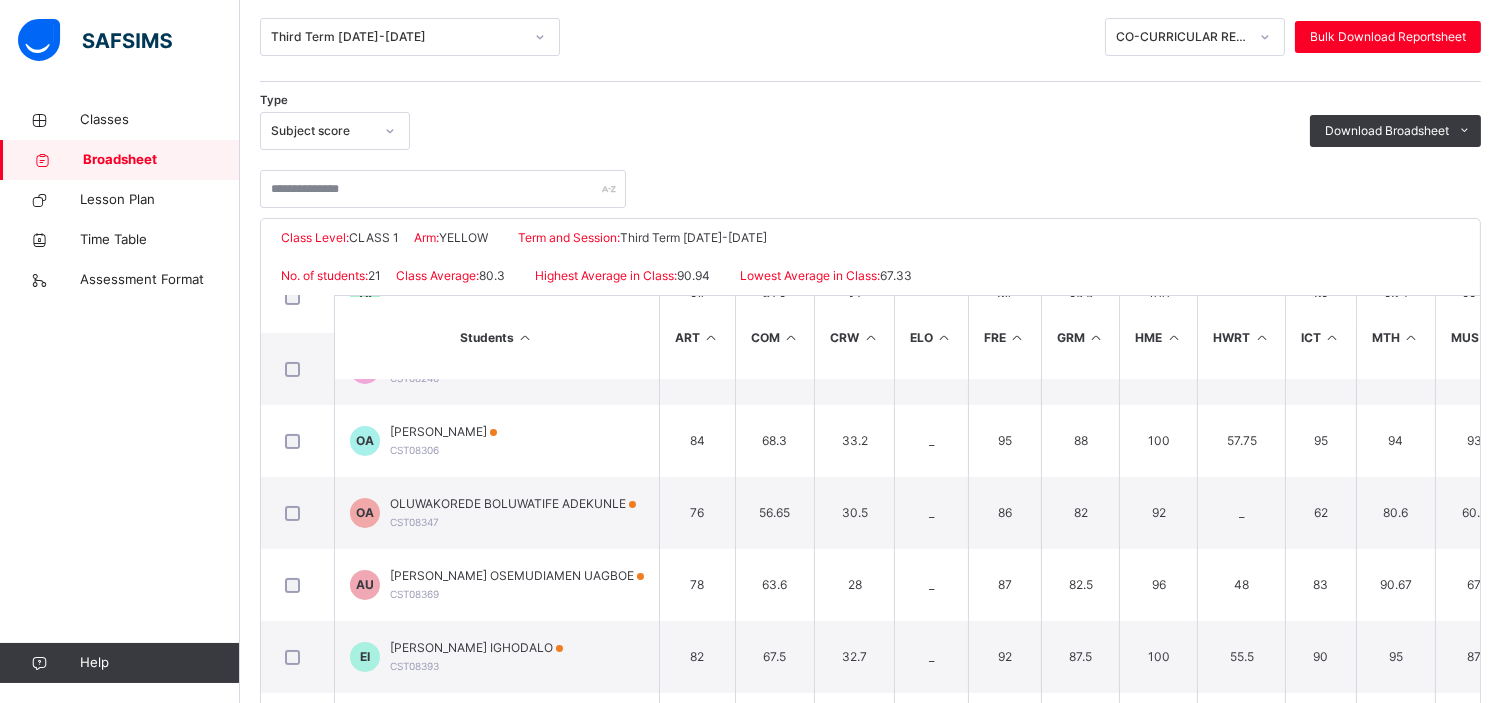click at bounding box center [525, 337] 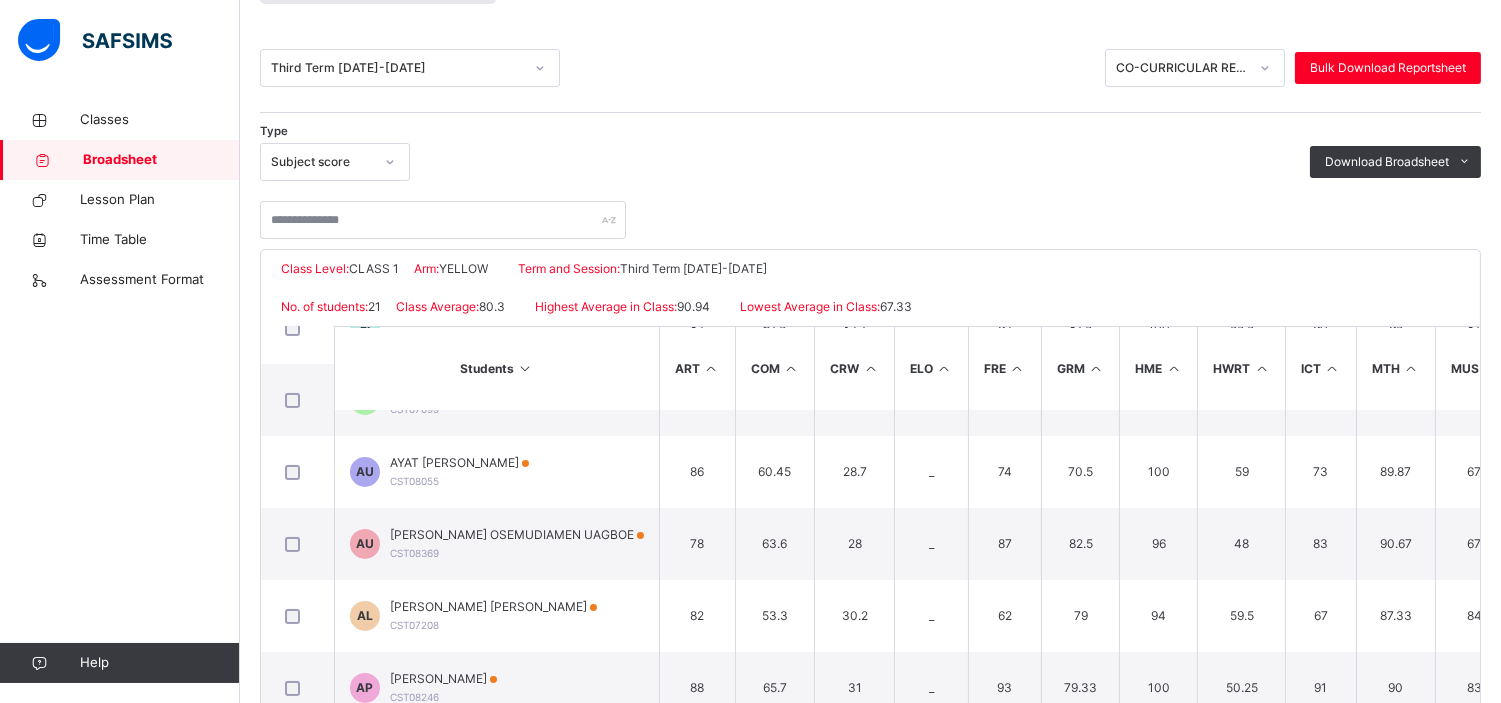 scroll, scrollTop: 237, scrollLeft: 0, axis: vertical 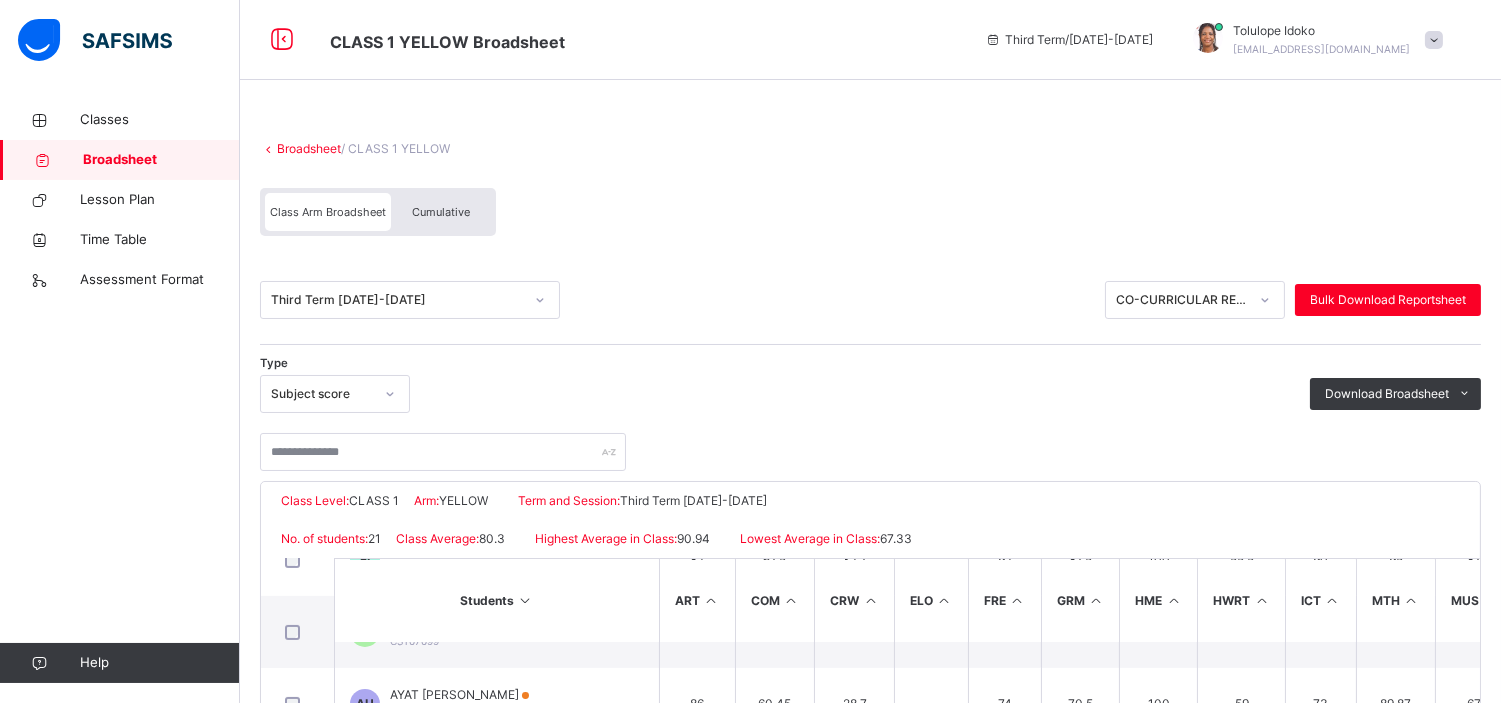 click 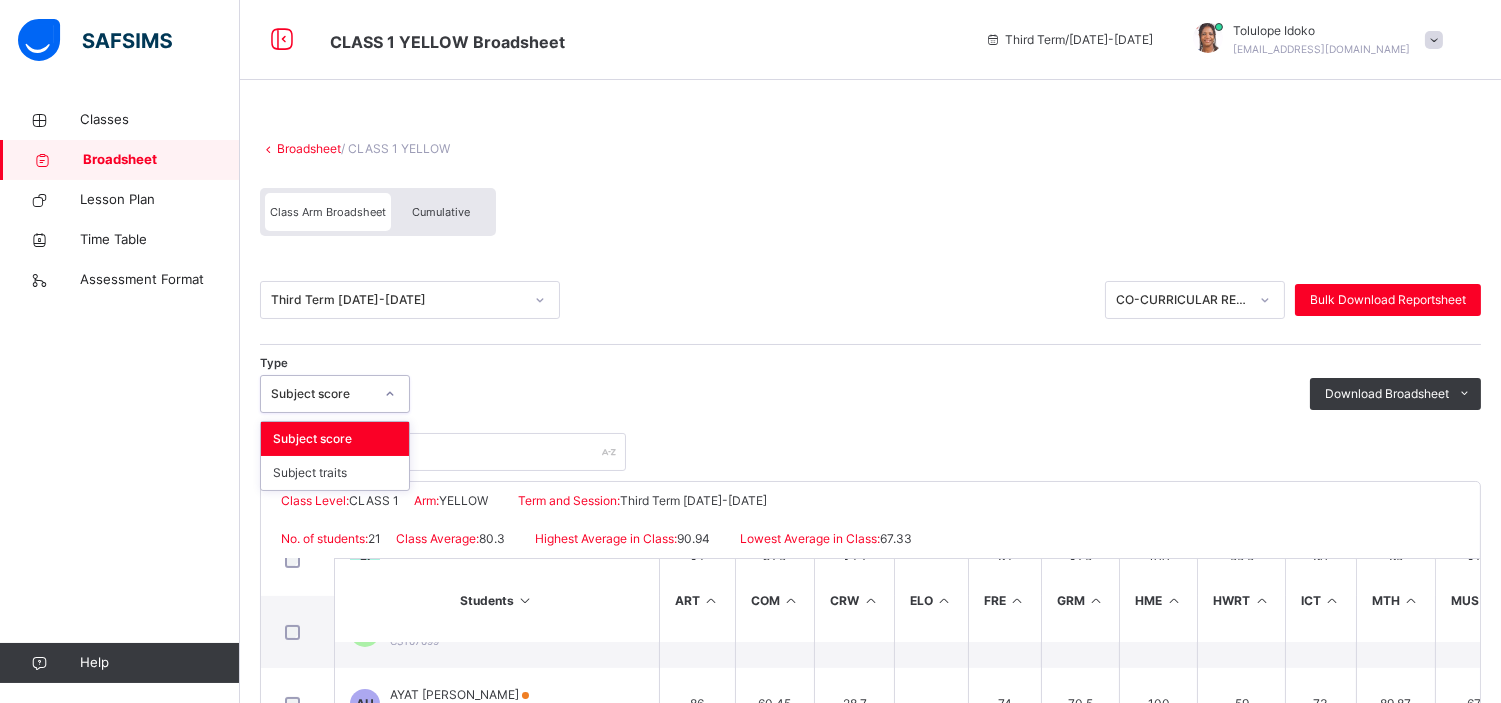 click at bounding box center (870, 442) 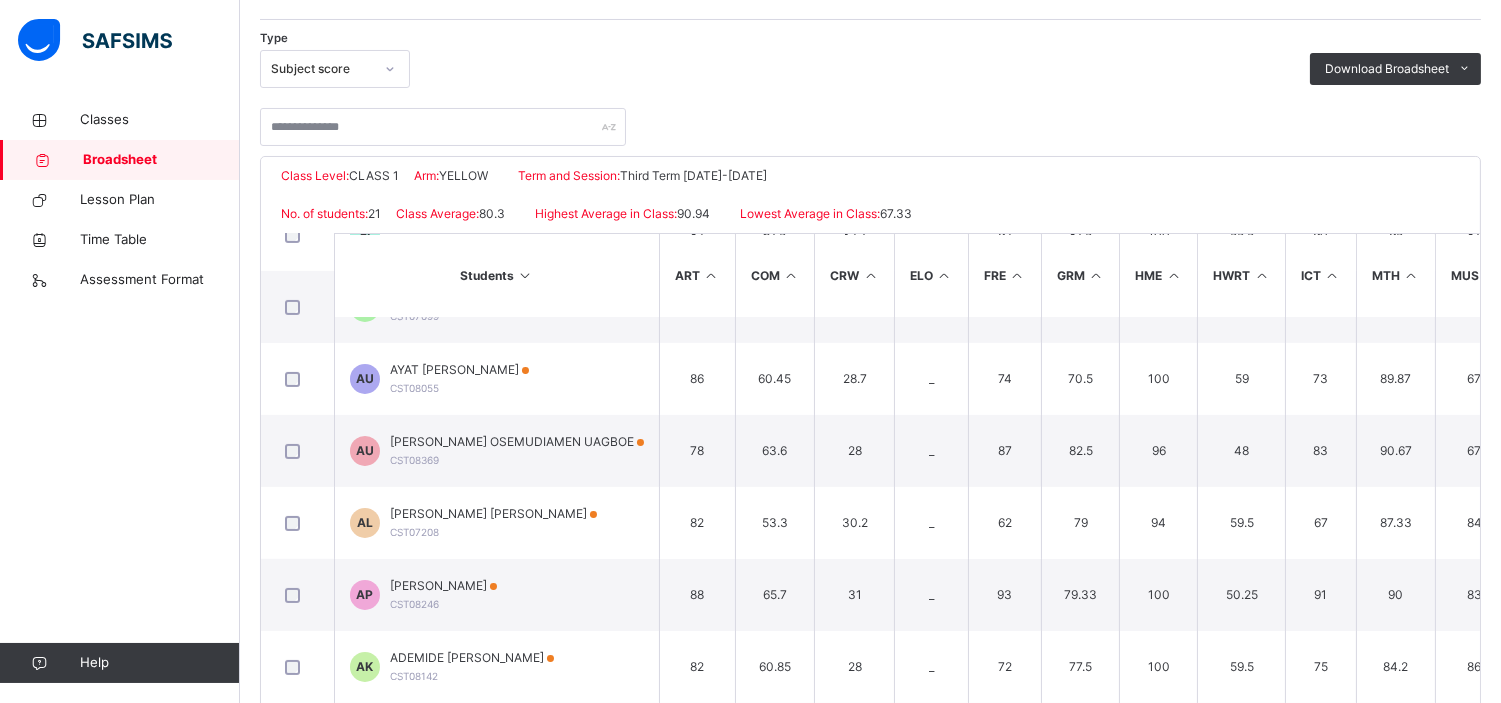 scroll, scrollTop: 395, scrollLeft: 0, axis: vertical 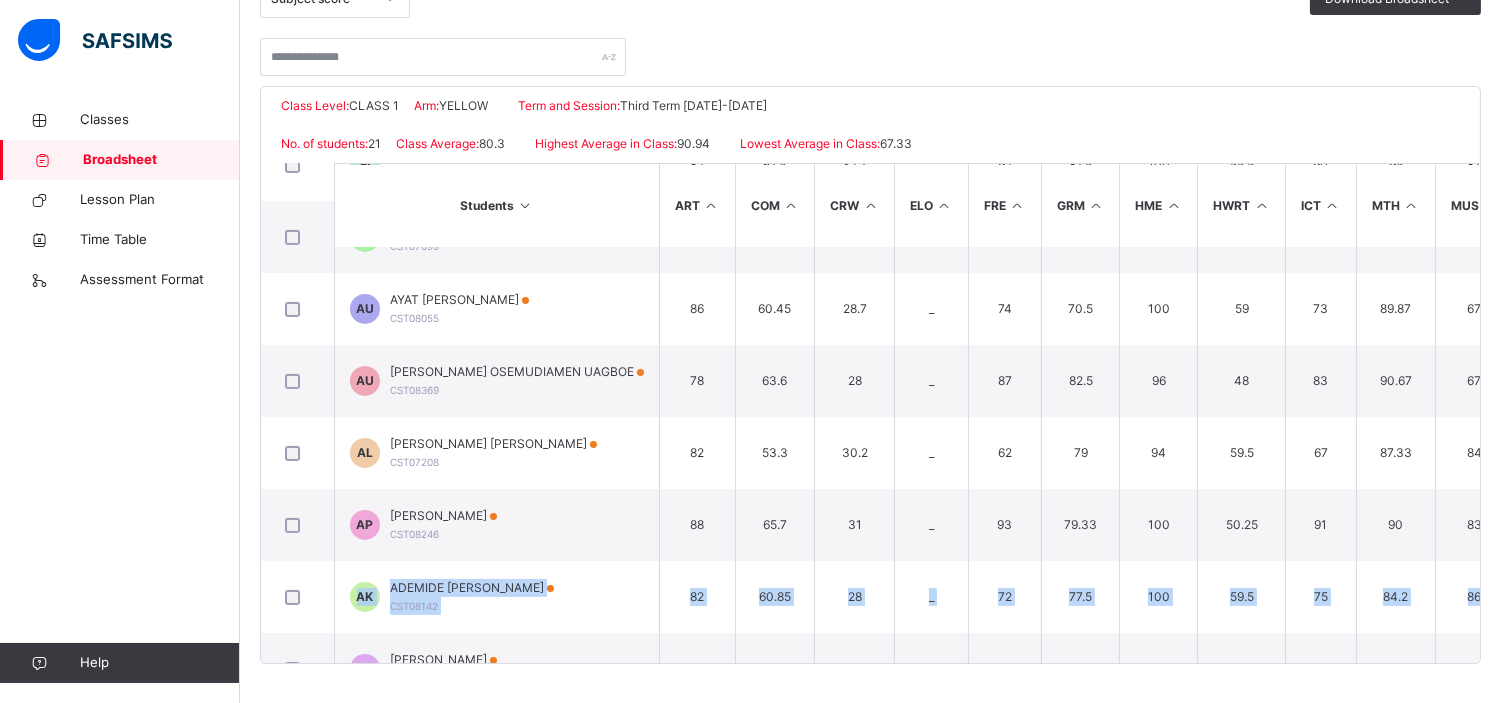 drag, startPoint x: 1496, startPoint y: 556, endPoint x: 1501, endPoint y: 611, distance: 55.226807 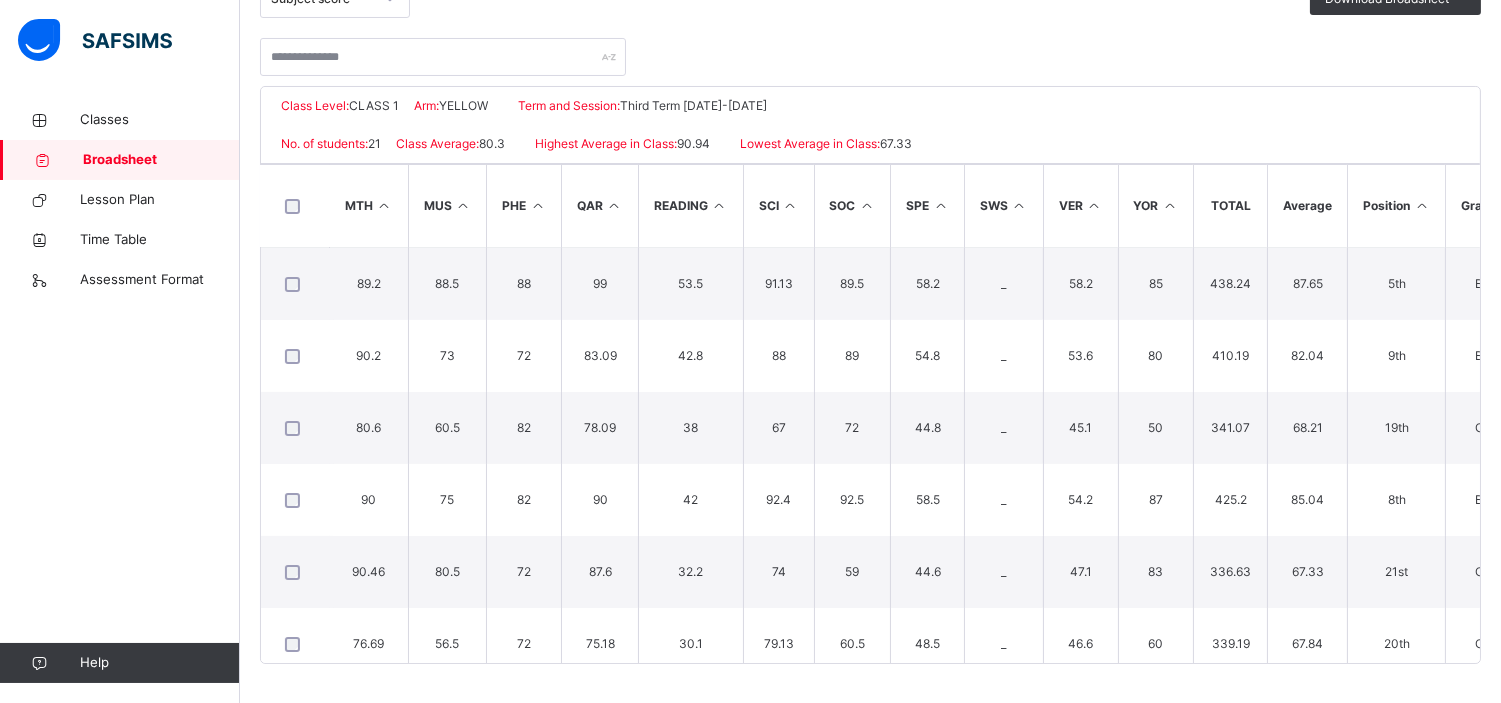 scroll, scrollTop: 0, scrollLeft: 1042, axis: horizontal 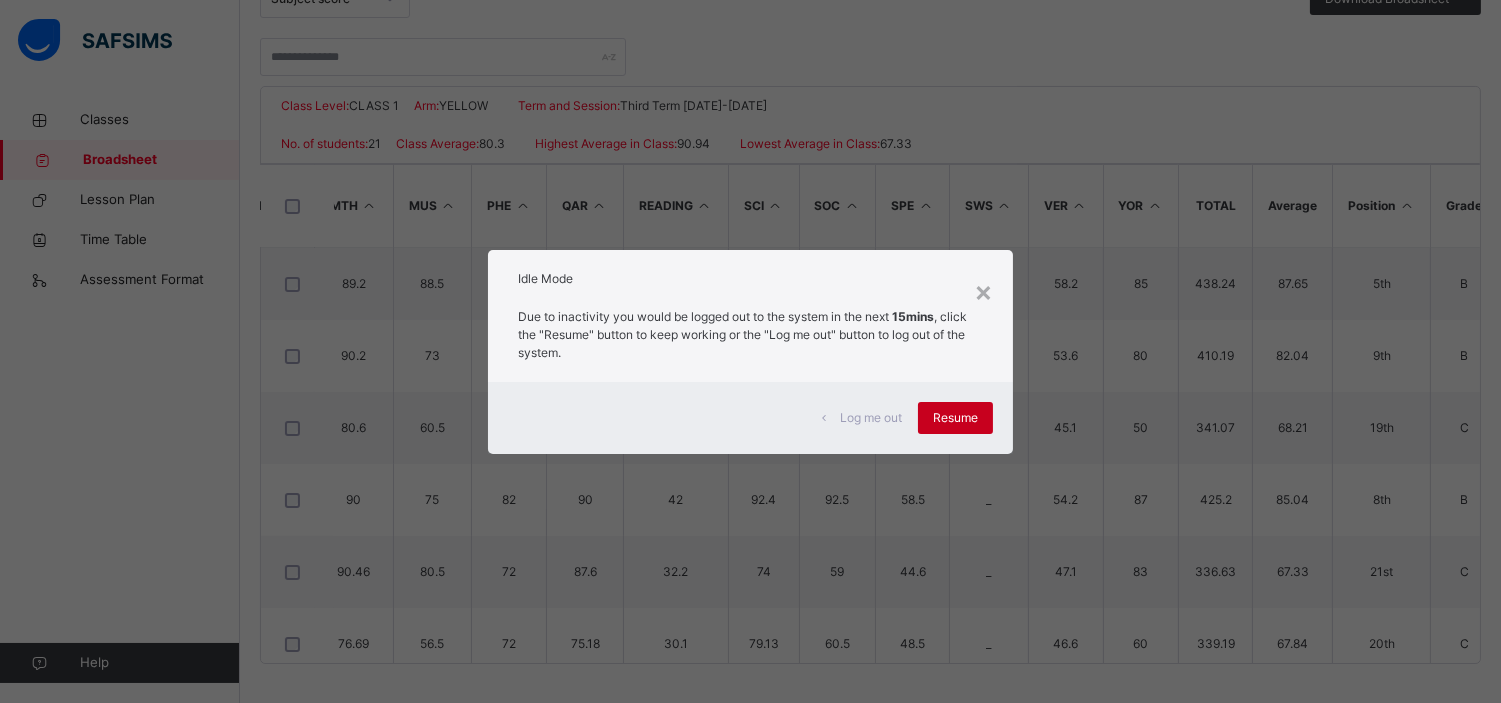 click on "Resume" at bounding box center [955, 418] 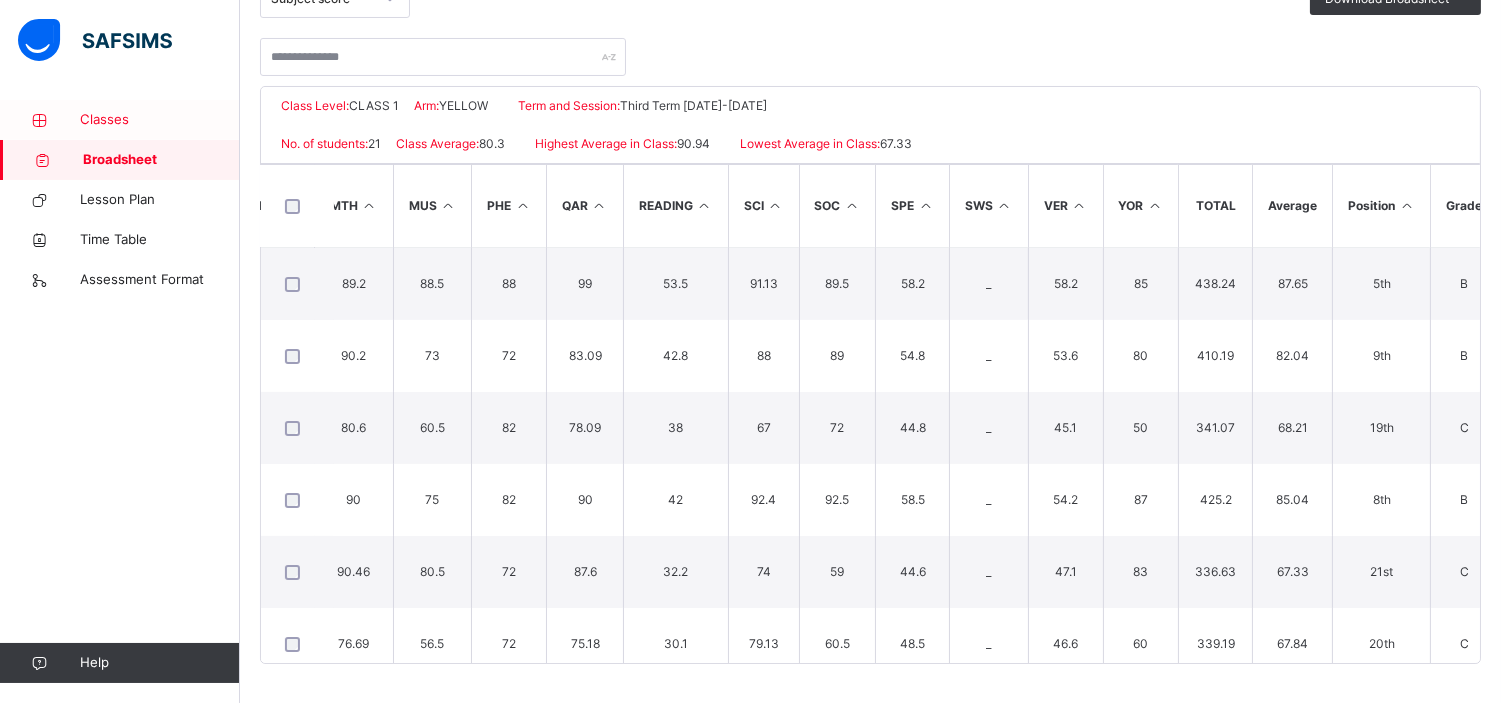 click on "Classes" at bounding box center (160, 120) 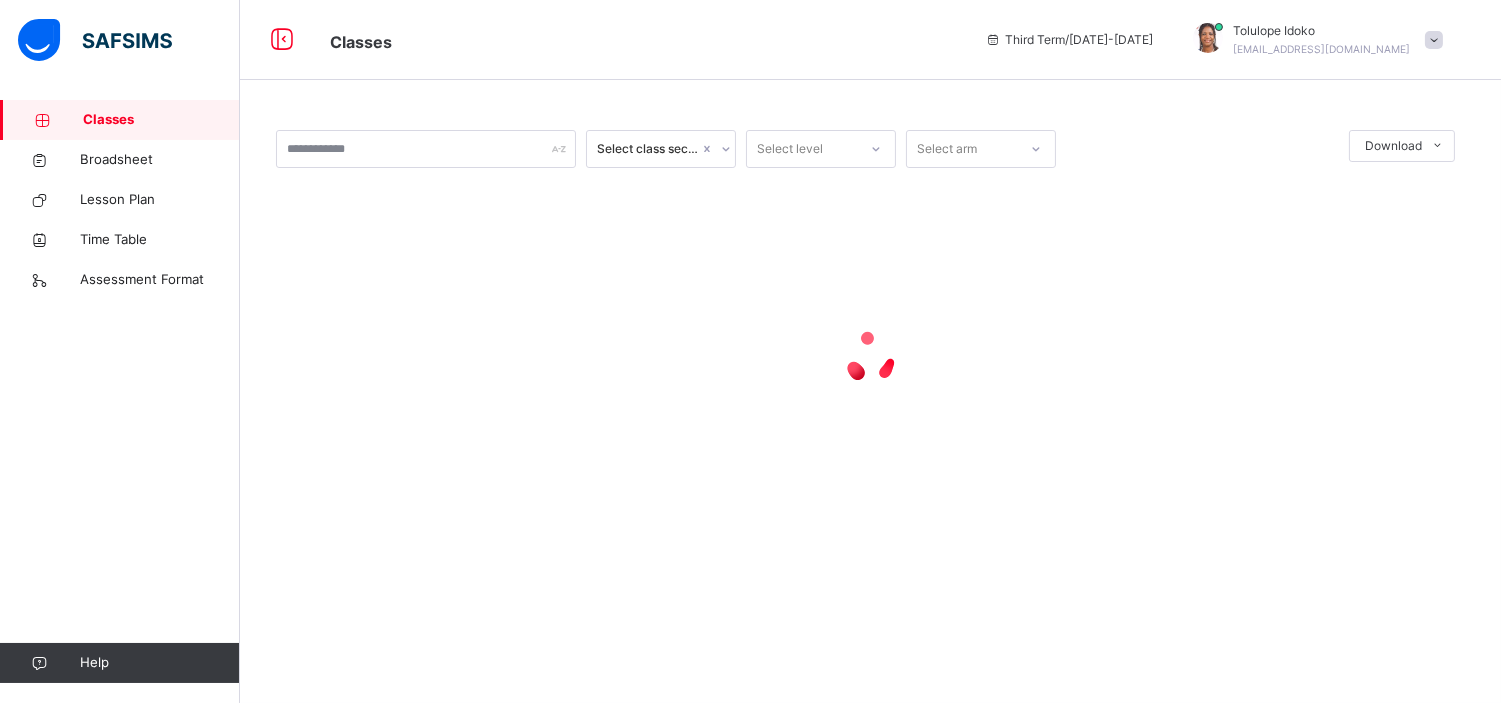 scroll, scrollTop: 0, scrollLeft: 0, axis: both 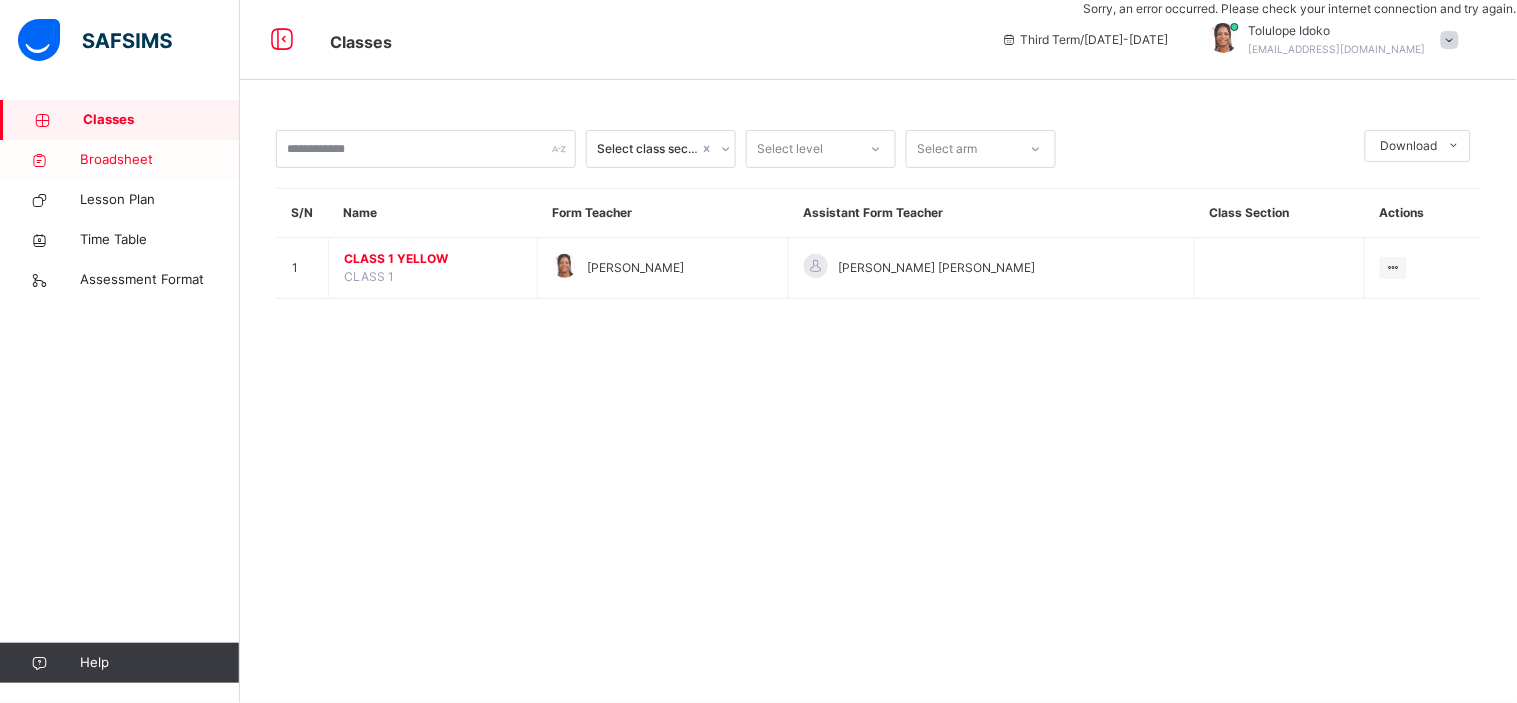 click on "Broadsheet" at bounding box center [160, 160] 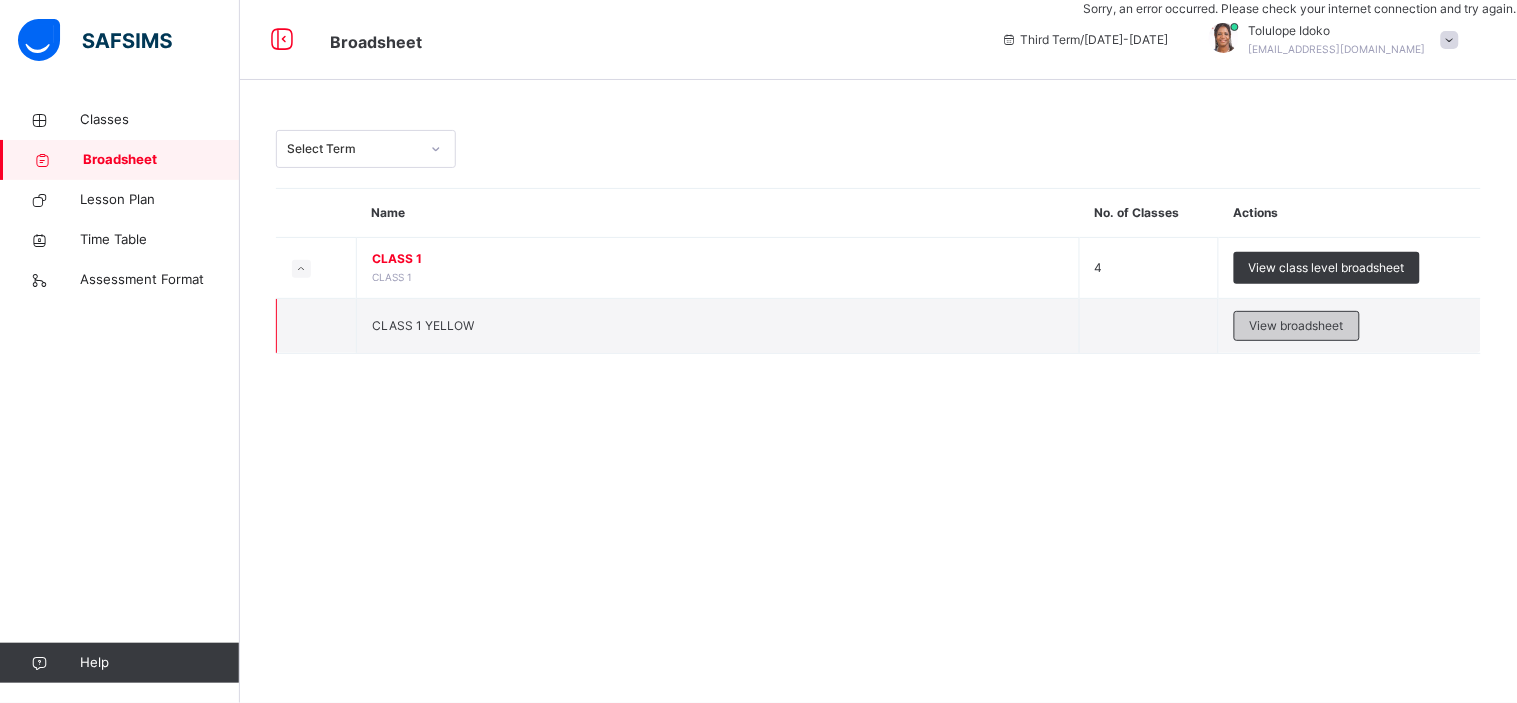 click on "View broadsheet" at bounding box center (1297, 326) 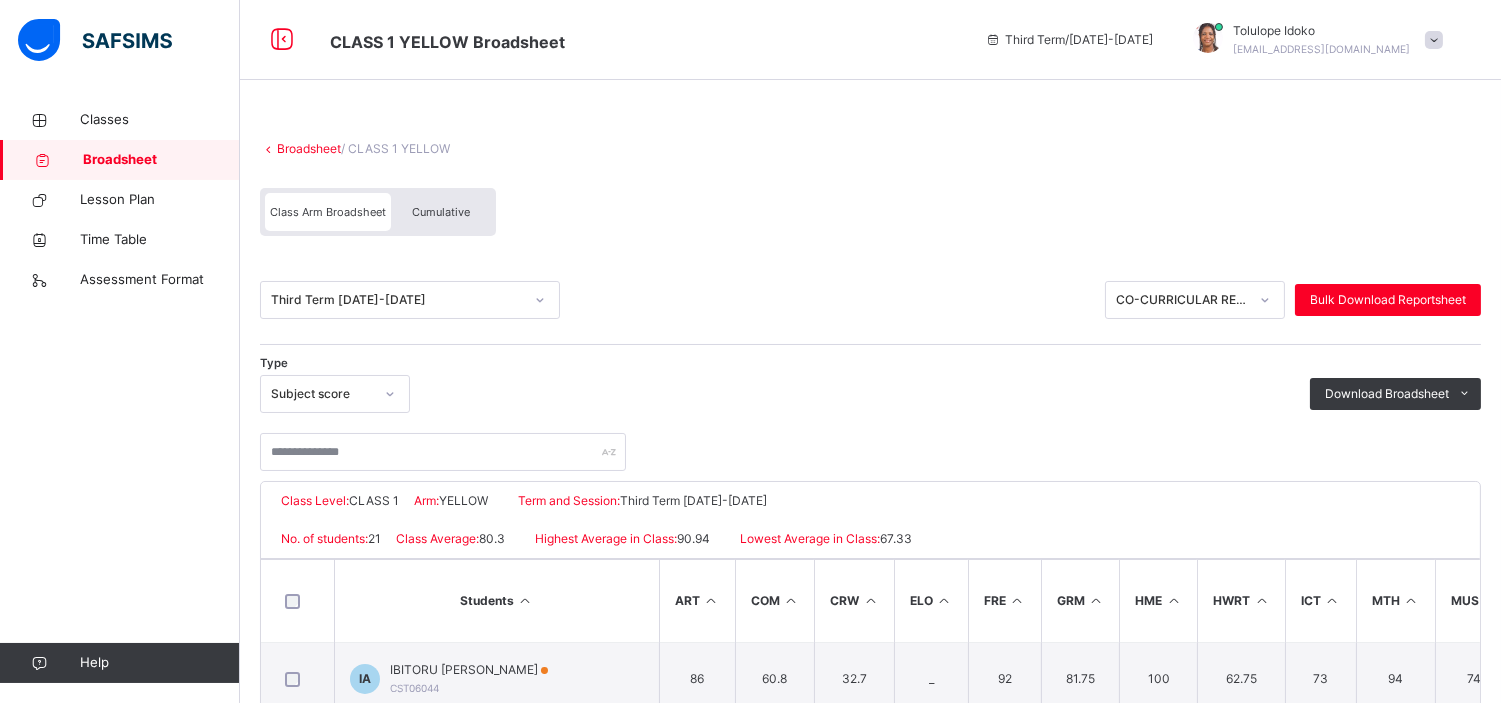click on "Cumulative" at bounding box center (441, 212) 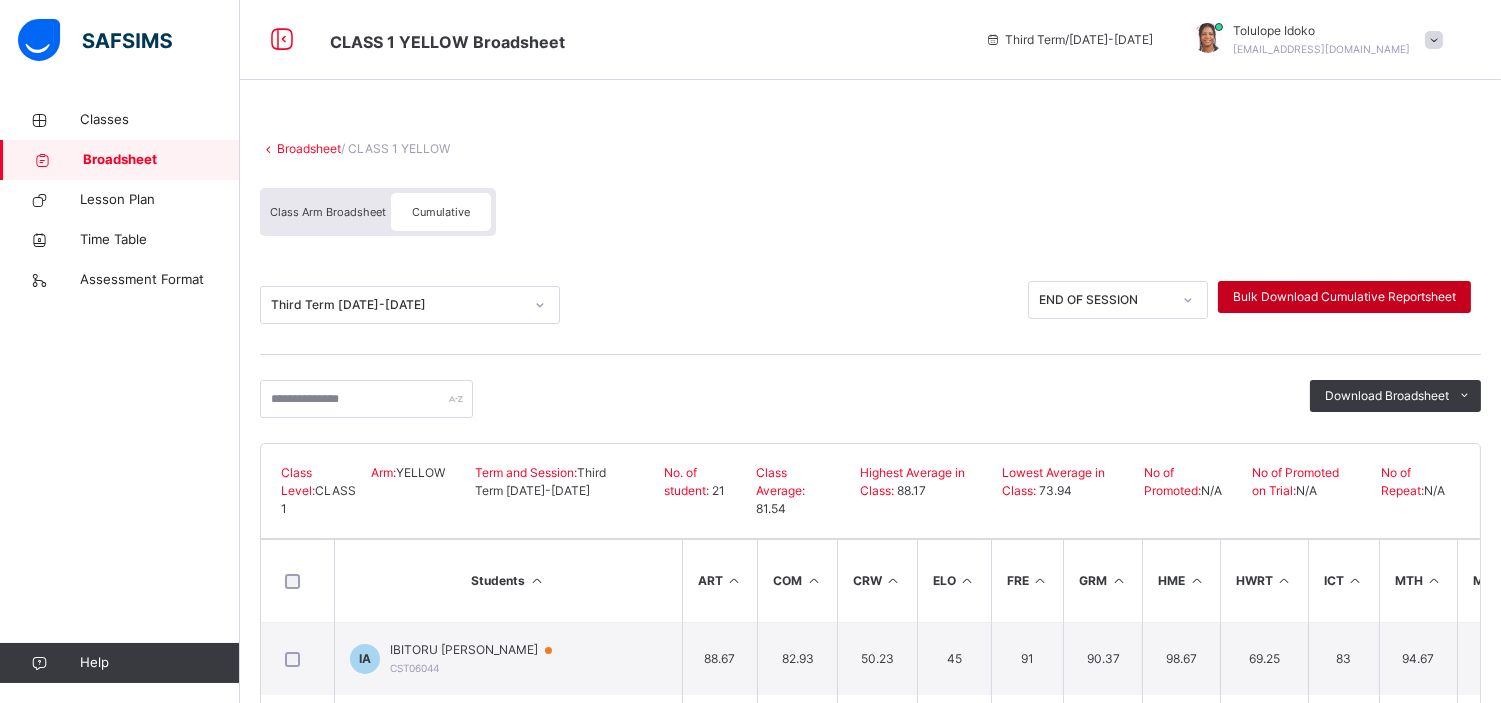 click on "Bulk Download Cumulative Reportsheet" at bounding box center [1344, 297] 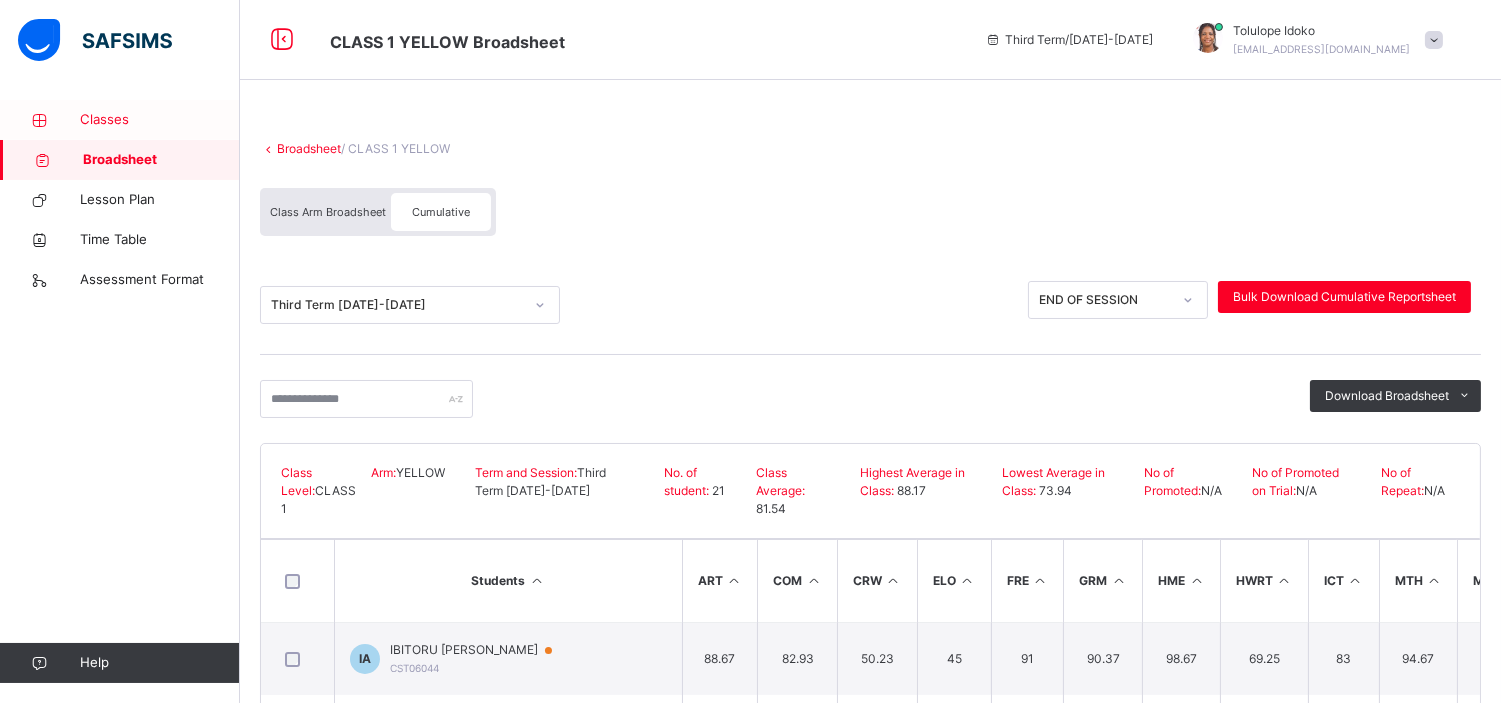 click on "Classes" at bounding box center (160, 120) 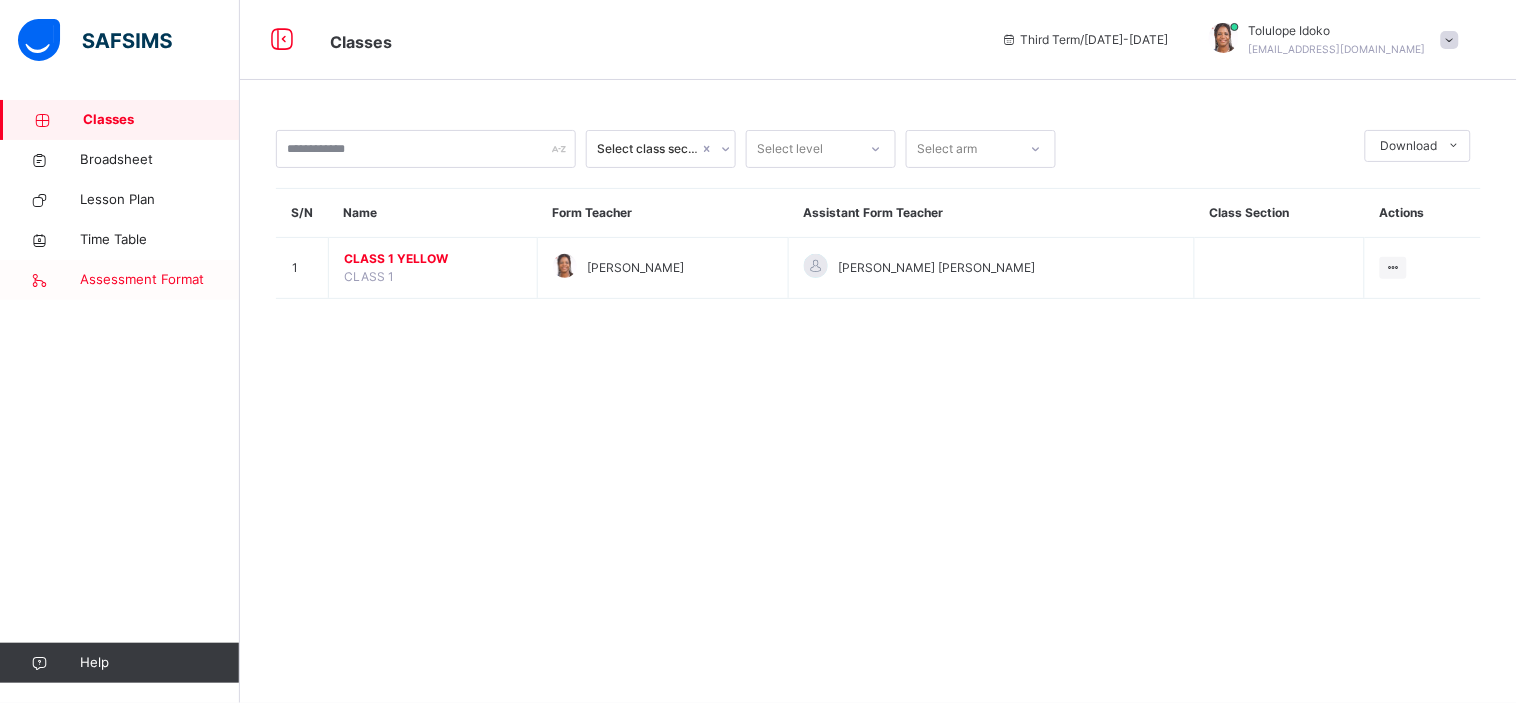 click on "Assessment Format" at bounding box center [160, 280] 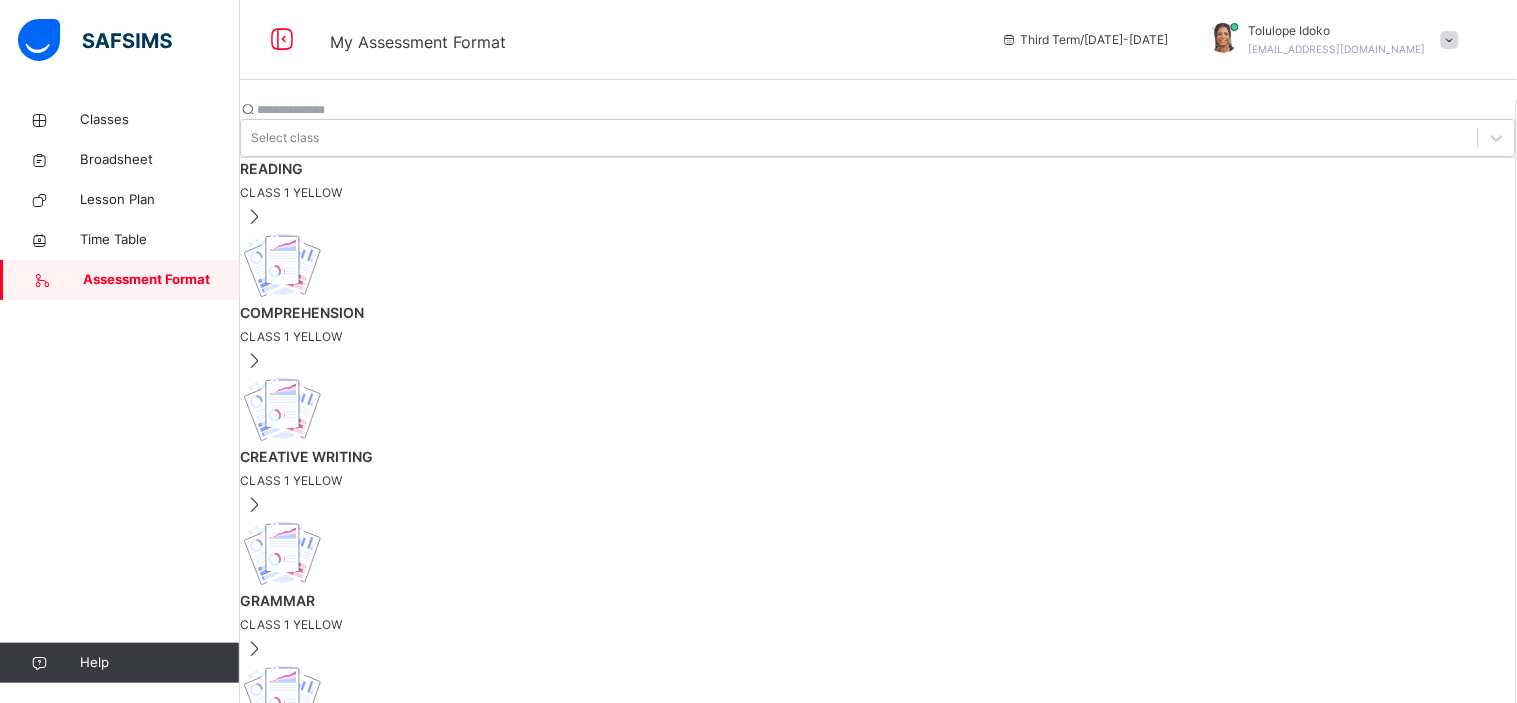 click on "CLASS 1 YELLOW" at bounding box center [878, 193] 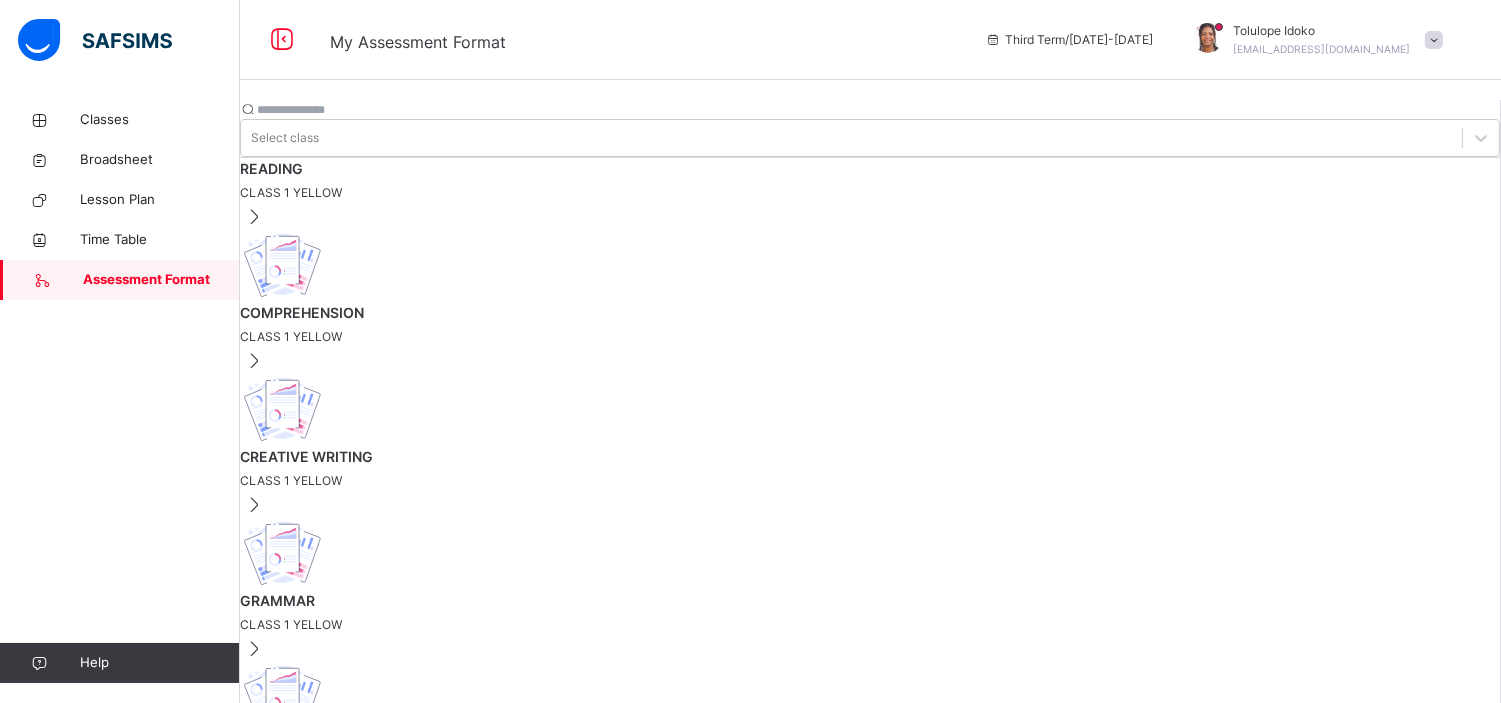 click on "EXAM    [ 50 %]" at bounding box center [362, 777] 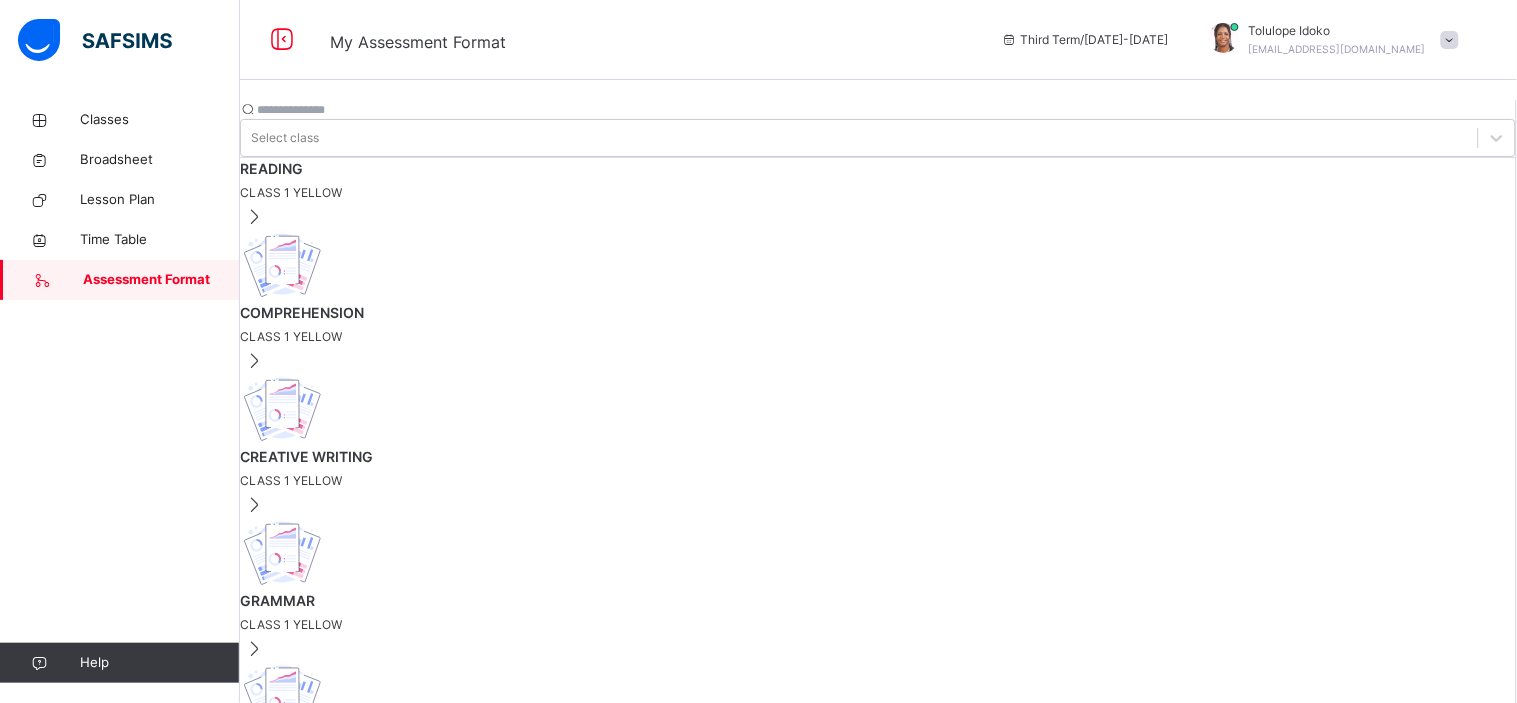 click on "CLASS 1 YELLOW" at bounding box center (878, 337) 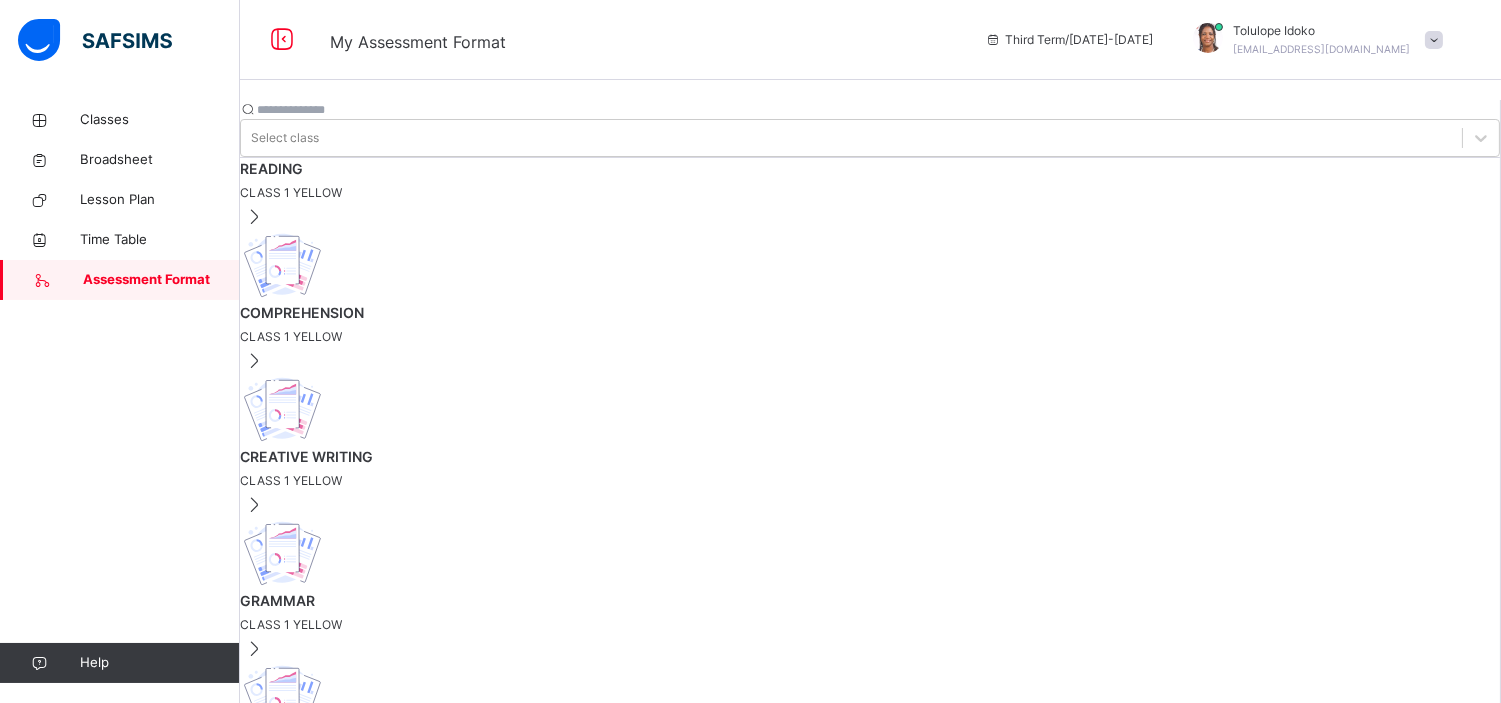 click on "EXAM    [ 50 %]" at bounding box center [362, 777] 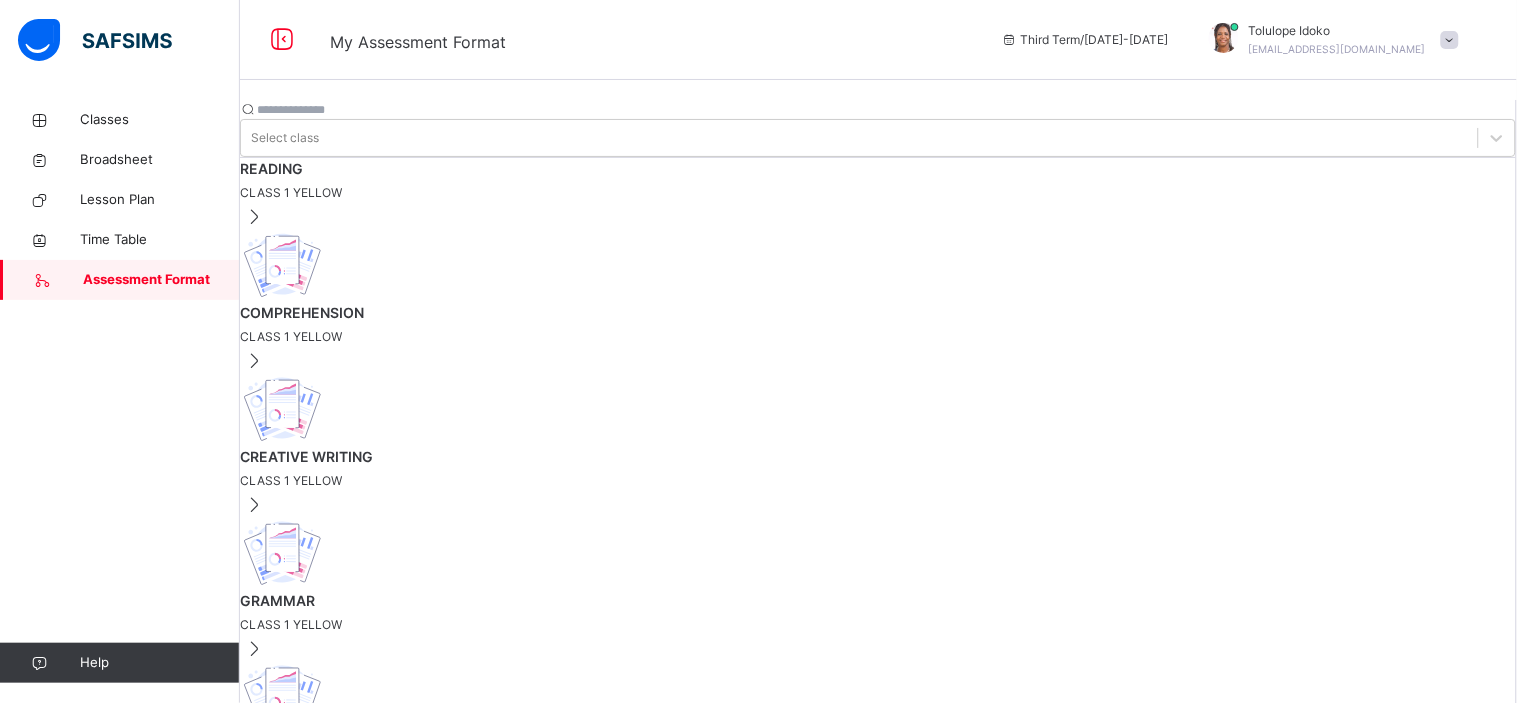 click on "CREATIVE WRITING" at bounding box center (878, 456) 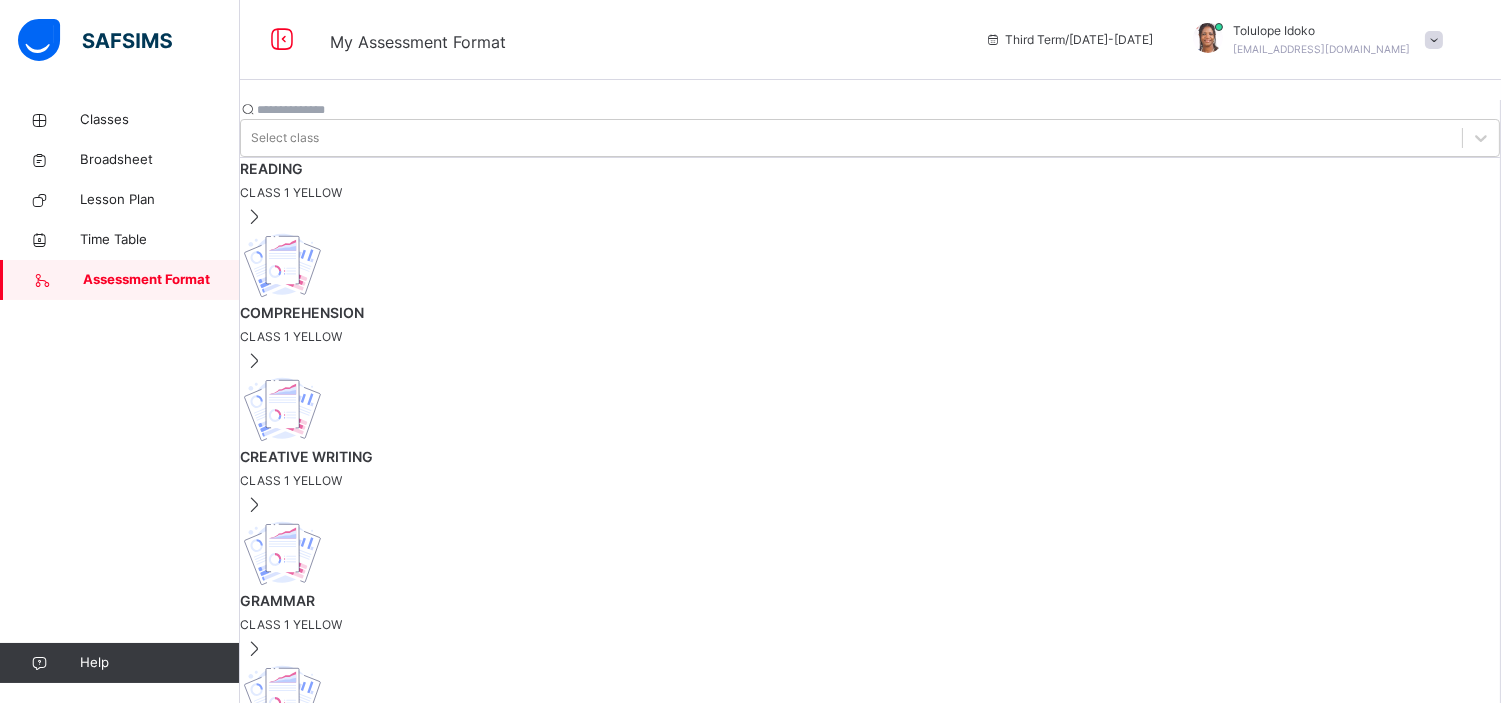 click on "EXAM    [ 50 %]" at bounding box center [362, 777] 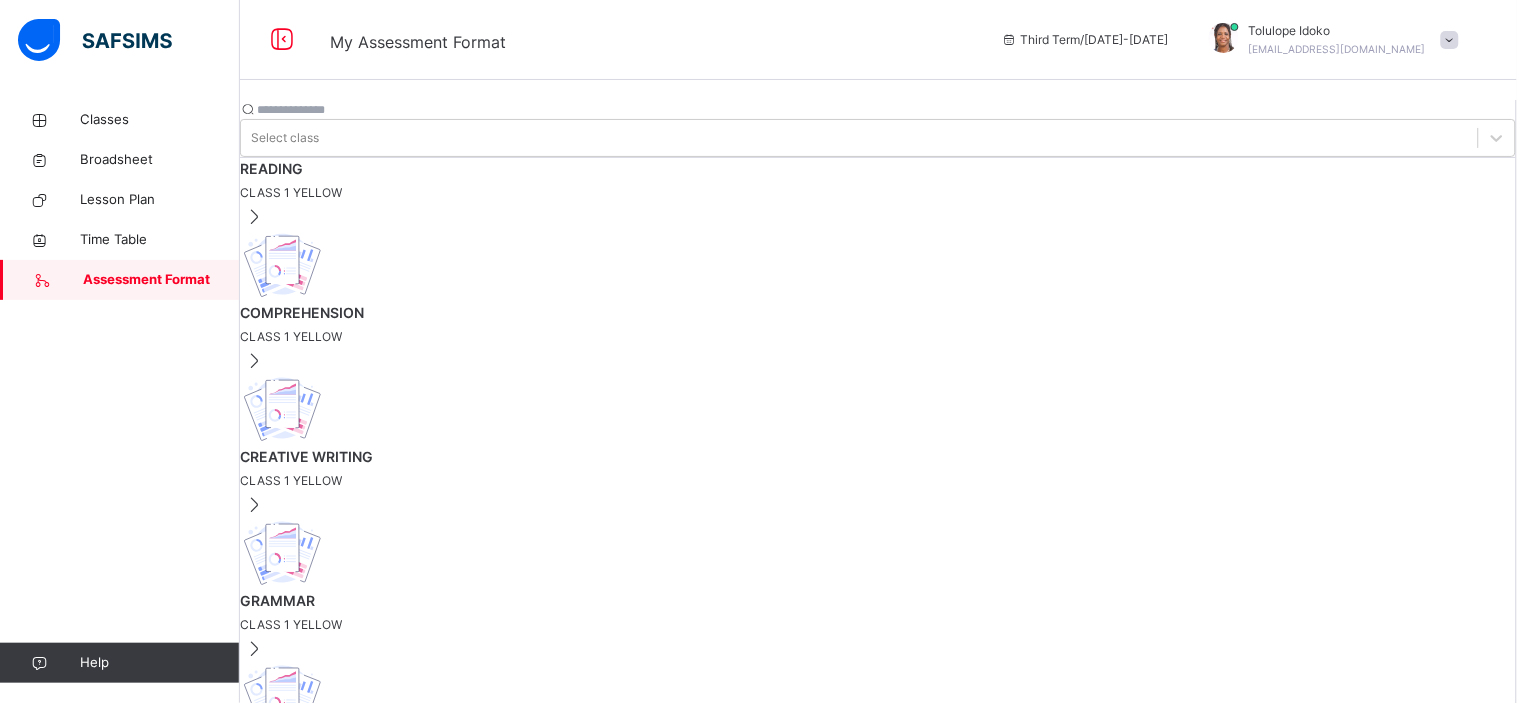 click at bounding box center (878, 613) 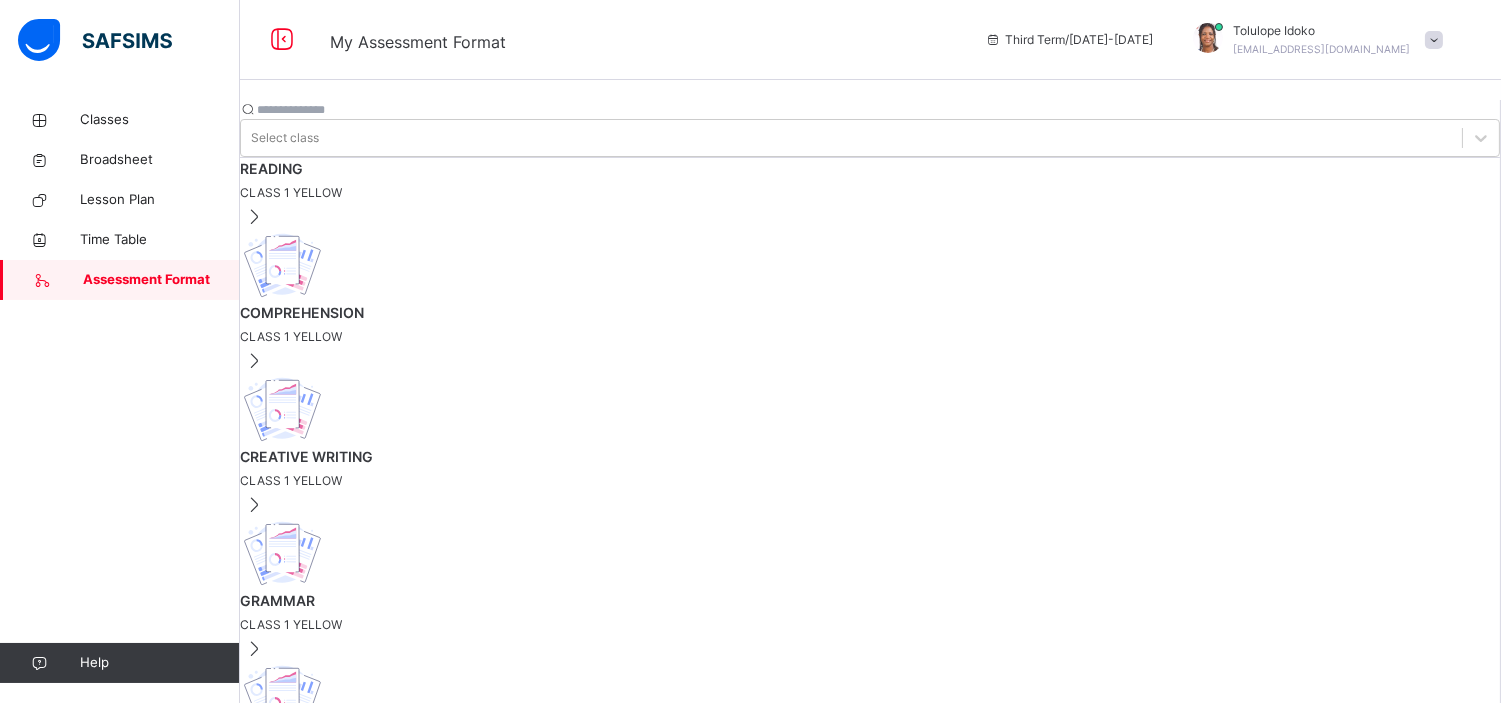 click on "CLASS 1 YELLOW" at bounding box center (870, 193) 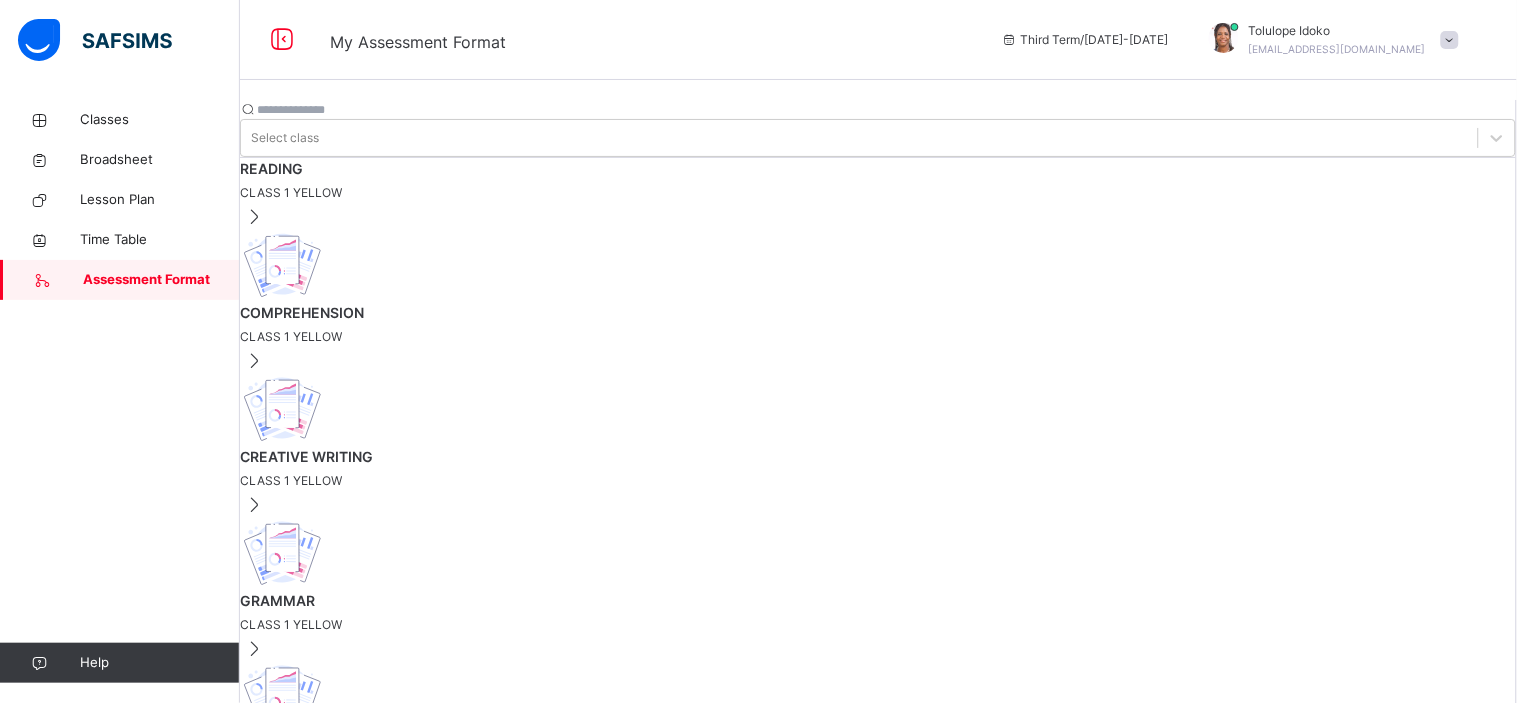 click at bounding box center (301, 2041) 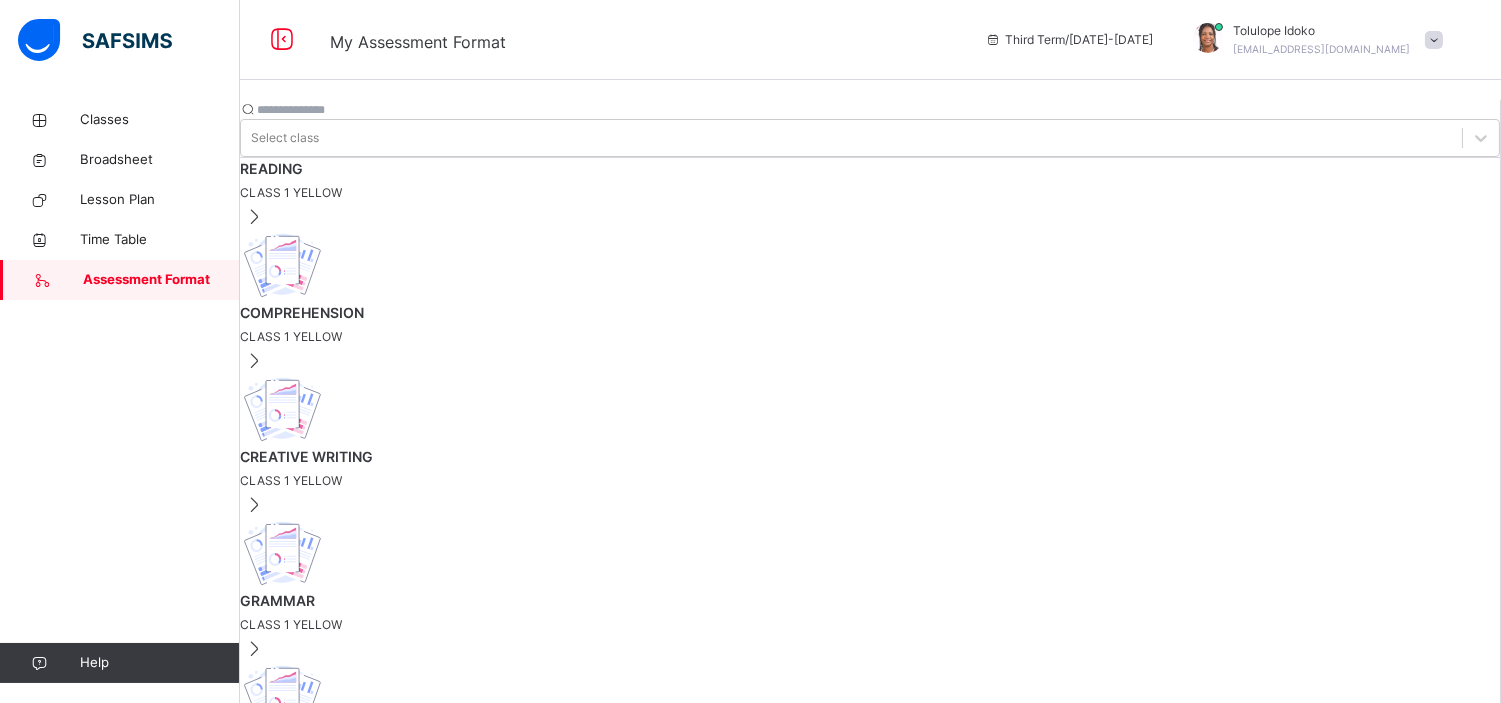 click on "CLASS 1 YELLOW" at bounding box center [870, 337] 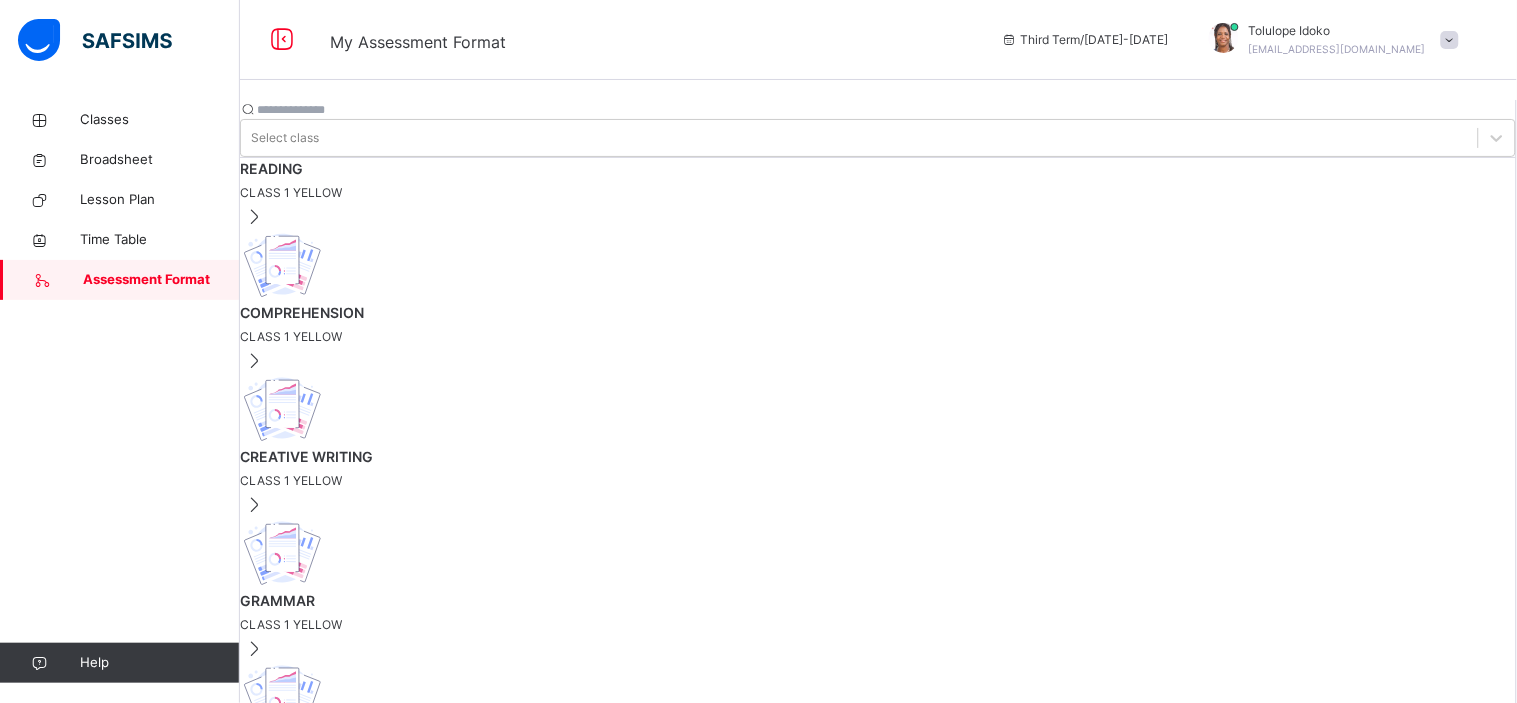 click at bounding box center [301, 2041] 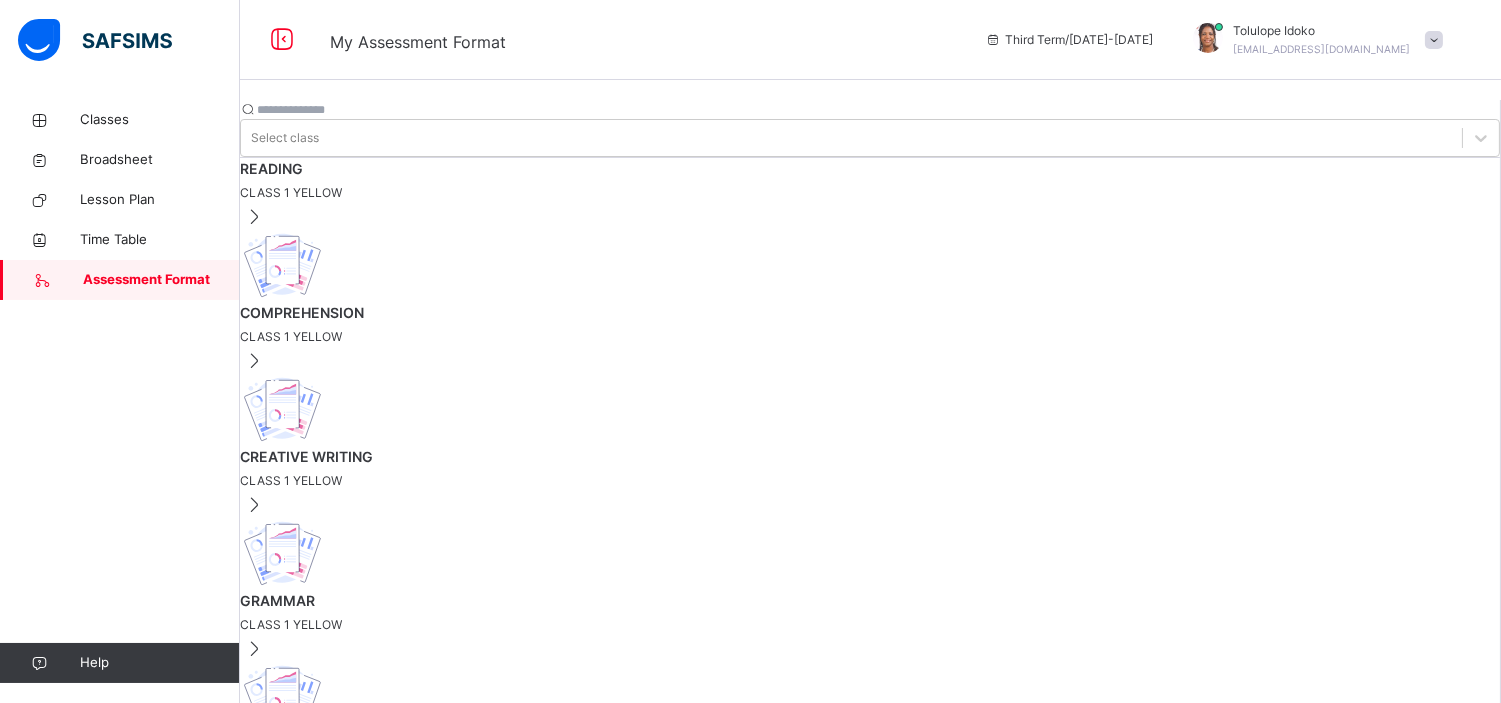 click on "CREATIVE WRITING" at bounding box center [870, 456] 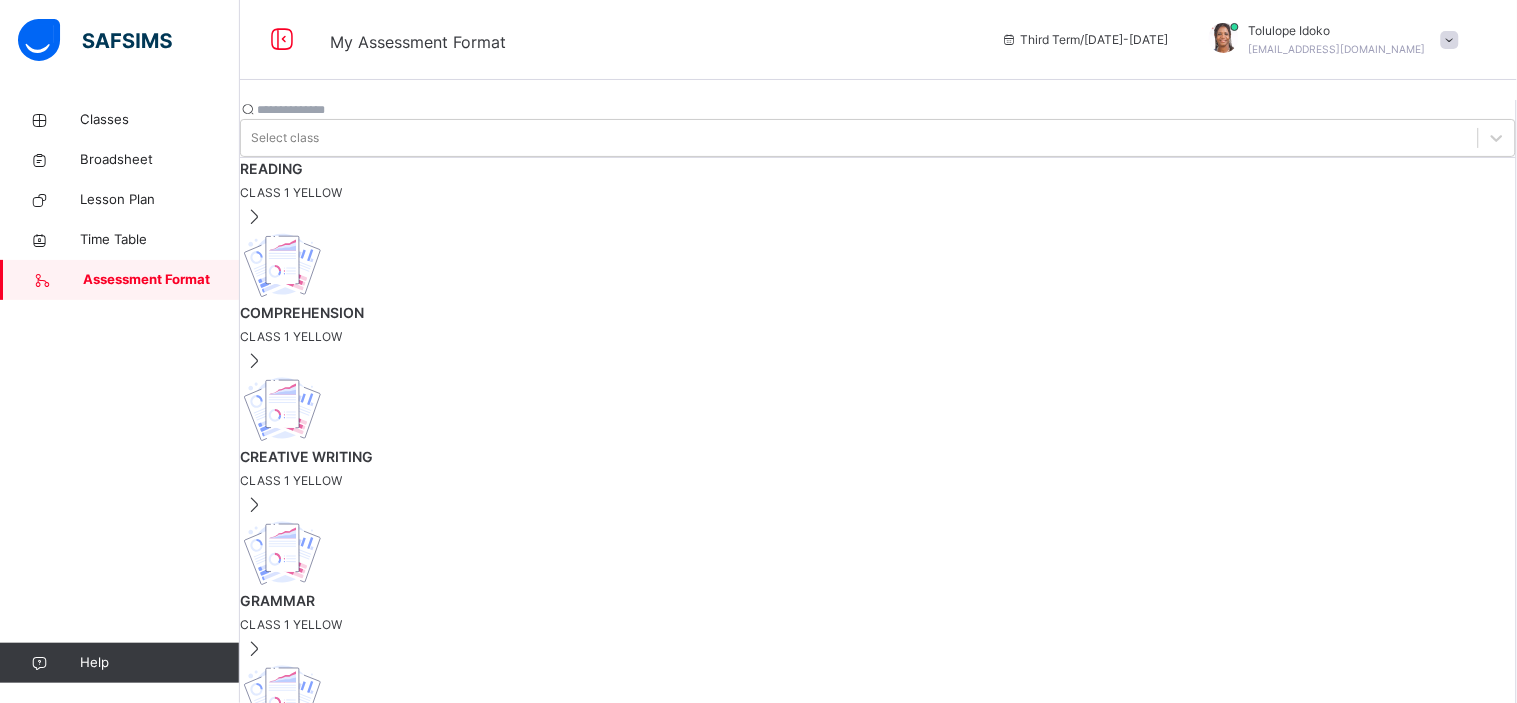click at bounding box center (301, 2041) 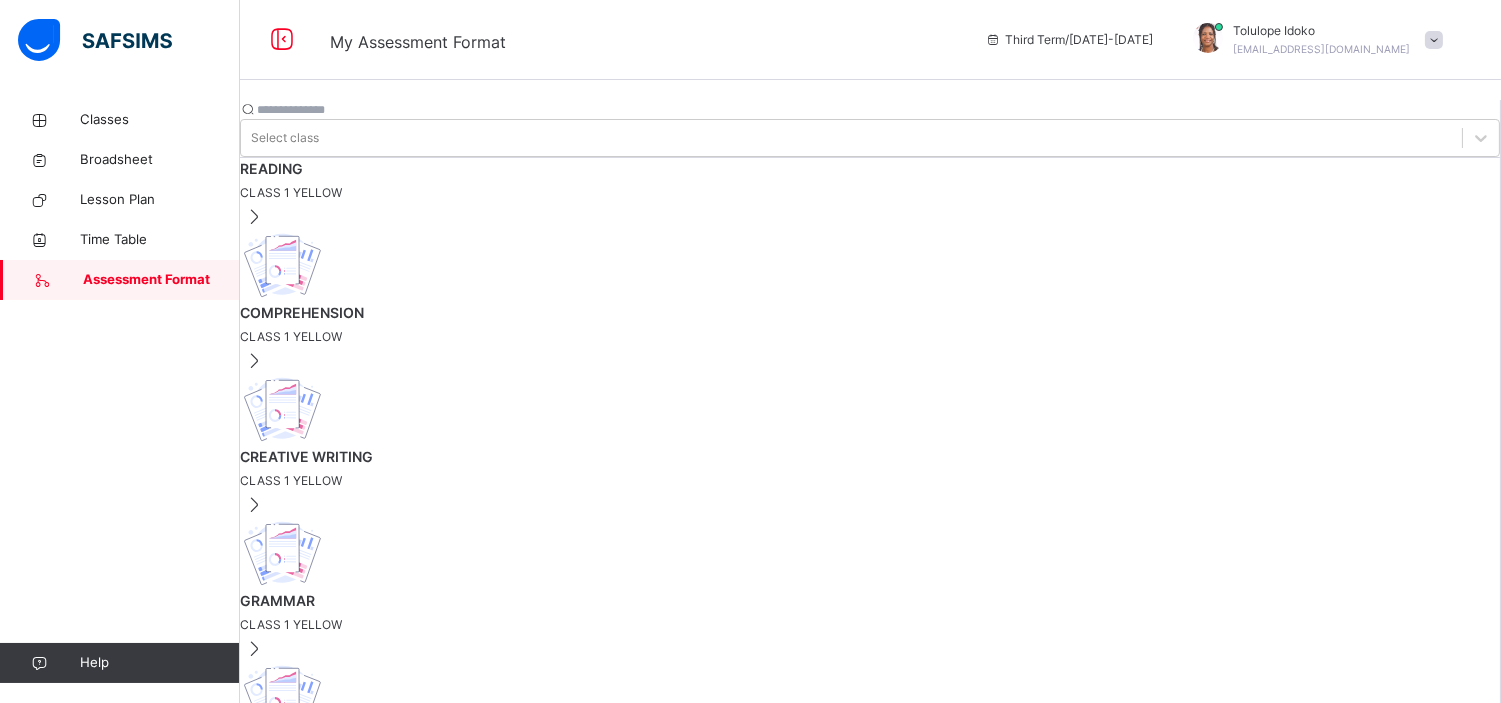 click on "CLASS 1 YELLOW" at bounding box center [870, 625] 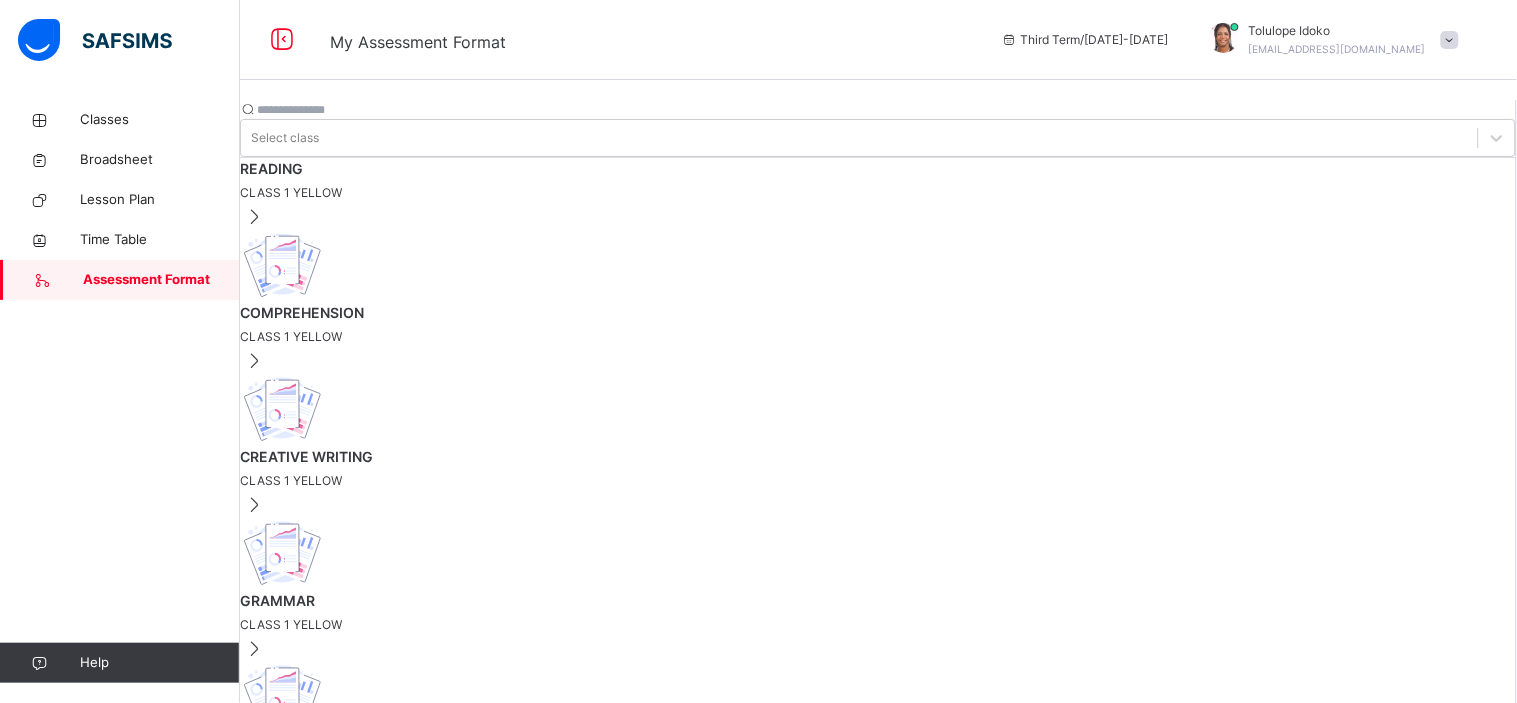 click at bounding box center [301, 2041] 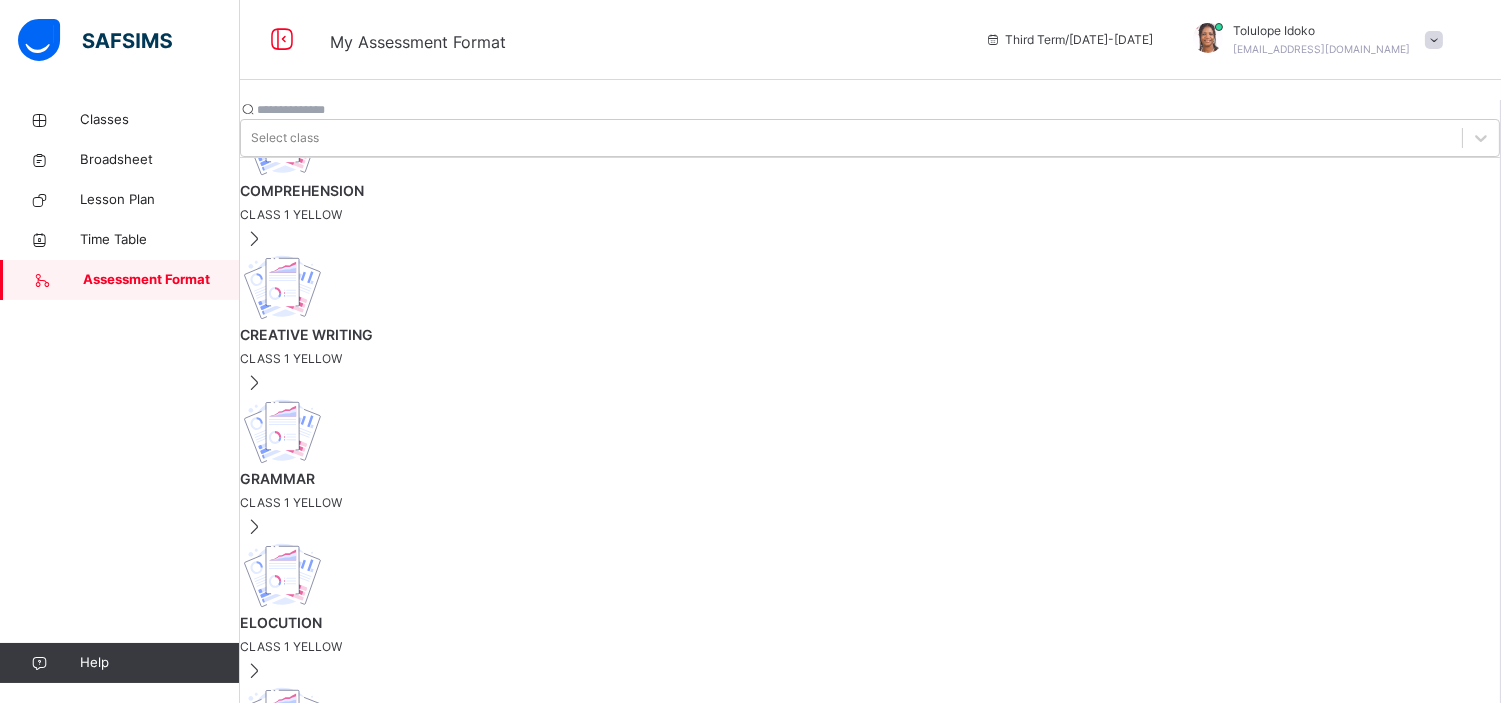 scroll, scrollTop: 130, scrollLeft: 0, axis: vertical 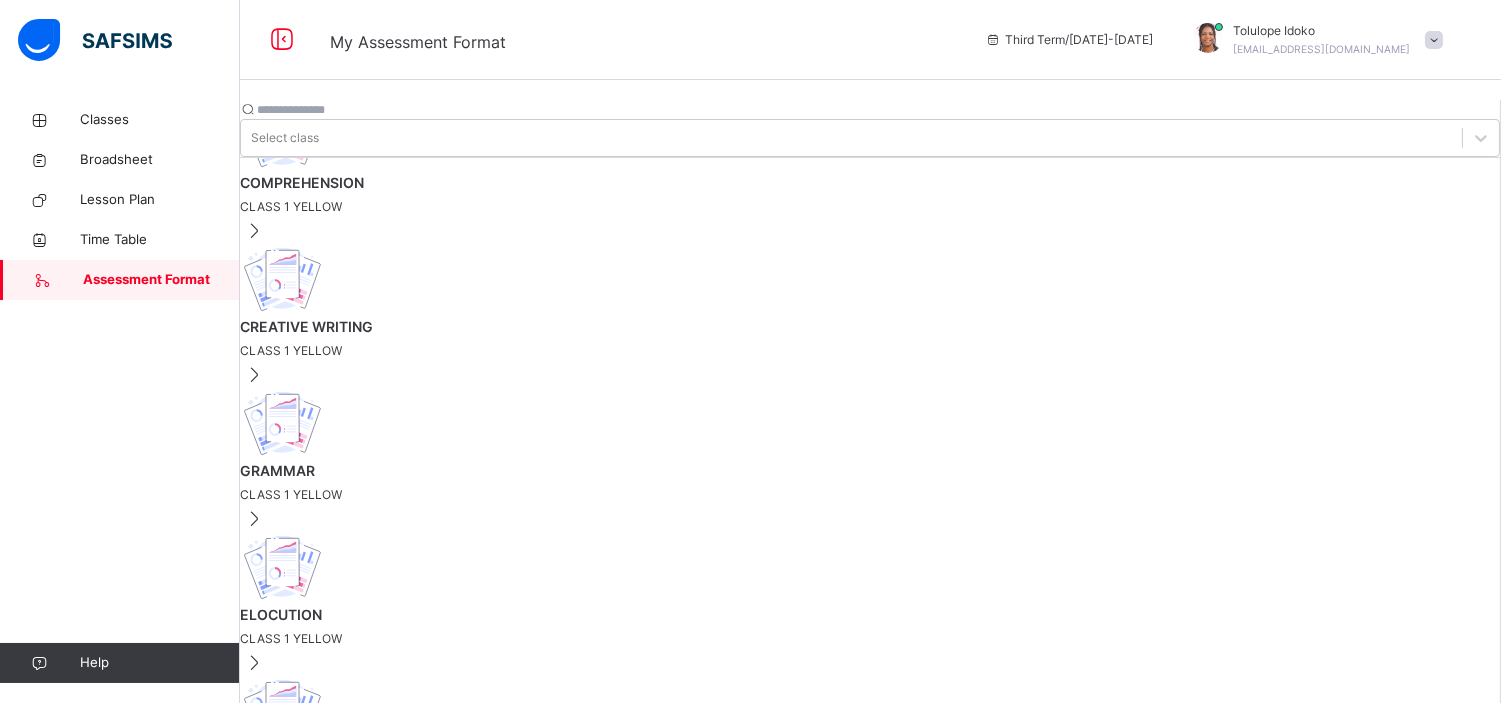 click on "SOCIAL STUDIES" at bounding box center (870, 902) 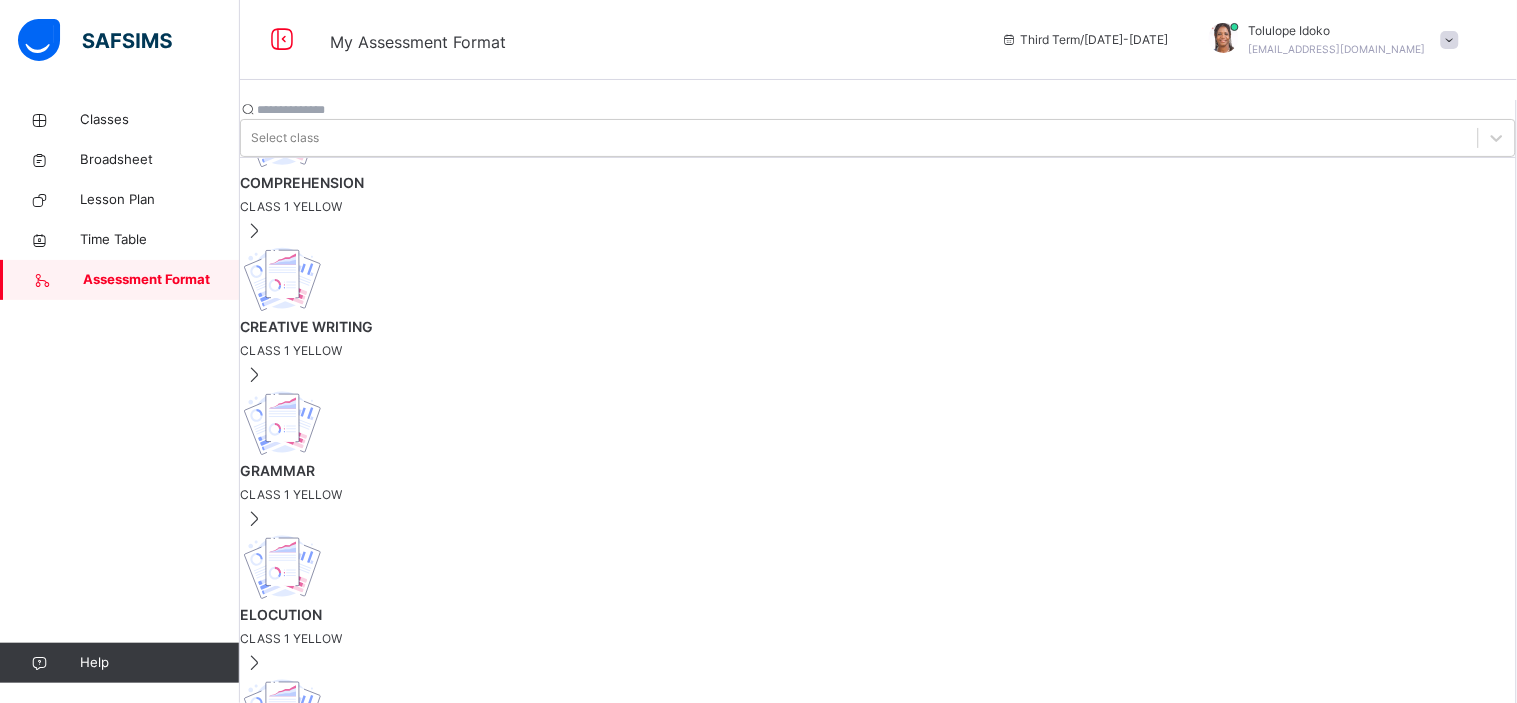 click at bounding box center [301, 2041] 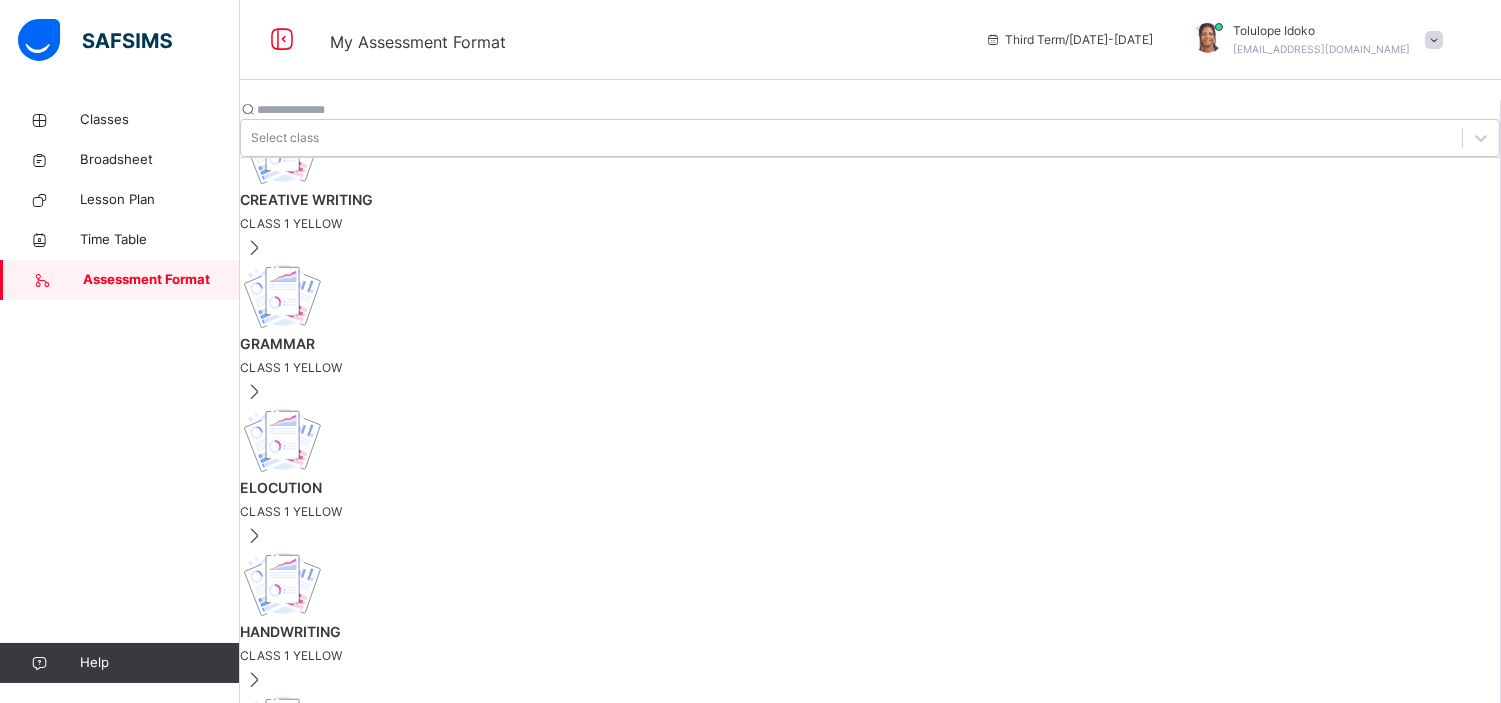 scroll, scrollTop: 301, scrollLeft: 0, axis: vertical 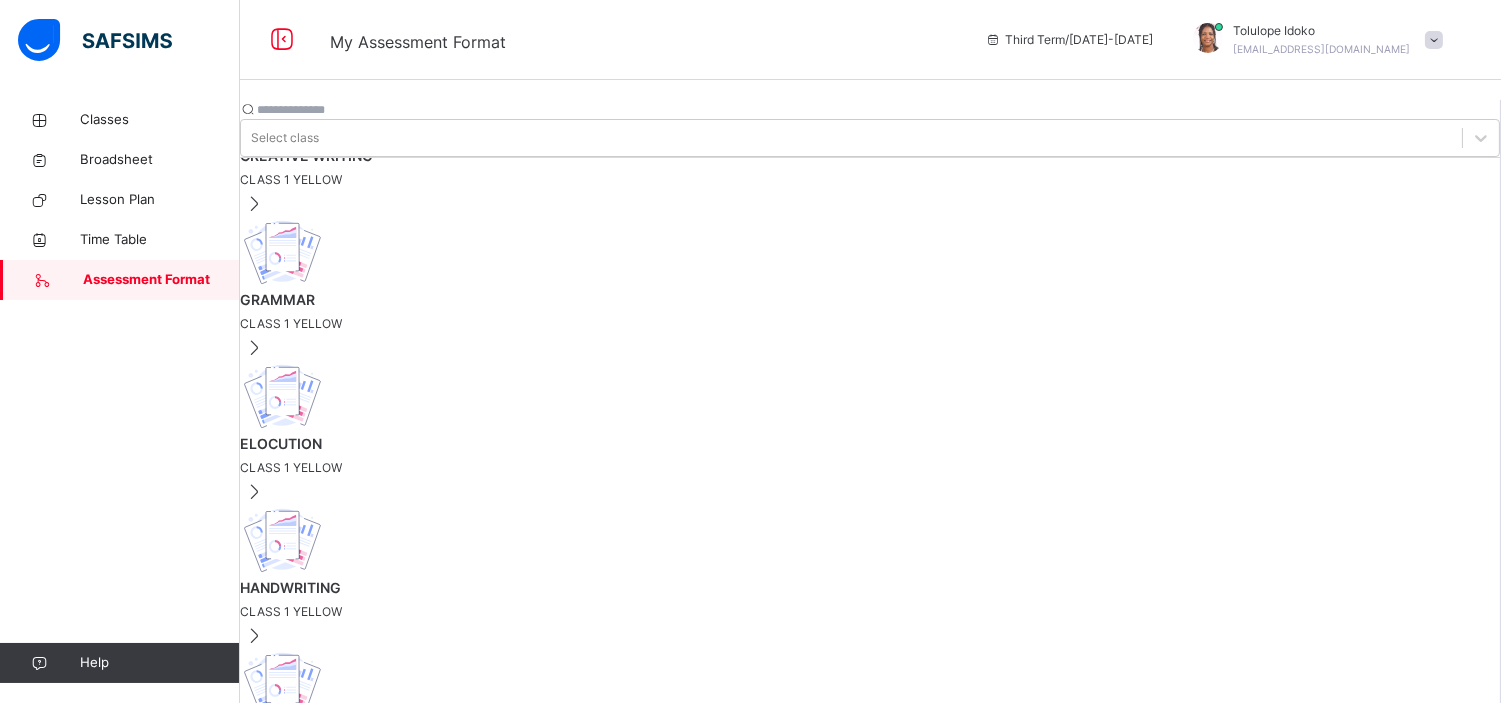 click at bounding box center (870, 888) 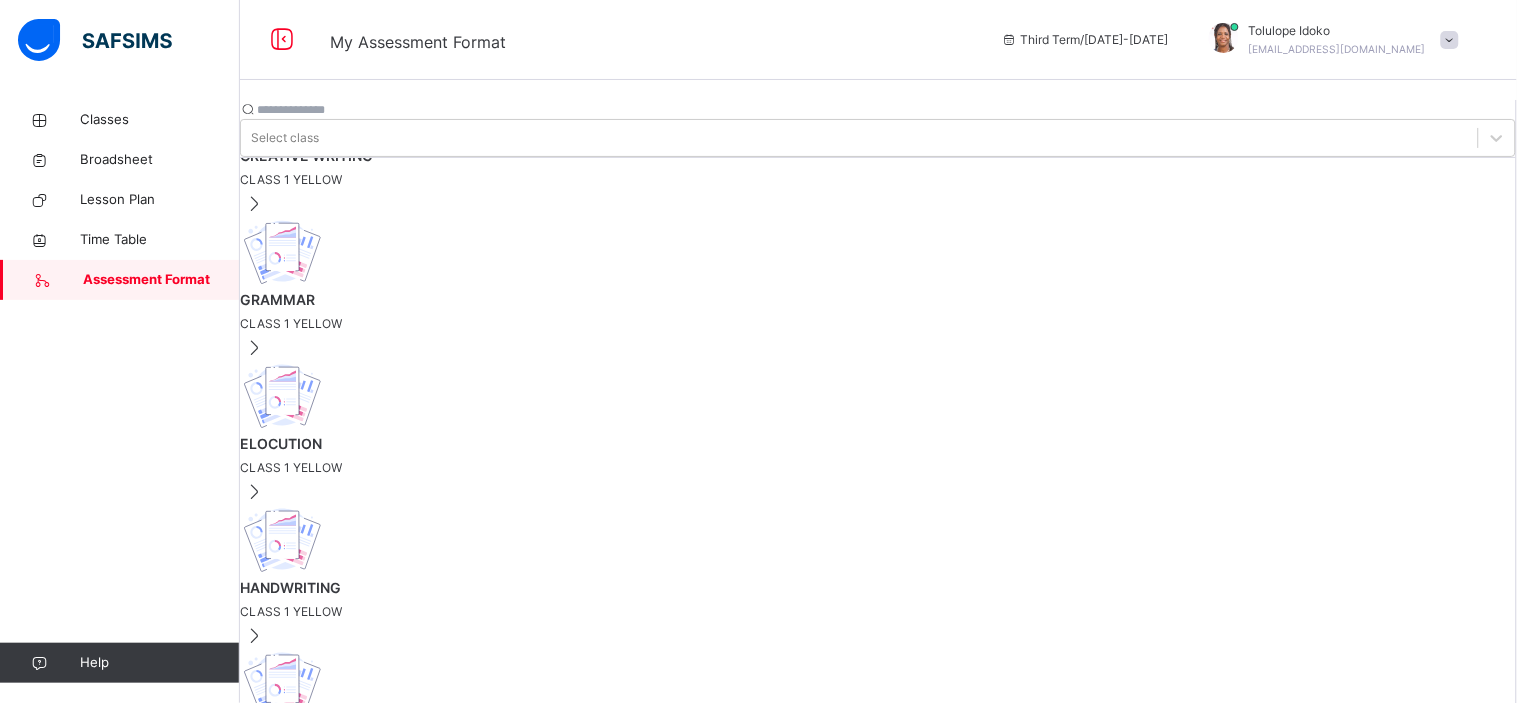click at bounding box center [301, 2041] 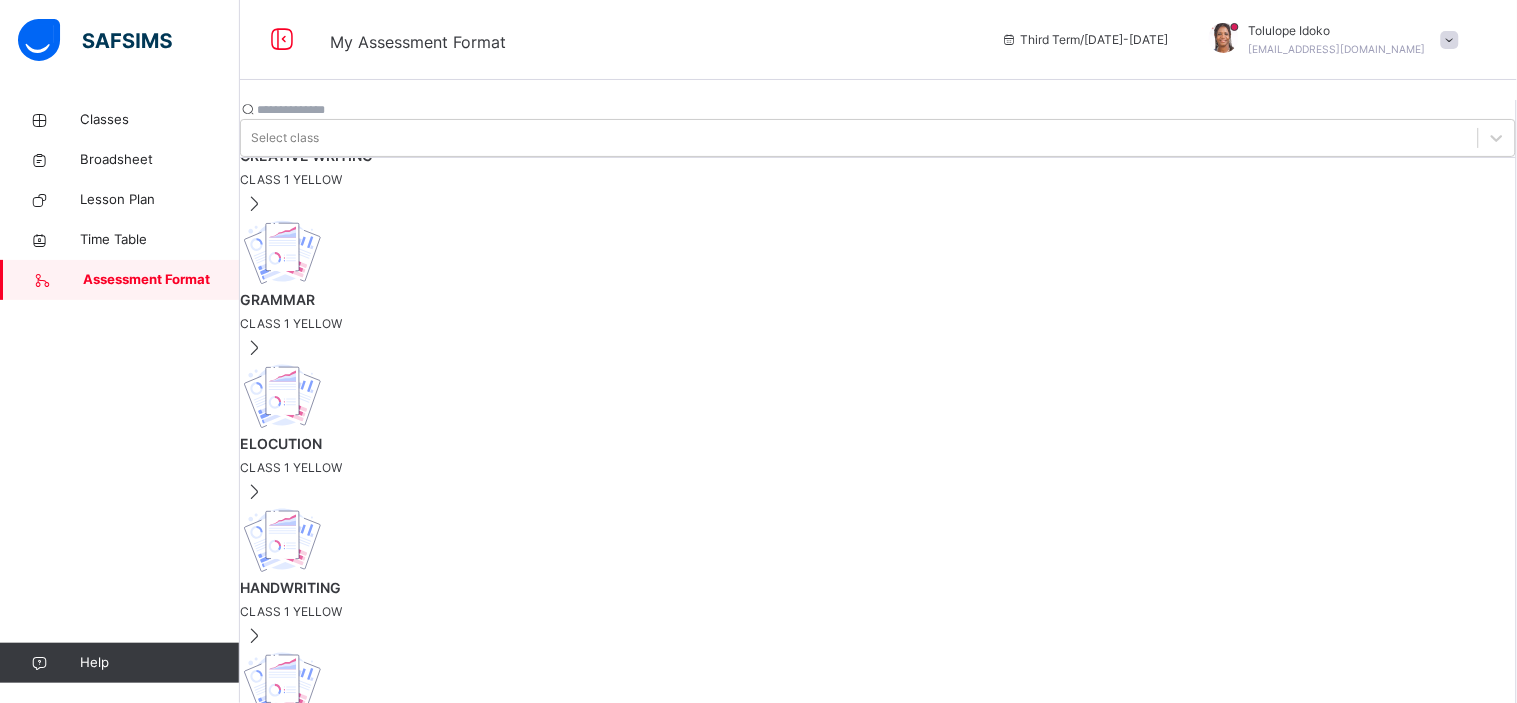 click on "Save Changes" at bounding box center (481, 734) 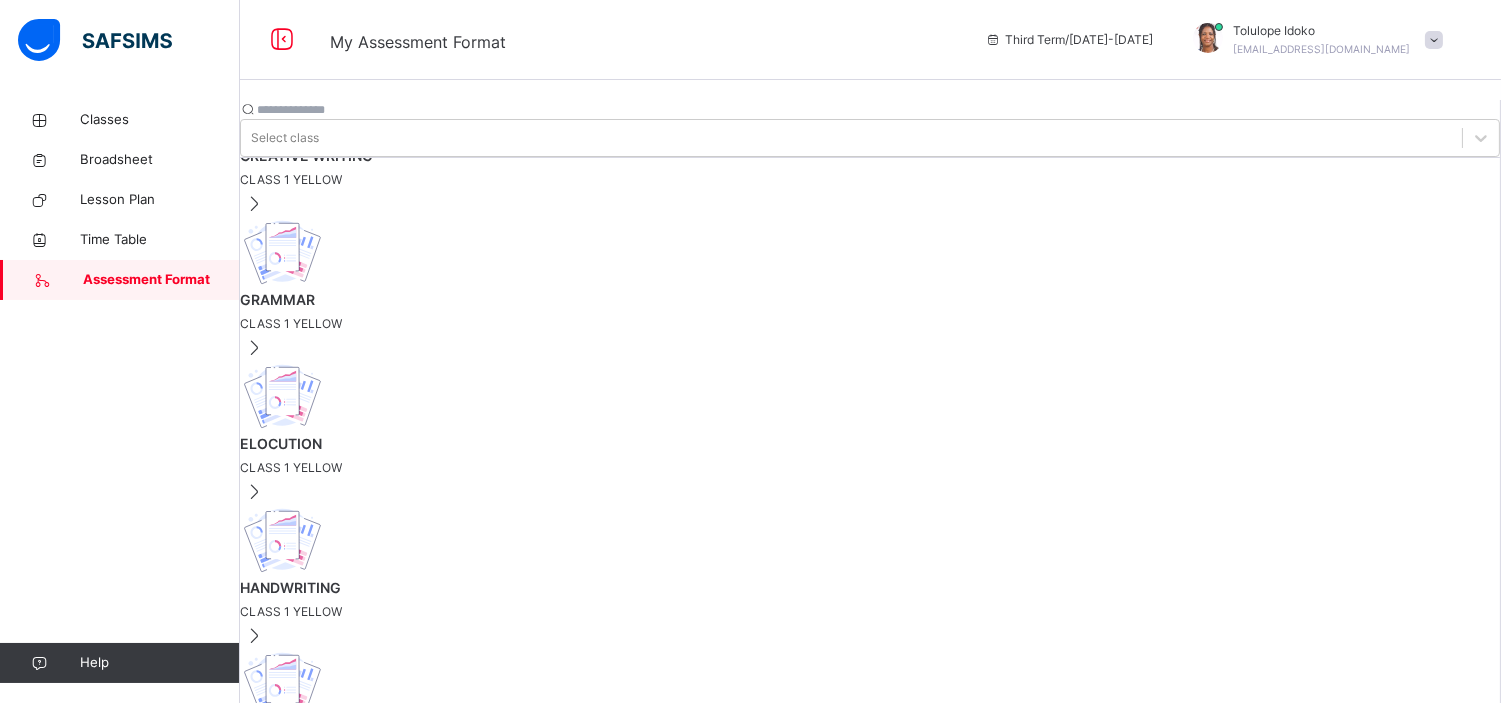 click on "VERBAL REASONING" at bounding box center (870, 1019) 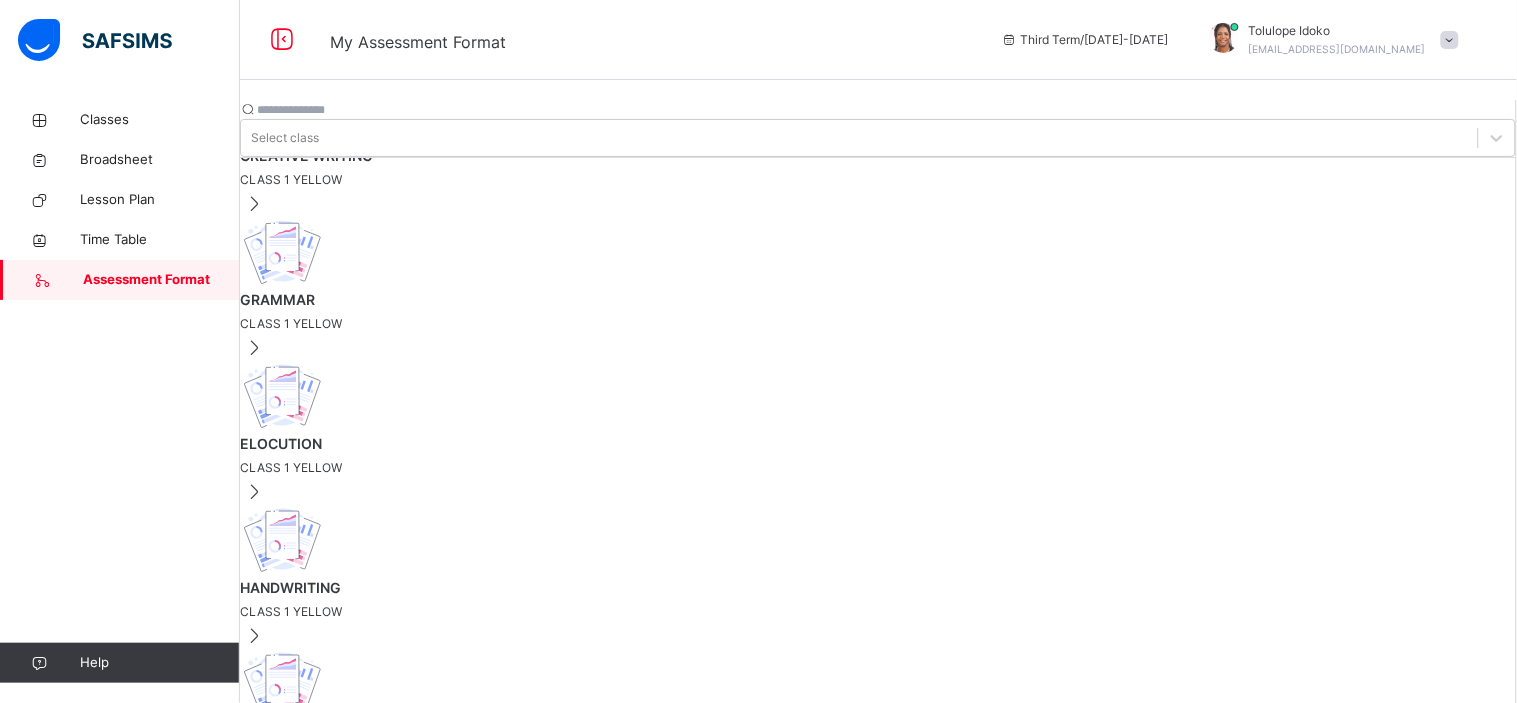 click at bounding box center (301, 2041) 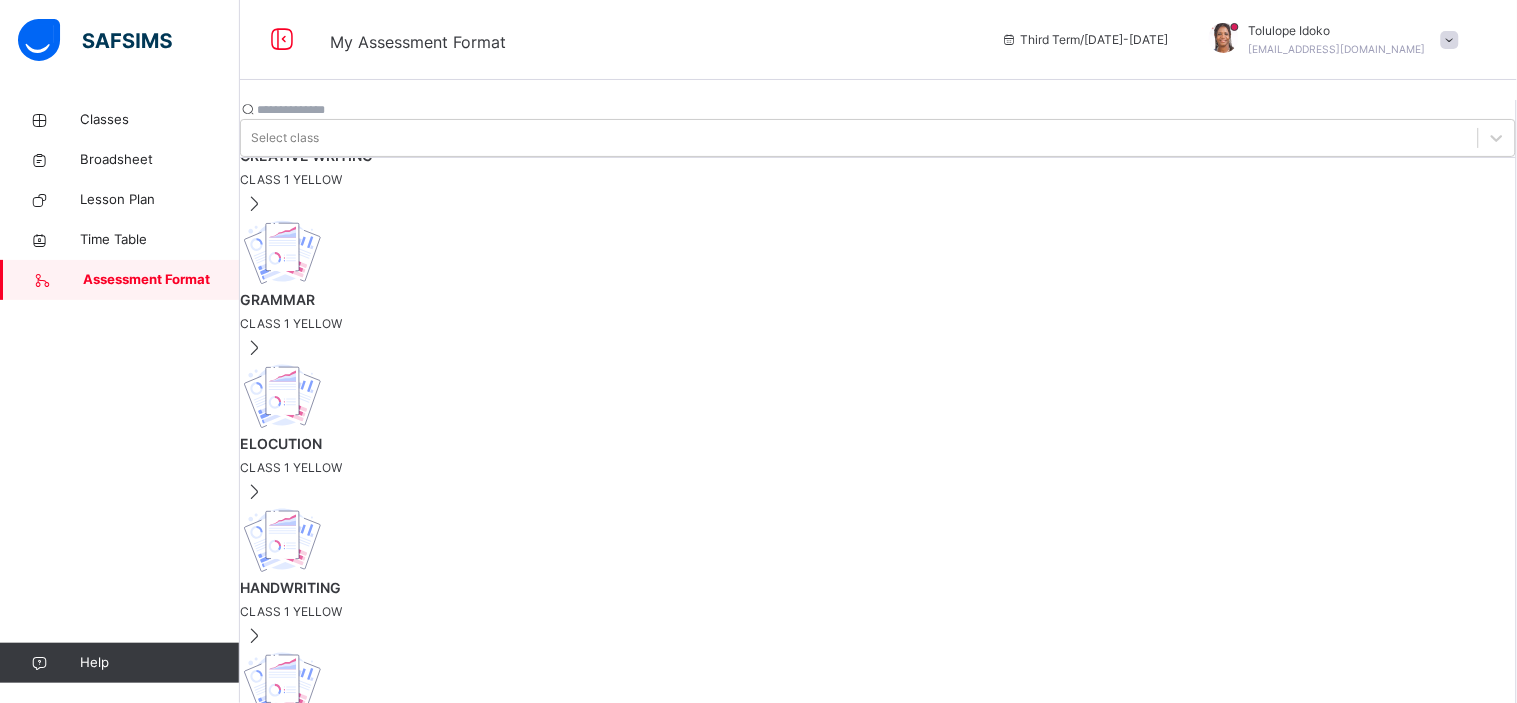 type on "****" 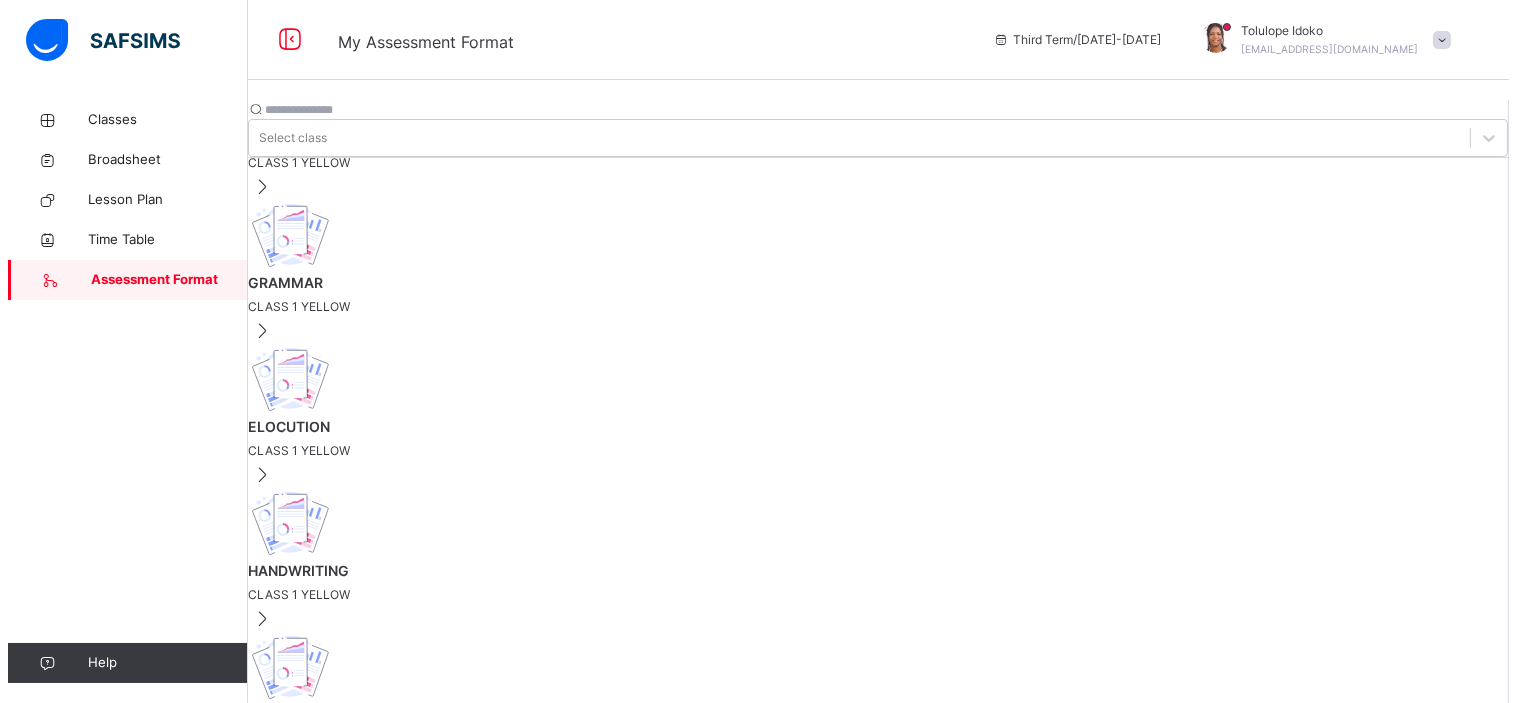 scroll, scrollTop: 322, scrollLeft: 0, axis: vertical 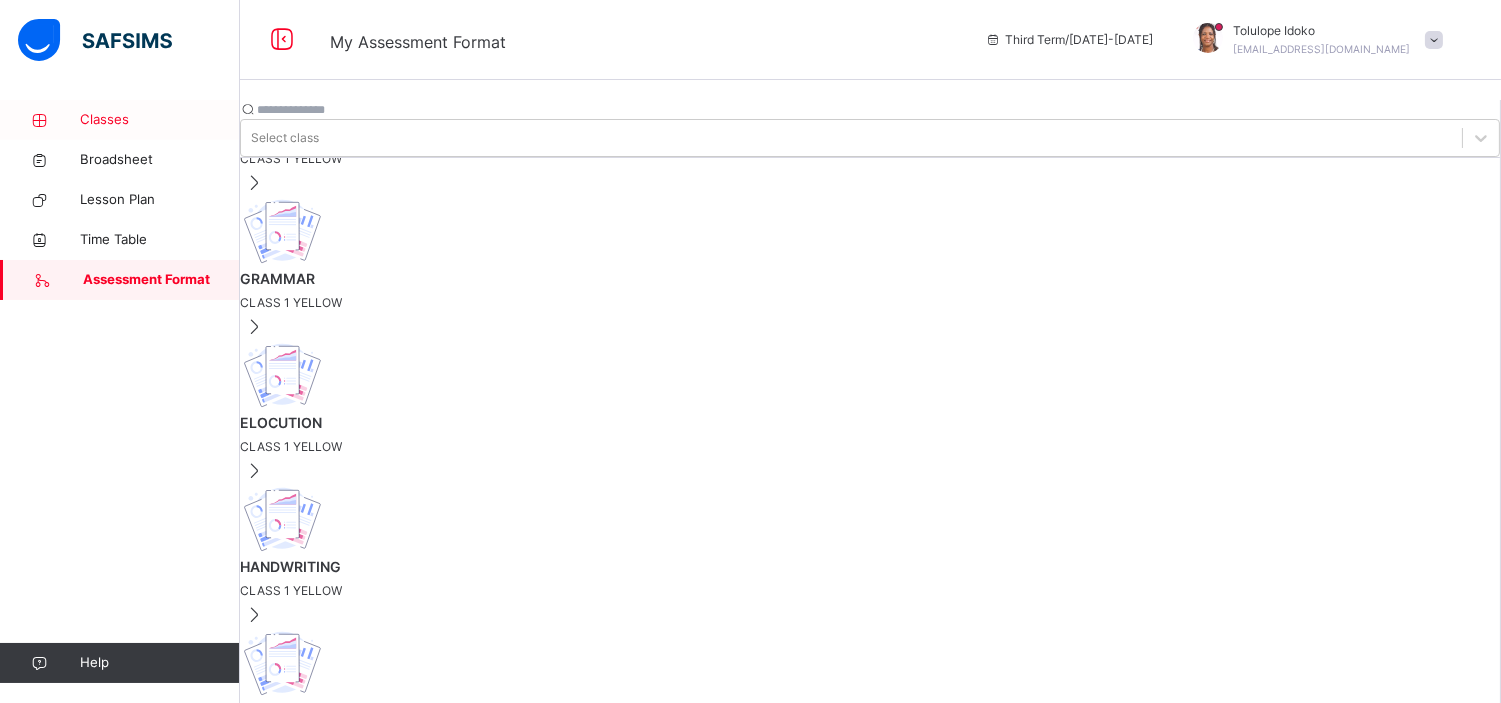 click on "Classes" at bounding box center [160, 120] 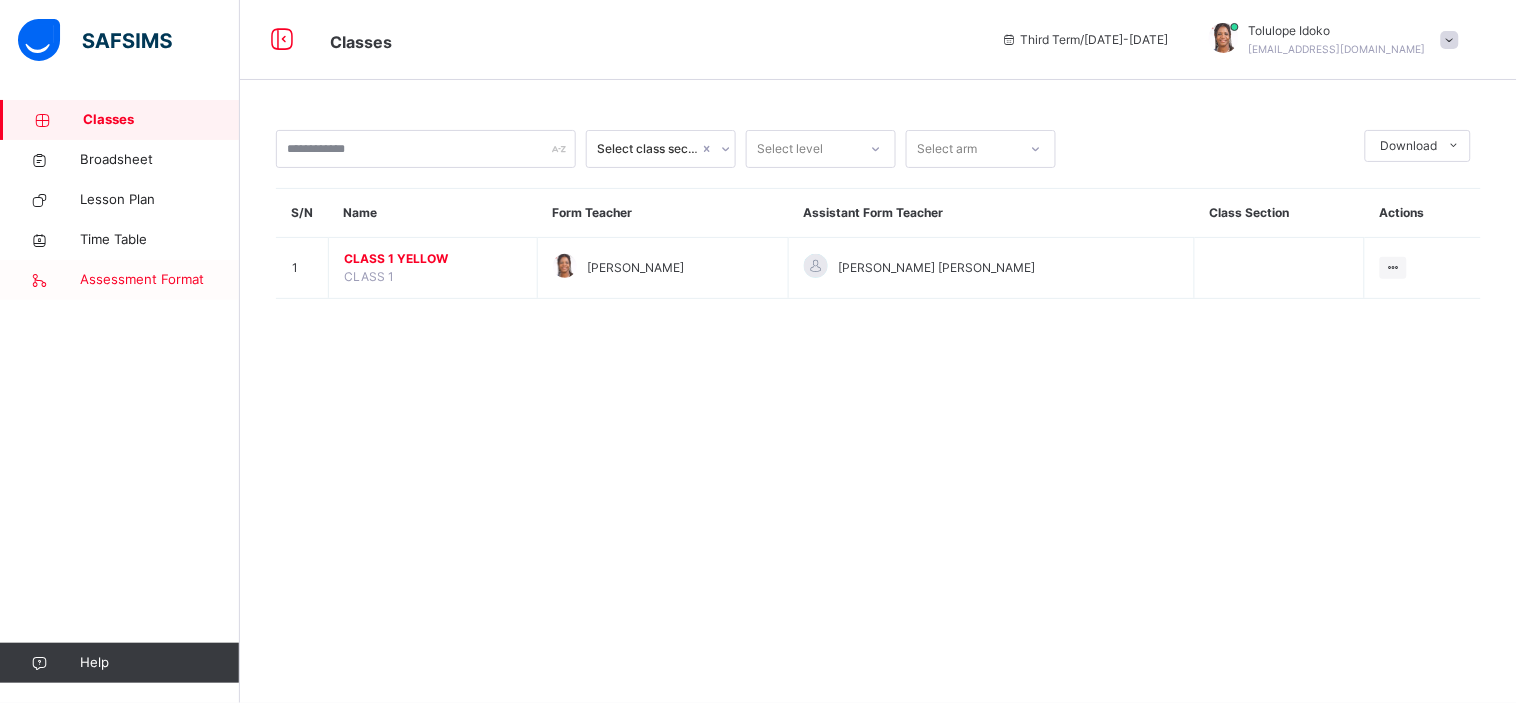 click on "Assessment Format" at bounding box center [160, 280] 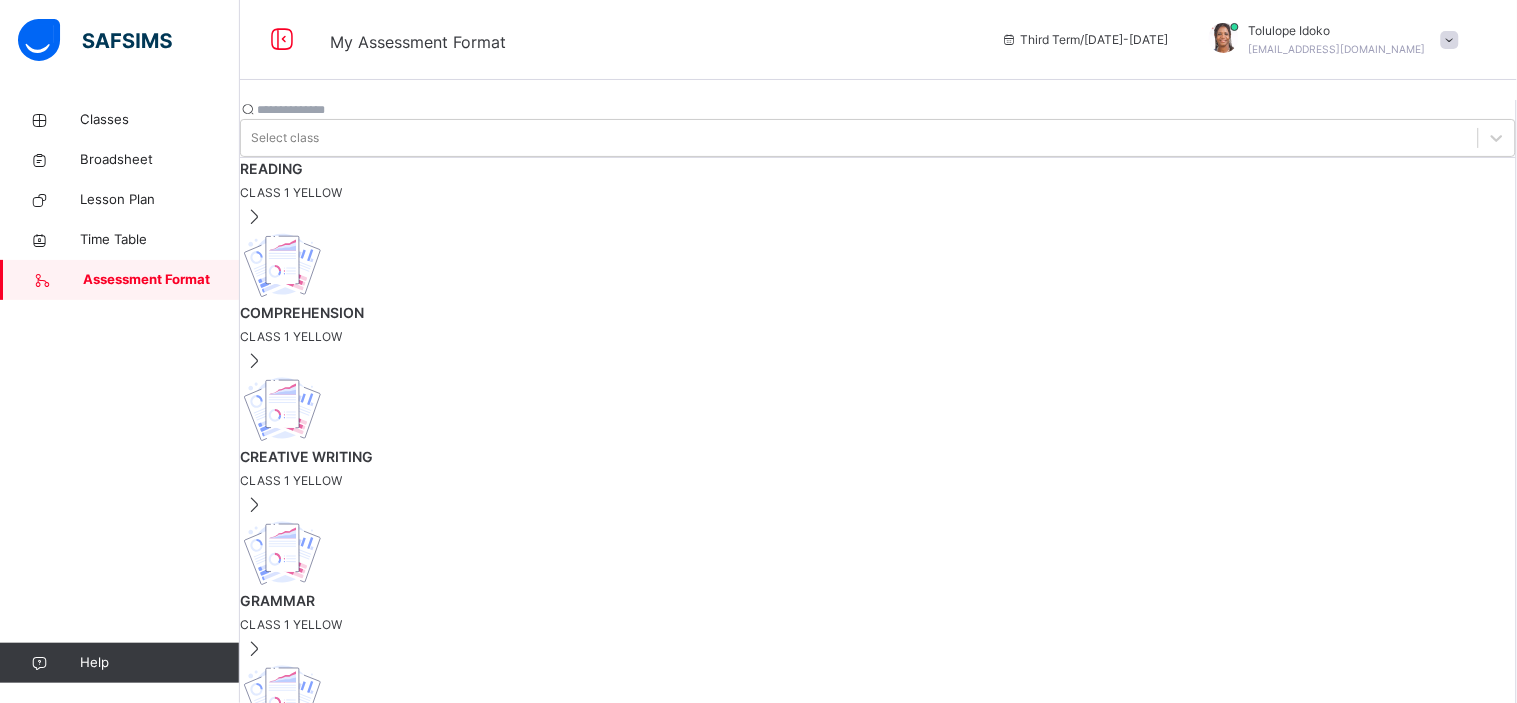 click on "CLASS 1 YELLOW" at bounding box center (878, 193) 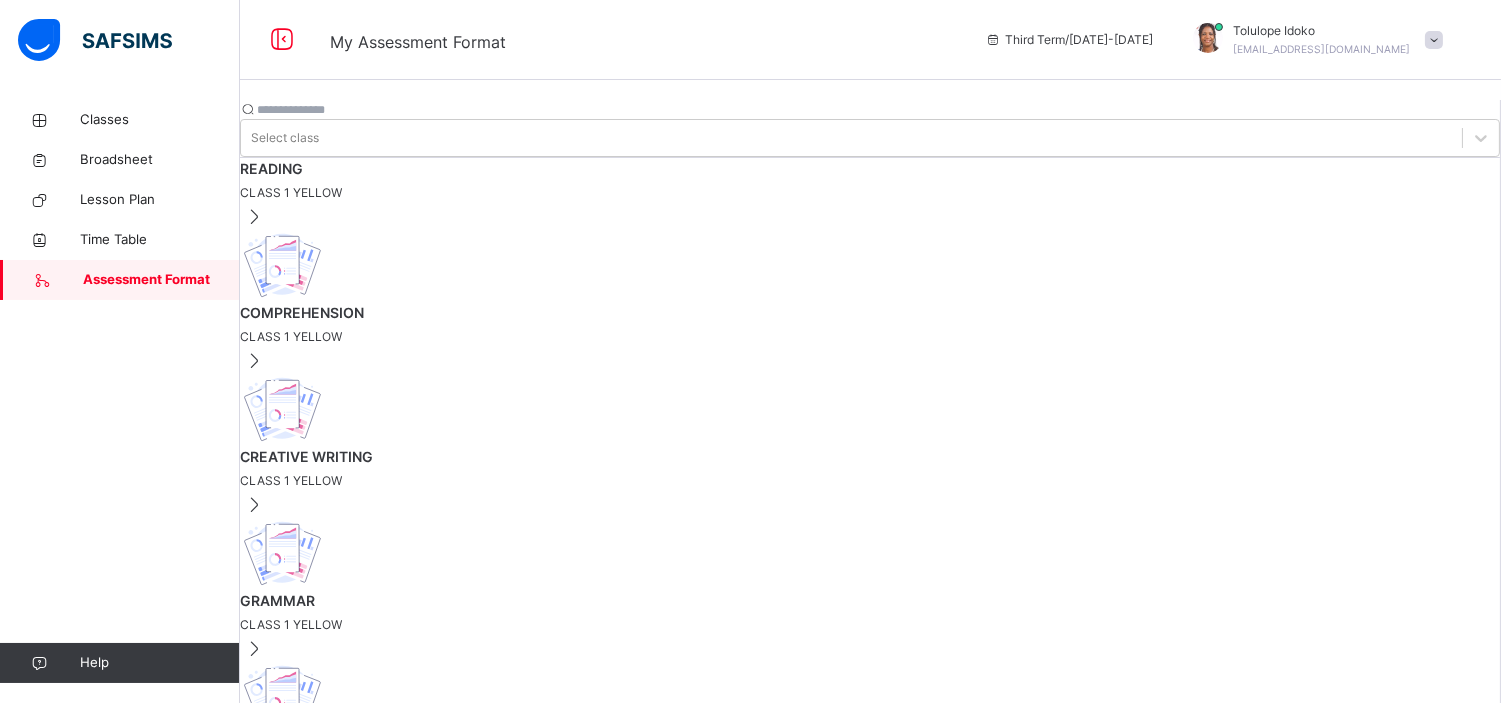 click on "[ 50 %]" at bounding box center [381, 777] 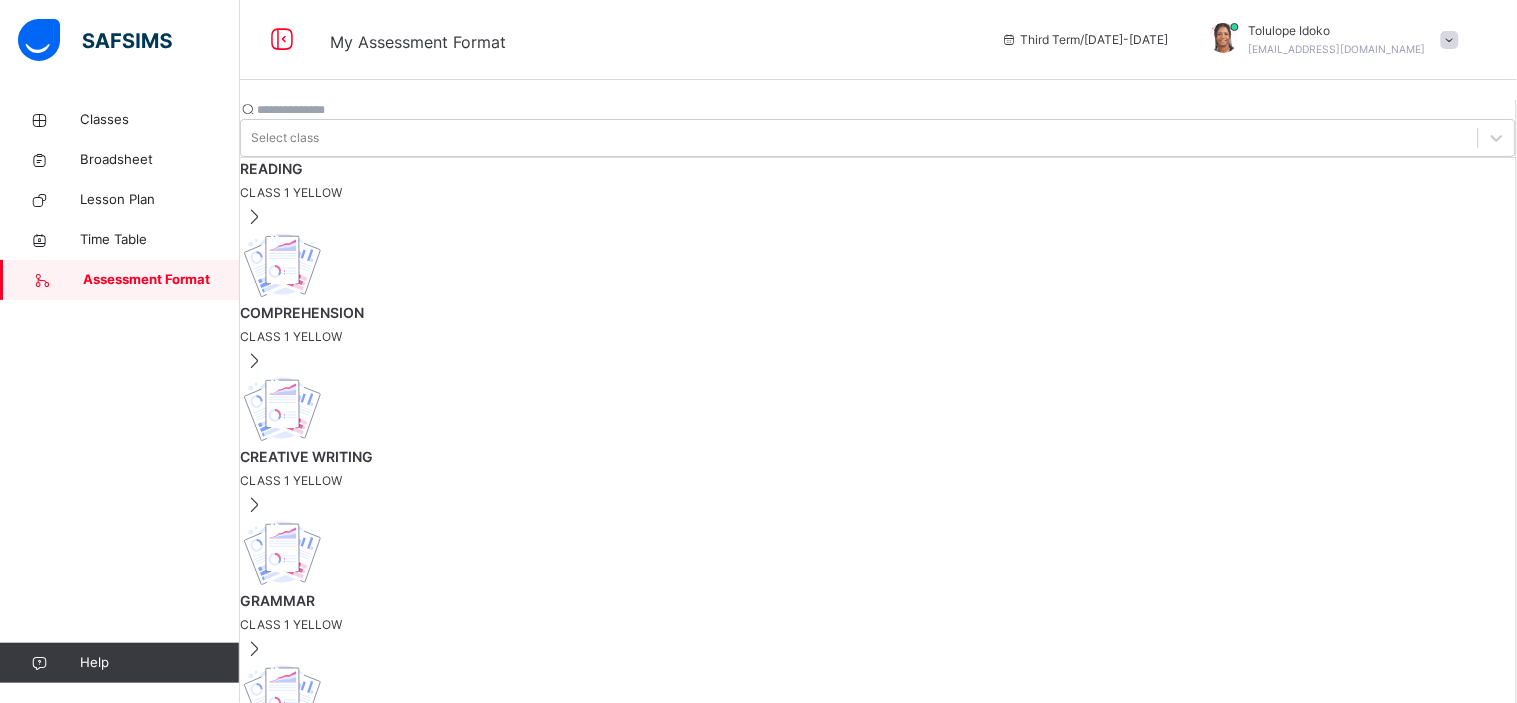 click on "COMPREHENSION" at bounding box center [878, 312] 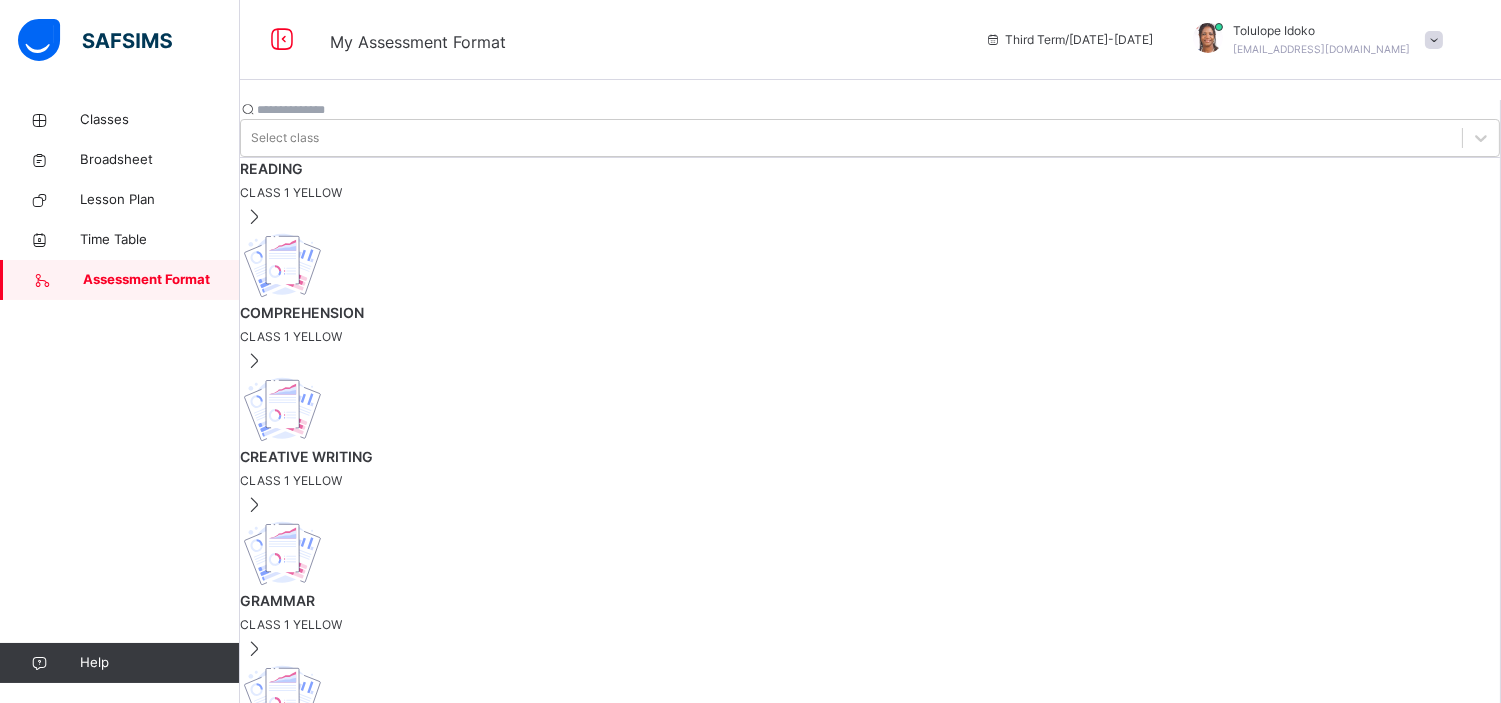 click on "CLASS 1 YELLOW" at bounding box center (870, 193) 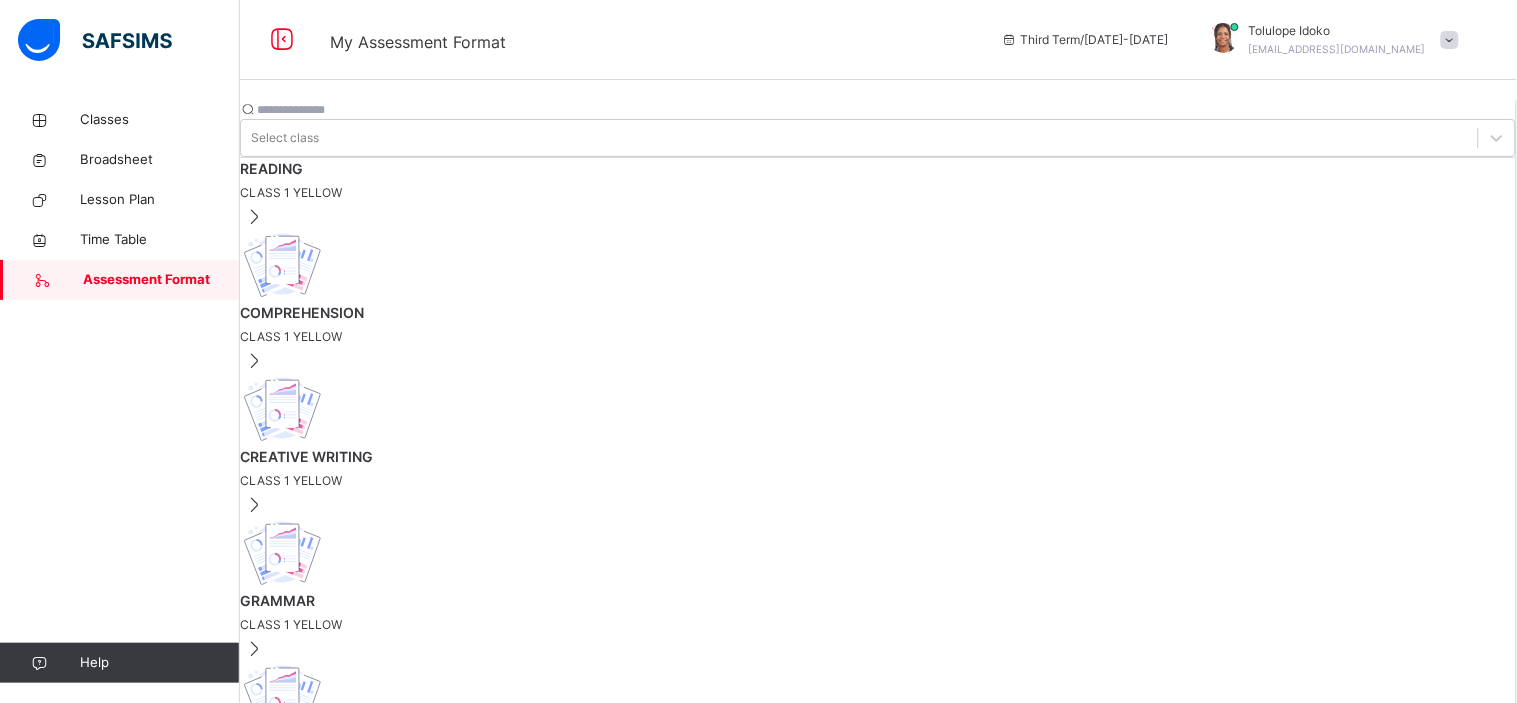 click on "COMPREHENSION" at bounding box center (878, 312) 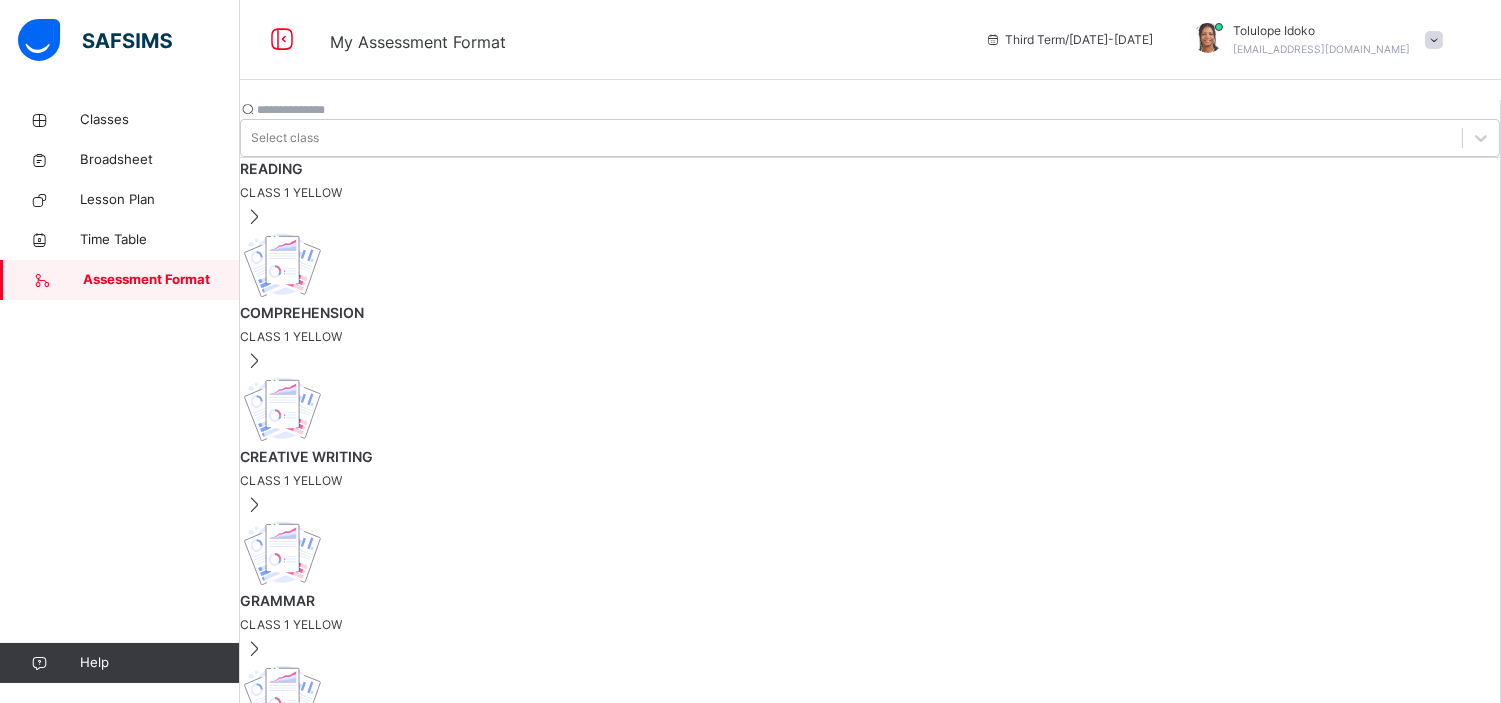 click on "[ 50 %]" at bounding box center [381, 777] 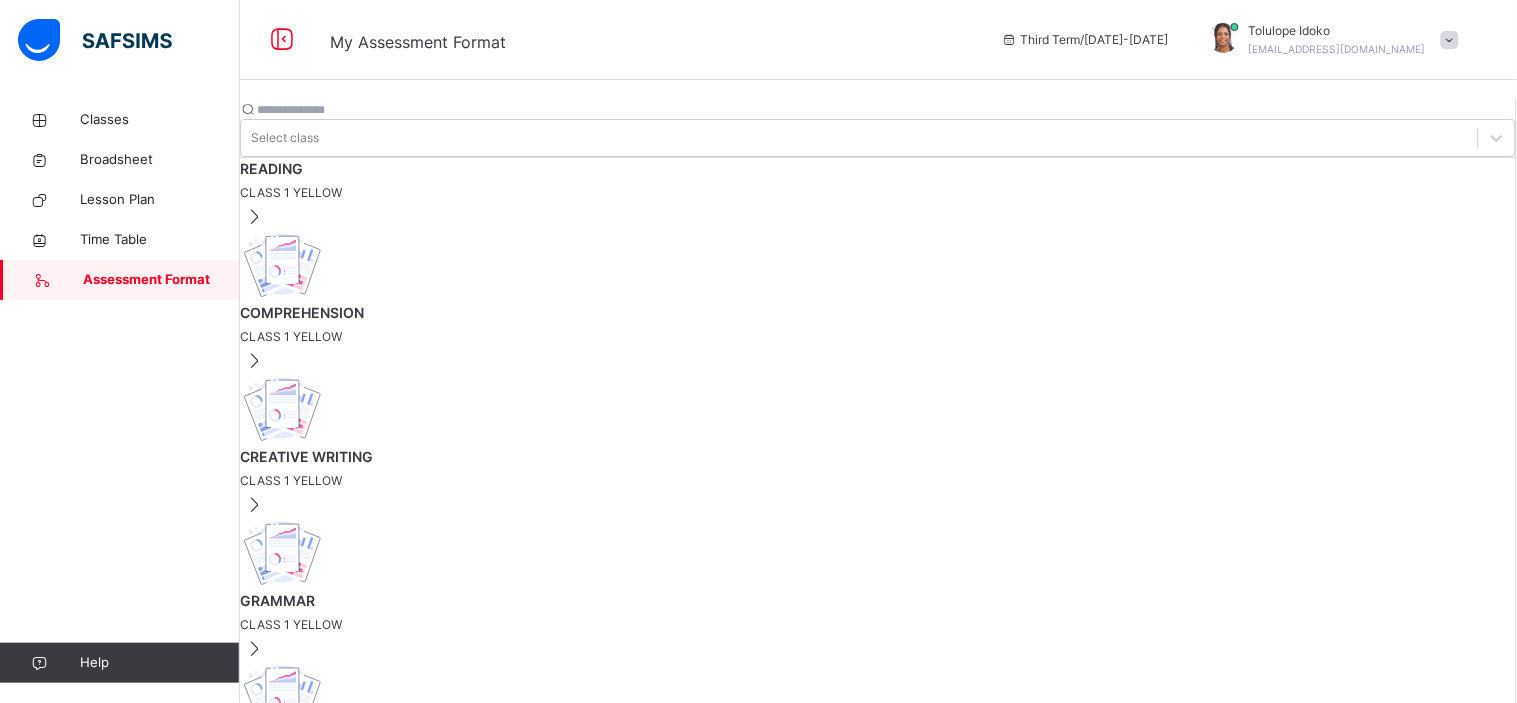 click on "CREATIVE WRITING     CLASS 1 YELLOW" at bounding box center [878, 468] 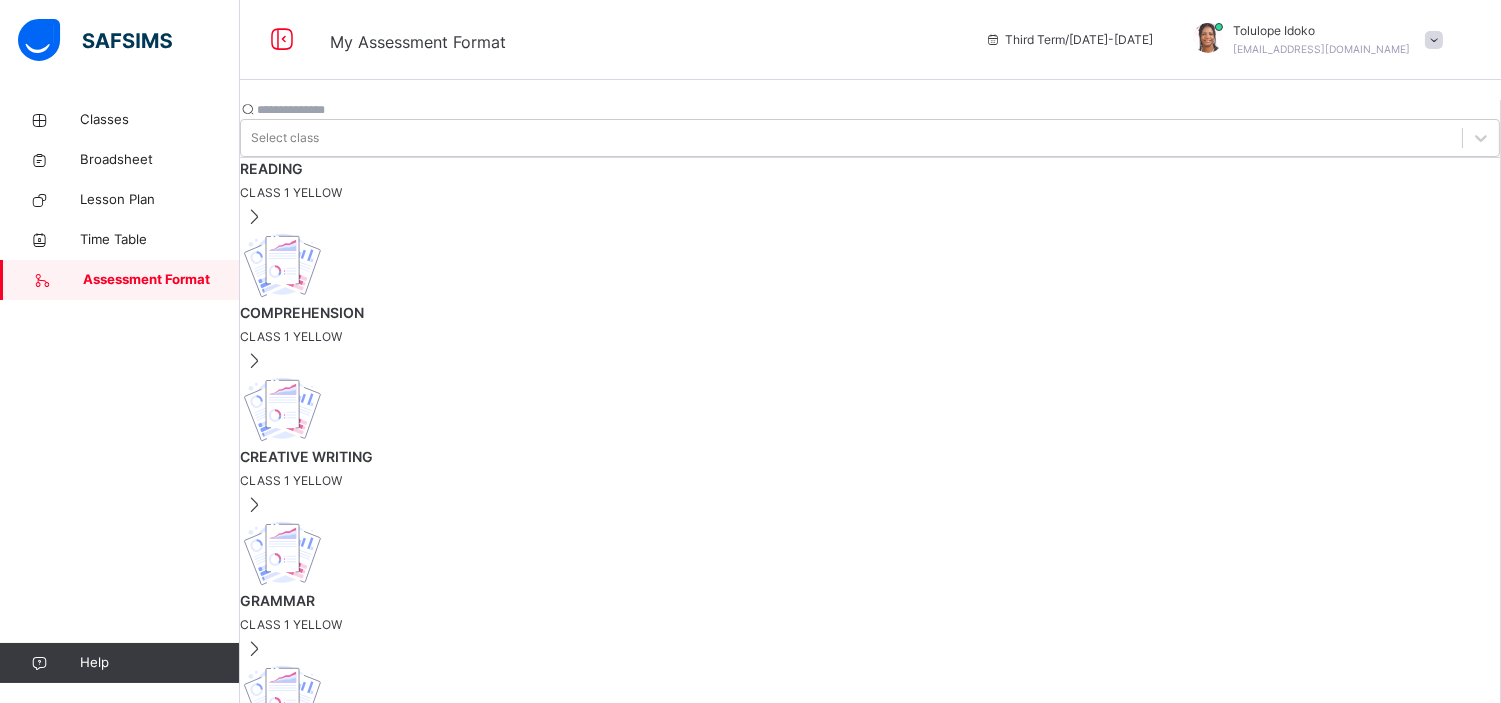 click on "[ 50 %]" at bounding box center [381, 777] 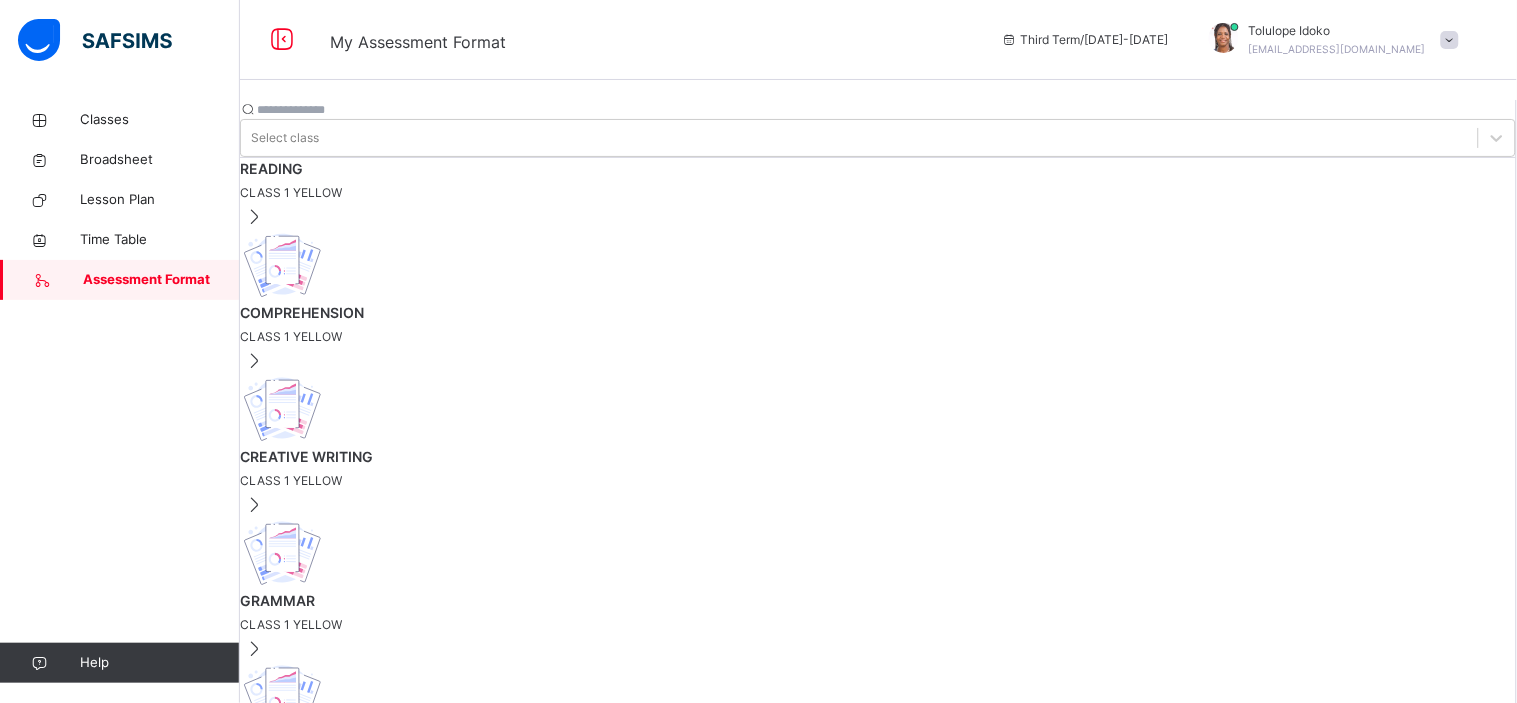 click on "GRAMMAR" at bounding box center (878, 600) 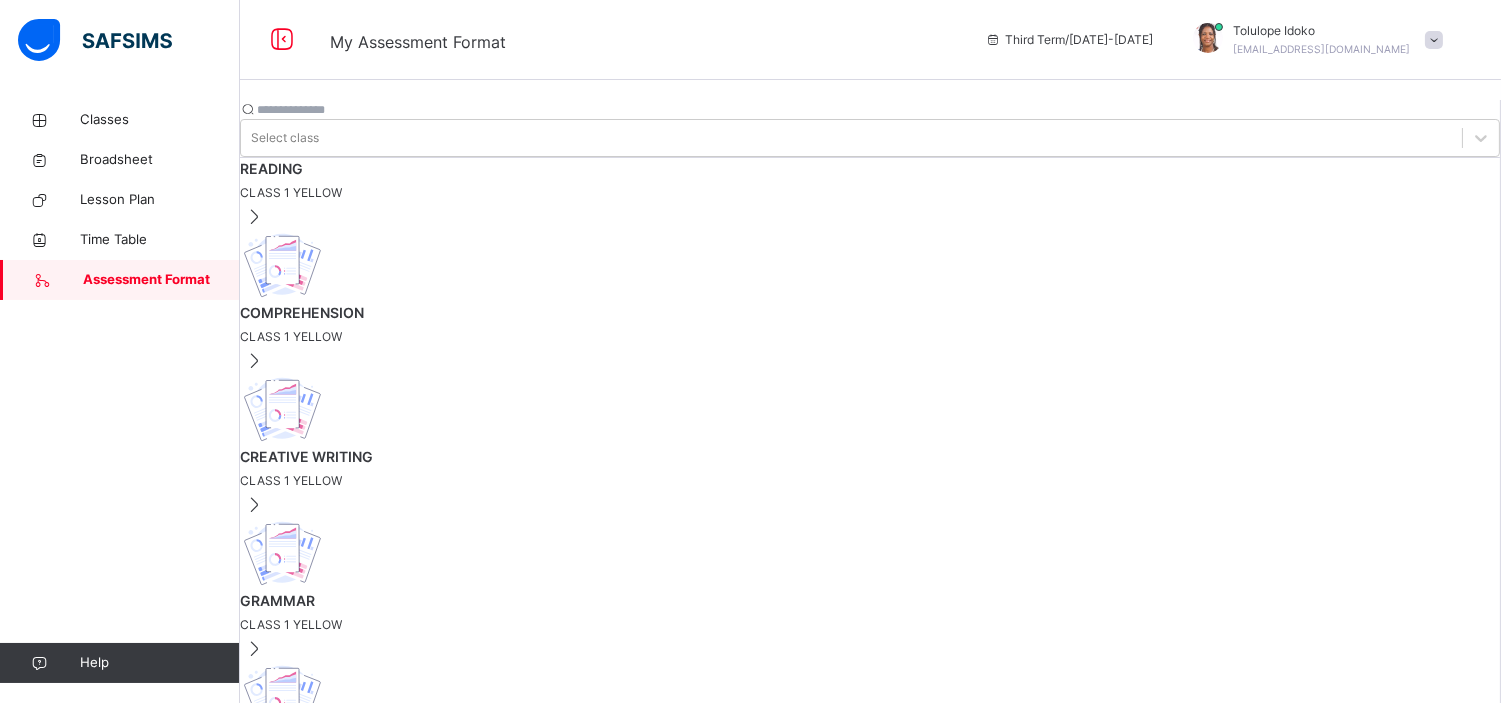 click on "[ 50 %]" at bounding box center [381, 777] 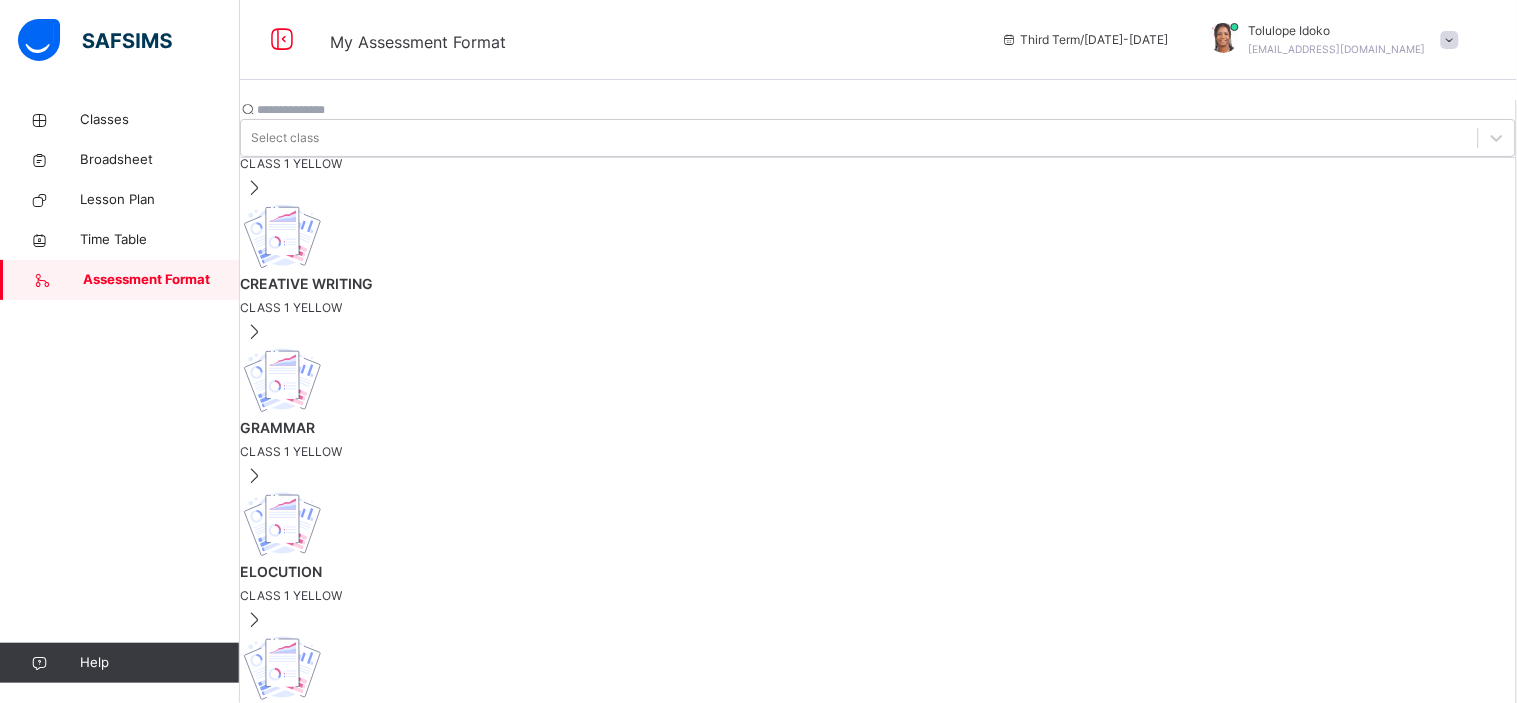 scroll, scrollTop: 175, scrollLeft: 0, axis: vertical 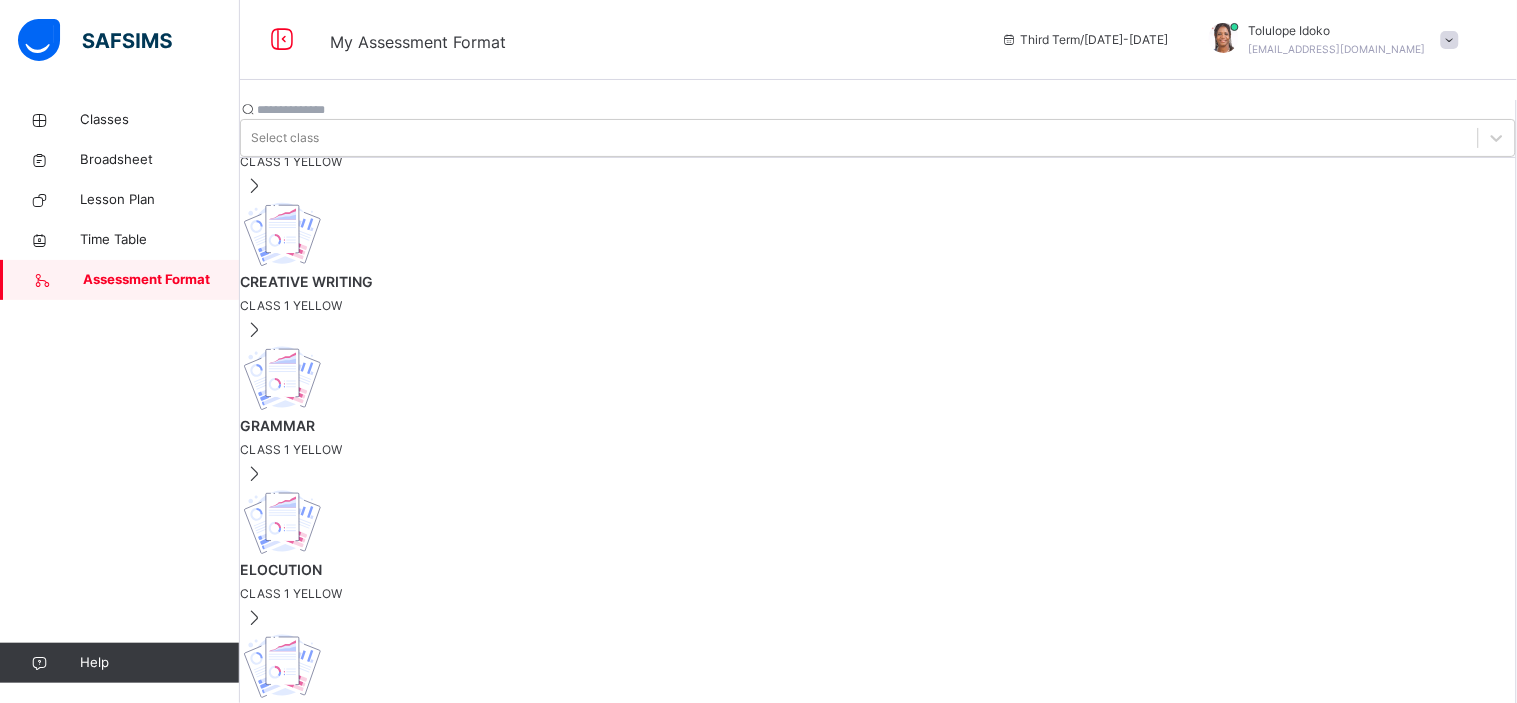 click on "SOCIAL STUDIES" at bounding box center (878, 857) 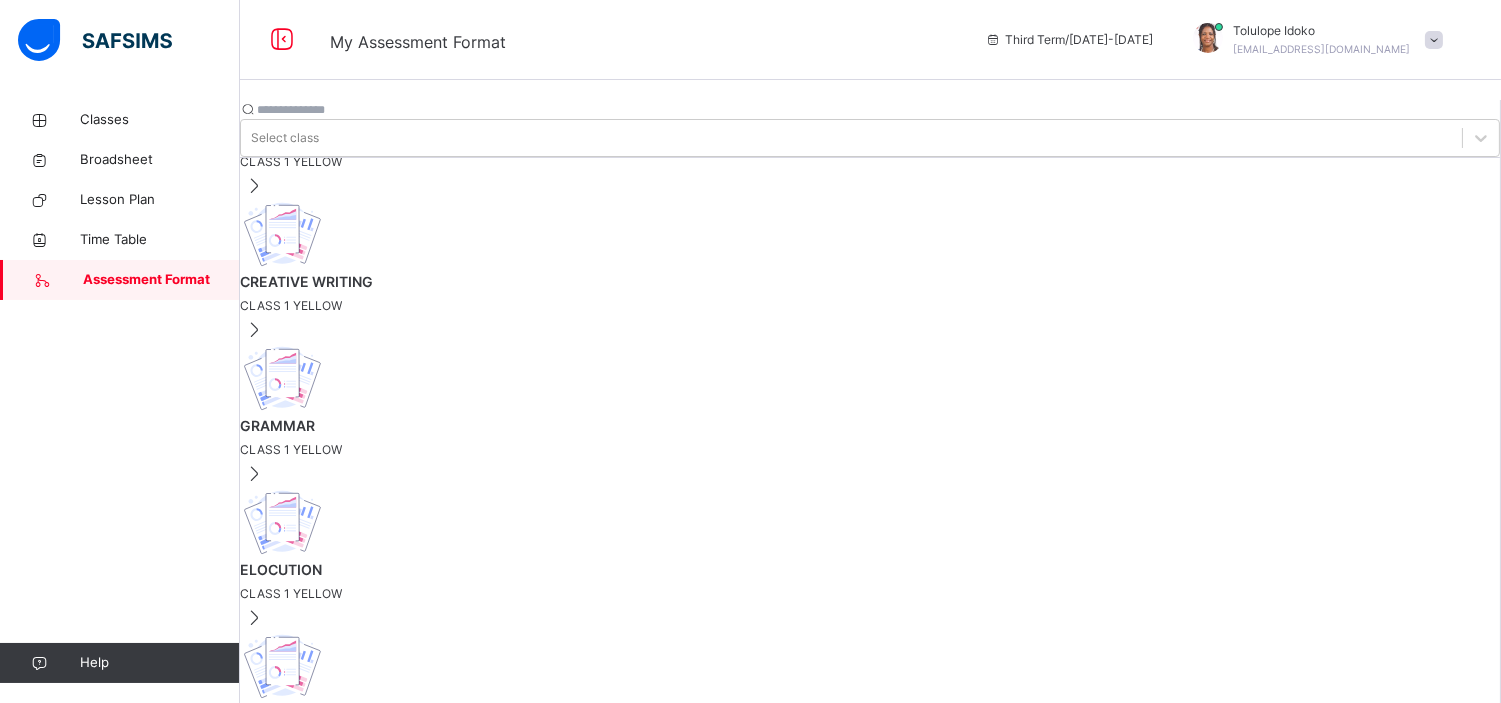 click on "[ 50 %]" at bounding box center (381, 777) 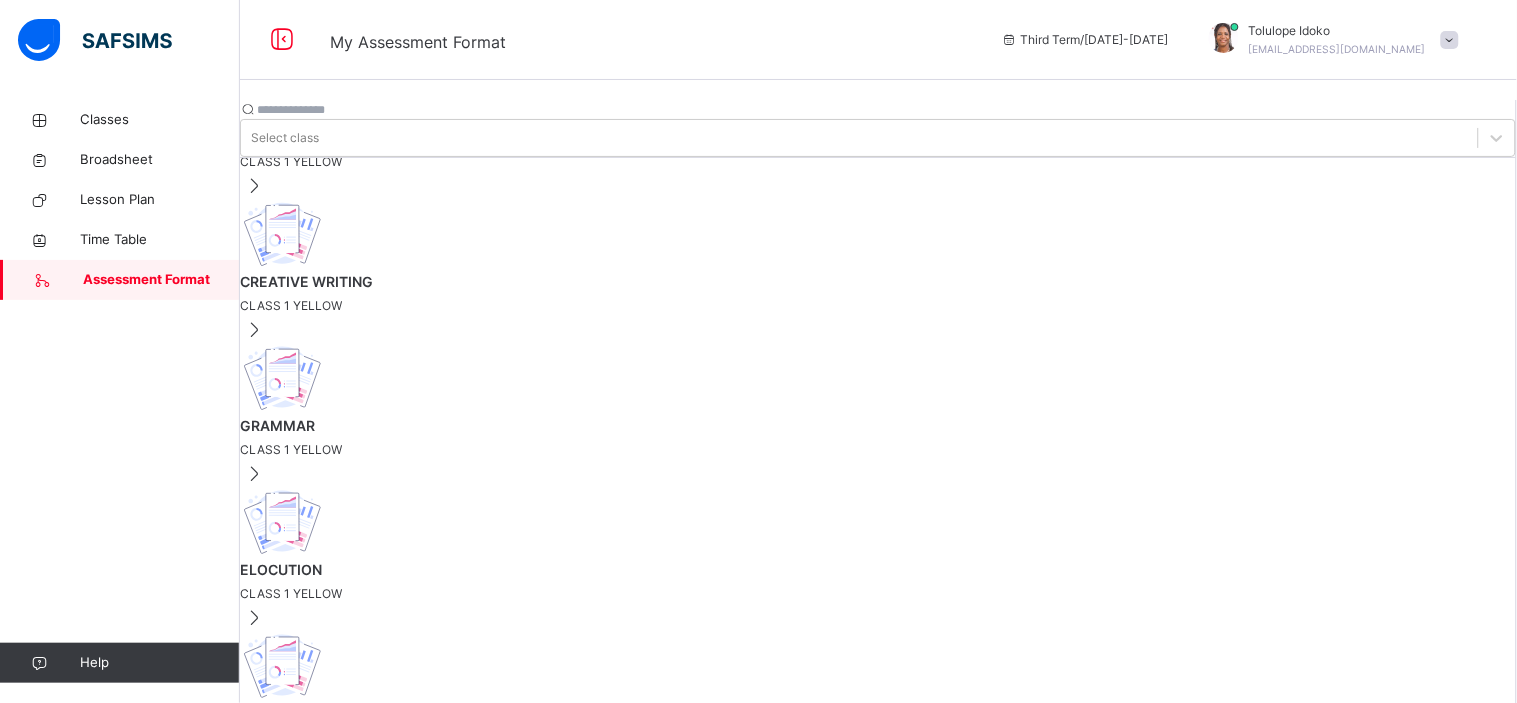 click on "CLASS 1 YELLOW" at bounding box center (878, 1026) 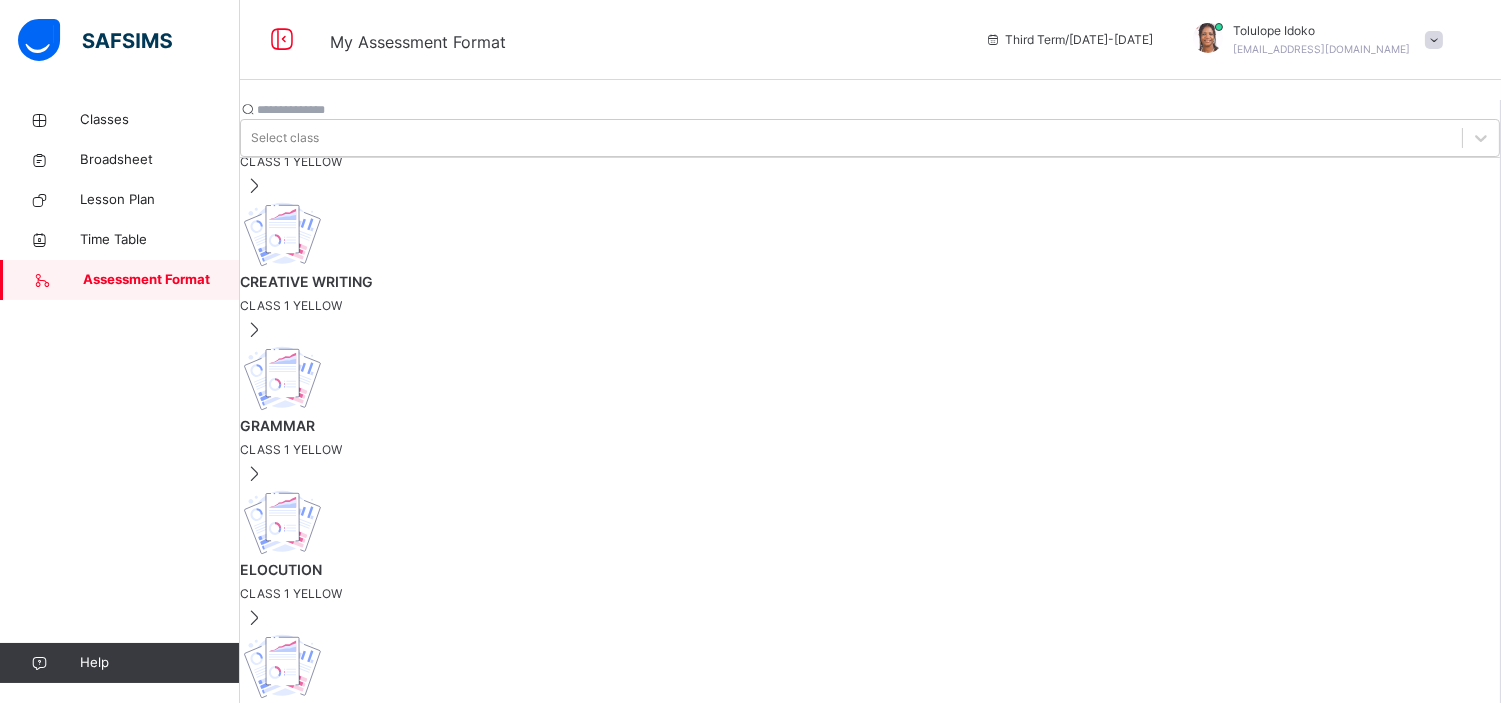 click on "EXAM    [ 50 %]" at bounding box center [362, 777] 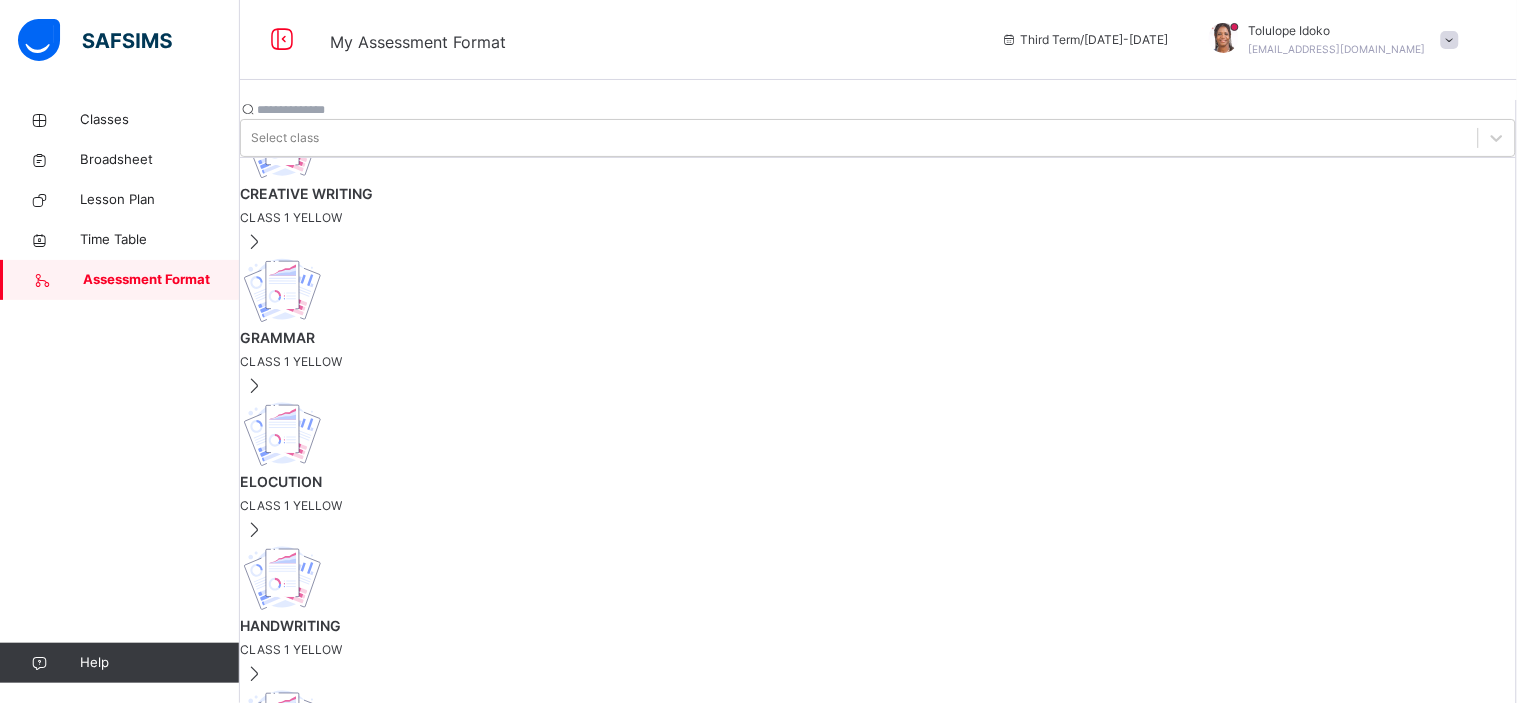 scroll, scrollTop: 322, scrollLeft: 0, axis: vertical 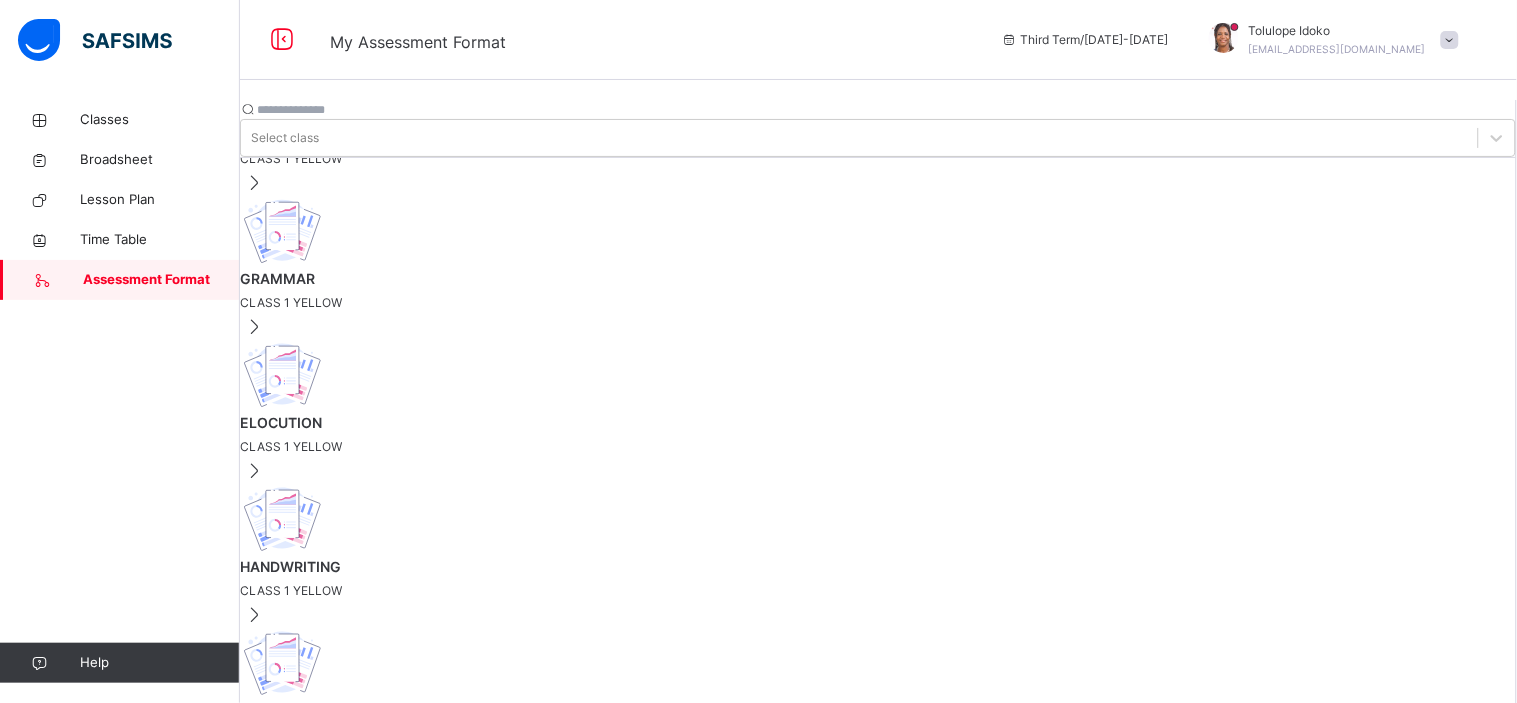 click on "VERBAL REASONING" at bounding box center [878, 998] 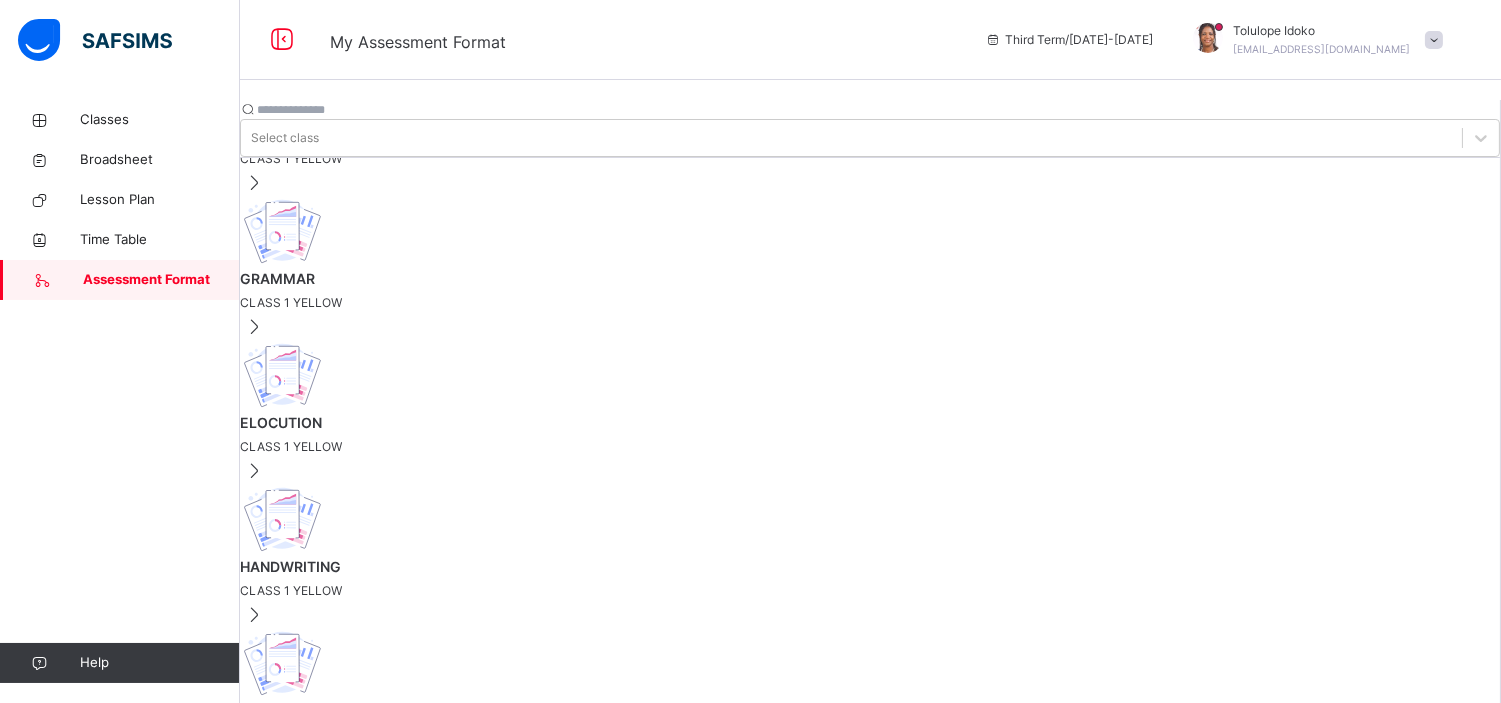 click on "EXAM    [ 50 %]" at bounding box center (362, 778) 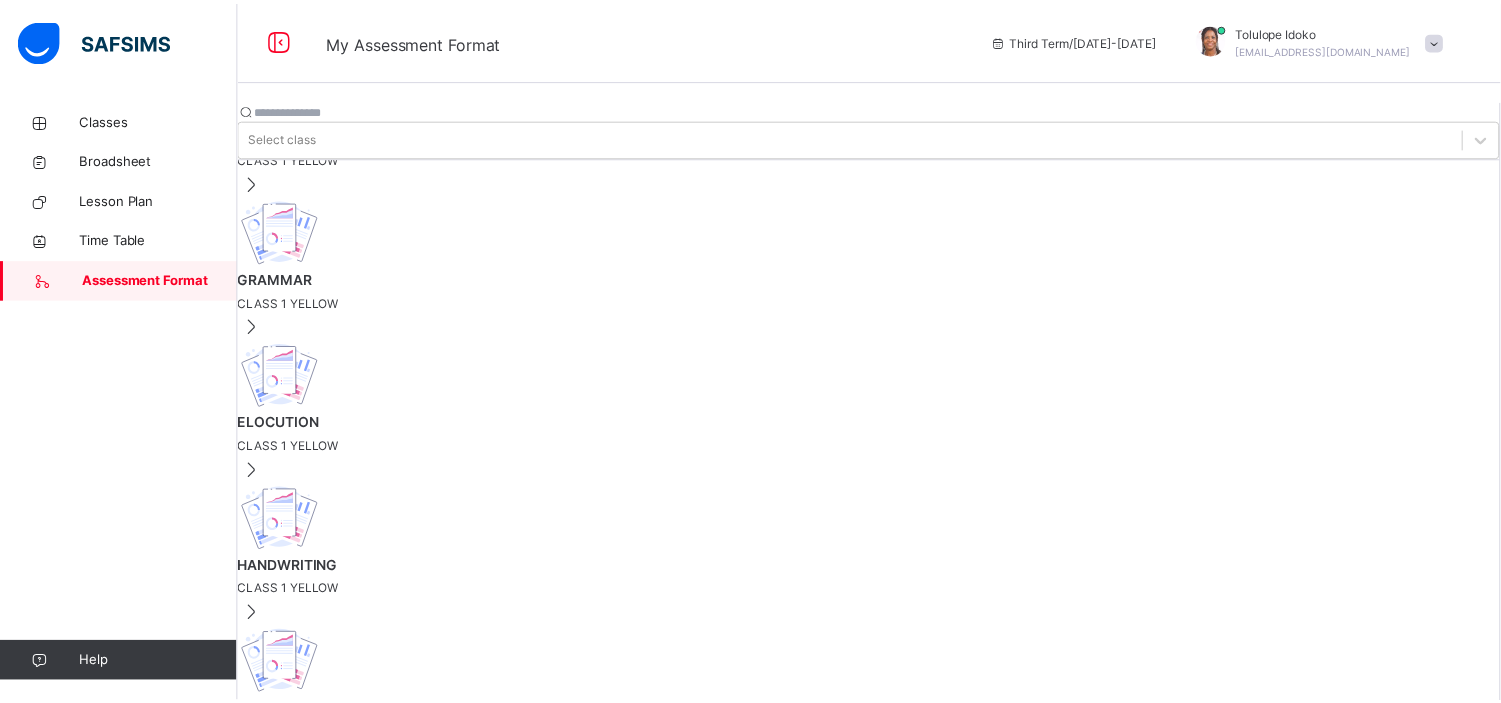scroll, scrollTop: 0, scrollLeft: 0, axis: both 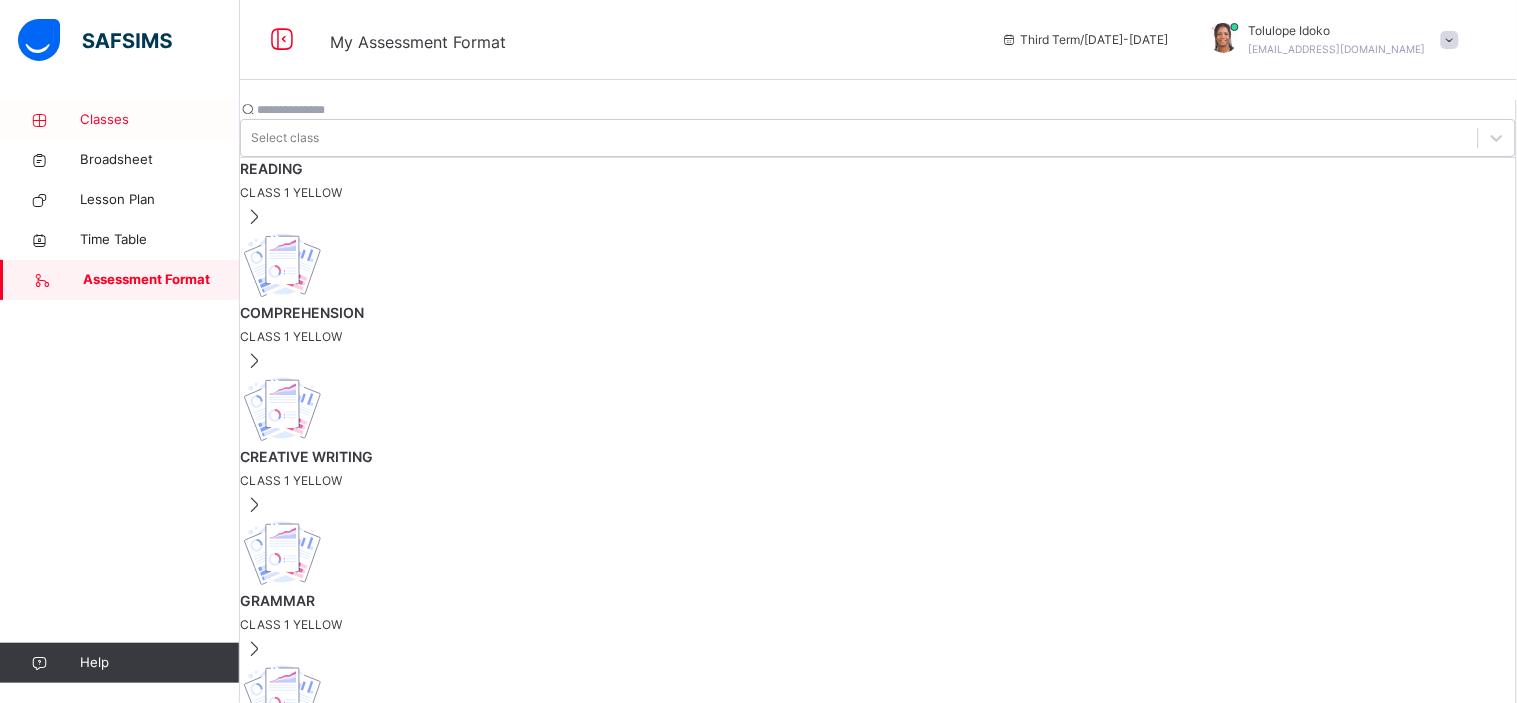 click on "Classes" at bounding box center (160, 120) 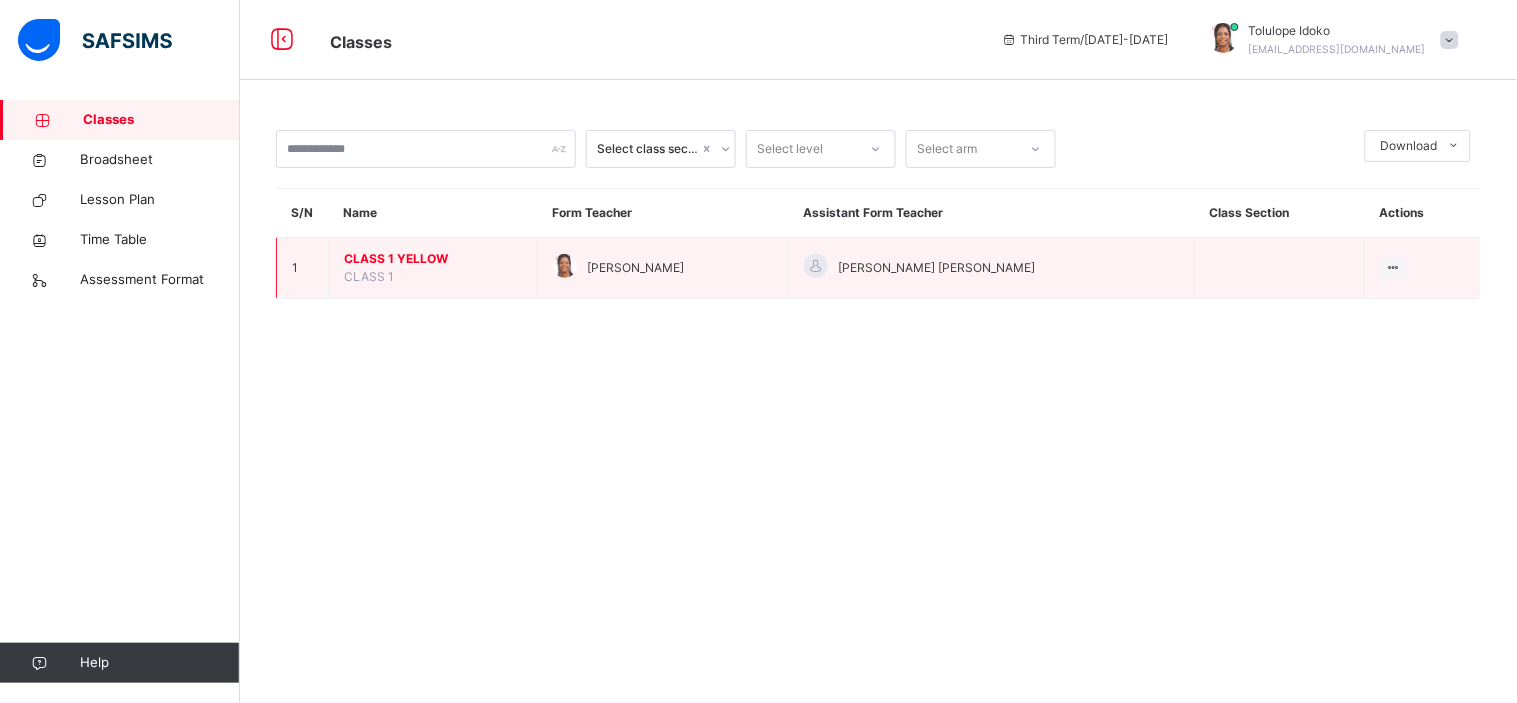 click on "CLASS 1   YELLOW" at bounding box center [433, 259] 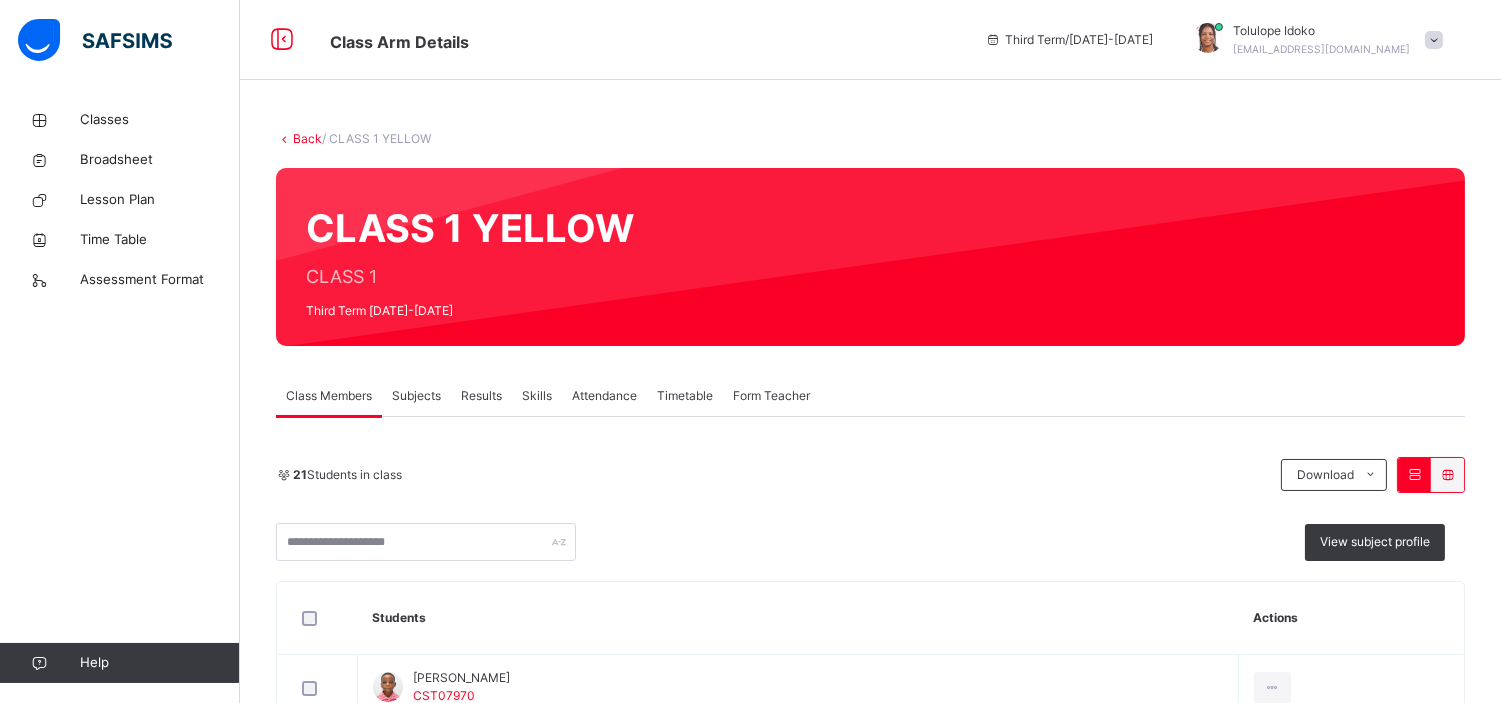 click on "Subjects" at bounding box center (416, 396) 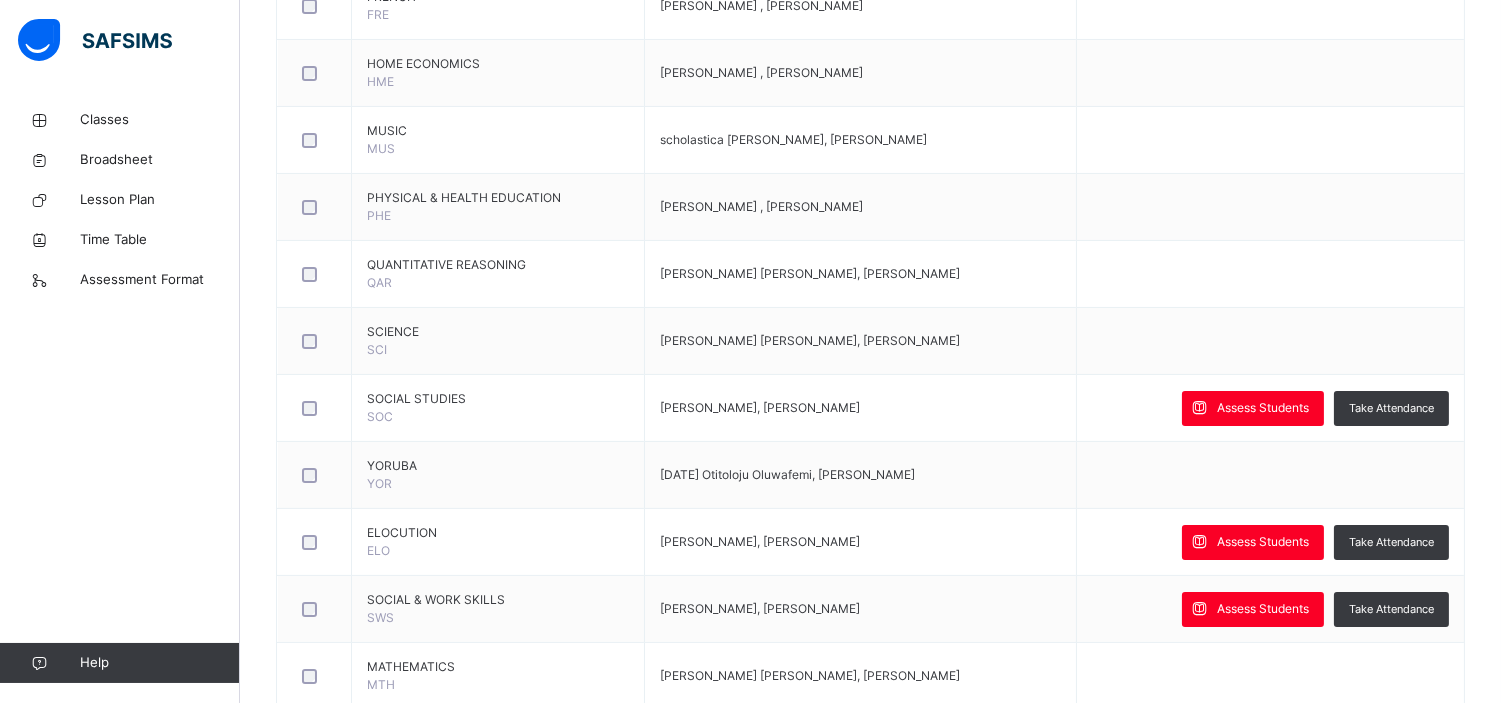 scroll, scrollTop: 737, scrollLeft: 0, axis: vertical 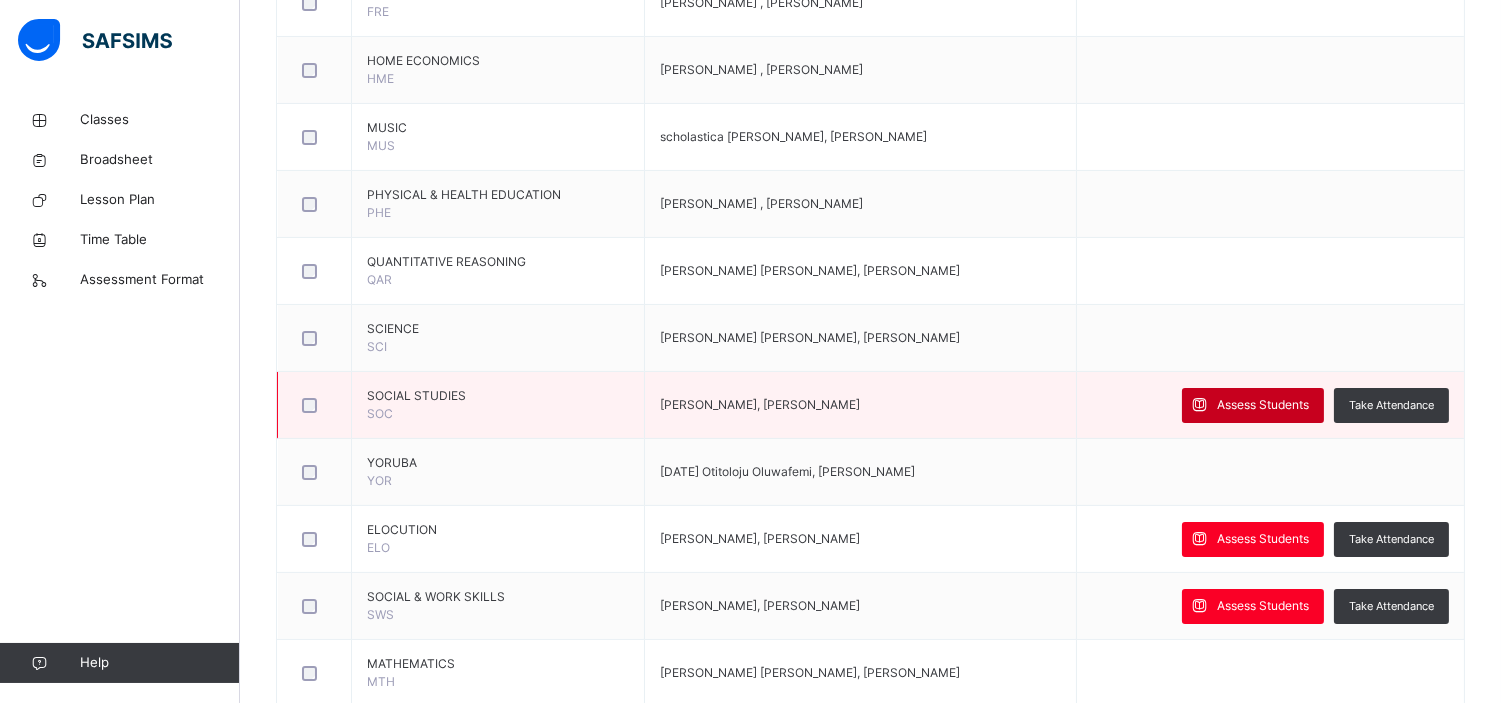 click on "Assess Students" at bounding box center (1263, 405) 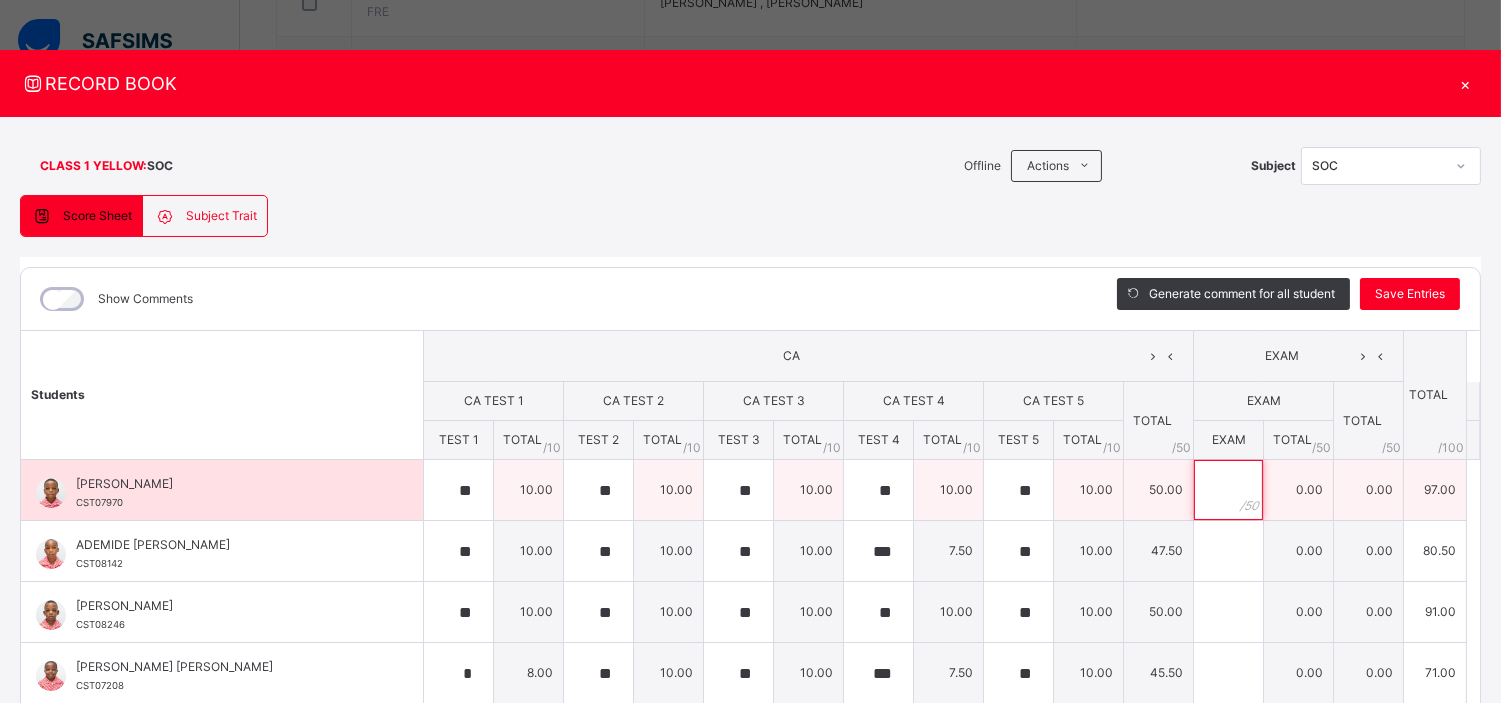 click at bounding box center [1228, 490] 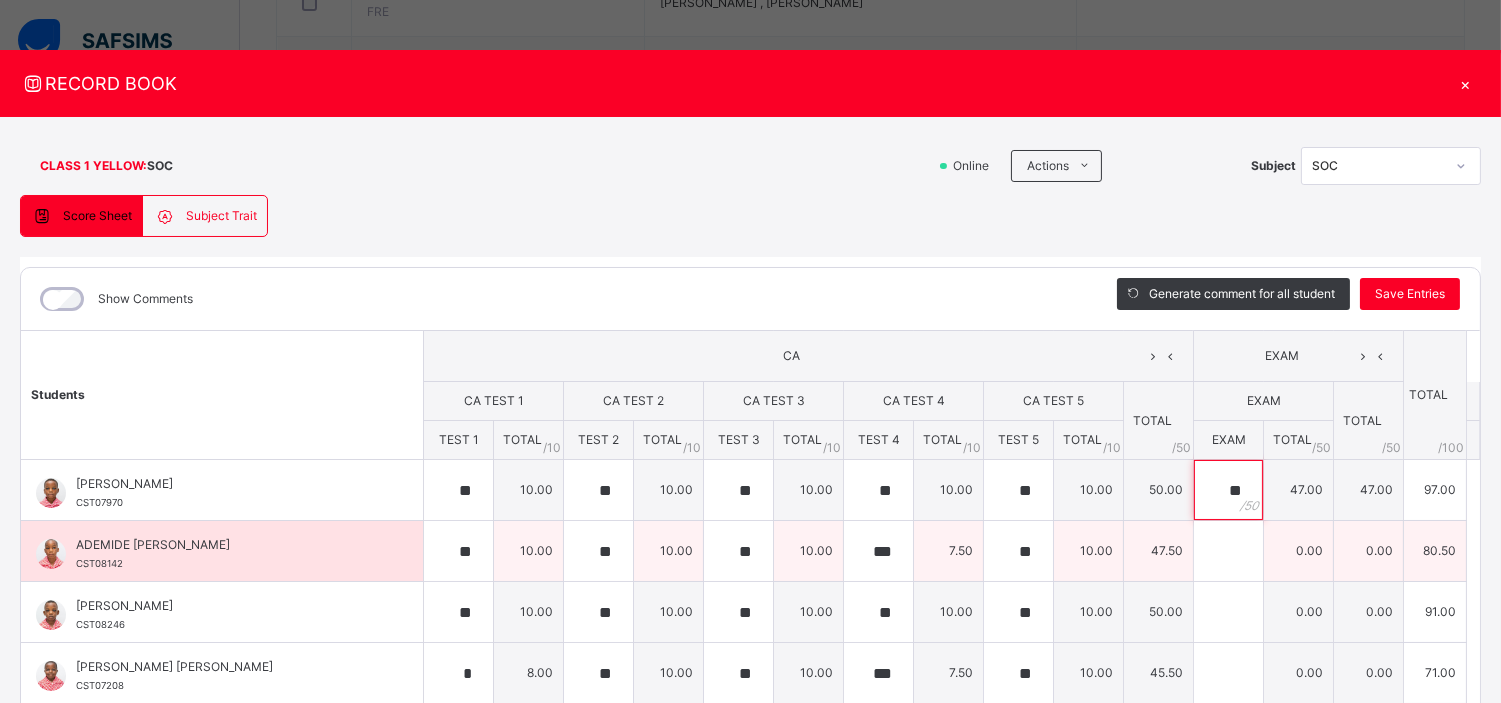 type on "**" 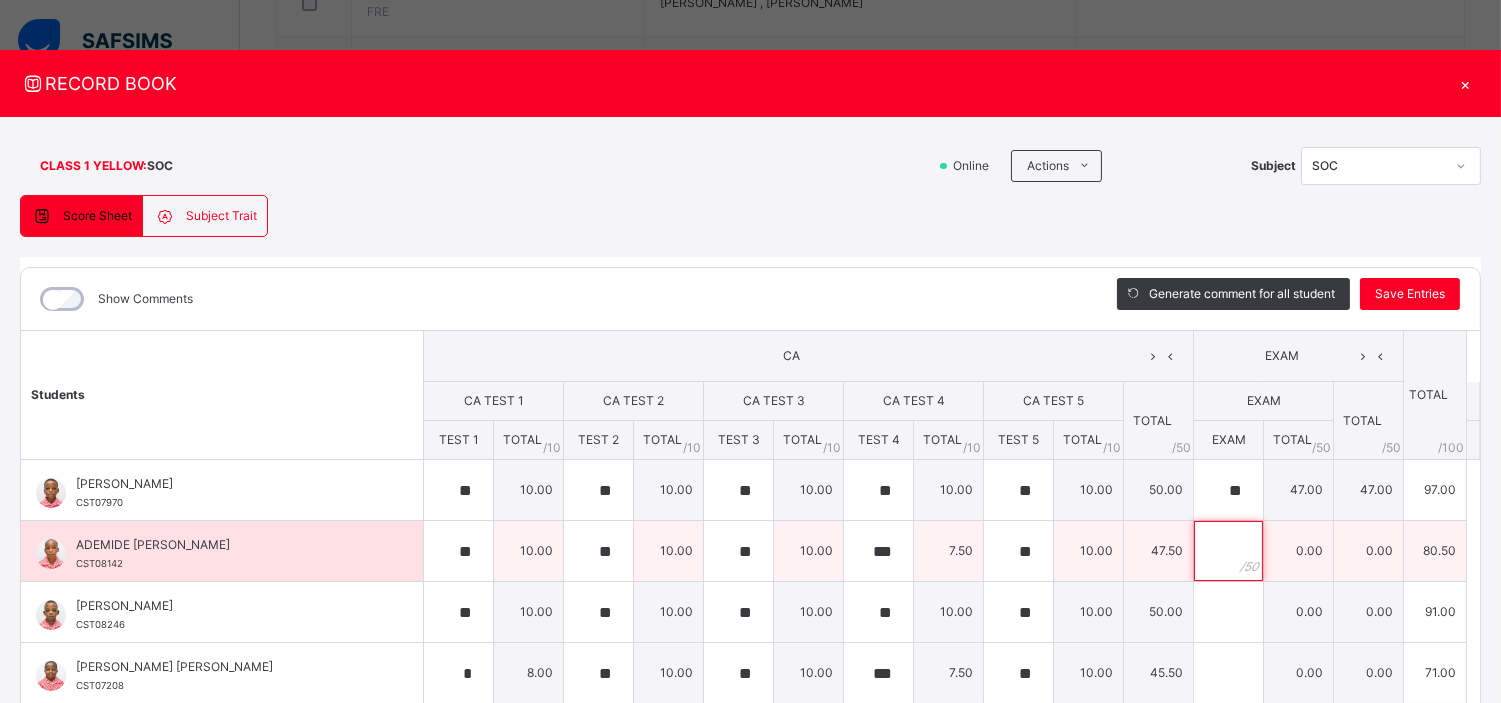 click at bounding box center [1228, 551] 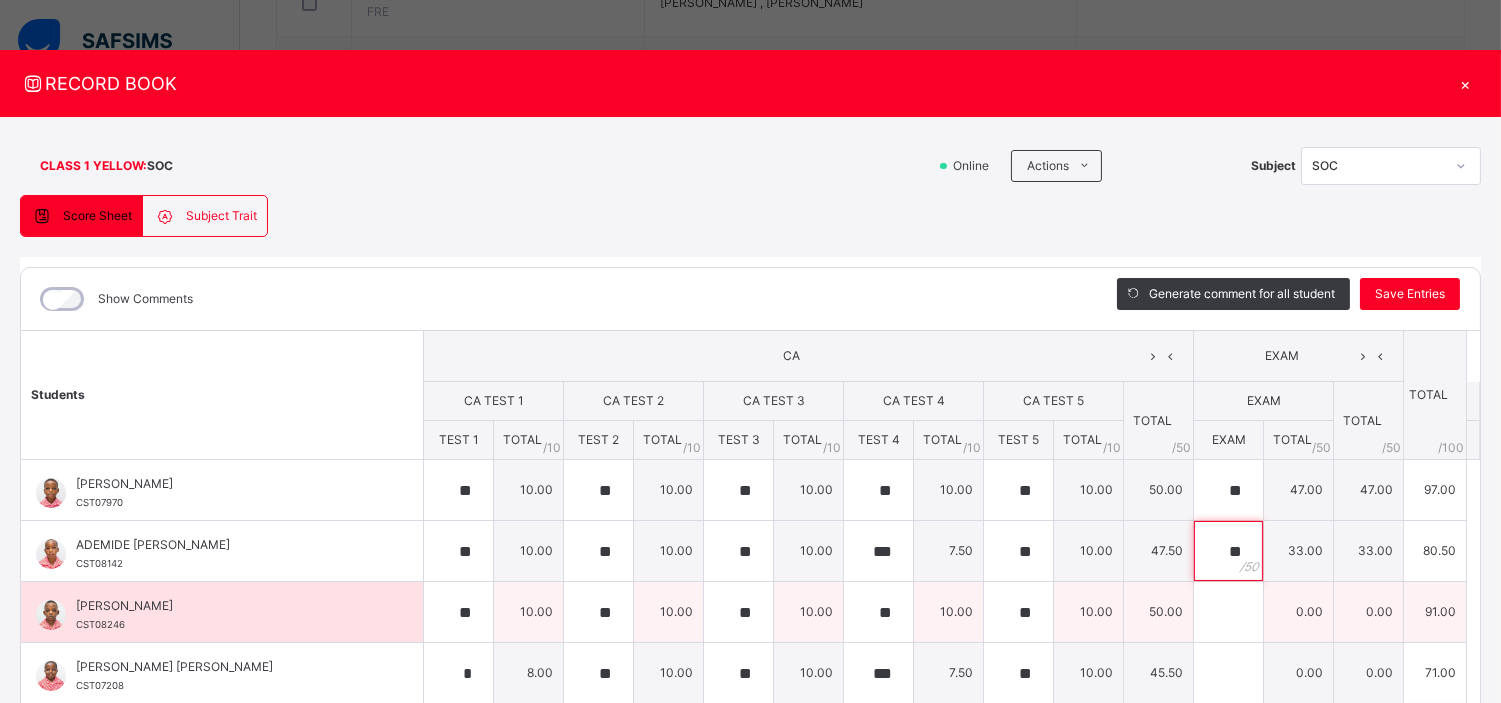 type on "**" 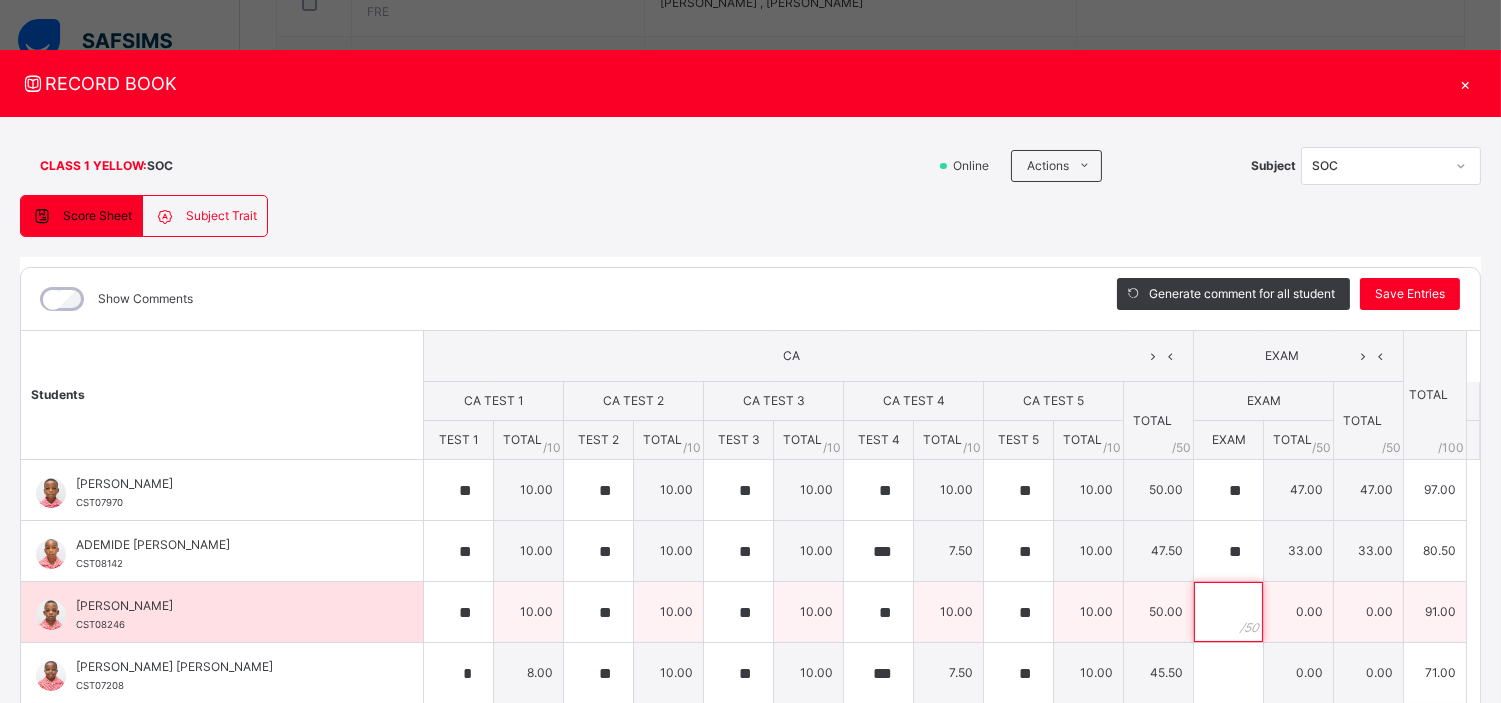 click at bounding box center [1228, 612] 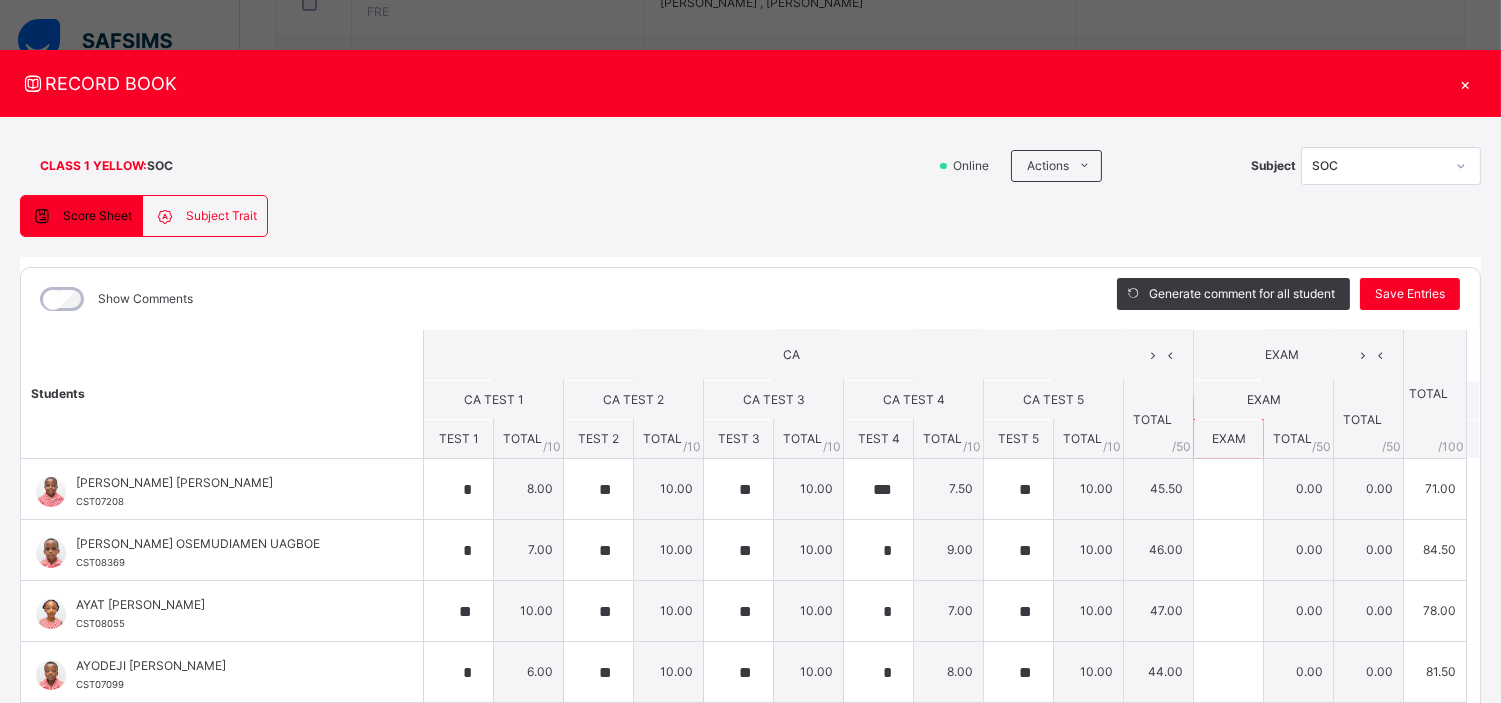 scroll, scrollTop: 191, scrollLeft: 0, axis: vertical 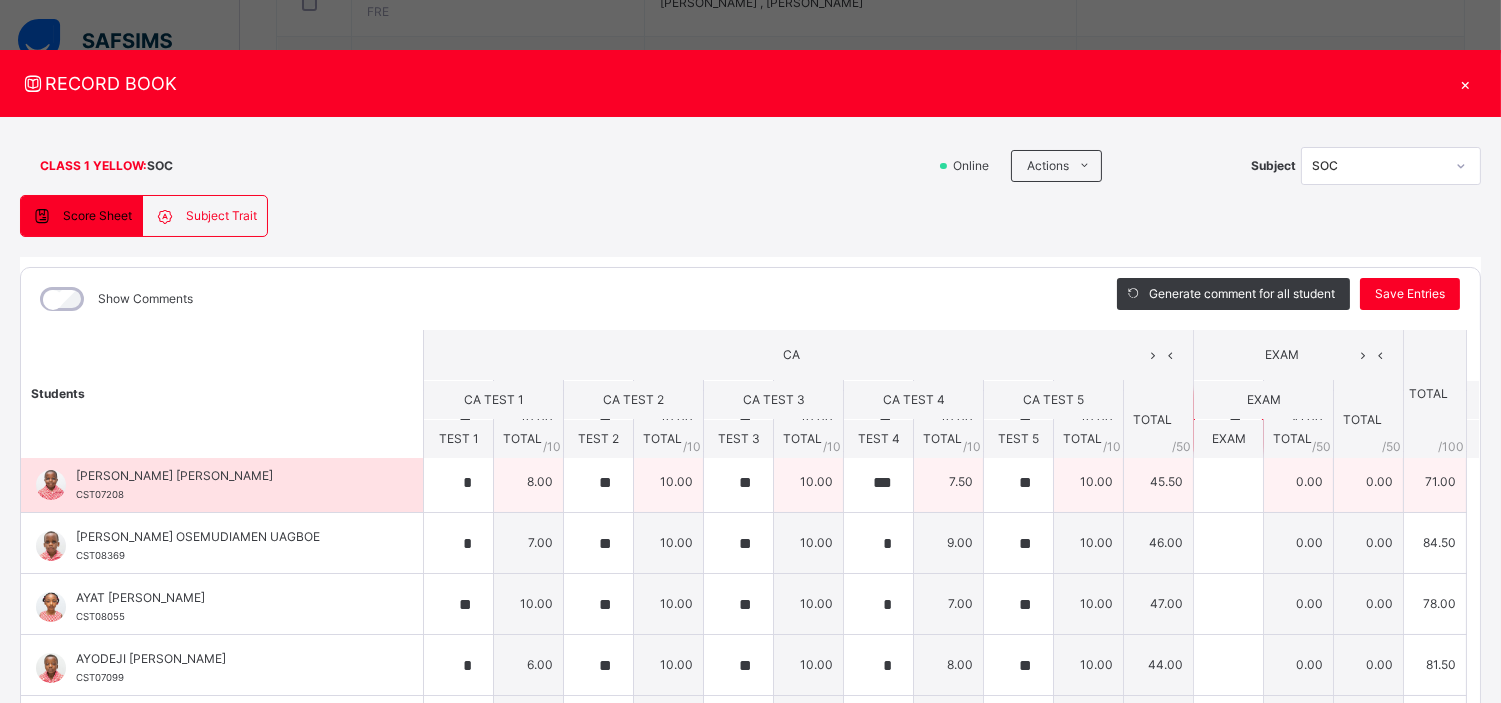 type on "**" 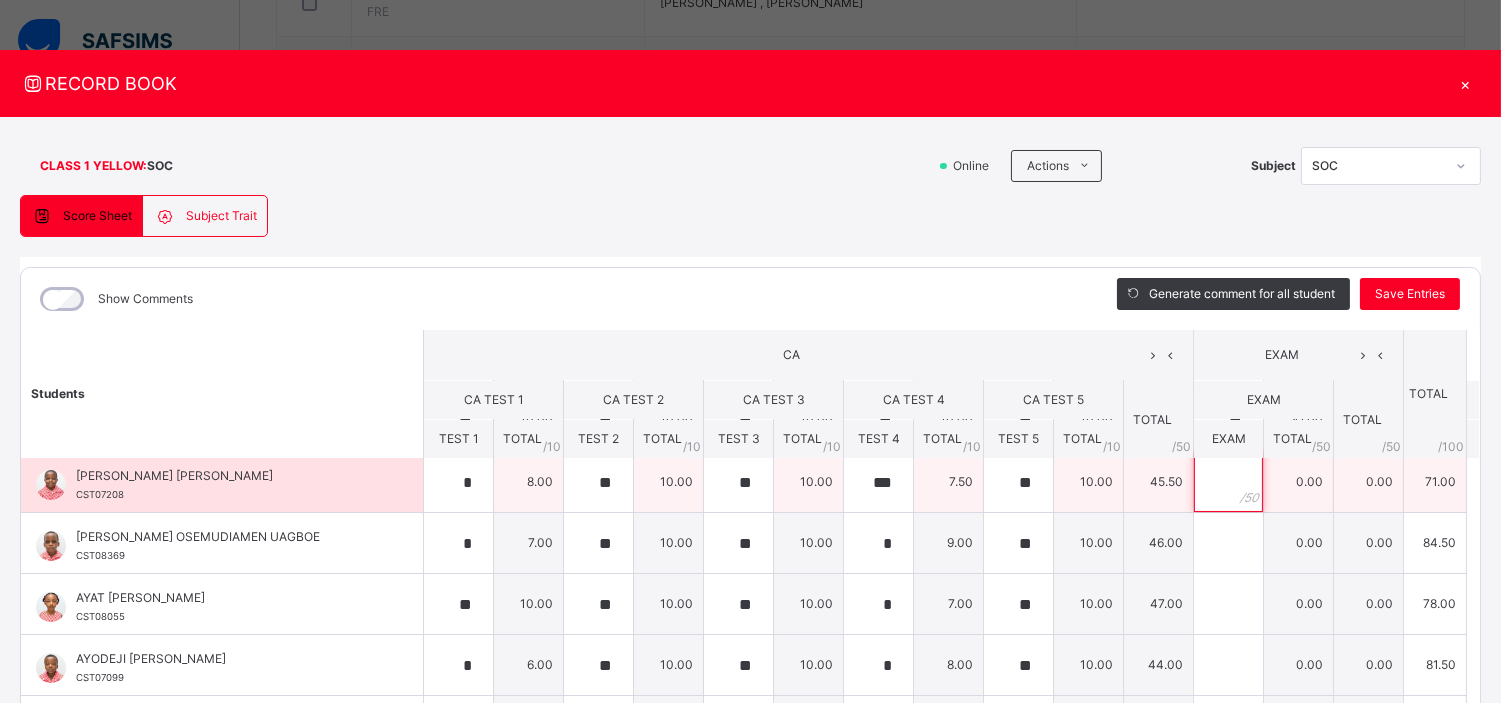 click at bounding box center (1228, 482) 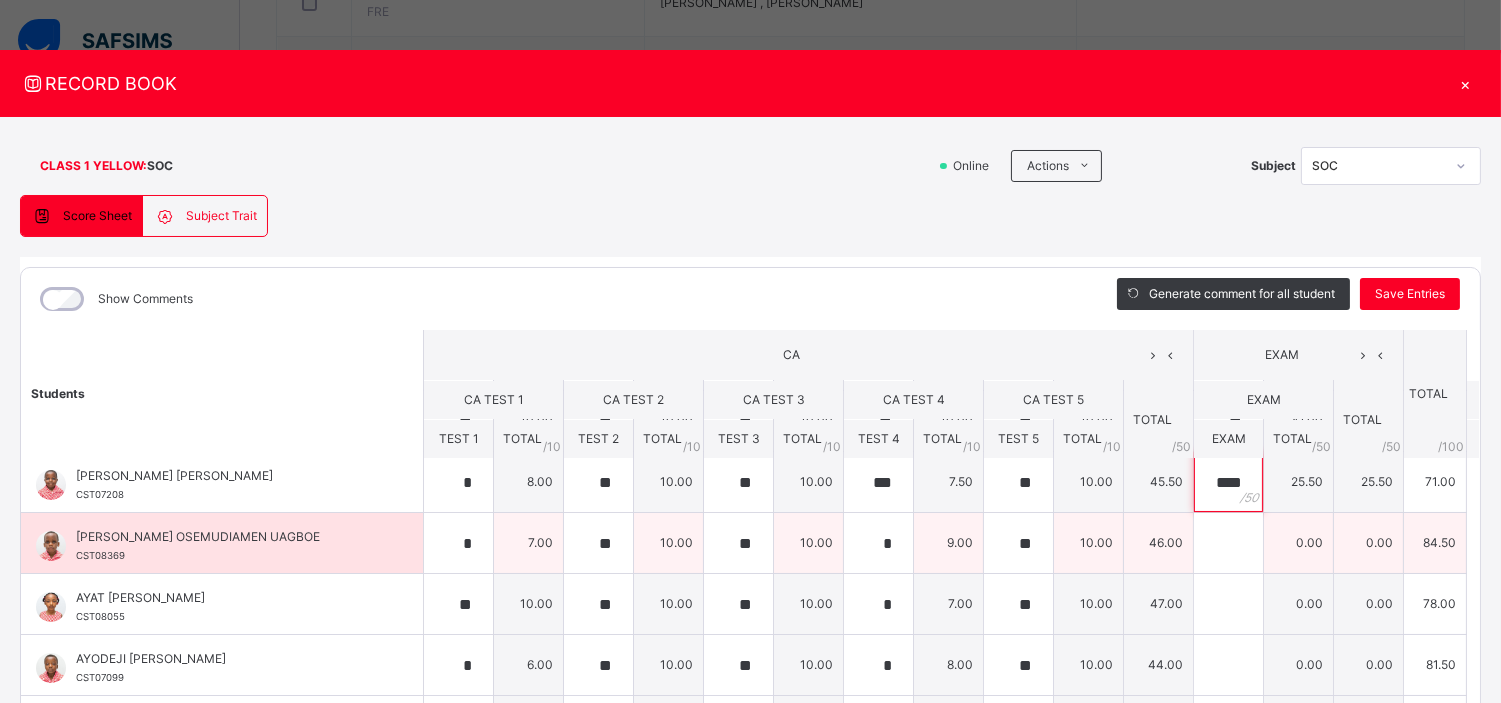 type on "****" 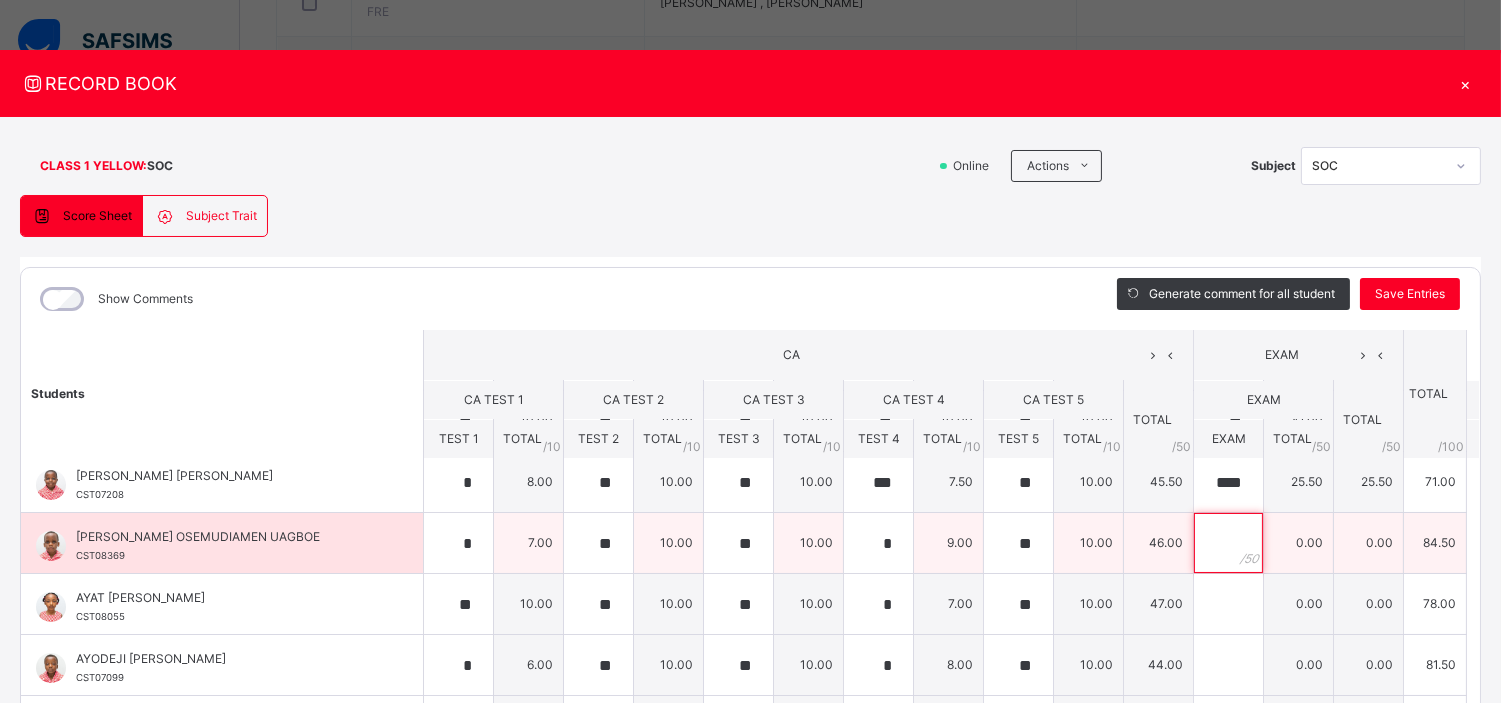 click at bounding box center [1228, 543] 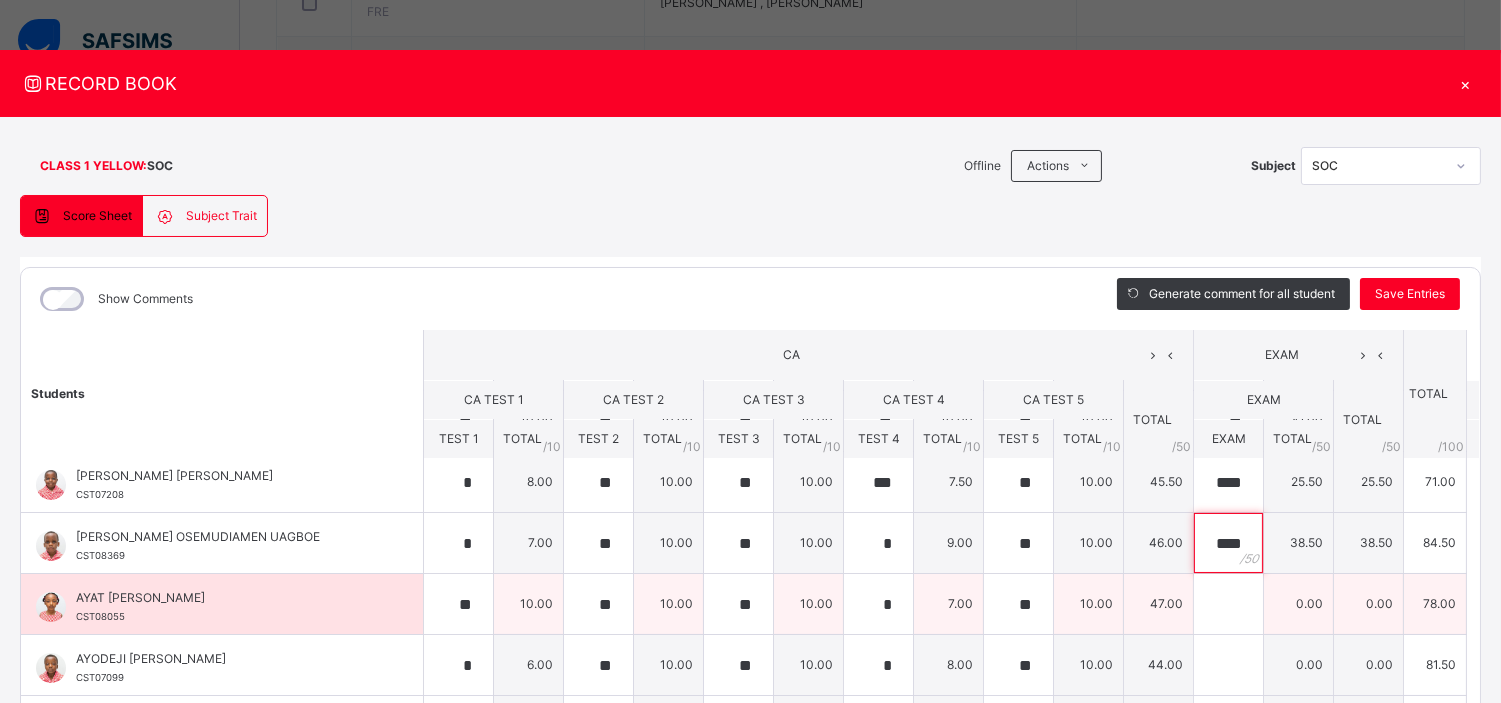 type on "****" 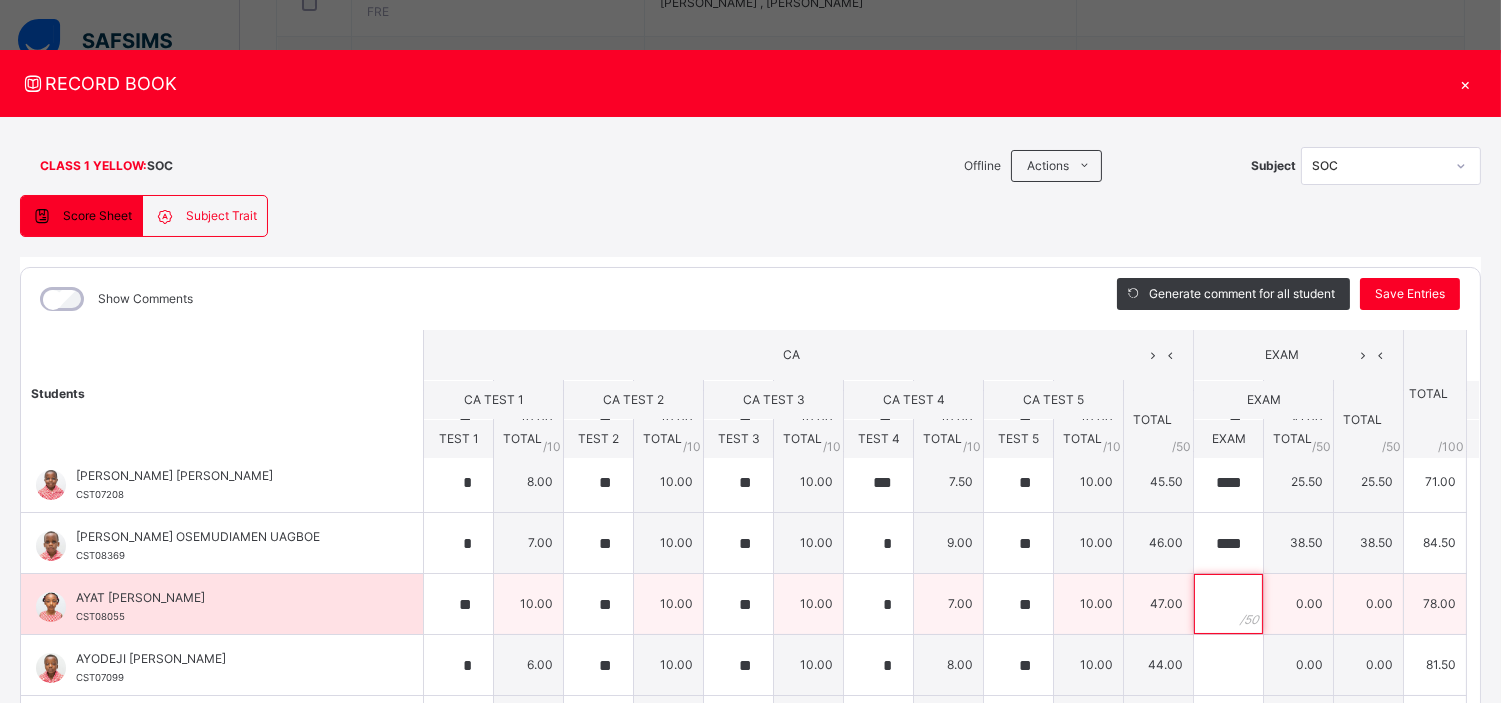 click at bounding box center [1228, 604] 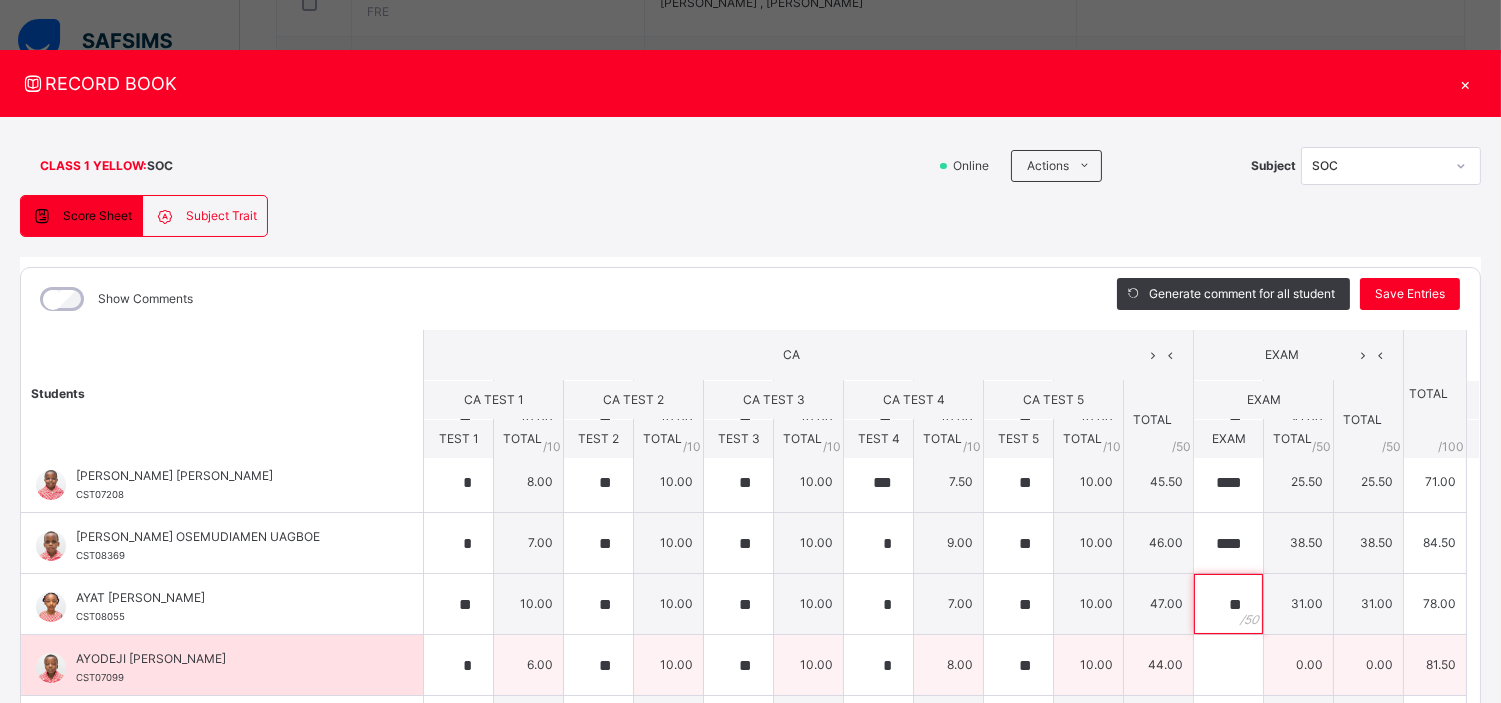 type on "**" 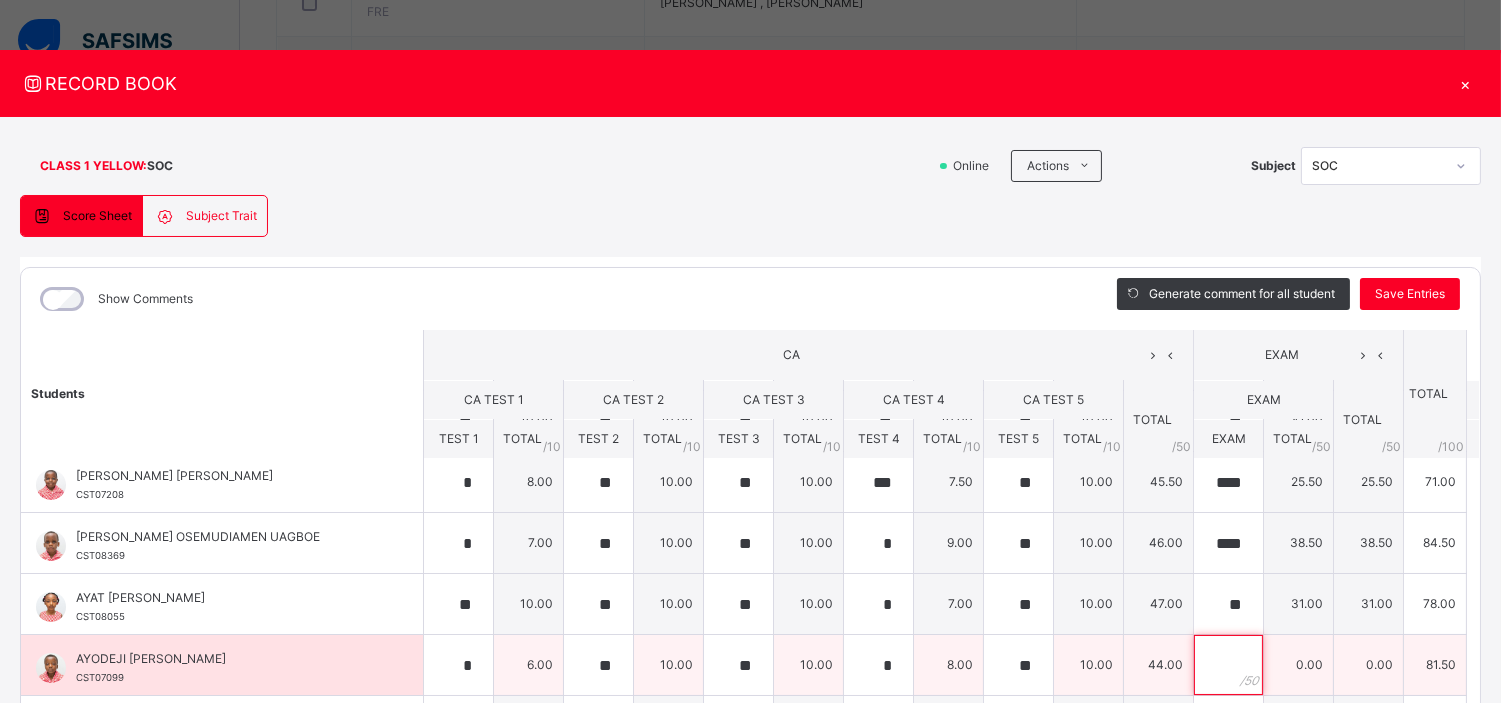 click at bounding box center [1228, 665] 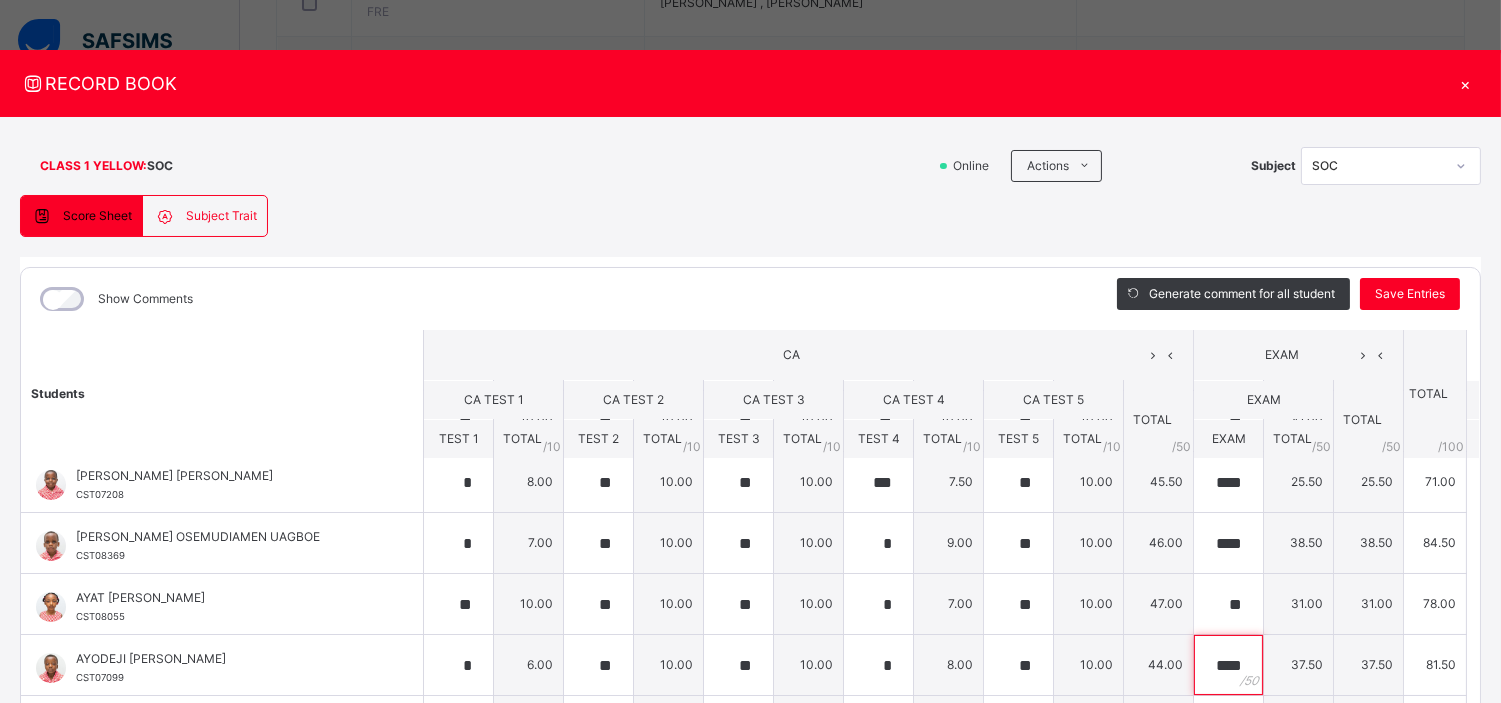 type on "****" 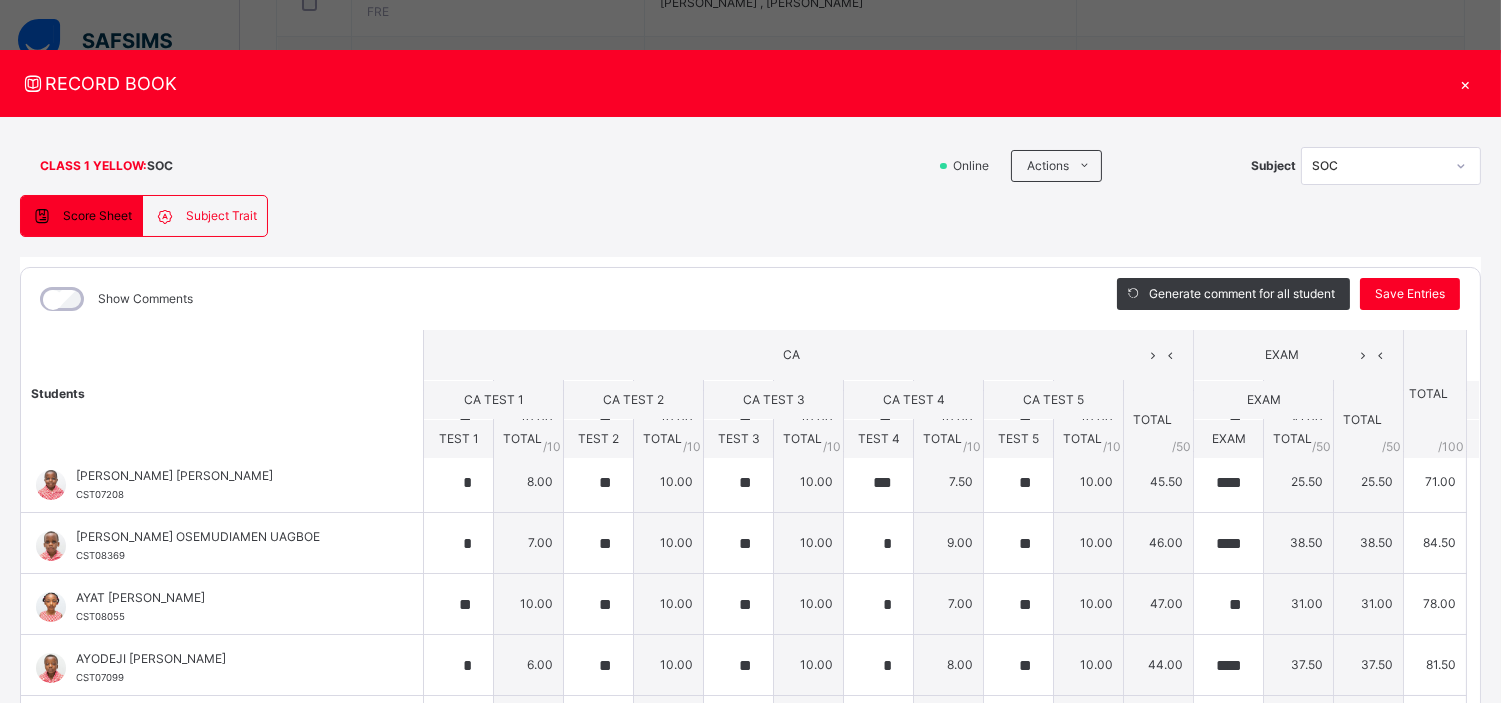 drag, startPoint x: 1470, startPoint y: 521, endPoint x: 1467, endPoint y: 582, distance: 61.073727 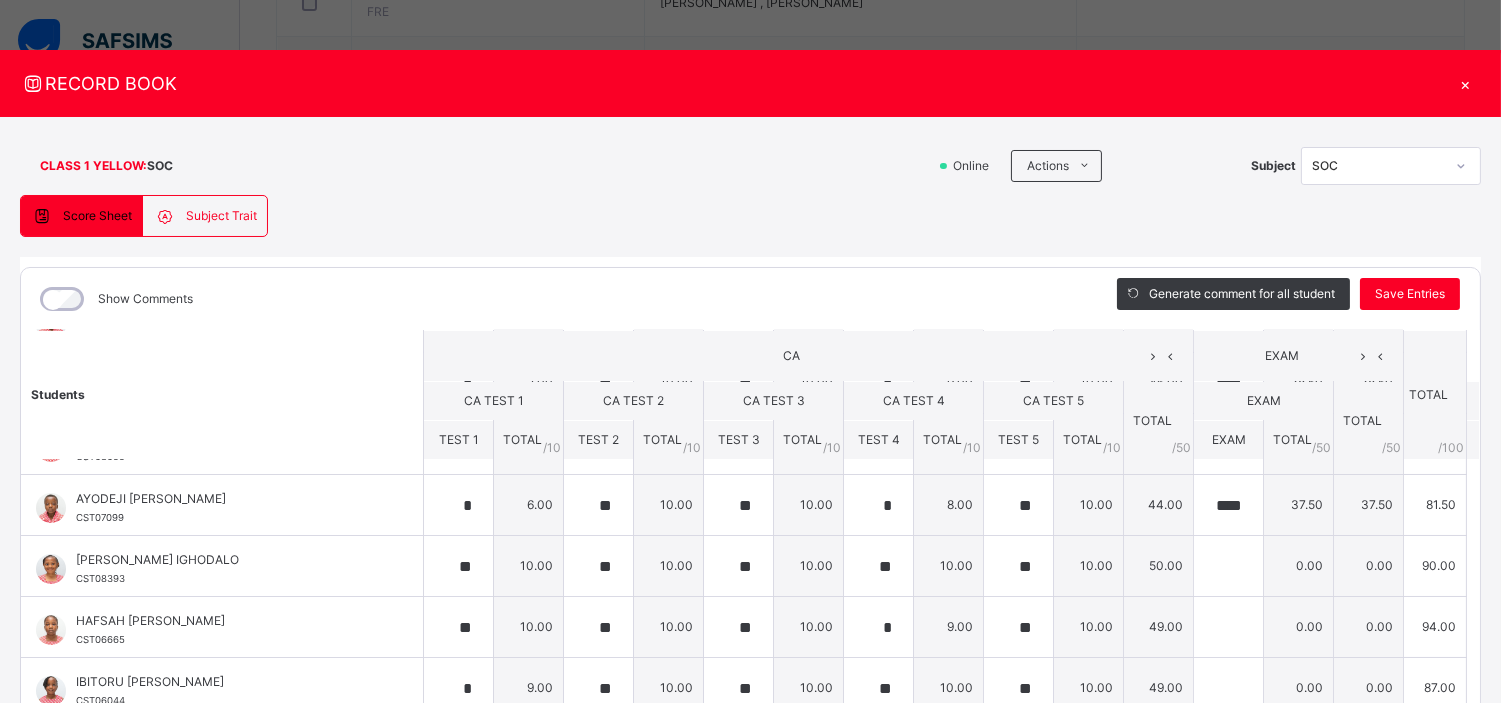 scroll, scrollTop: 362, scrollLeft: 0, axis: vertical 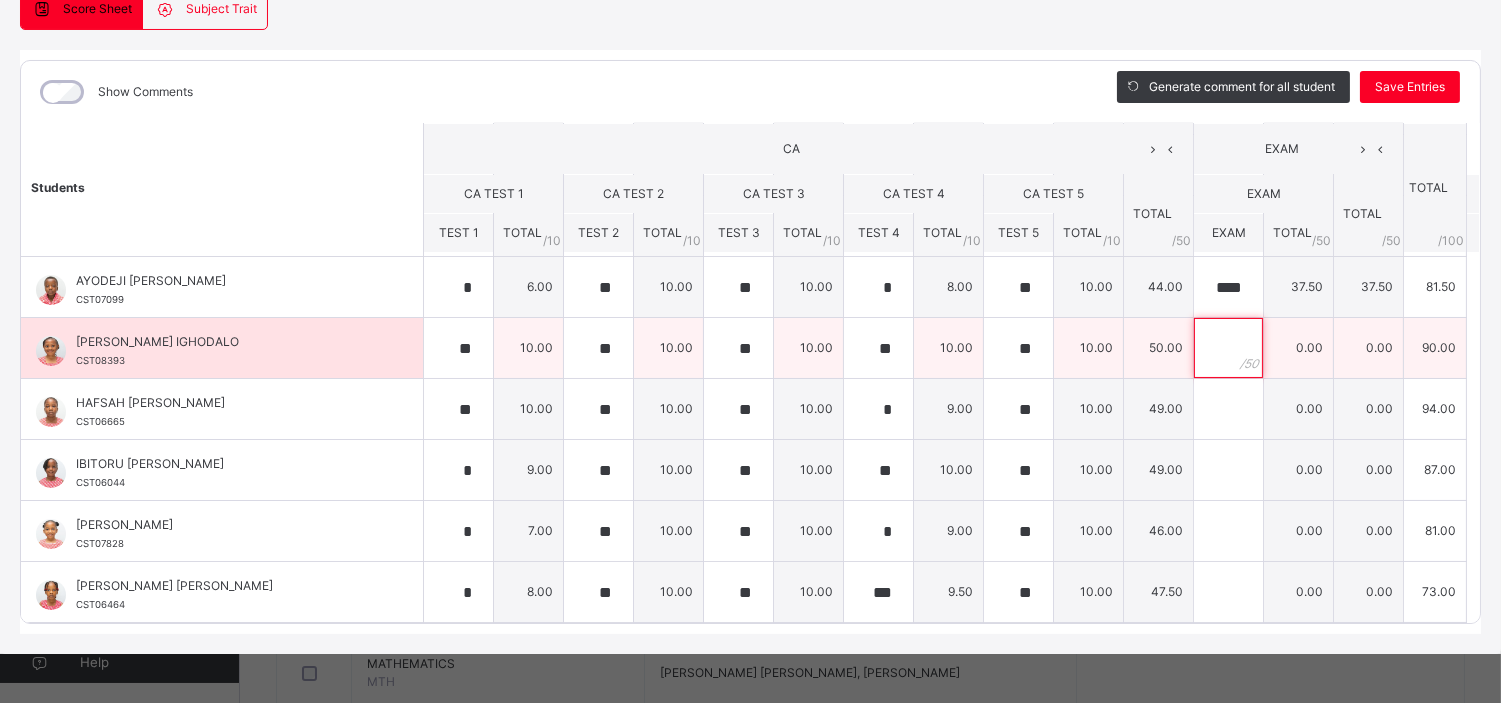 click at bounding box center (1228, 348) 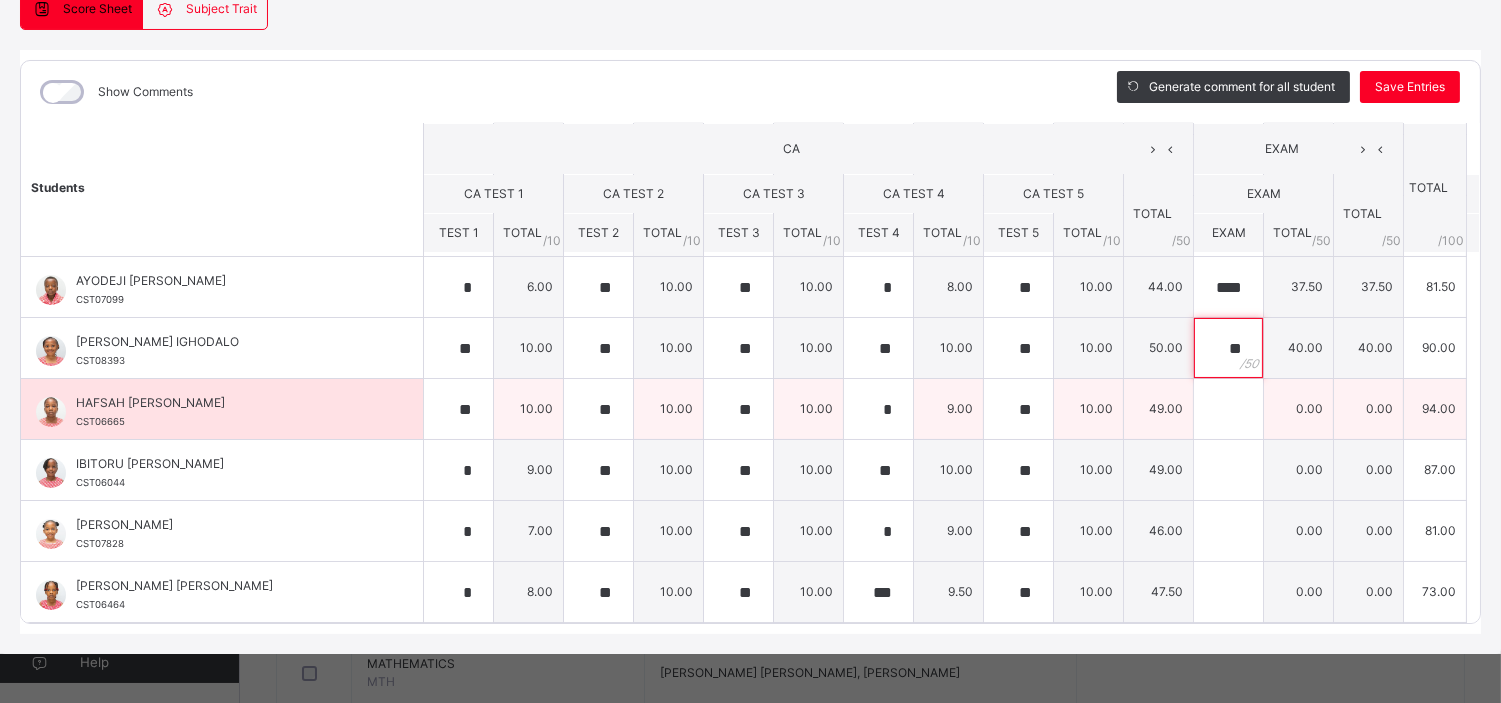 type on "**" 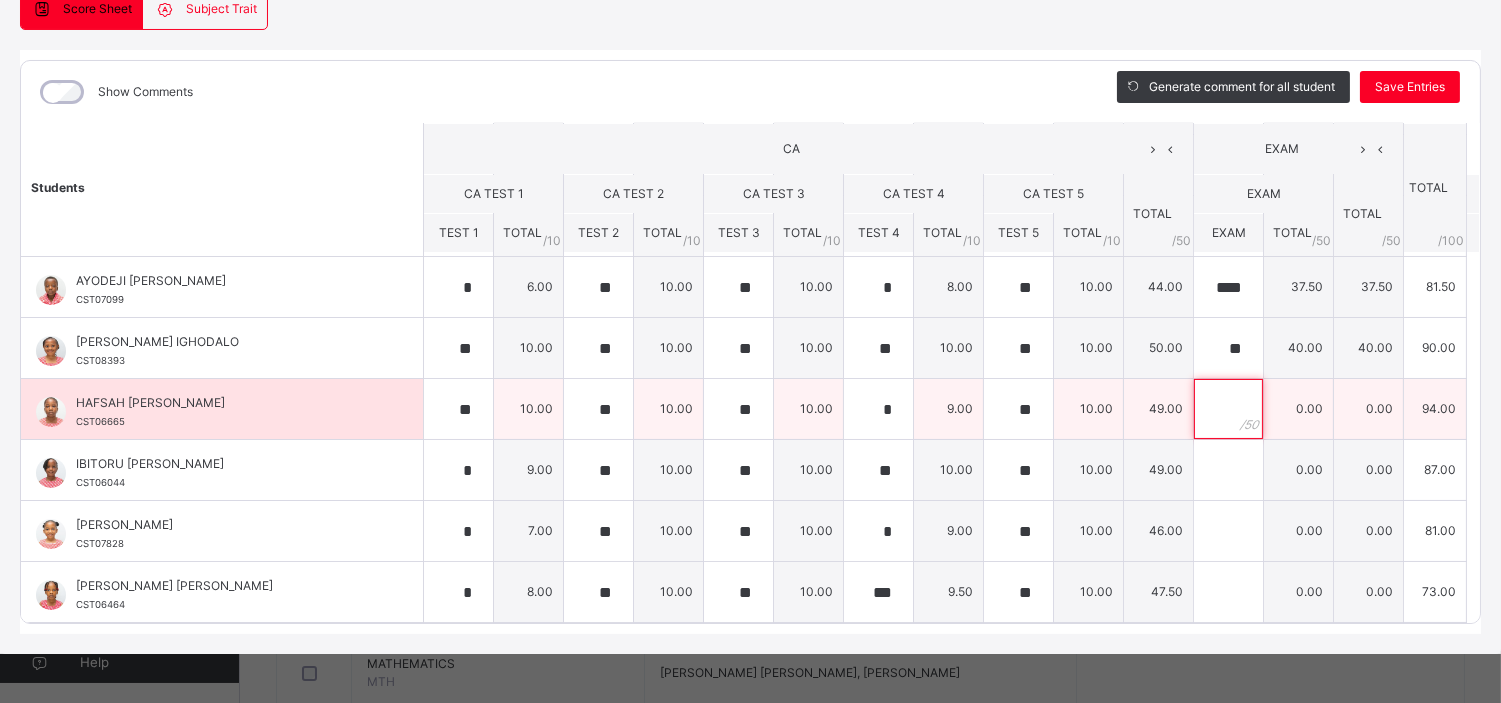 click at bounding box center [1228, 409] 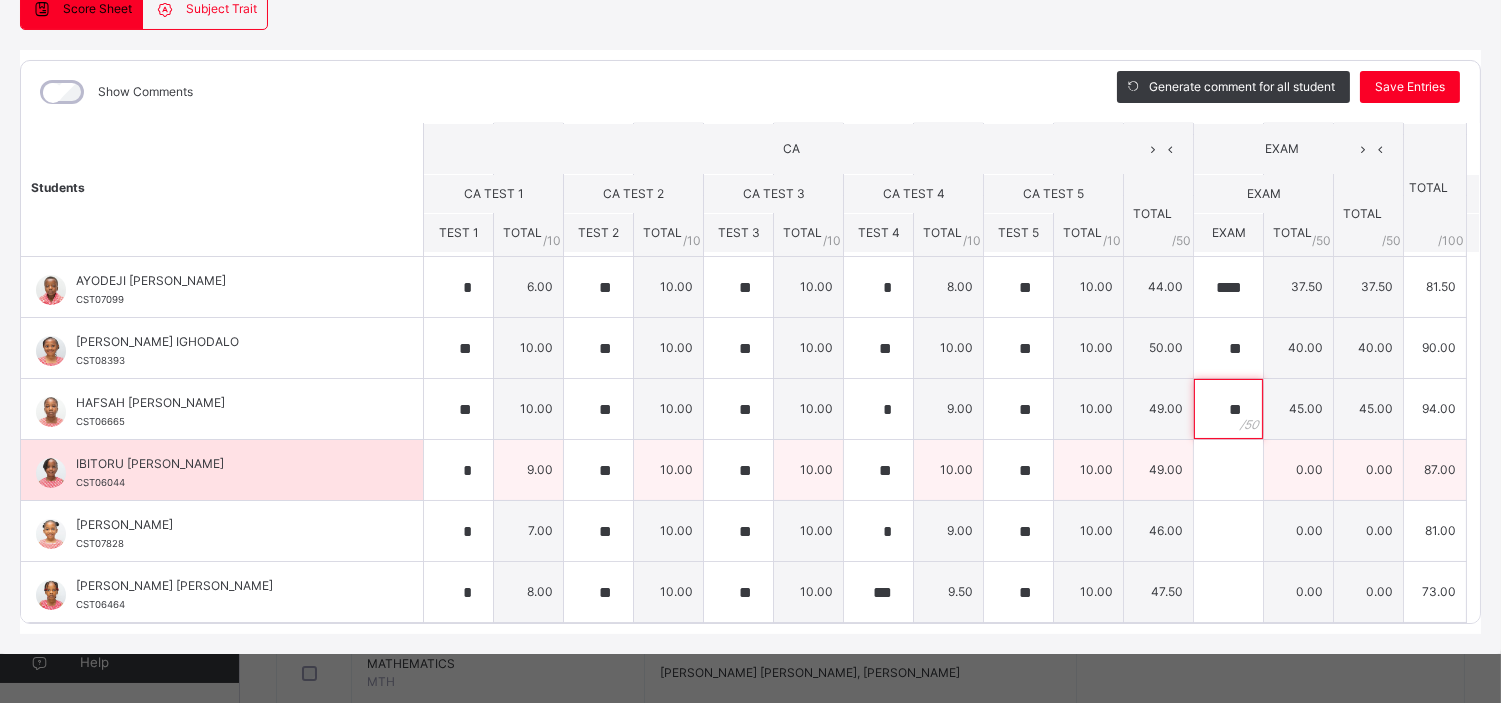 type on "**" 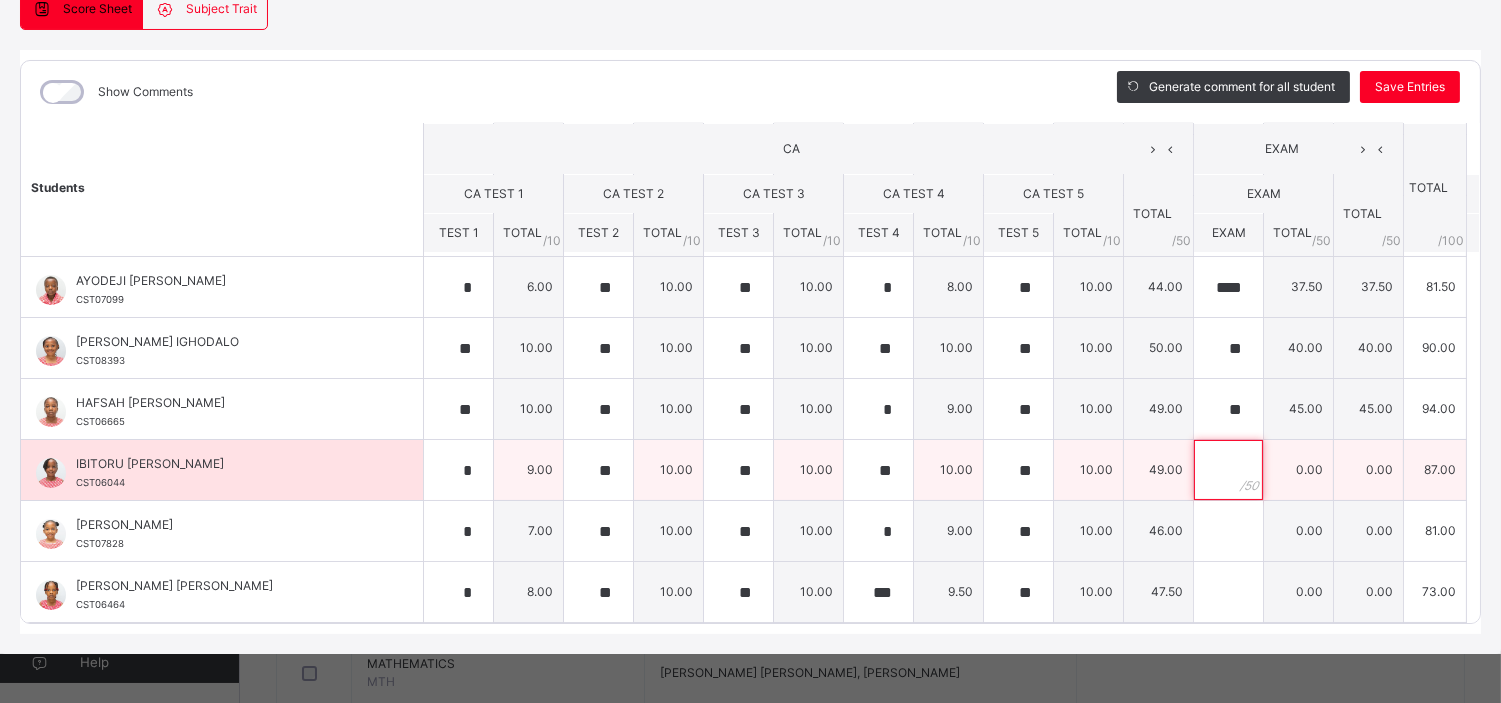 click at bounding box center [1228, 470] 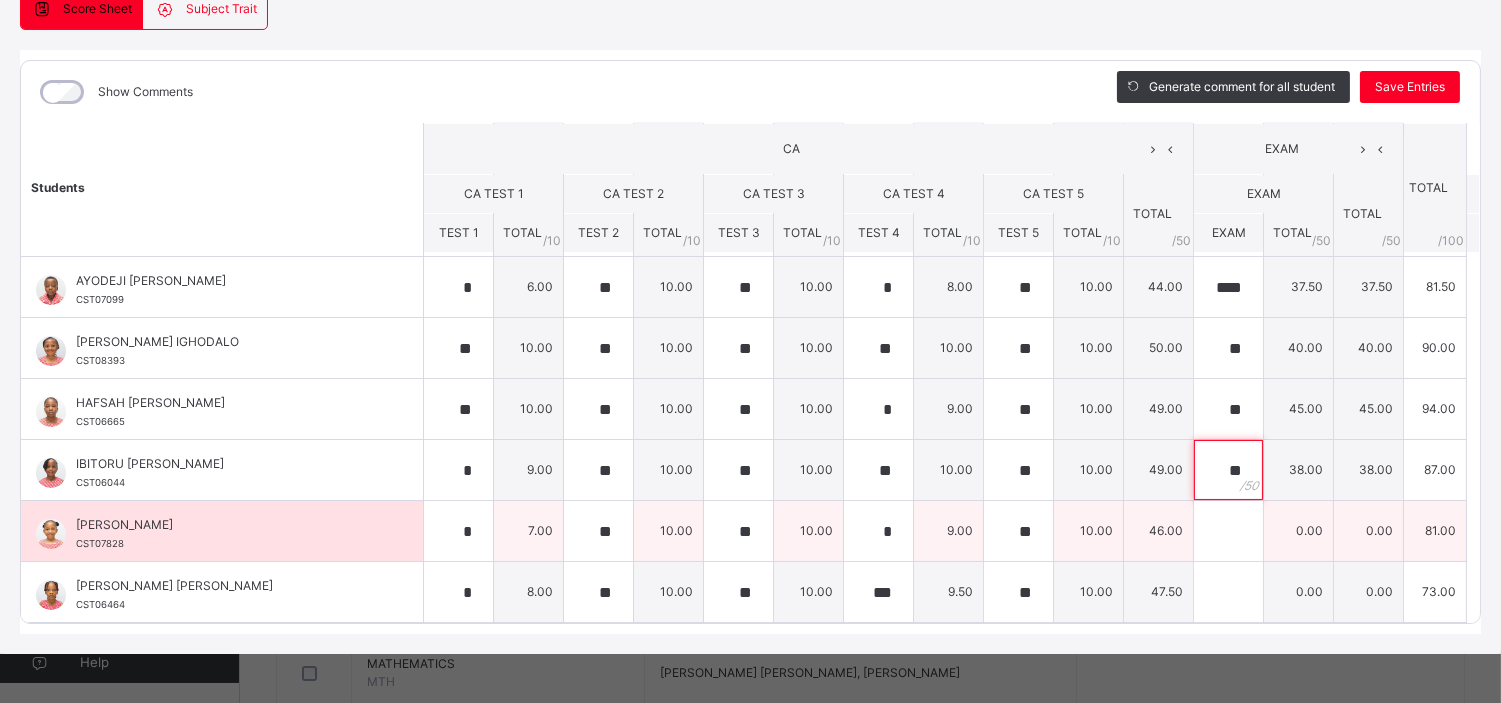 type on "**" 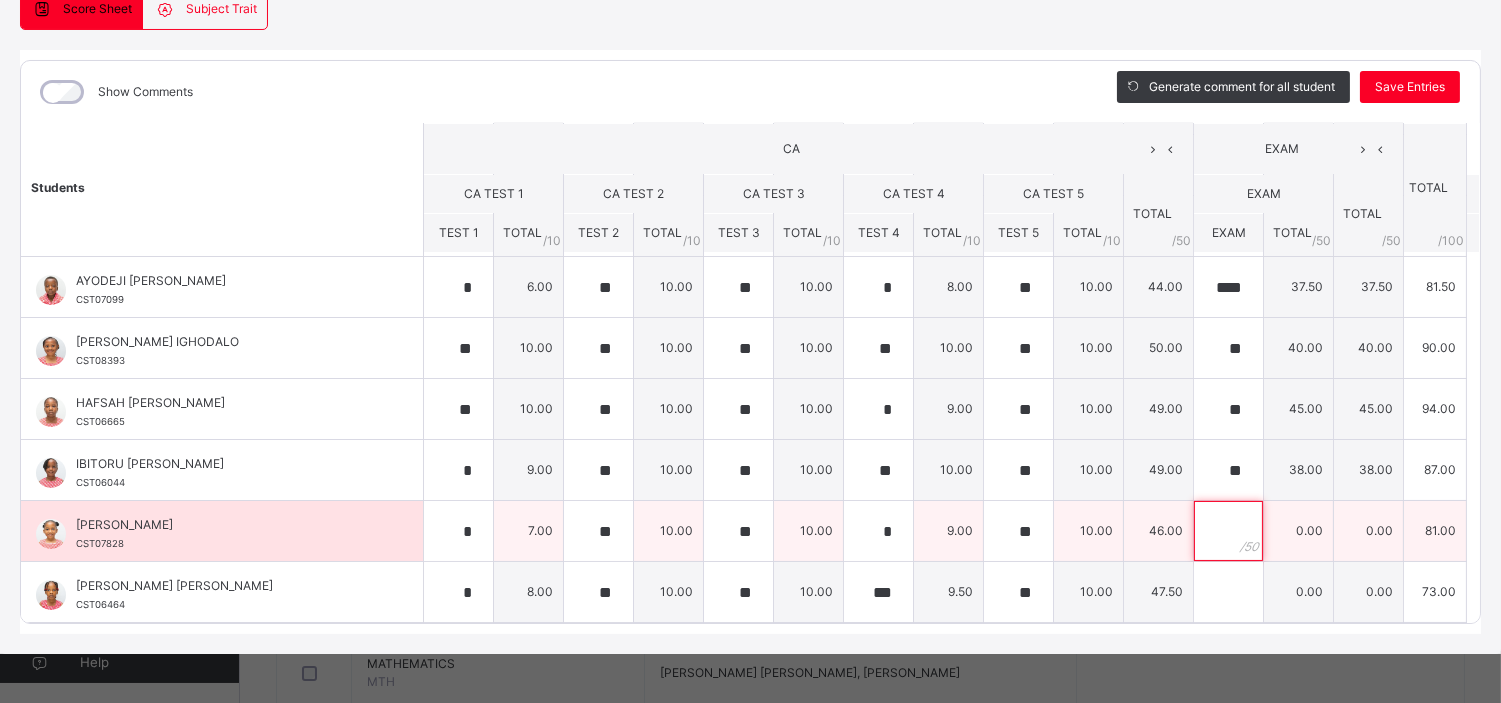 click at bounding box center (1228, 531) 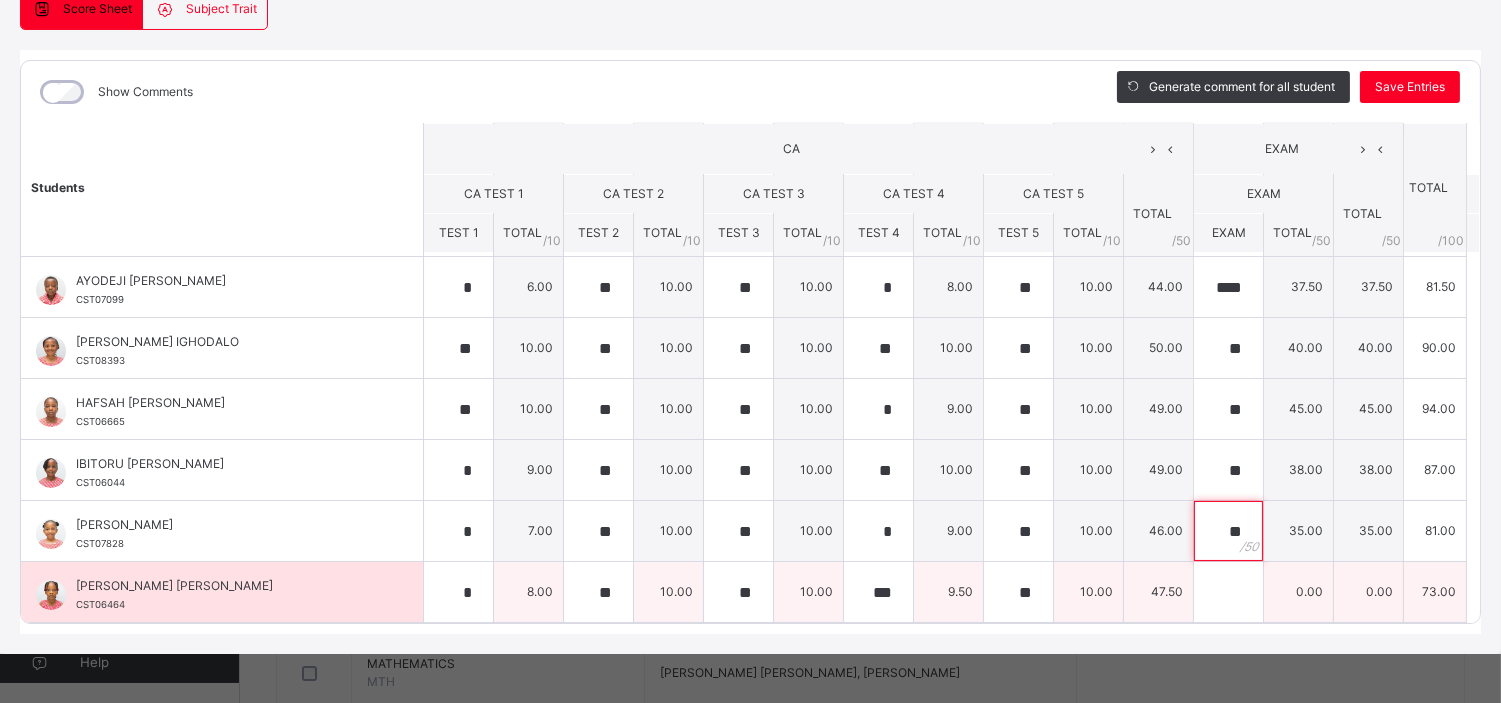 type on "**" 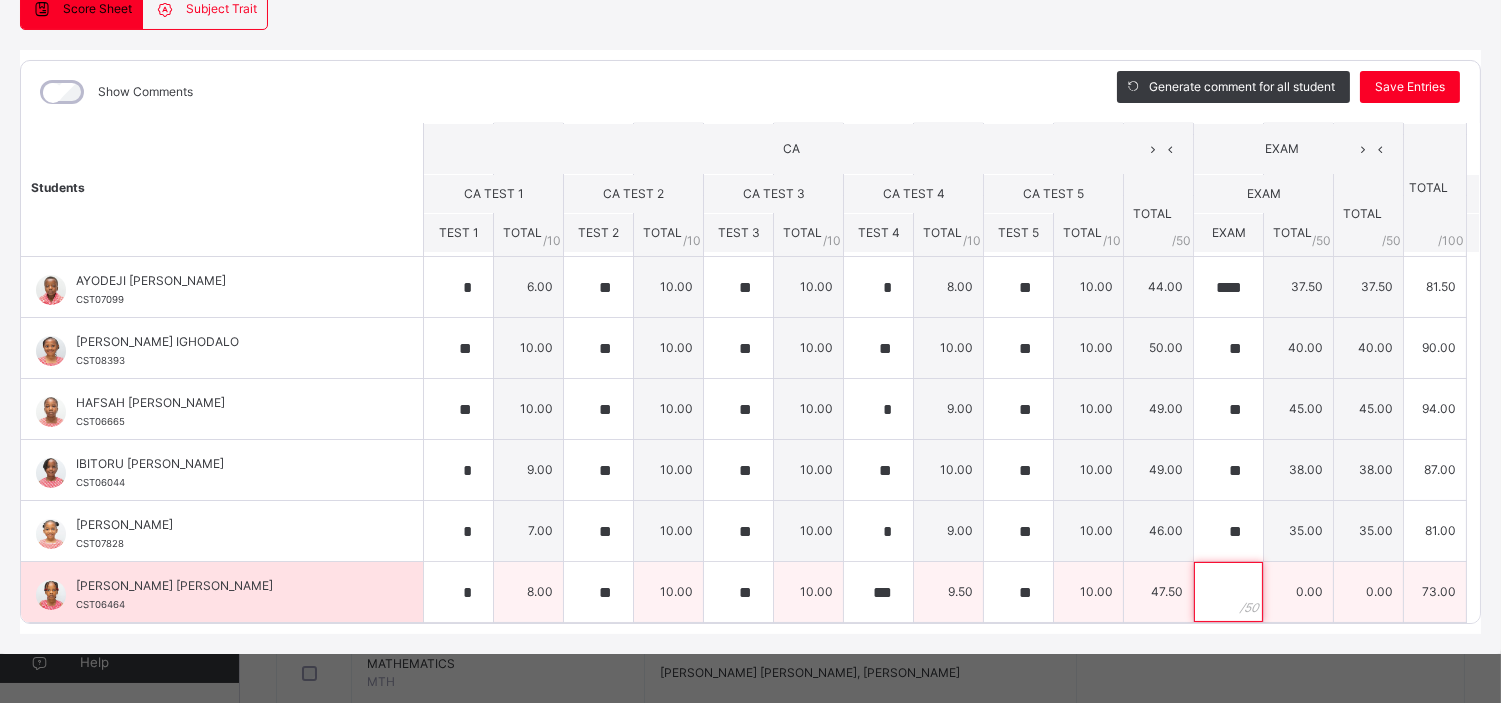 click at bounding box center [1228, 592] 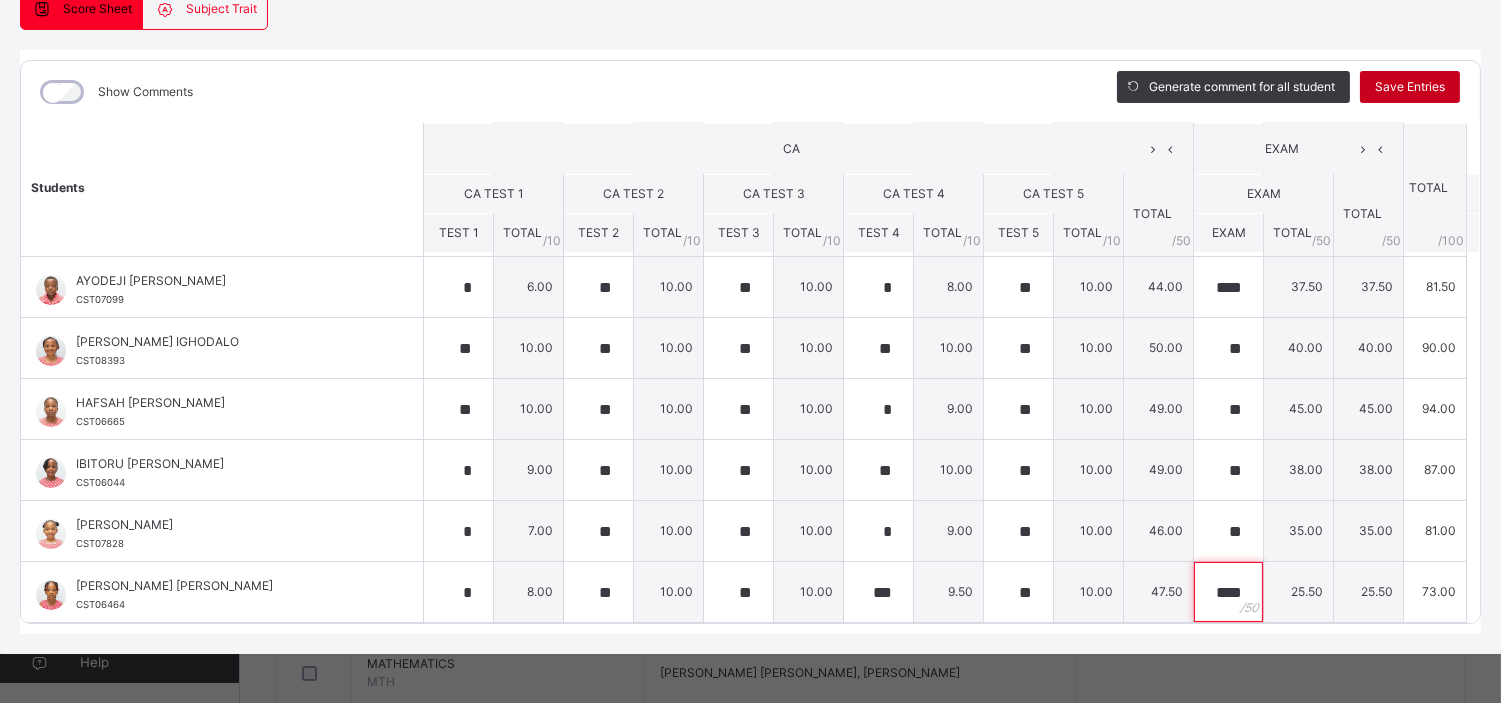 type on "****" 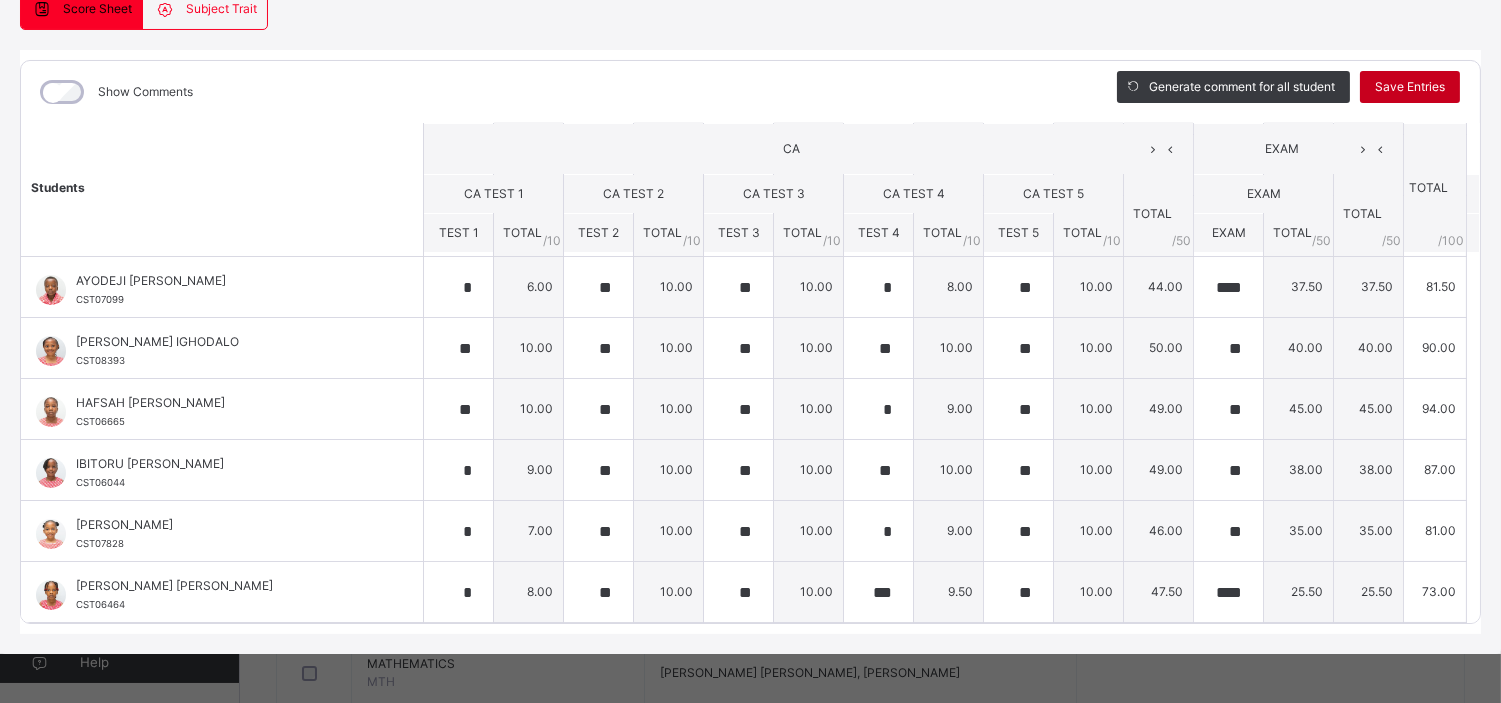 click on "Save Entries" at bounding box center [1410, 87] 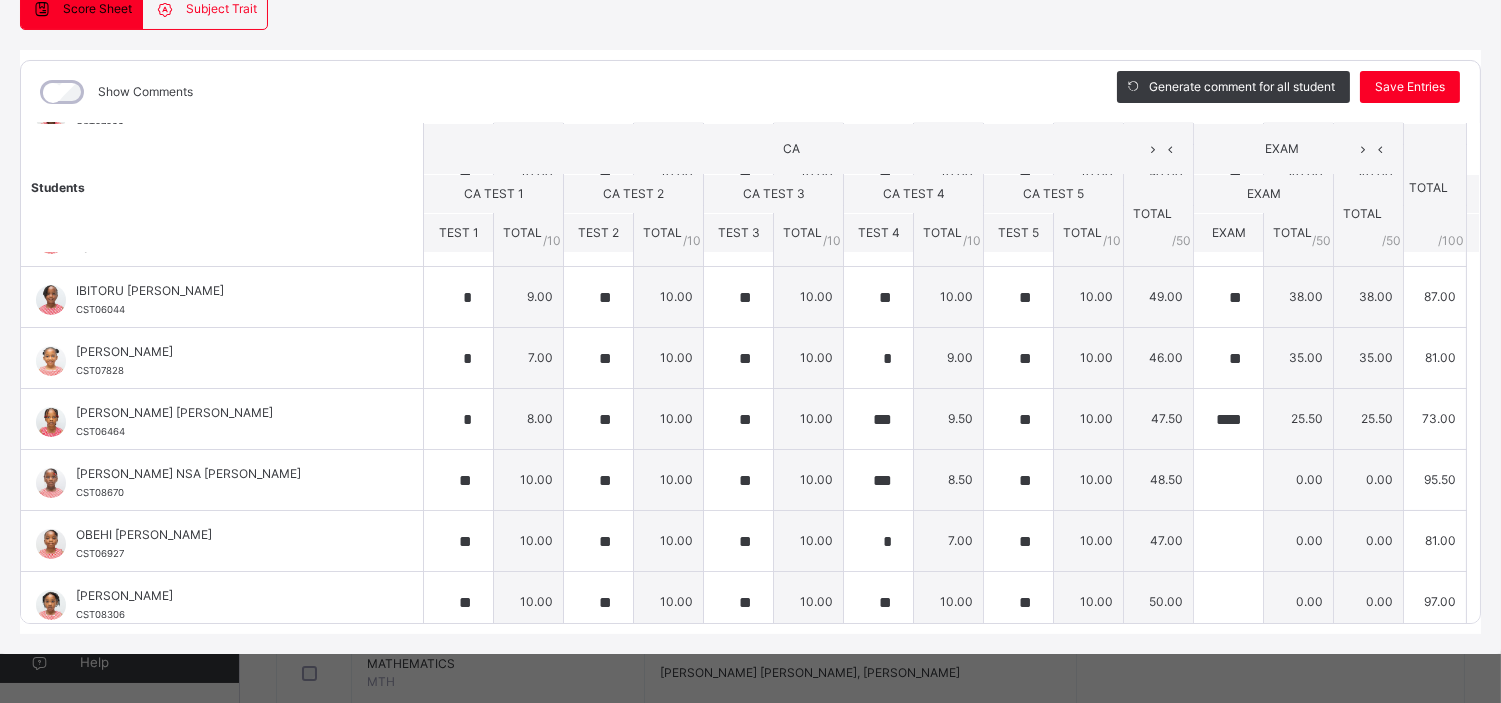 scroll, scrollTop: 538, scrollLeft: 0, axis: vertical 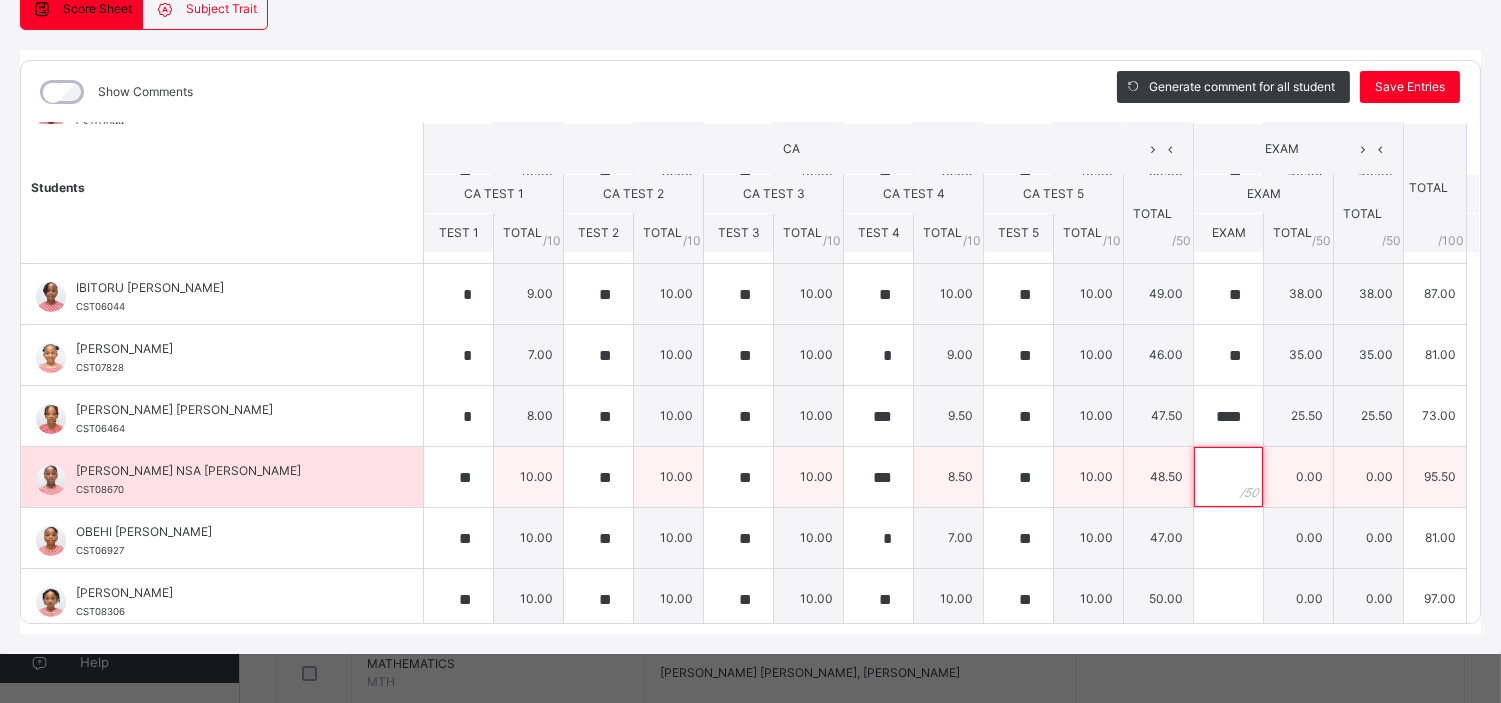 click at bounding box center [1228, 477] 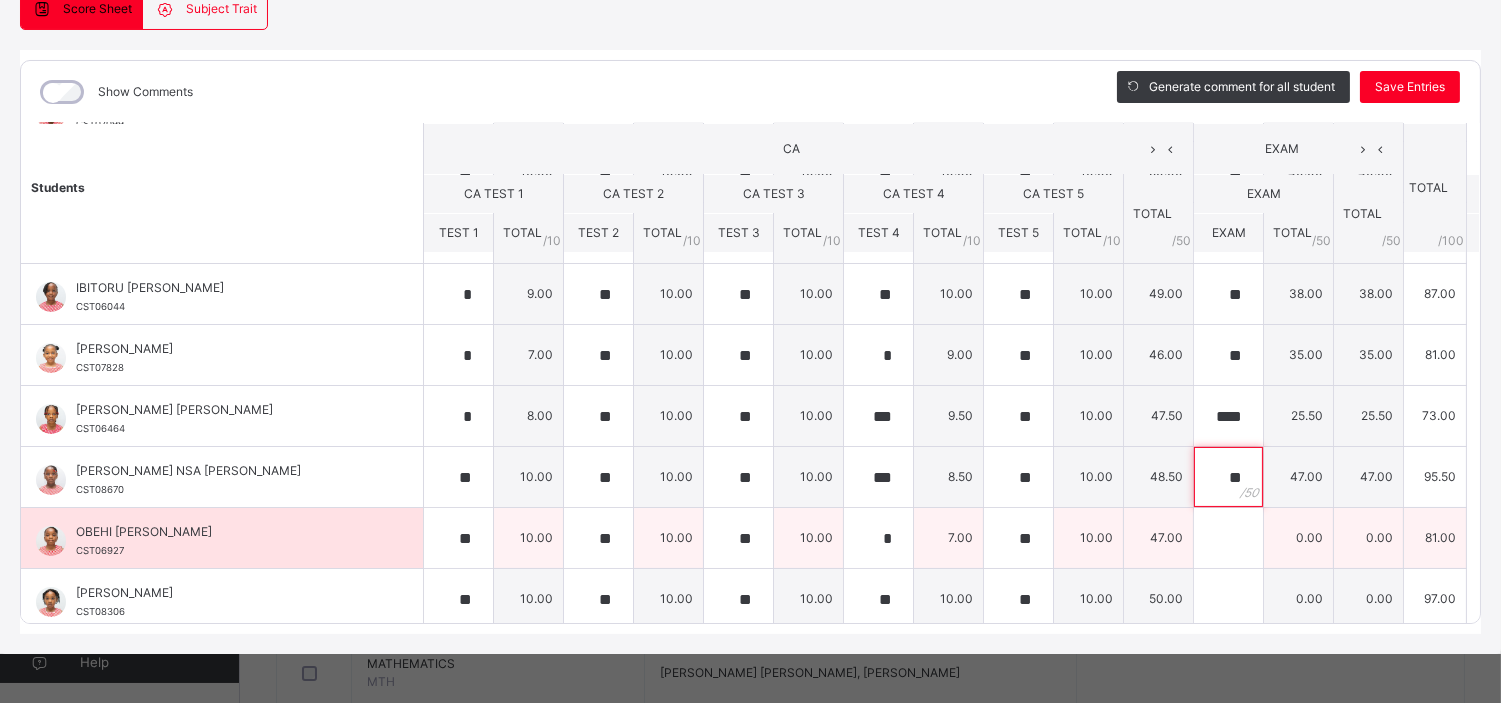 type on "**" 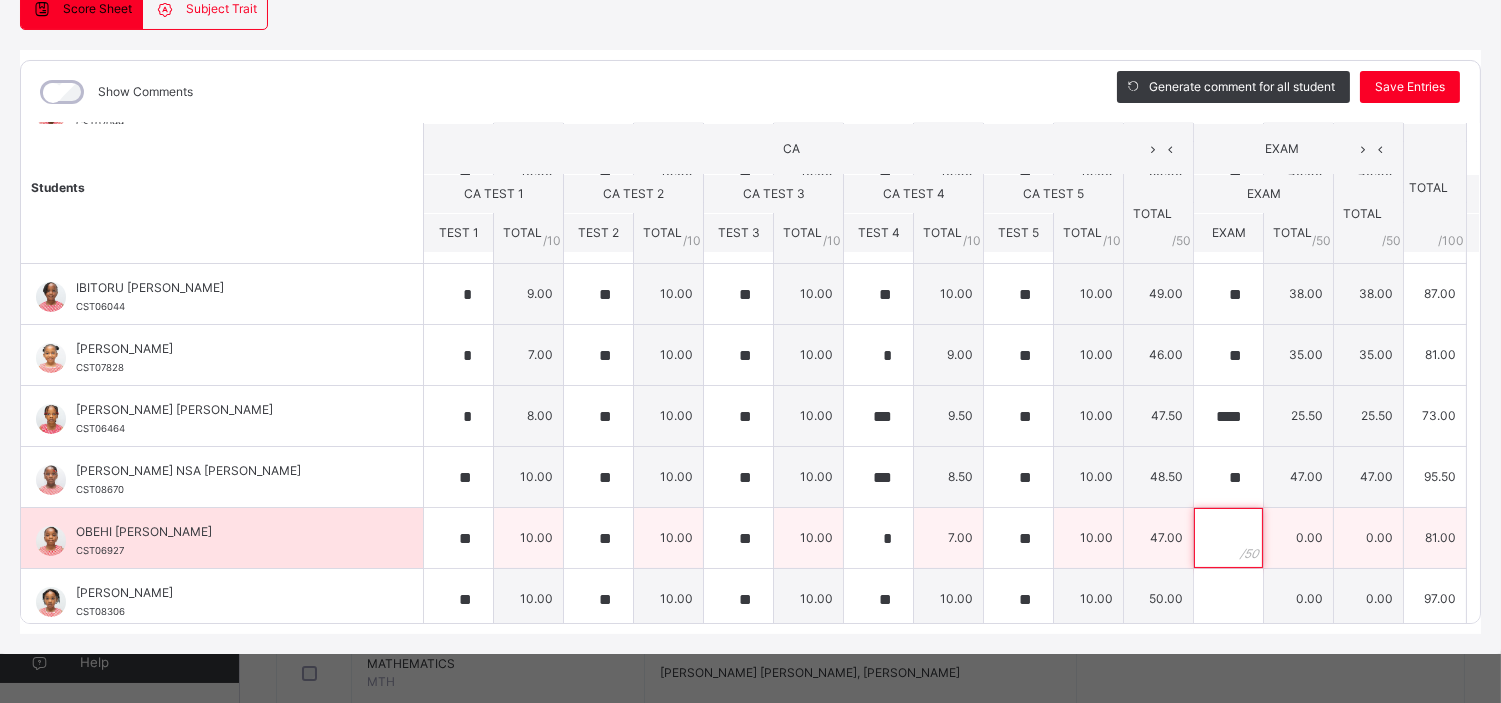 click at bounding box center [1228, 538] 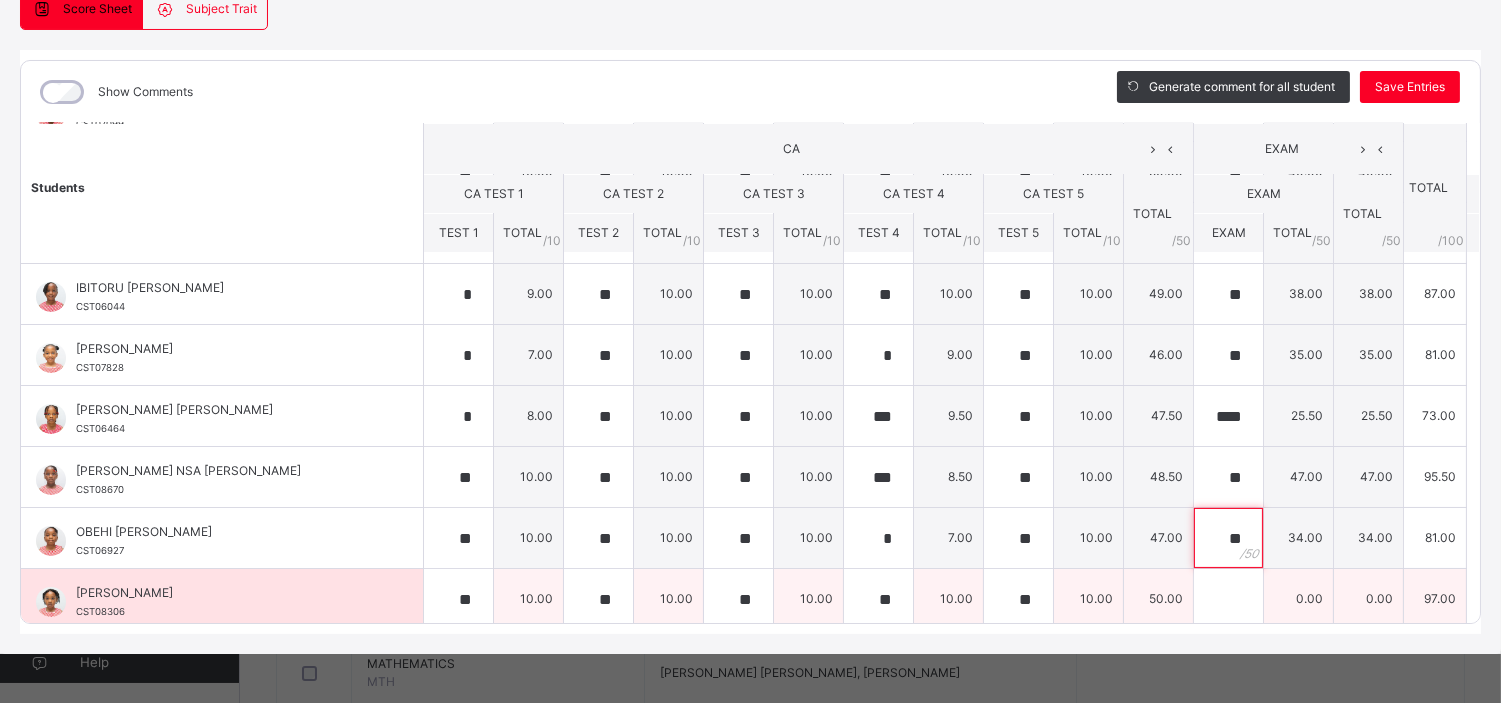 type on "**" 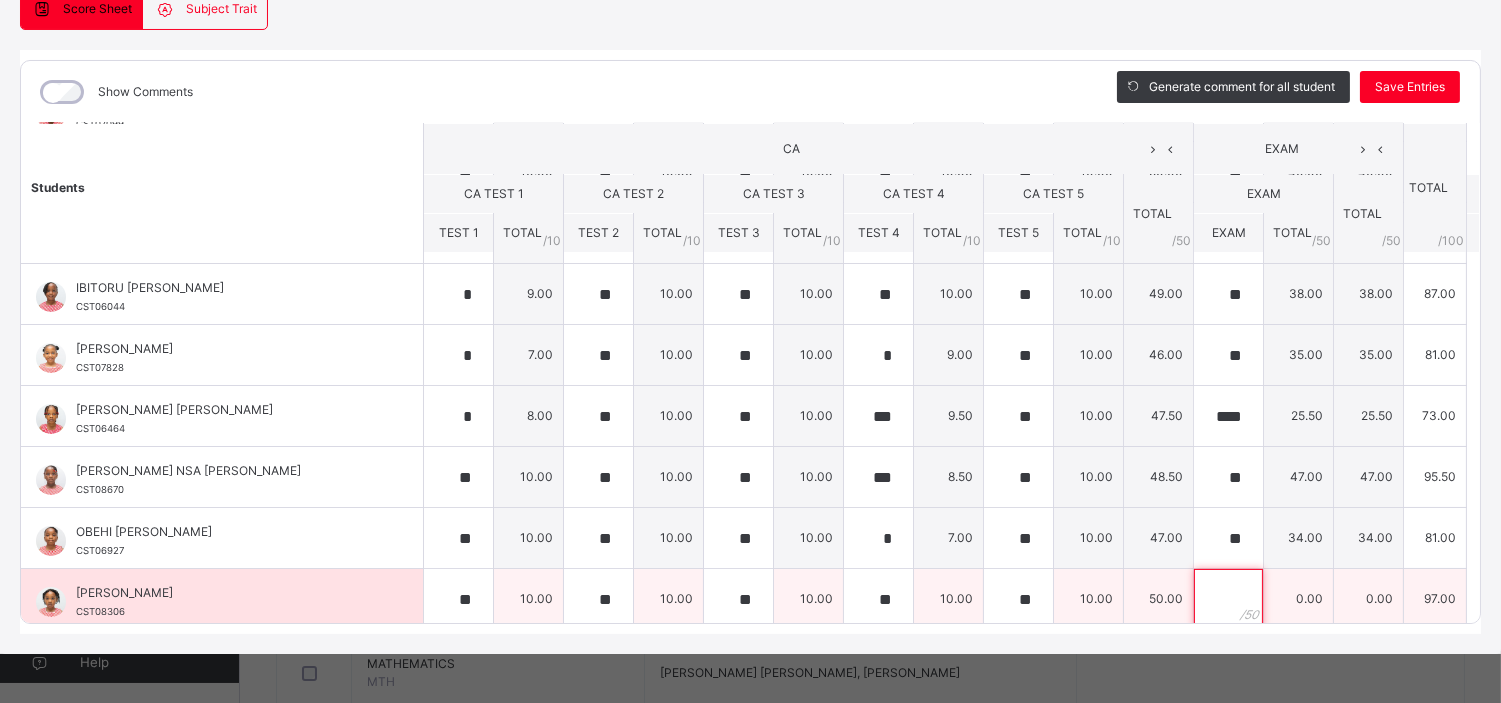 click at bounding box center (1228, 599) 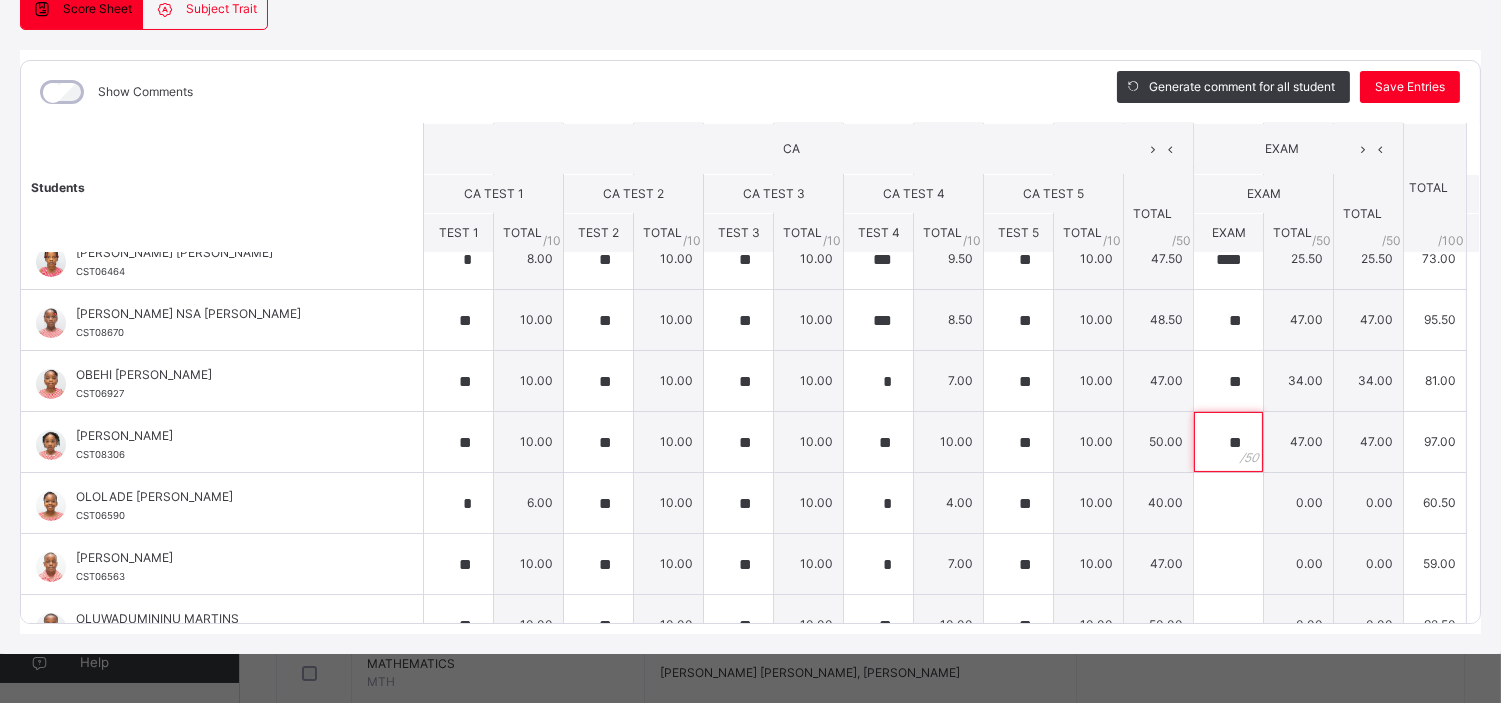 scroll, scrollTop: 716, scrollLeft: 0, axis: vertical 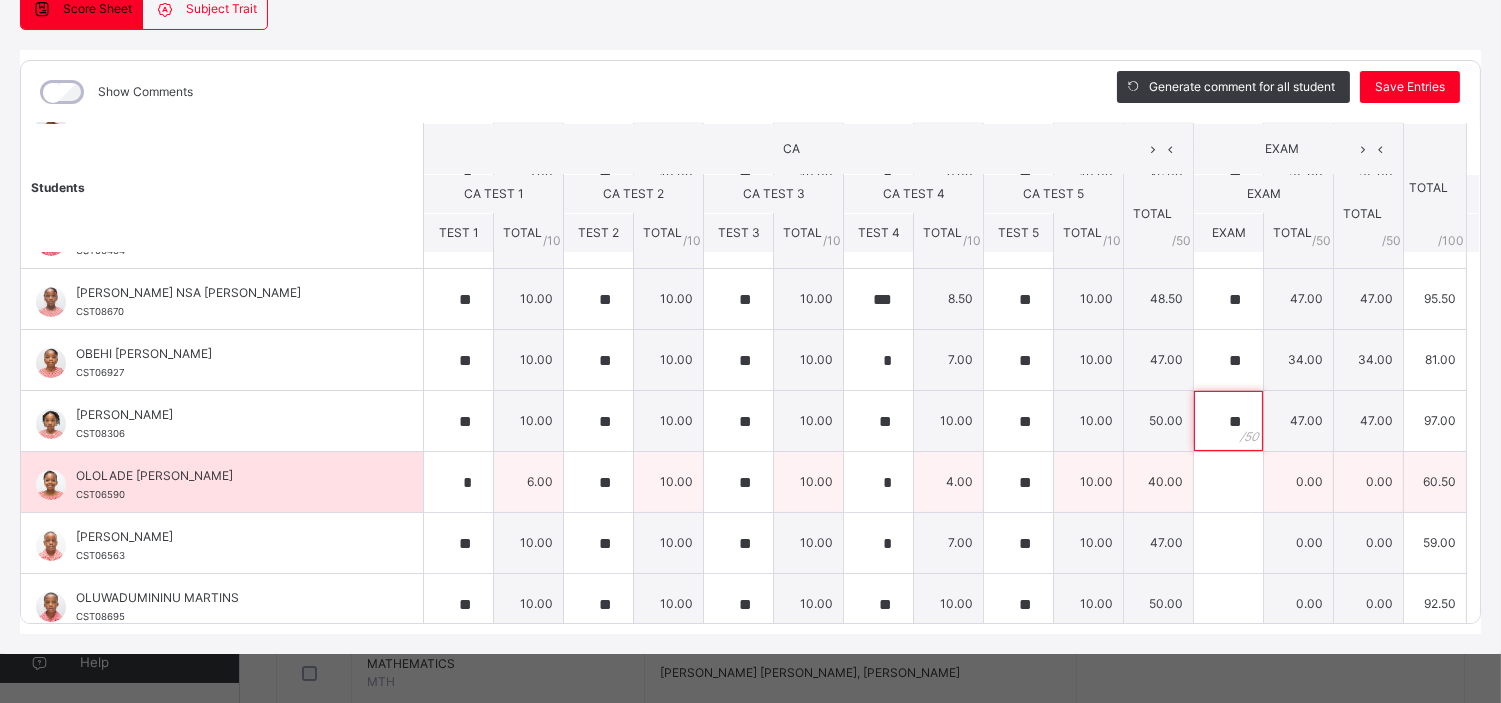 type on "**" 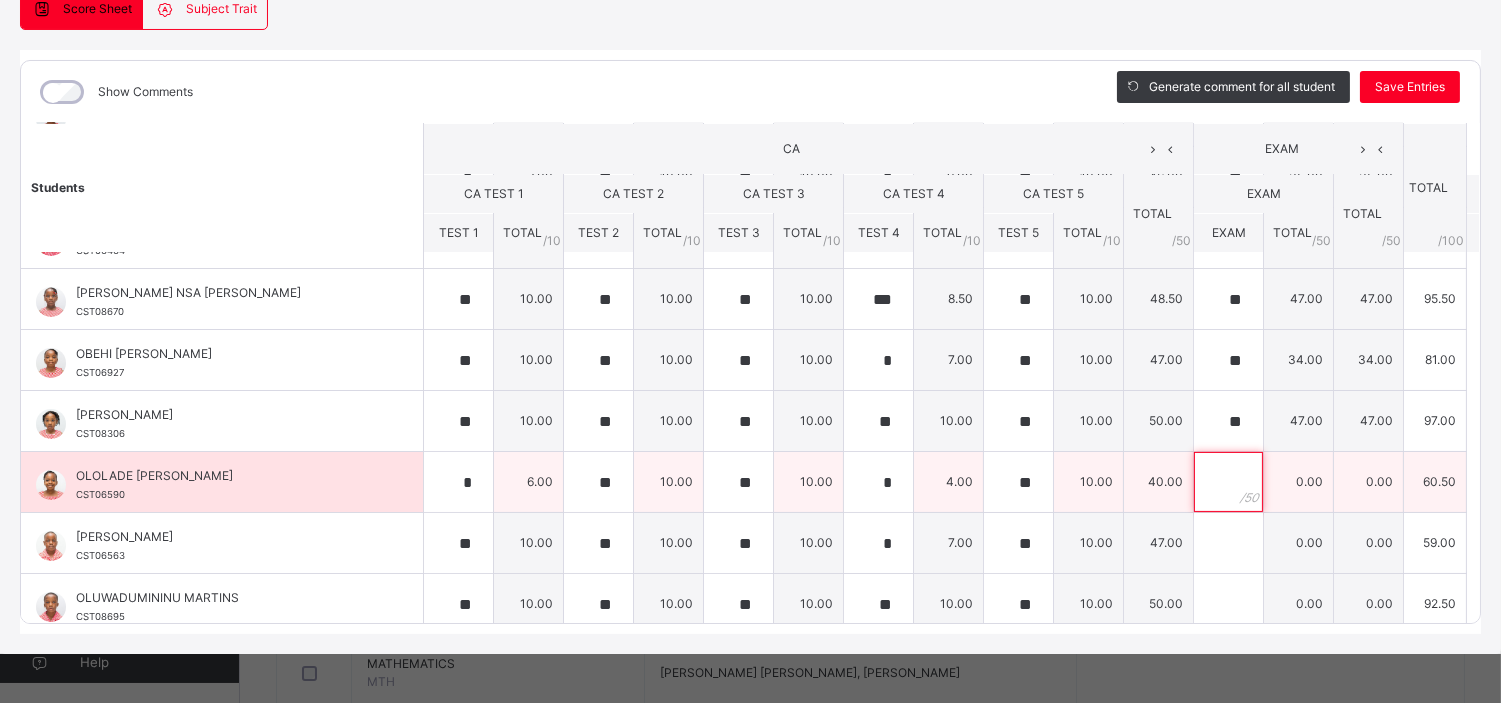 click at bounding box center [1228, 482] 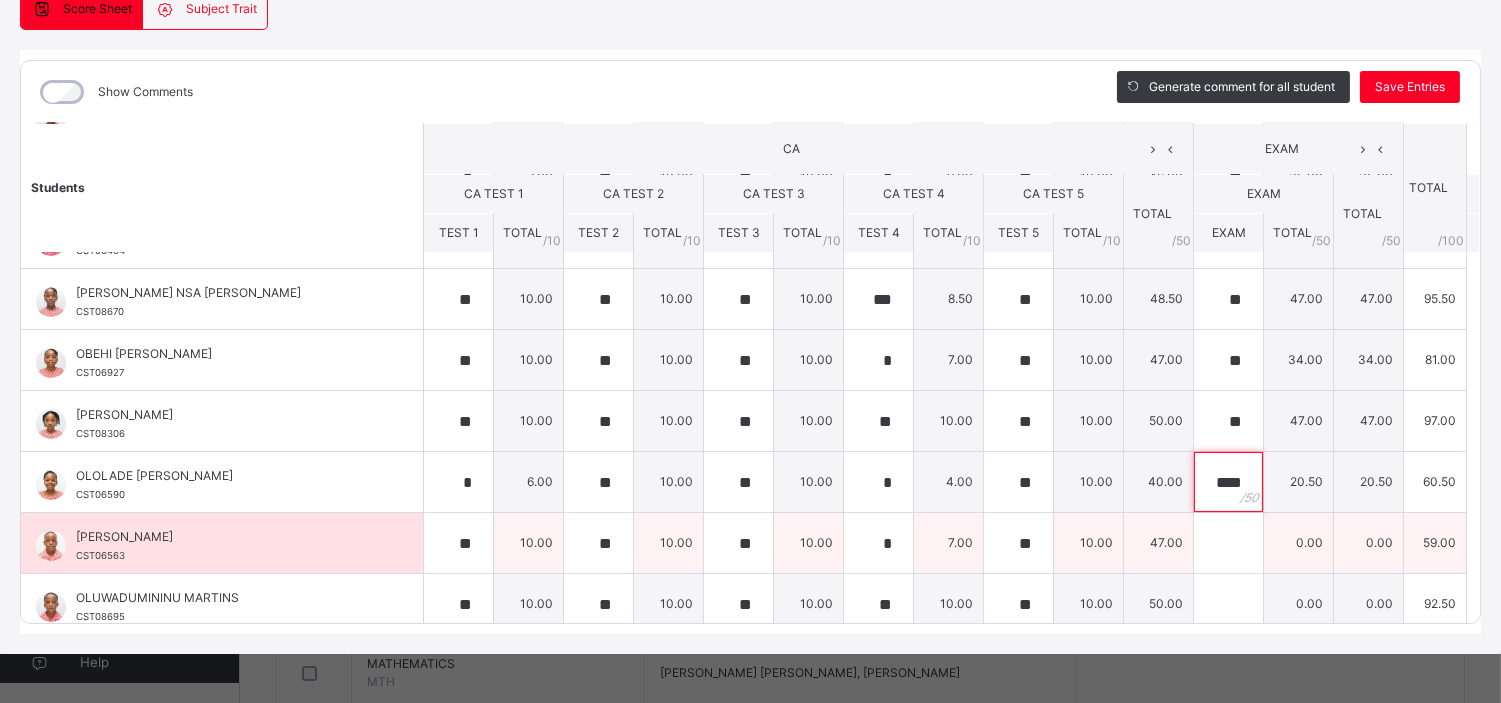 type on "****" 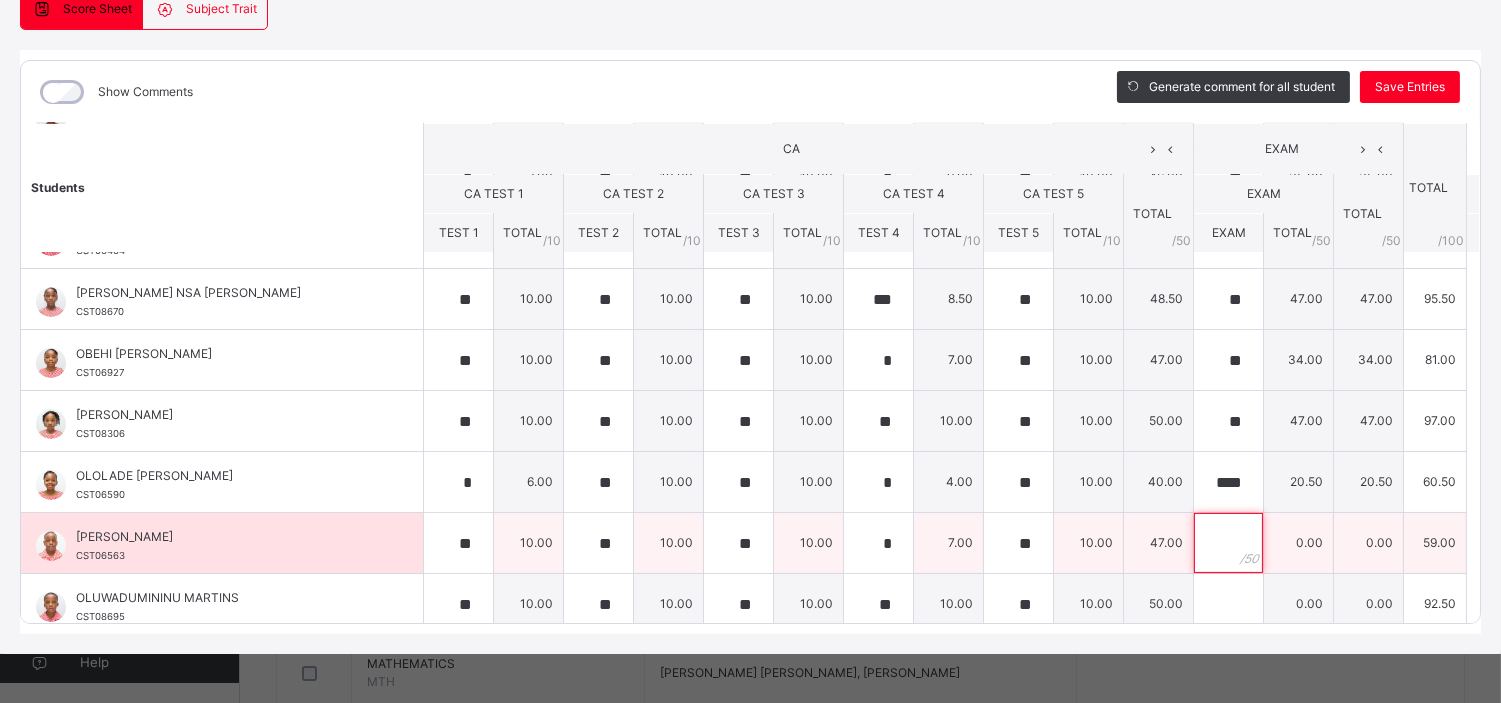click at bounding box center (1228, 543) 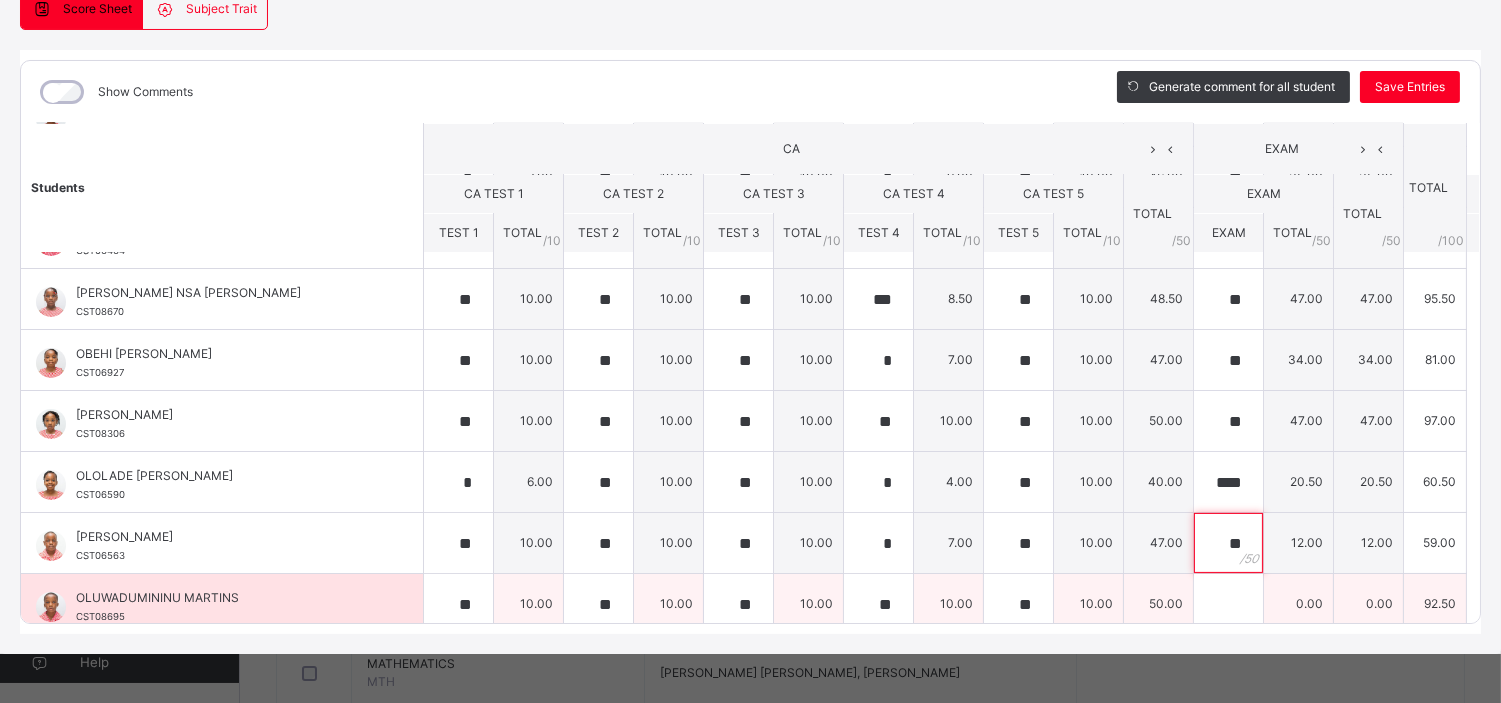type on "**" 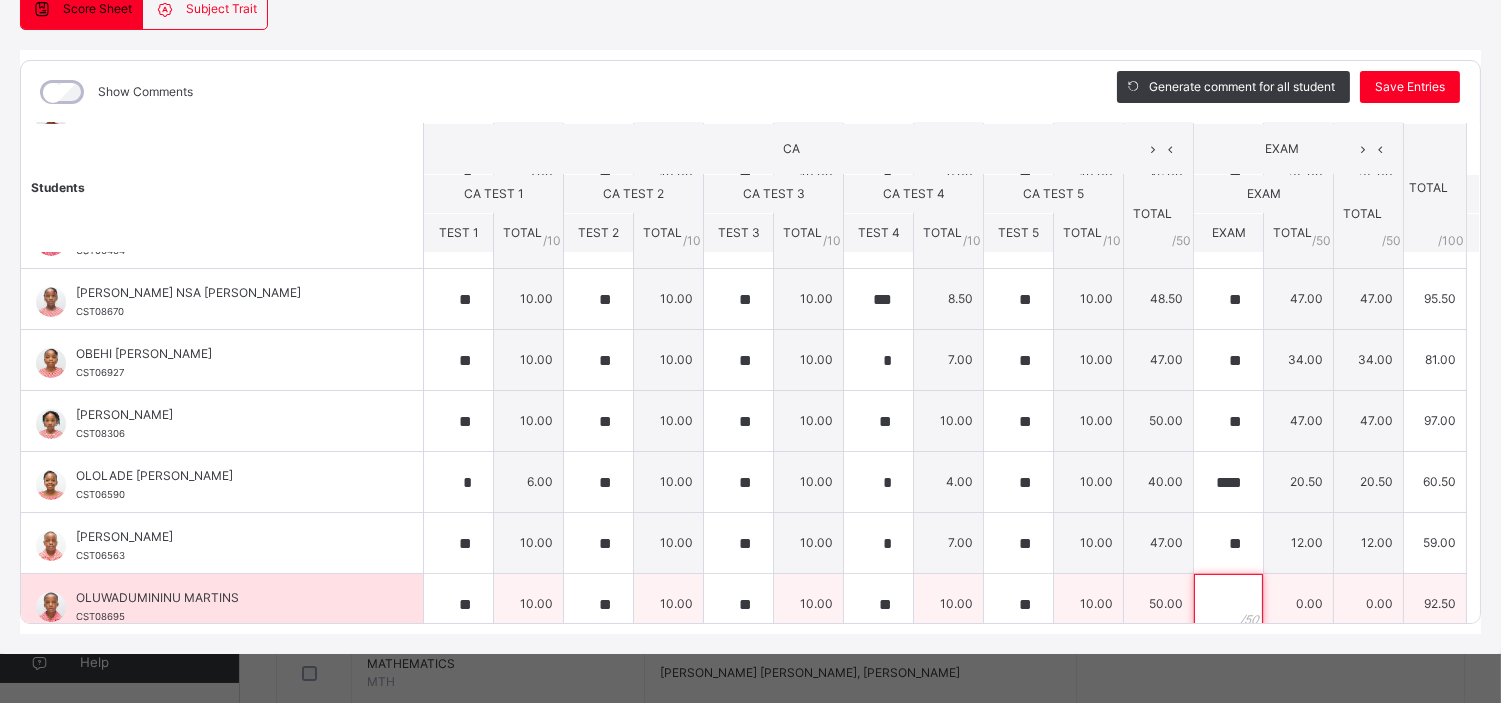 click at bounding box center [1228, 604] 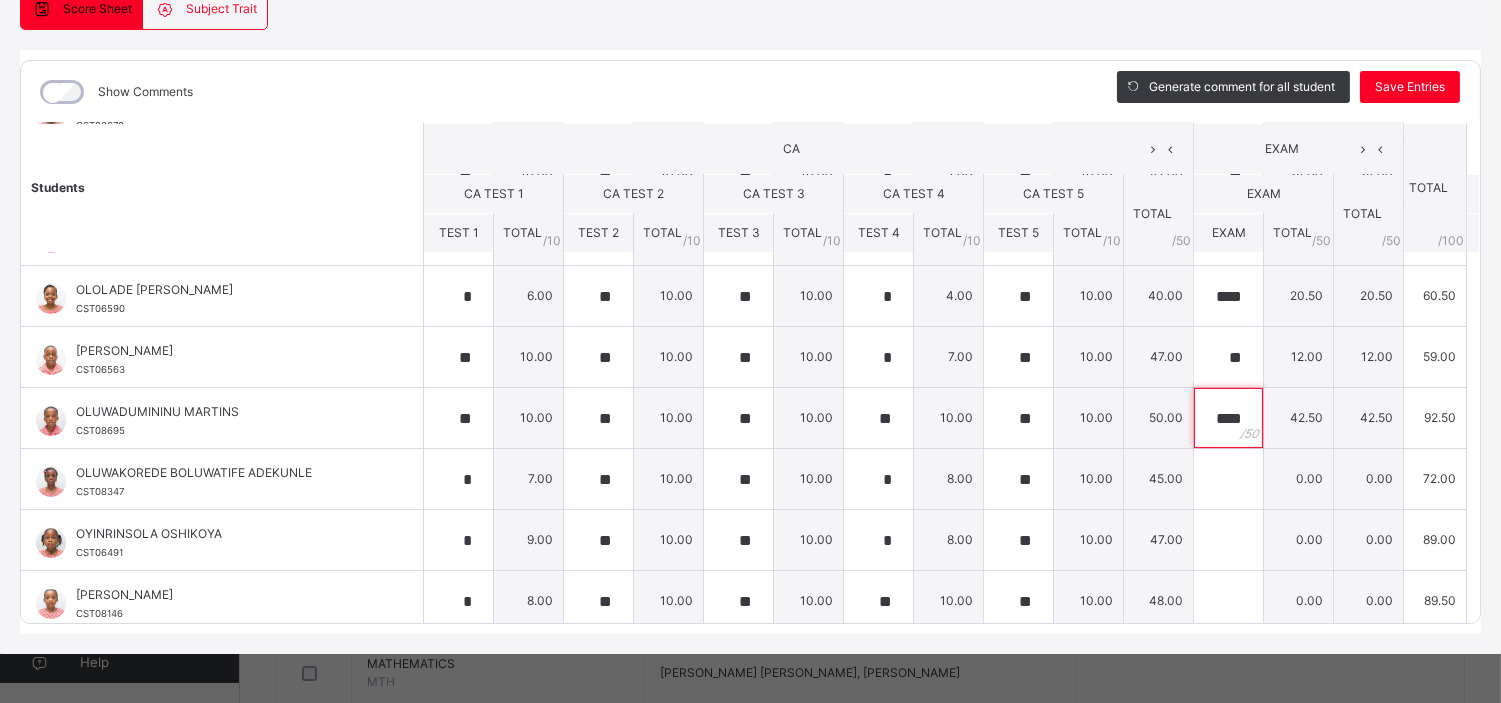 scroll, scrollTop: 913, scrollLeft: 0, axis: vertical 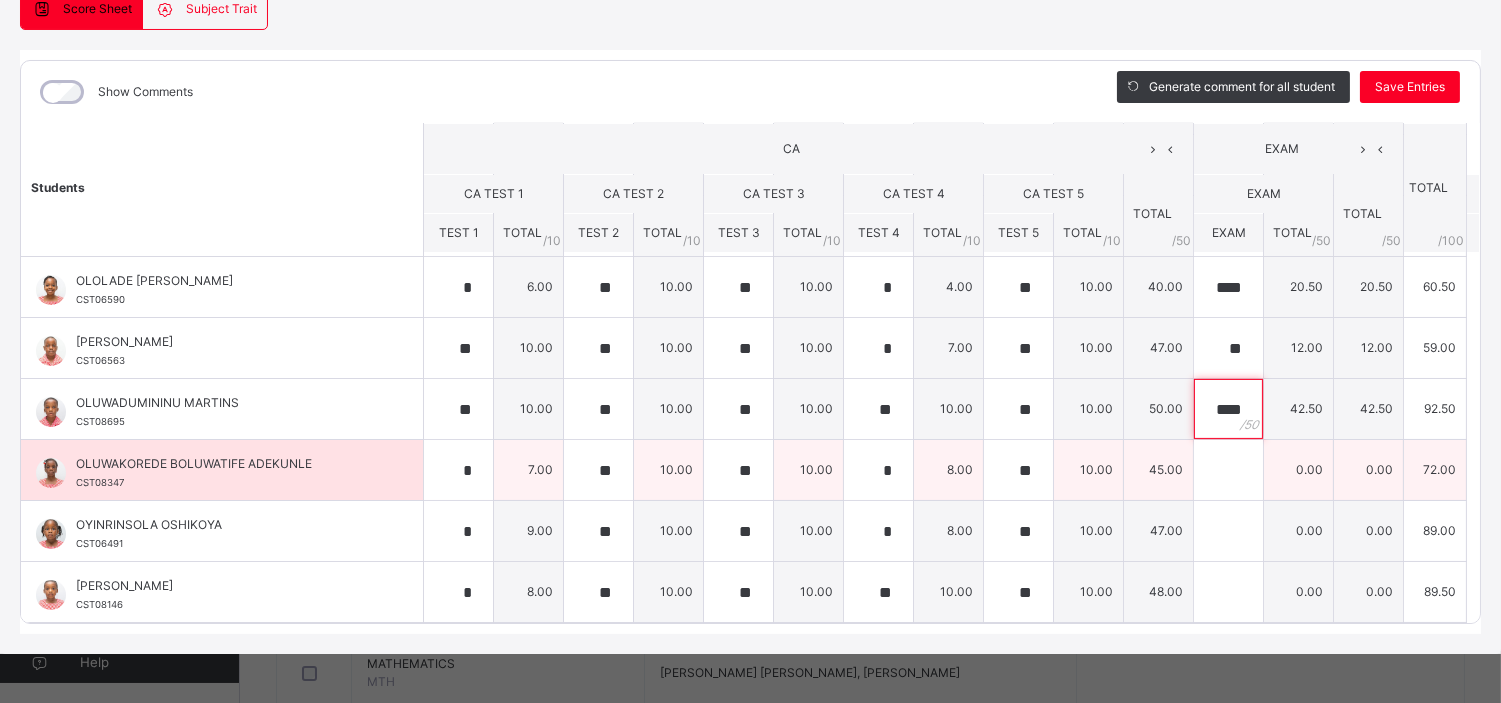 type on "****" 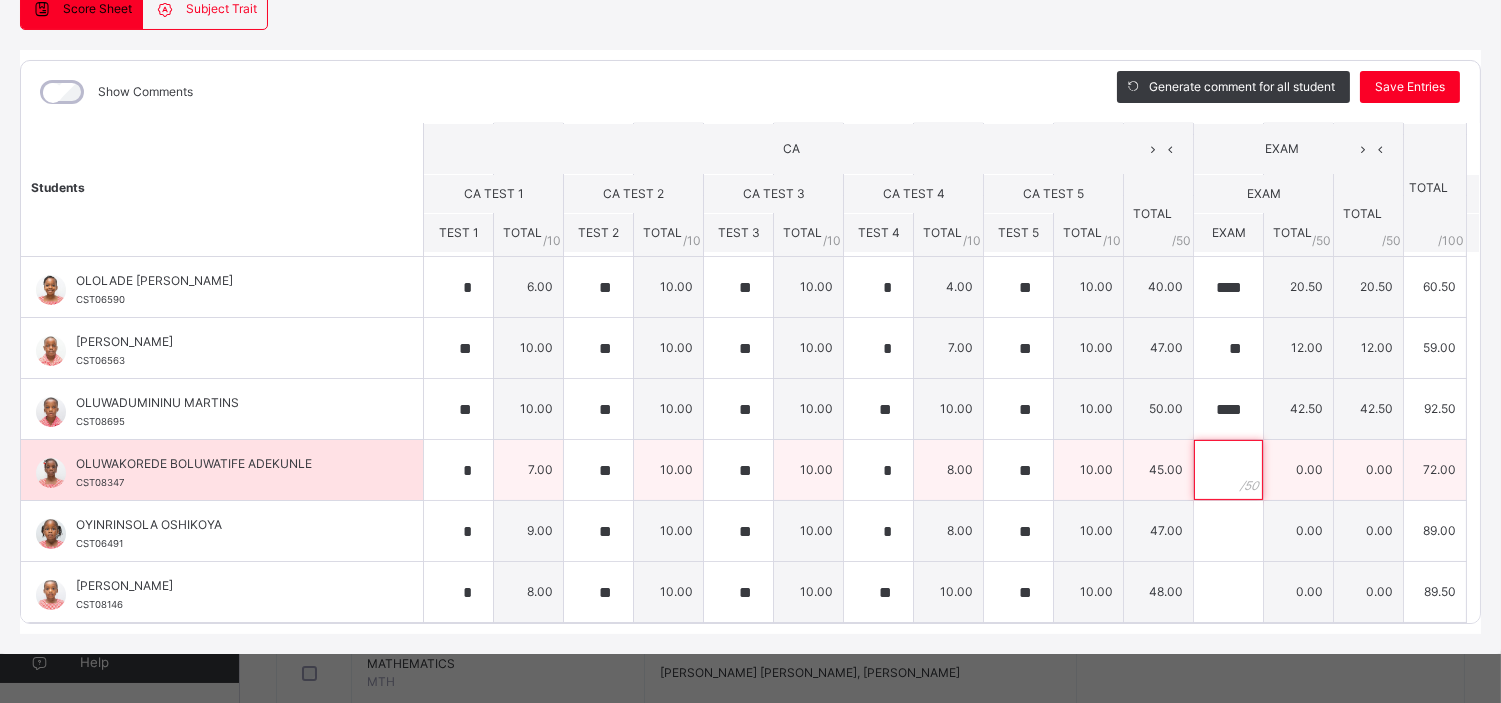 click at bounding box center (1228, 470) 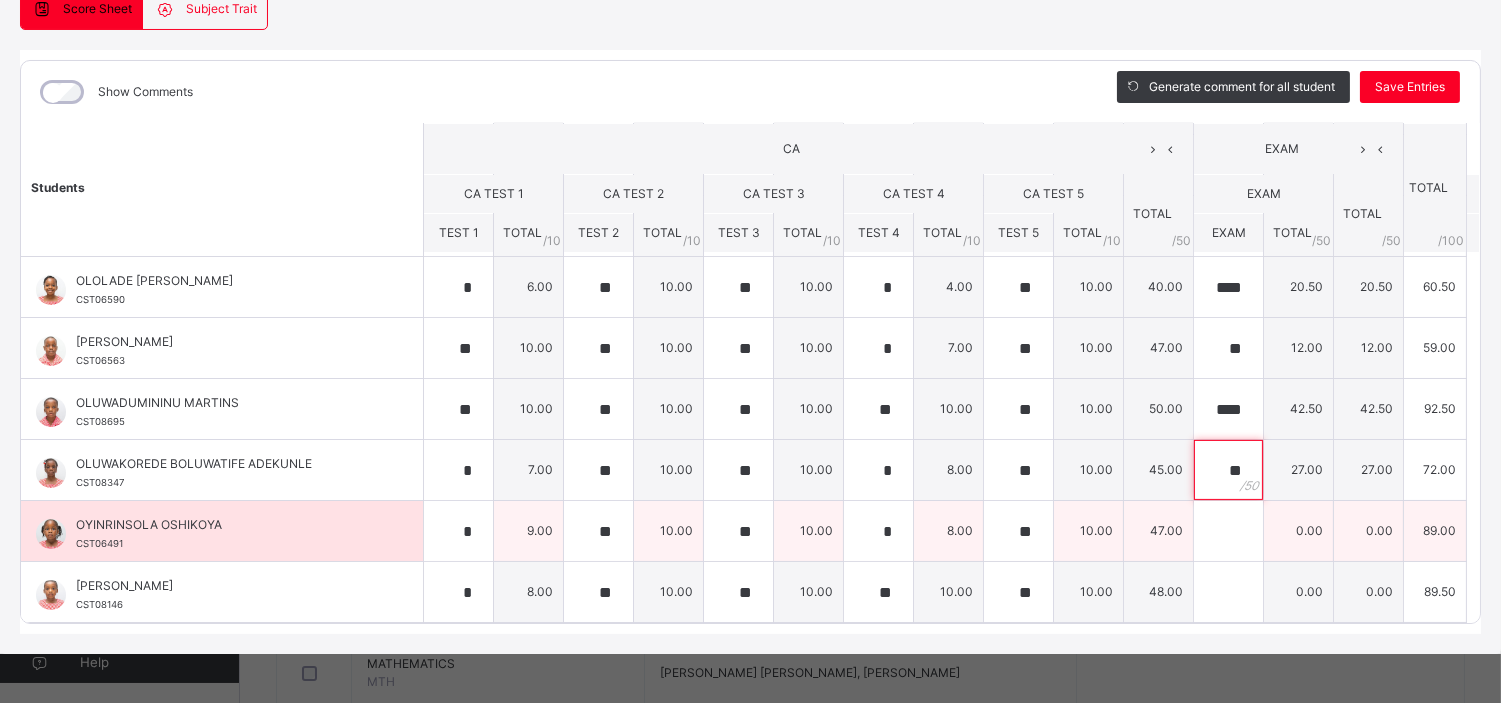 type on "**" 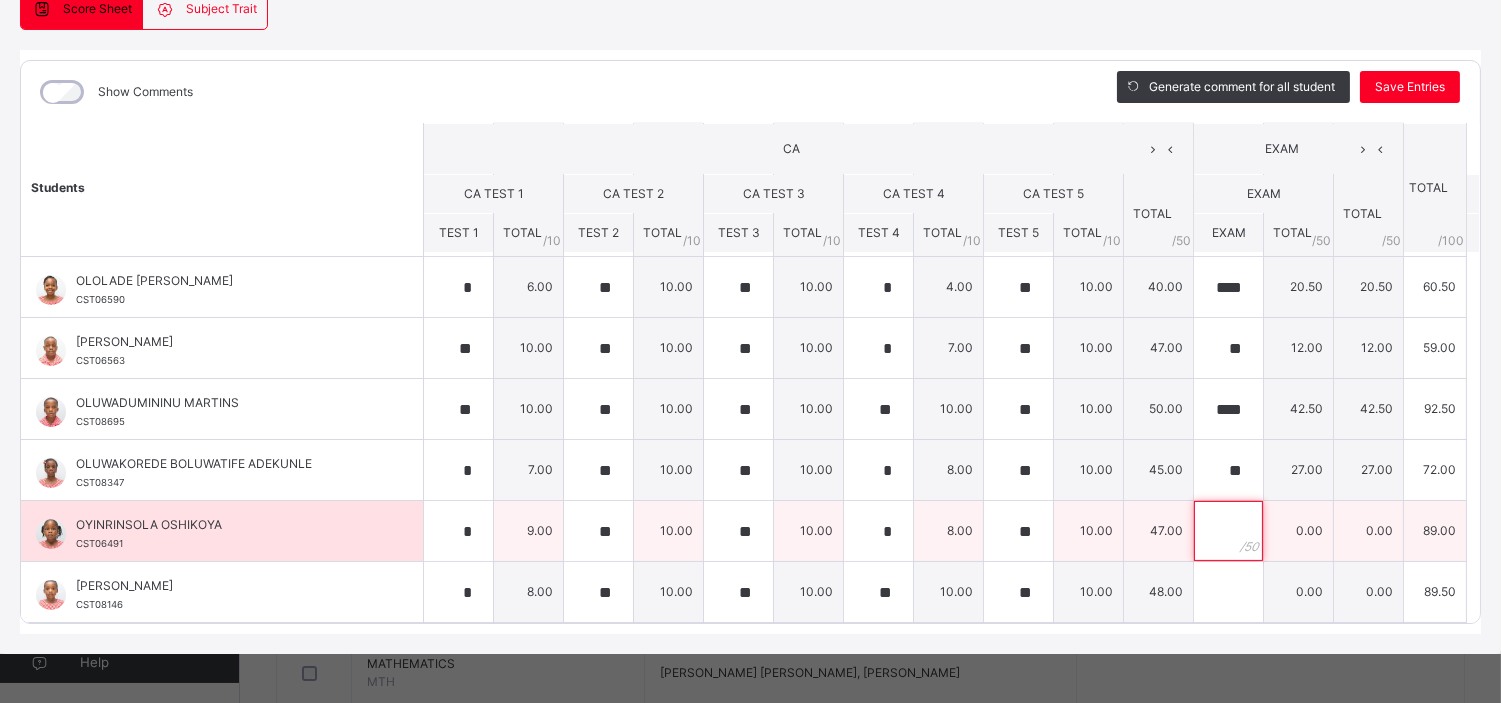 click at bounding box center [1228, 531] 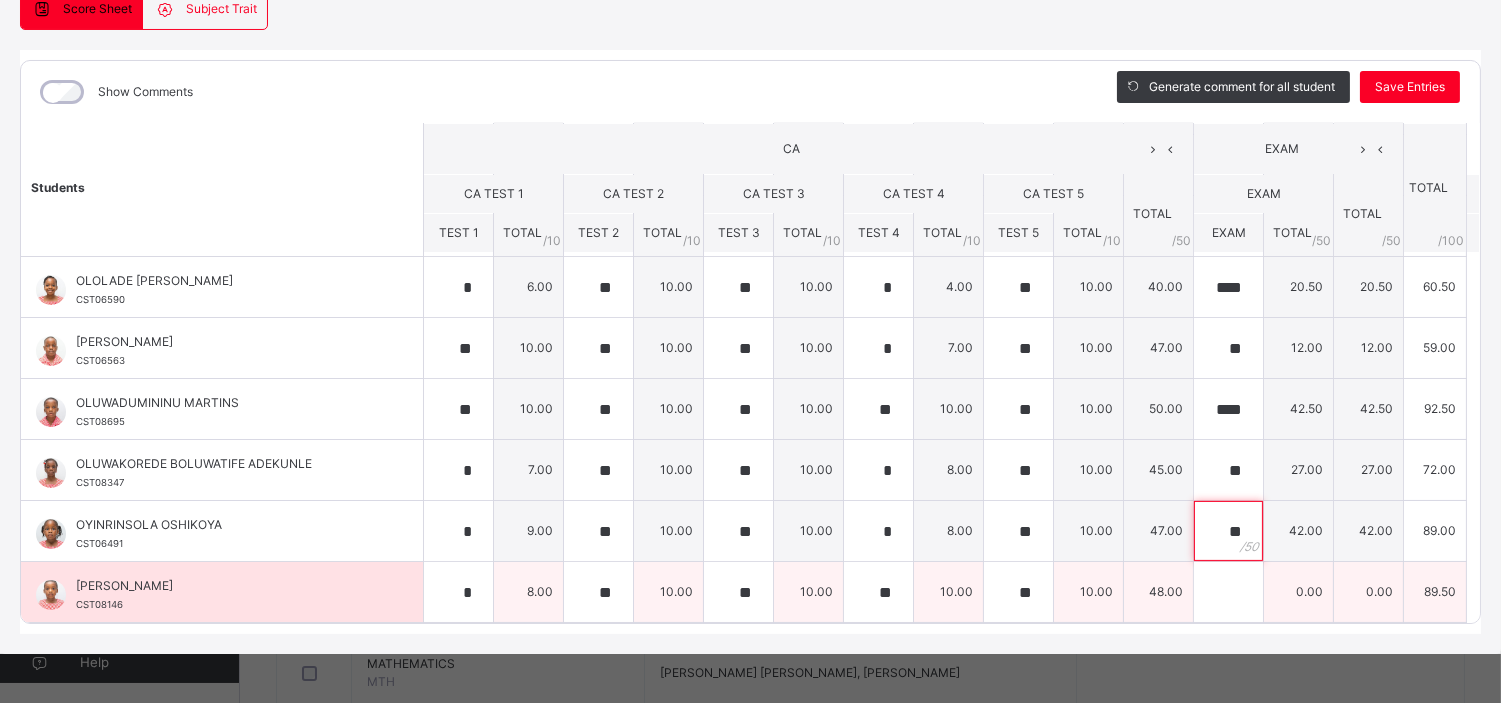 type on "**" 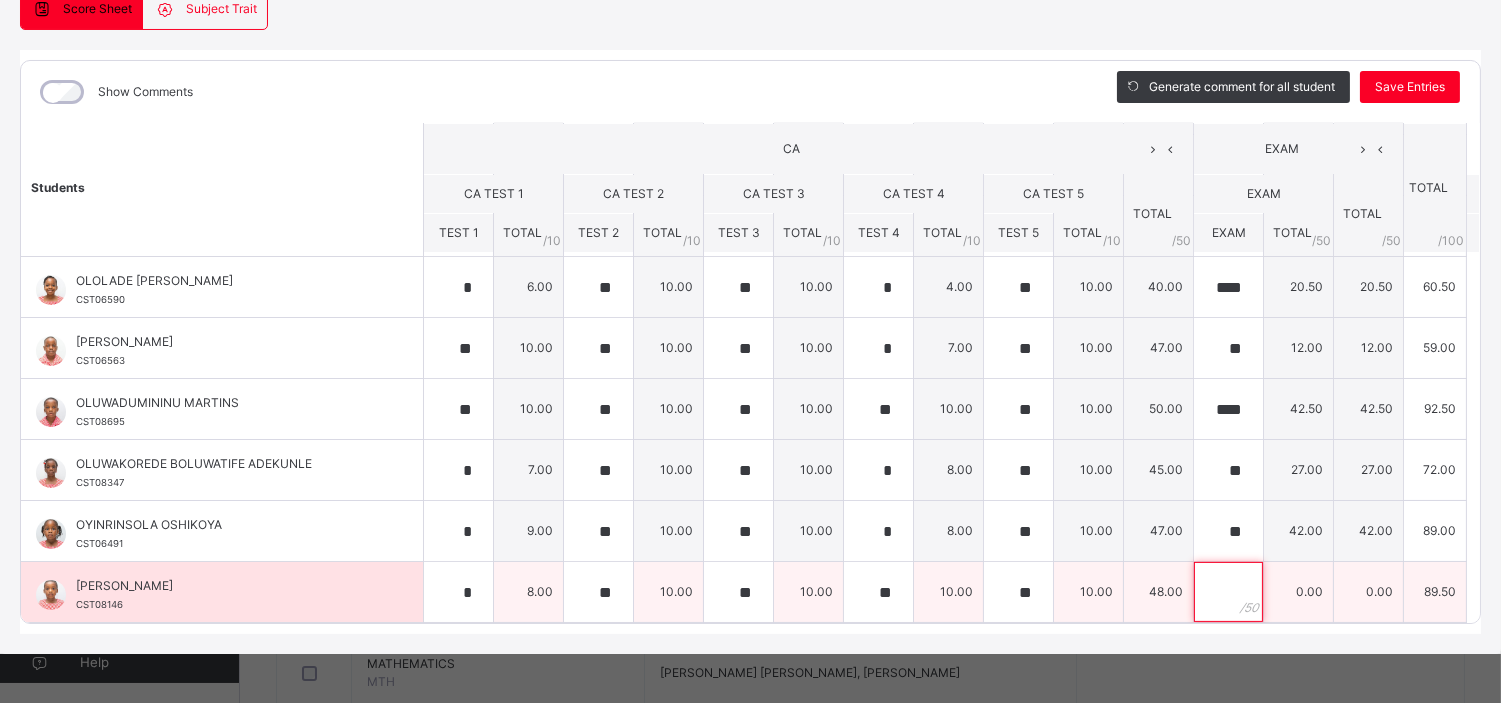 click at bounding box center (1228, 592) 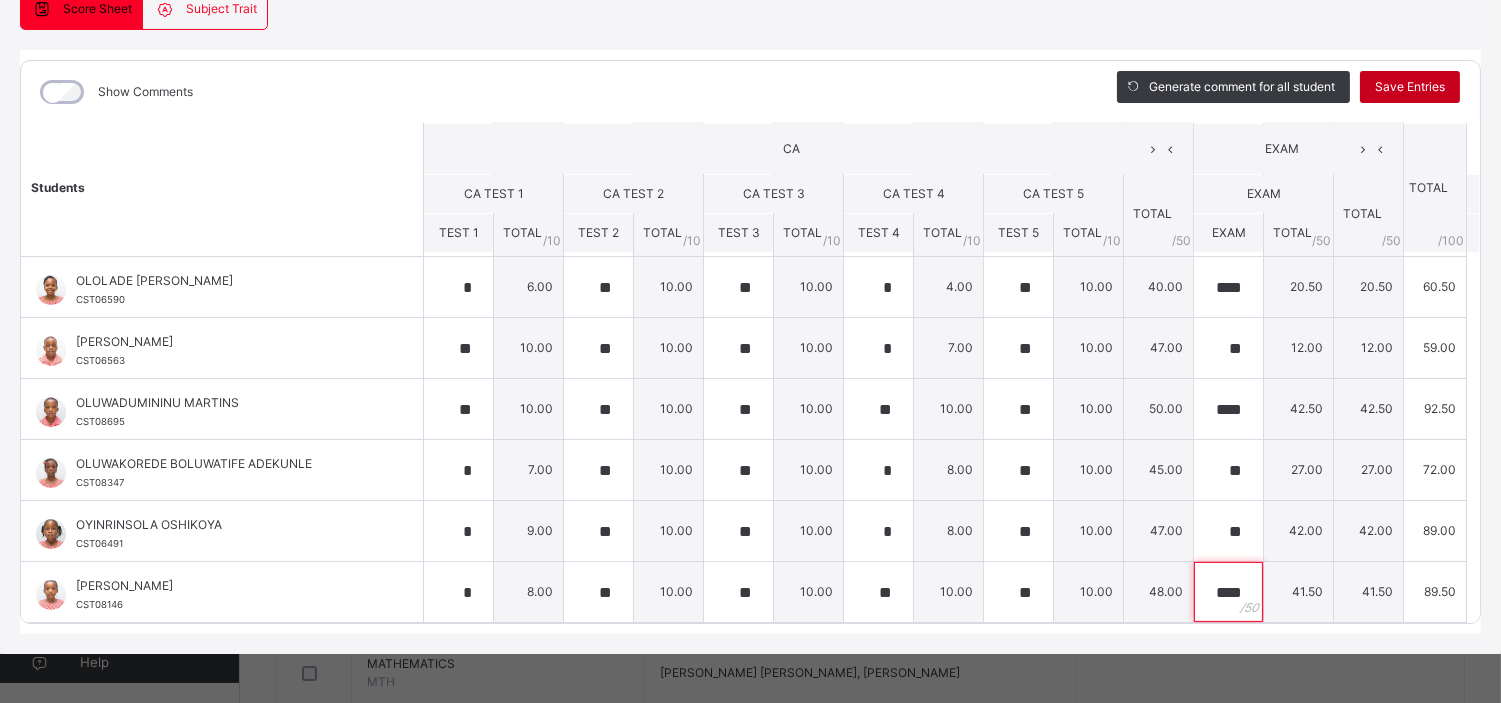type on "****" 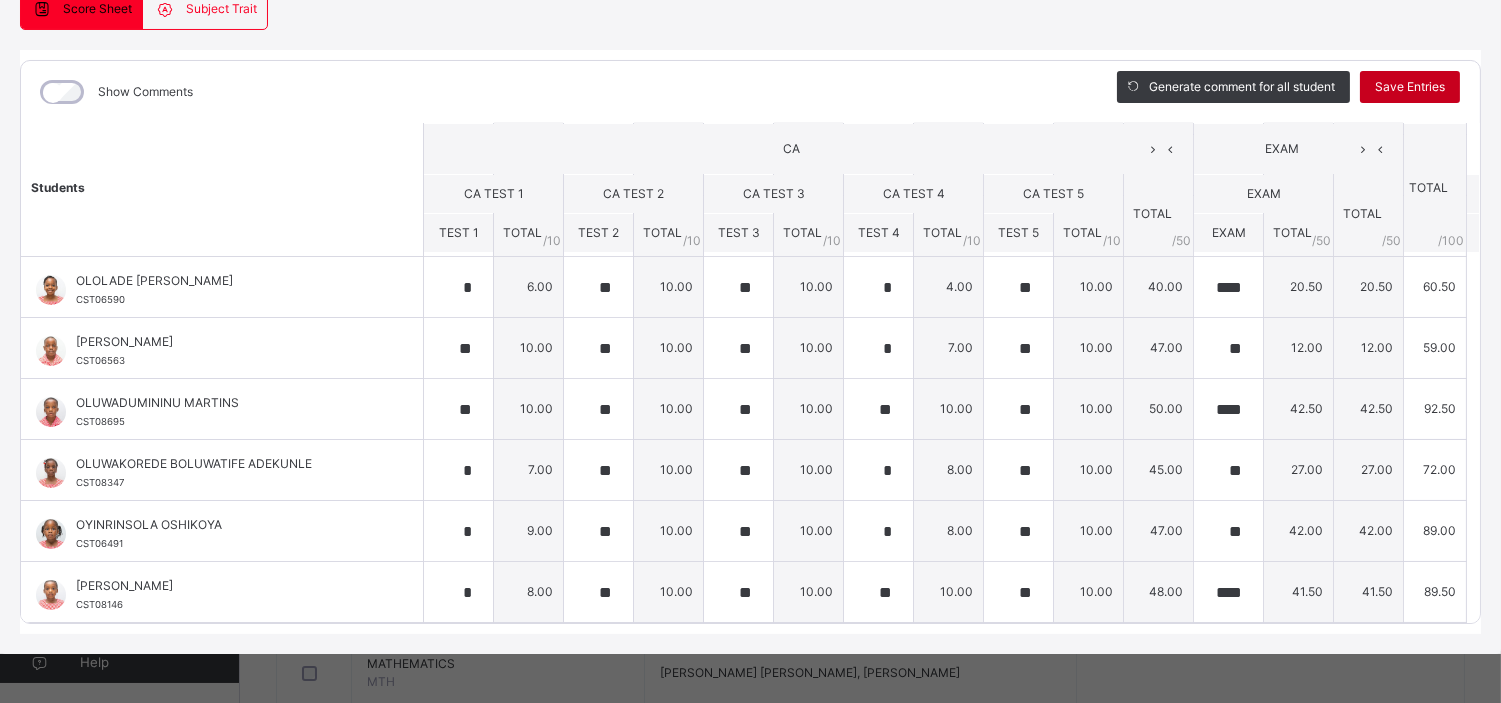 click on "Save Entries" at bounding box center [1410, 87] 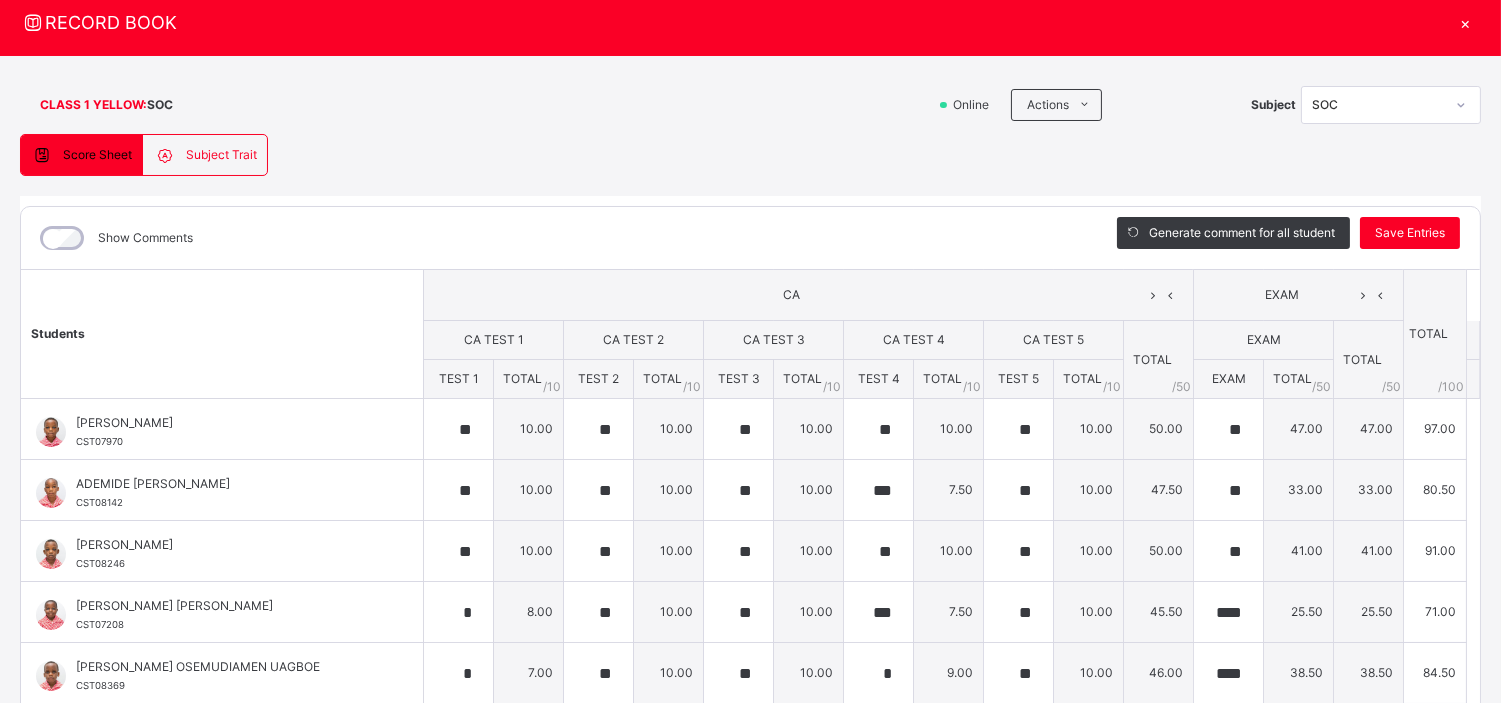 scroll, scrollTop: 51, scrollLeft: 0, axis: vertical 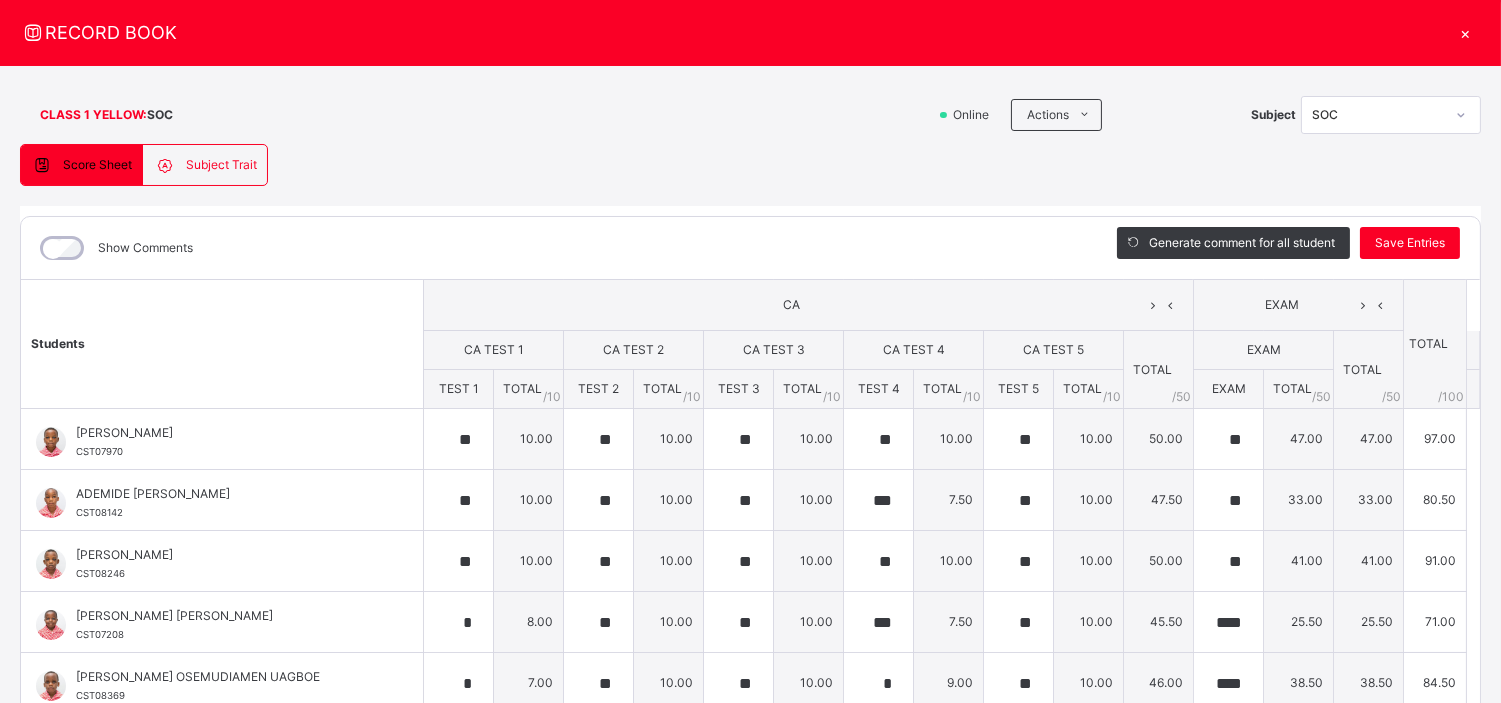 click on "×" at bounding box center [1466, 32] 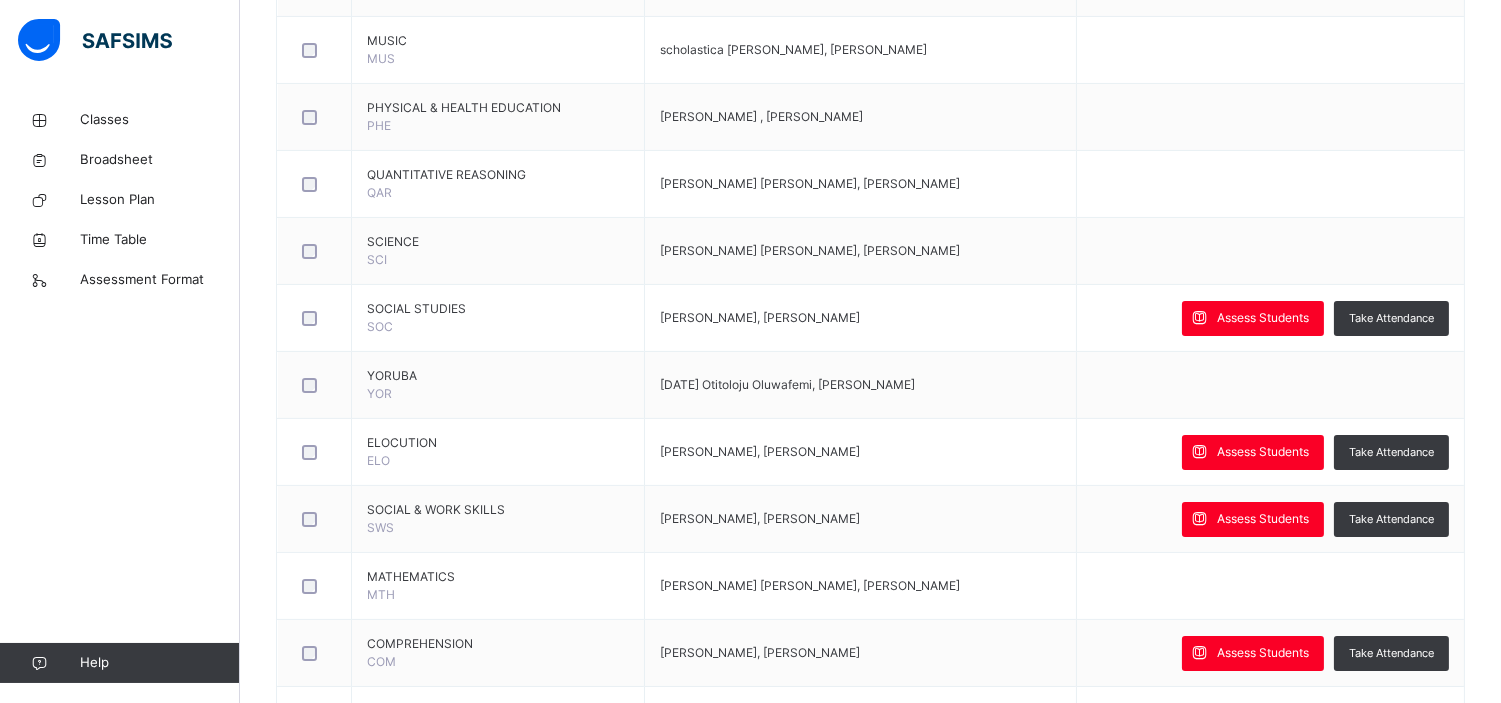 scroll, scrollTop: 935, scrollLeft: 0, axis: vertical 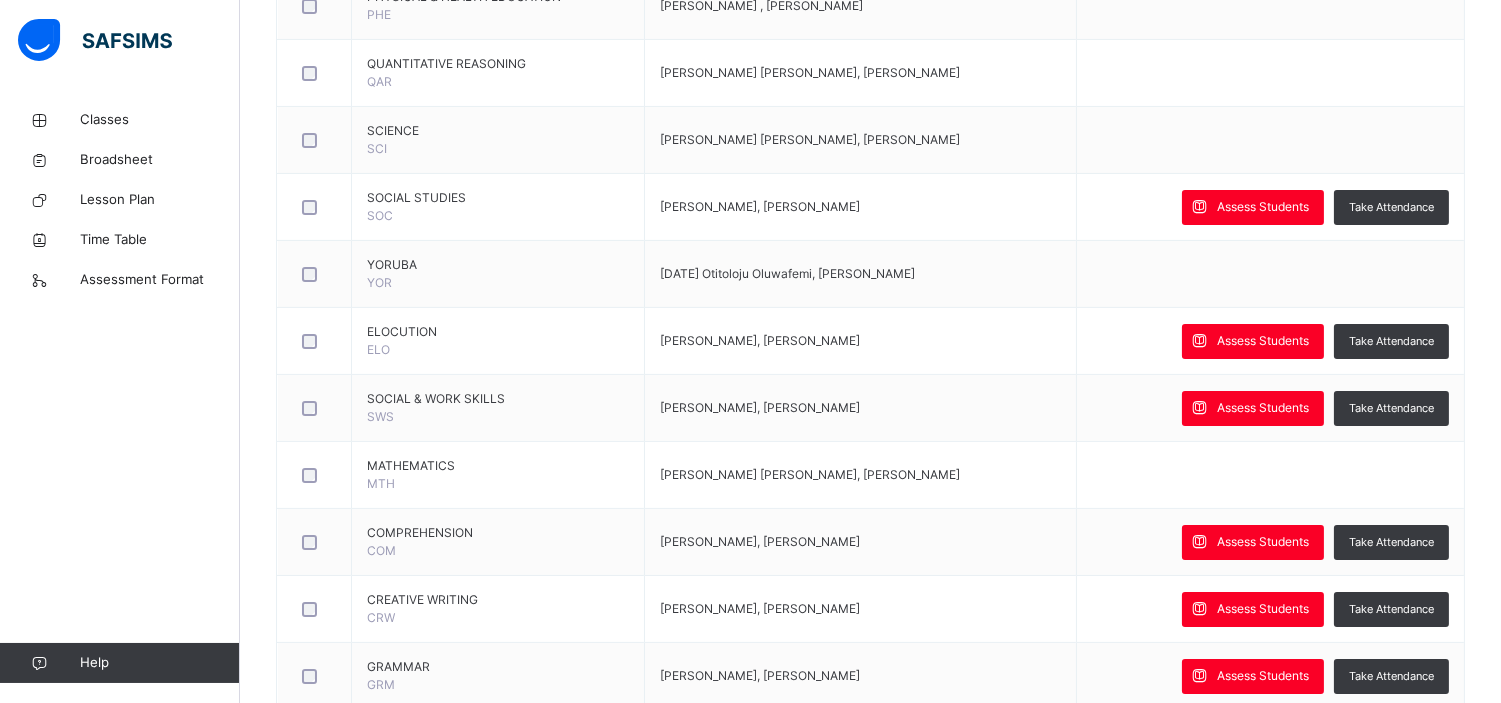 click on "Assess Students" at bounding box center (1263, 542) 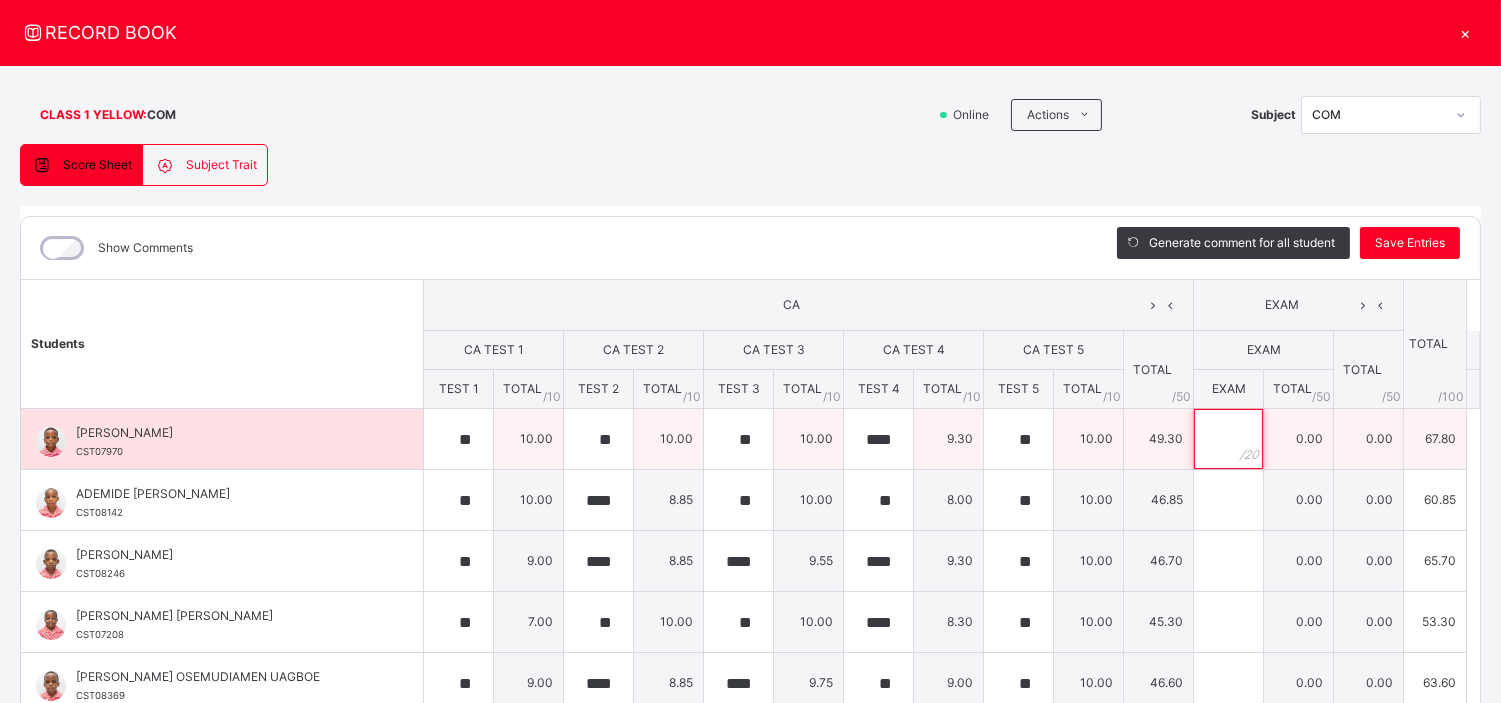 click at bounding box center (1228, 439) 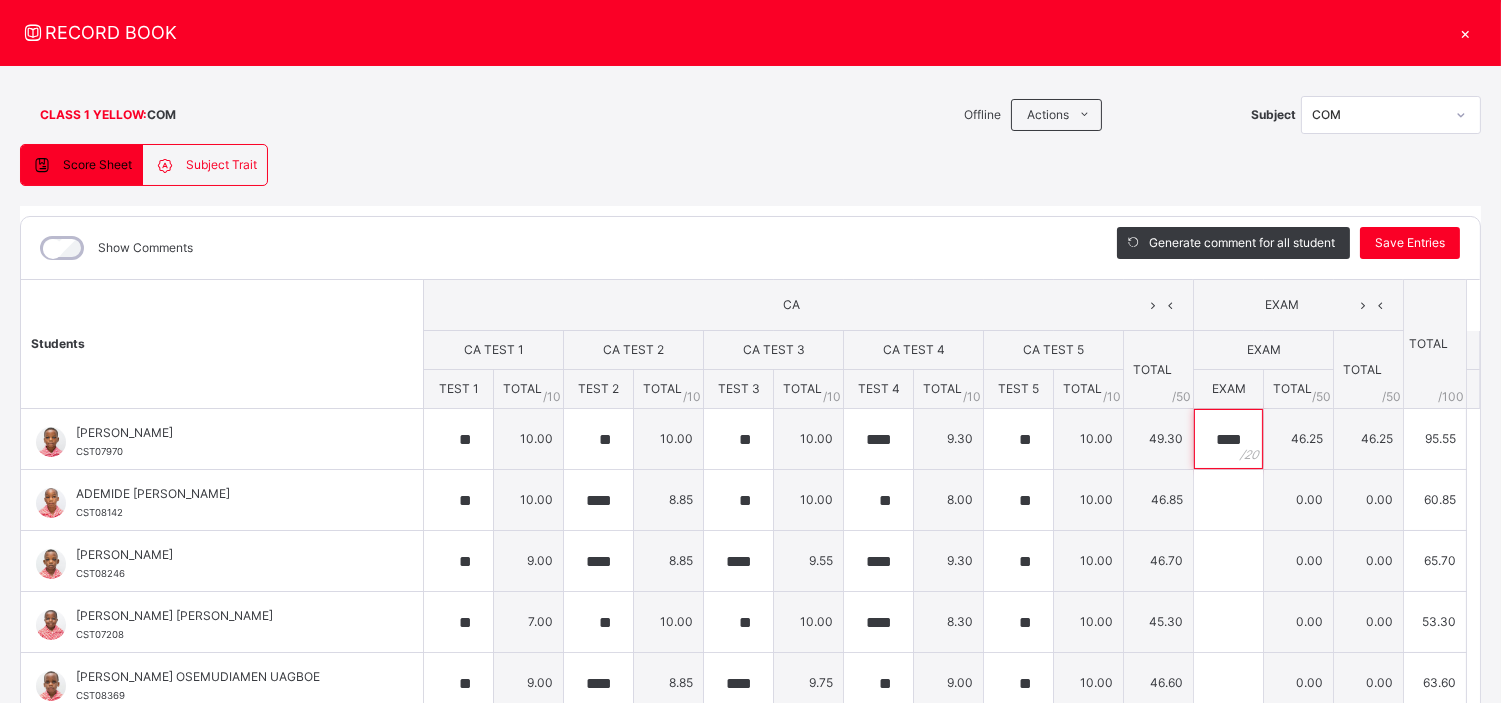 scroll, scrollTop: 321, scrollLeft: 0, axis: vertical 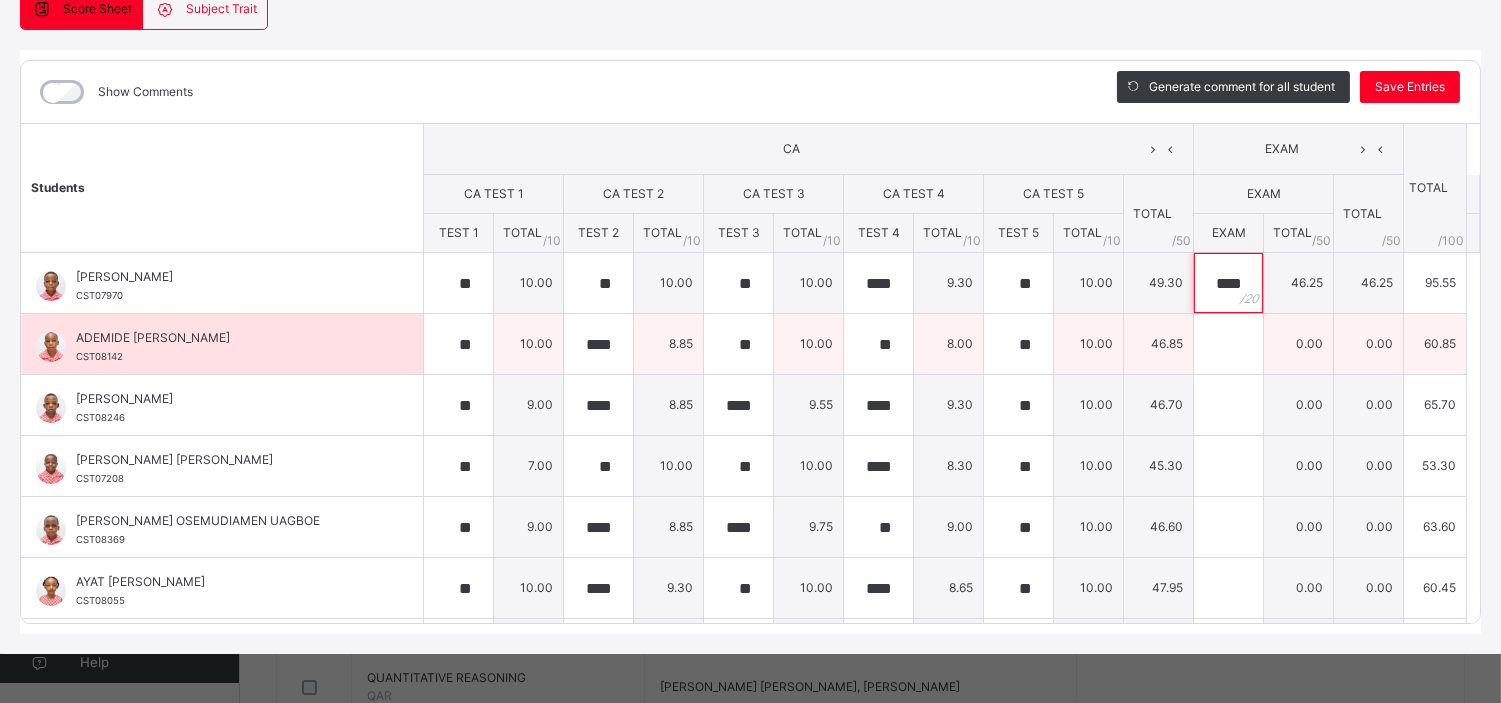 type on "****" 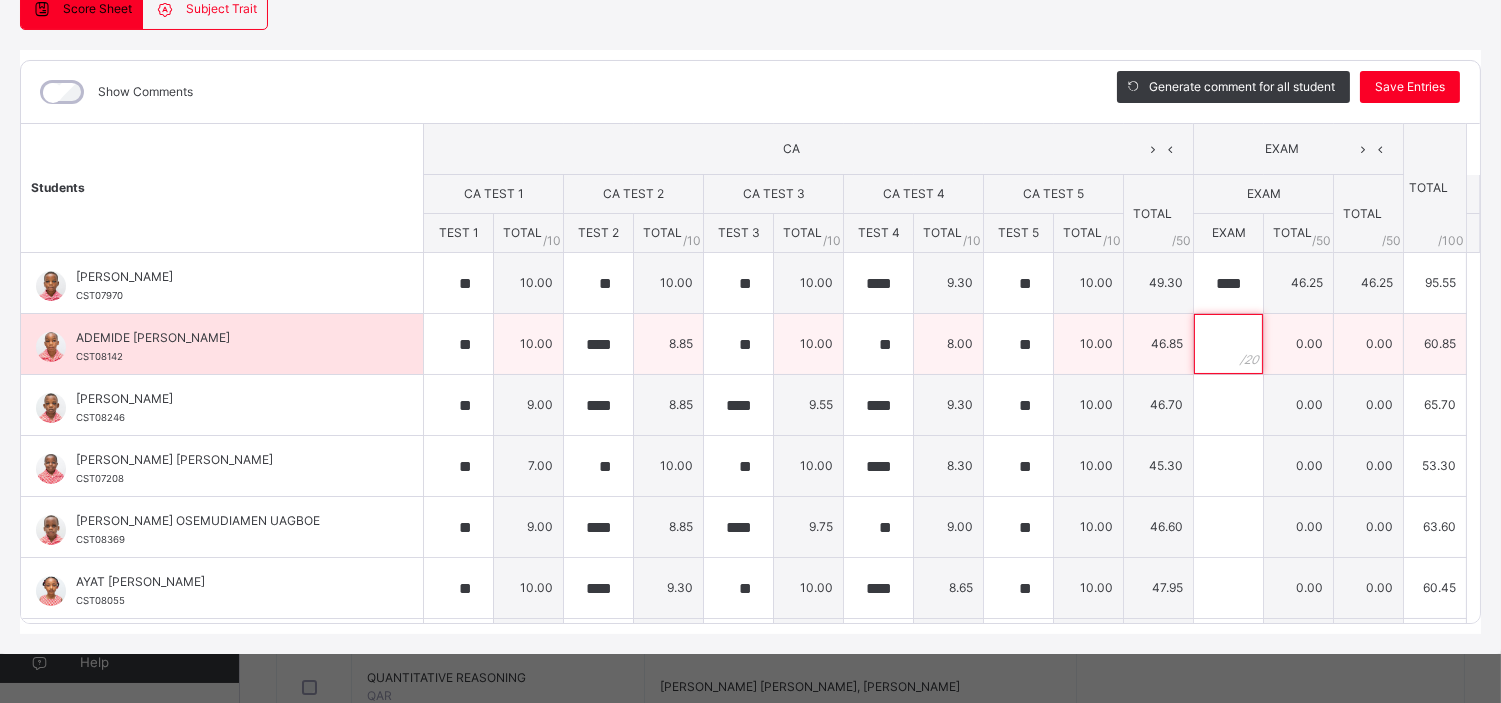 click at bounding box center [1228, 344] 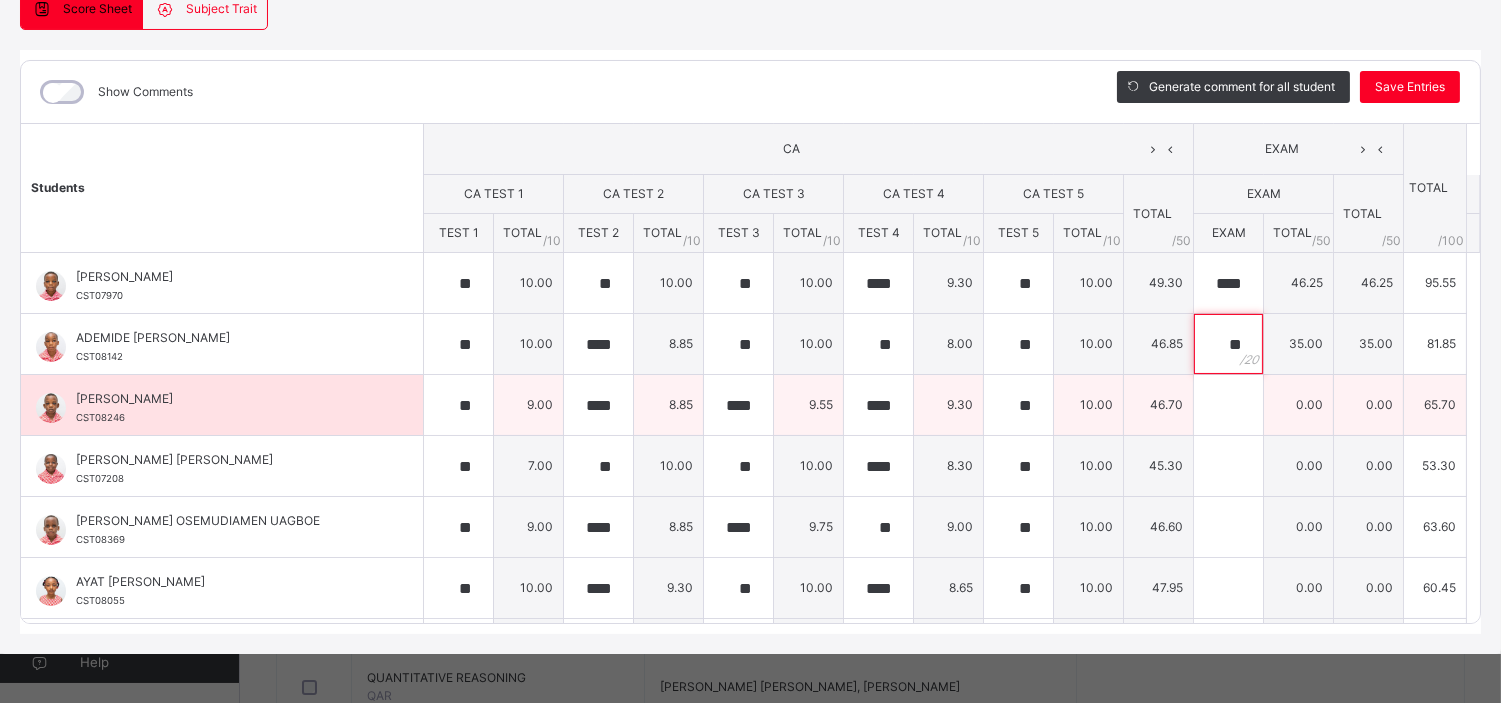 type on "**" 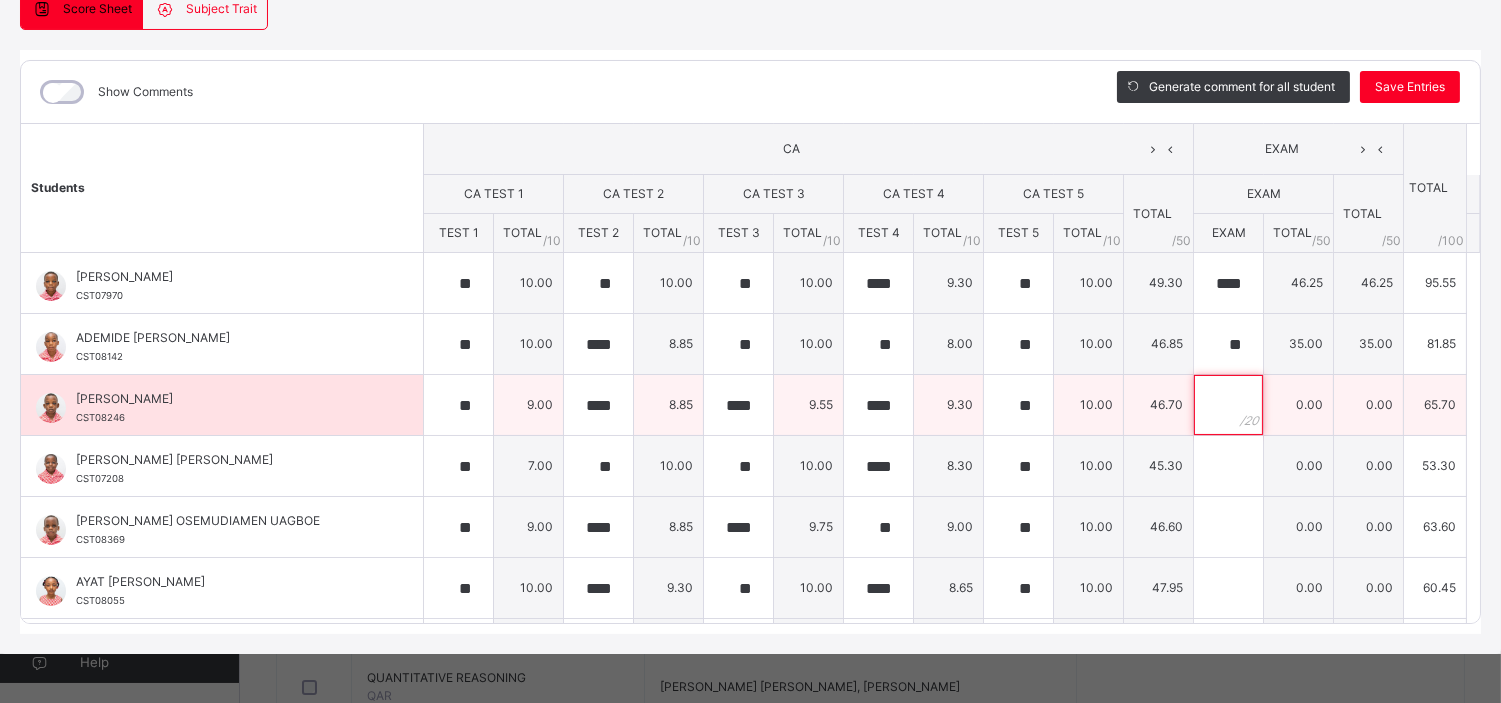 click at bounding box center (1228, 405) 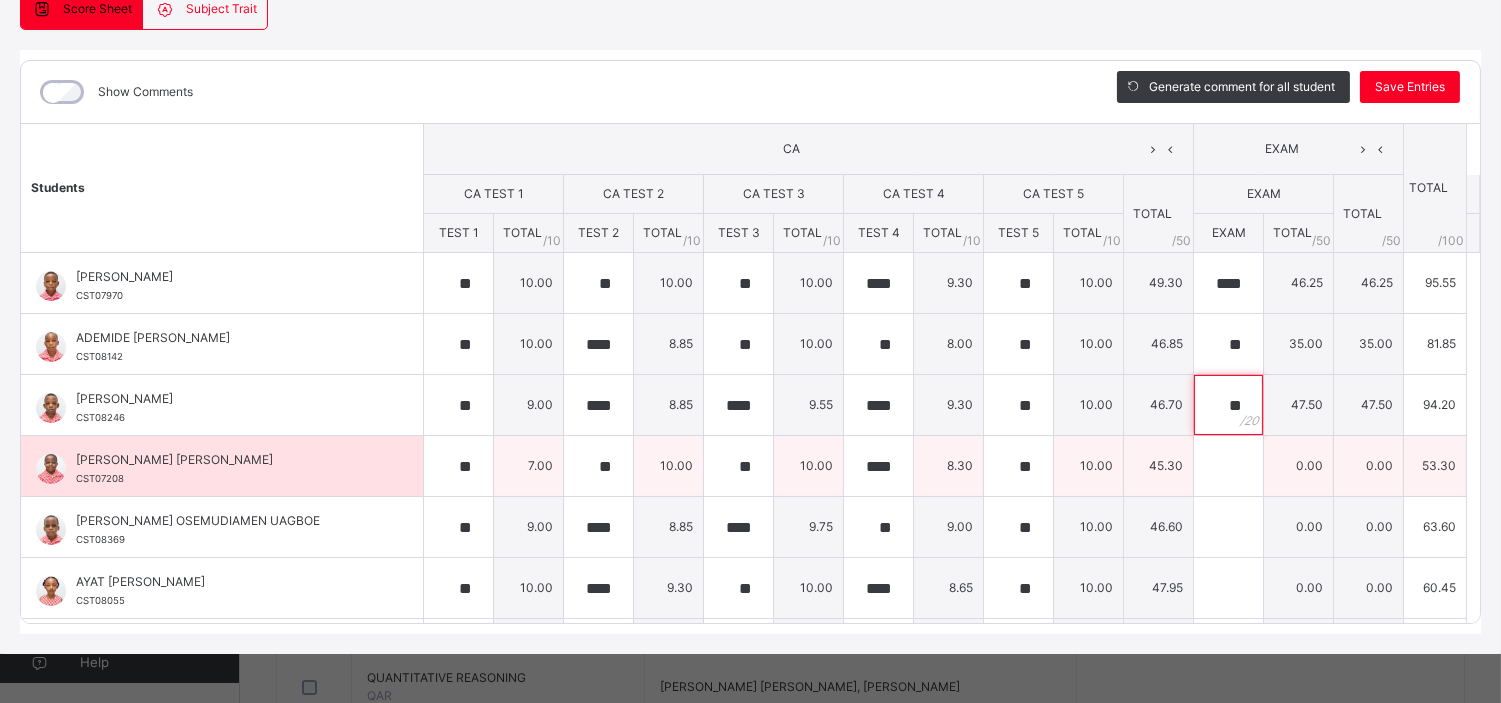 type on "**" 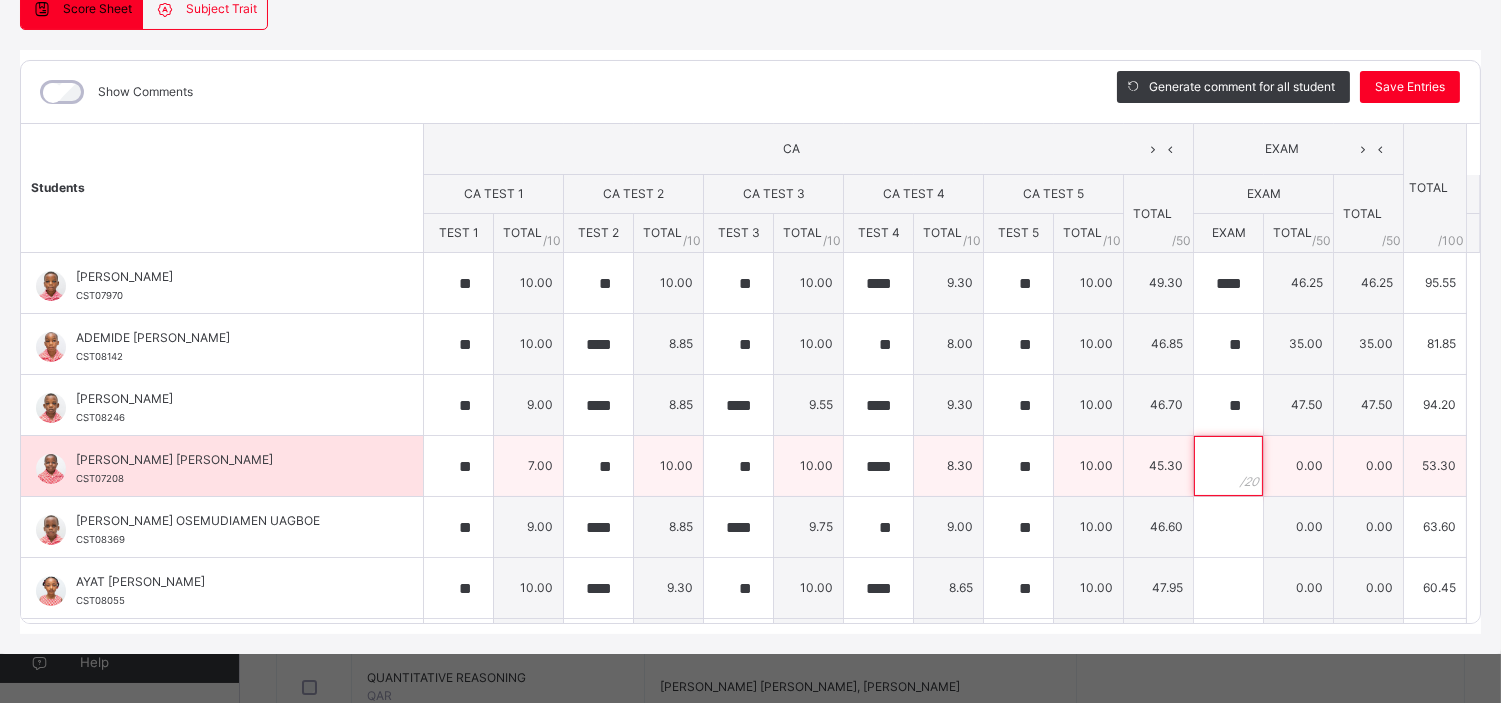 click at bounding box center (1228, 466) 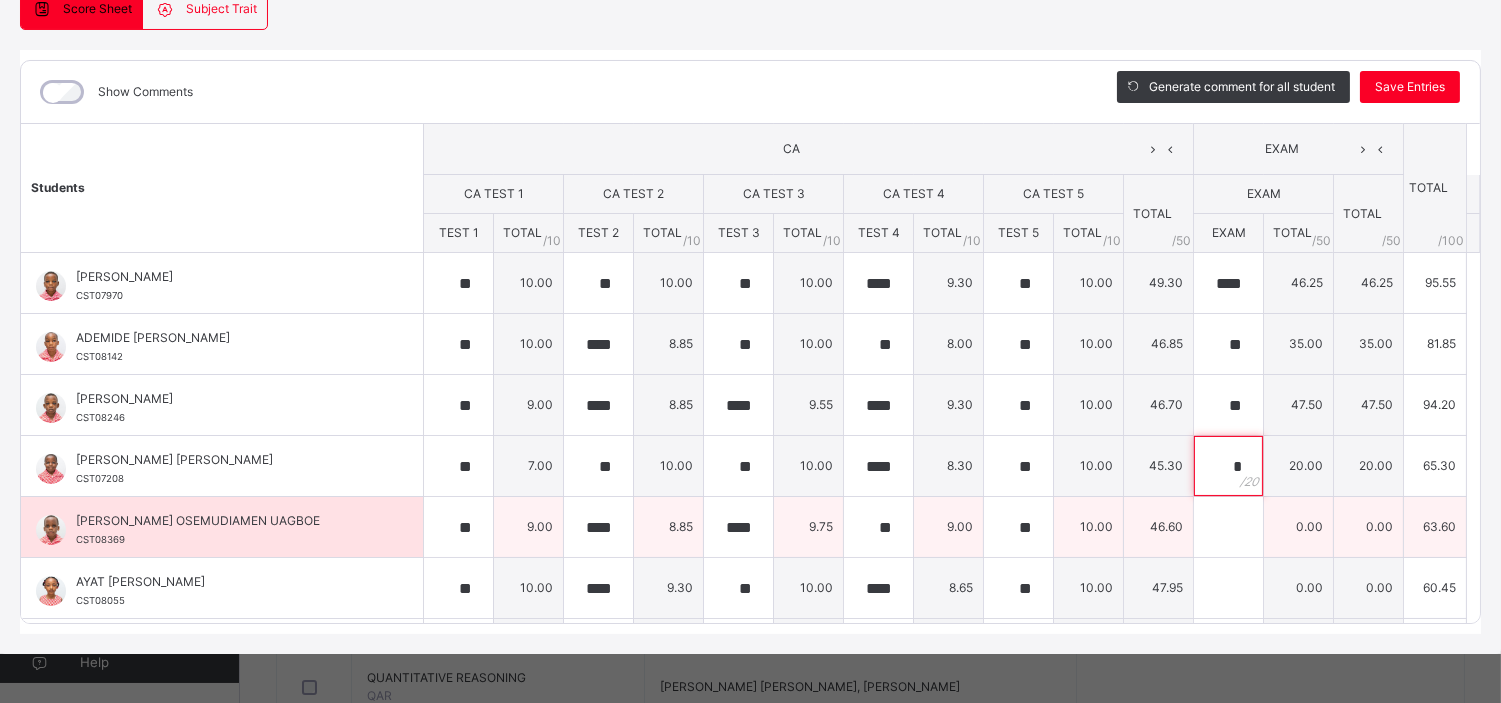 type on "*" 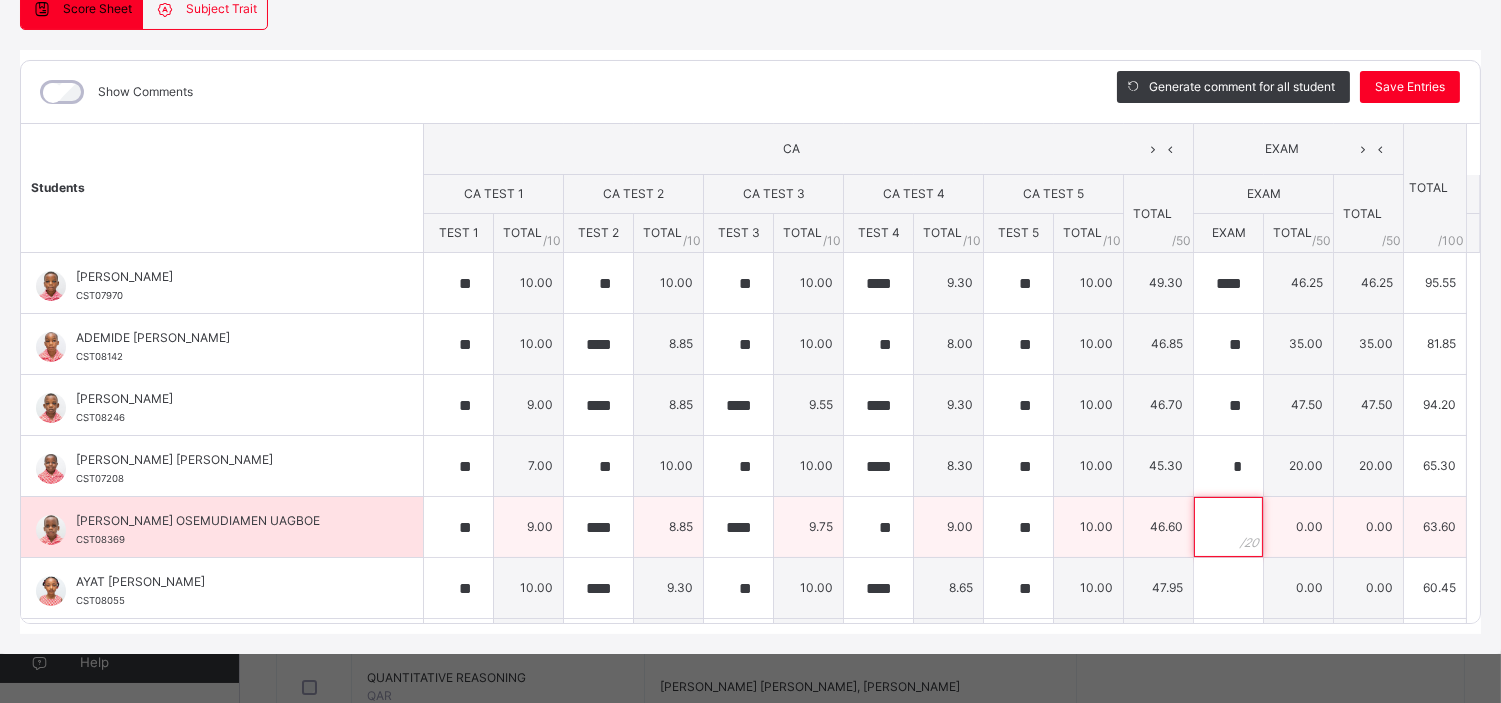 click at bounding box center (1228, 527) 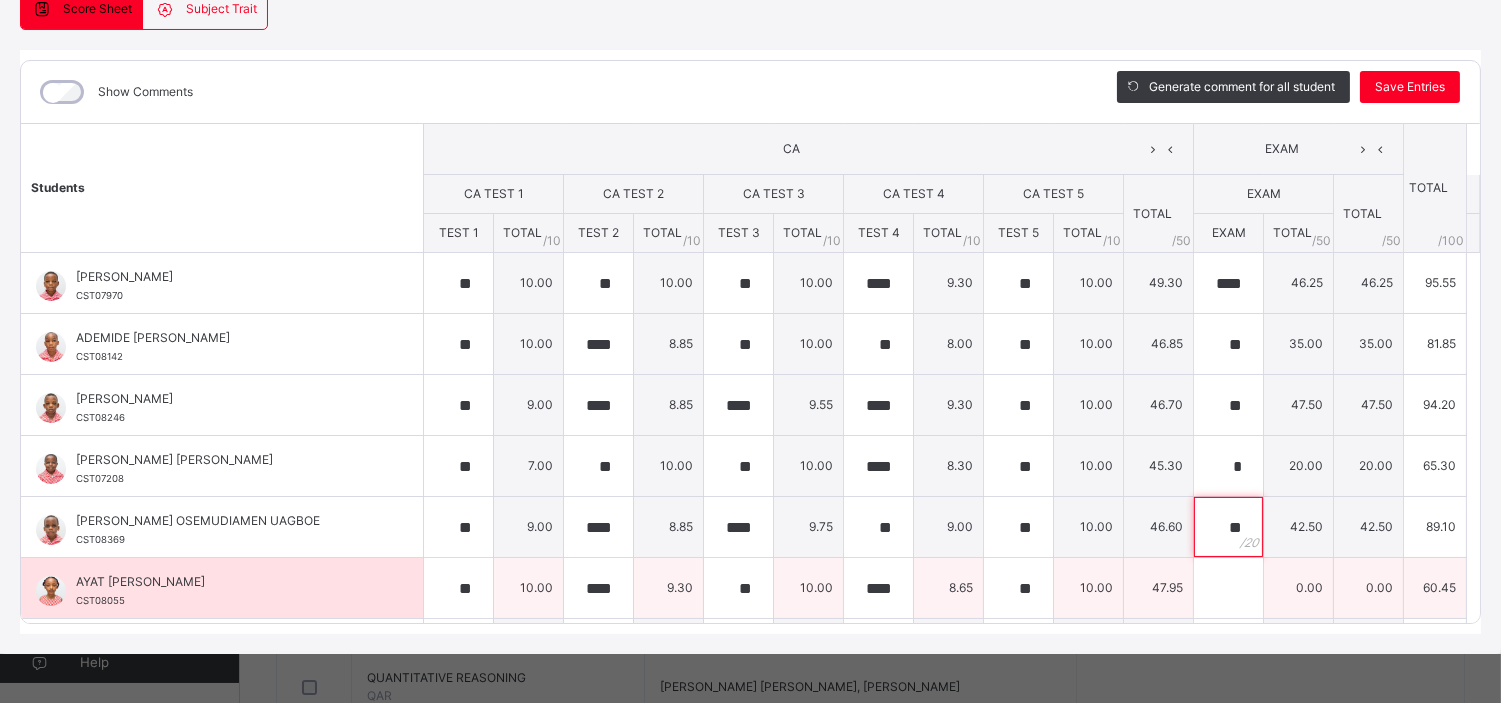 type on "**" 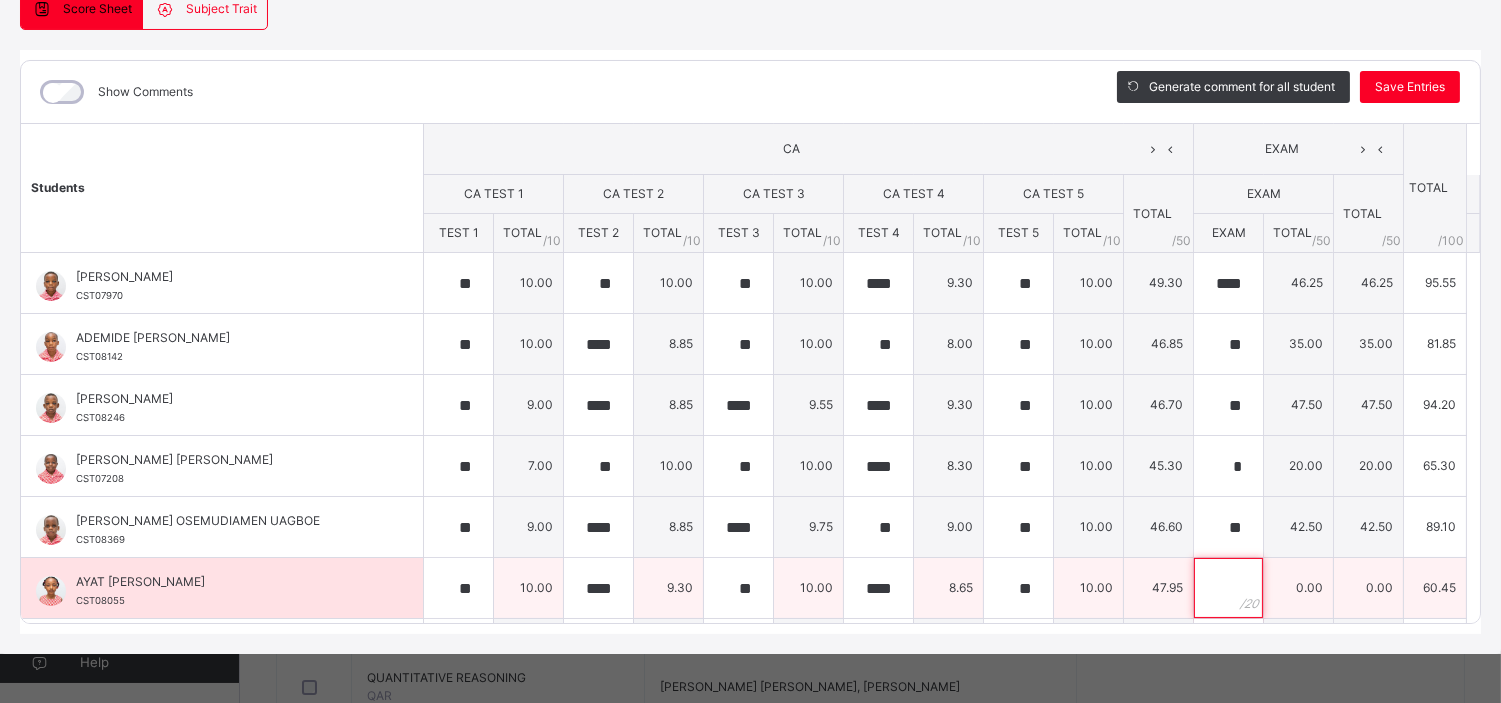 click at bounding box center (1228, 588) 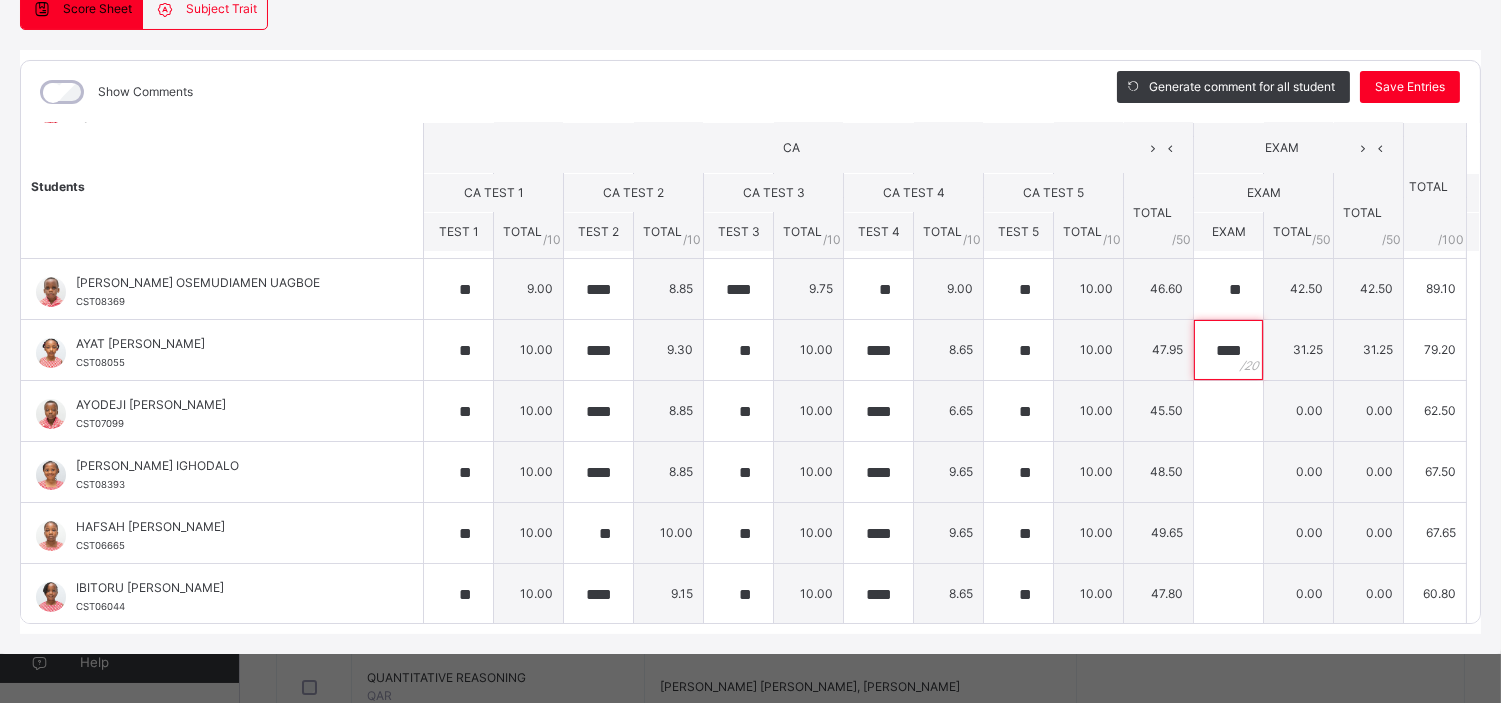 scroll, scrollTop: 252, scrollLeft: 0, axis: vertical 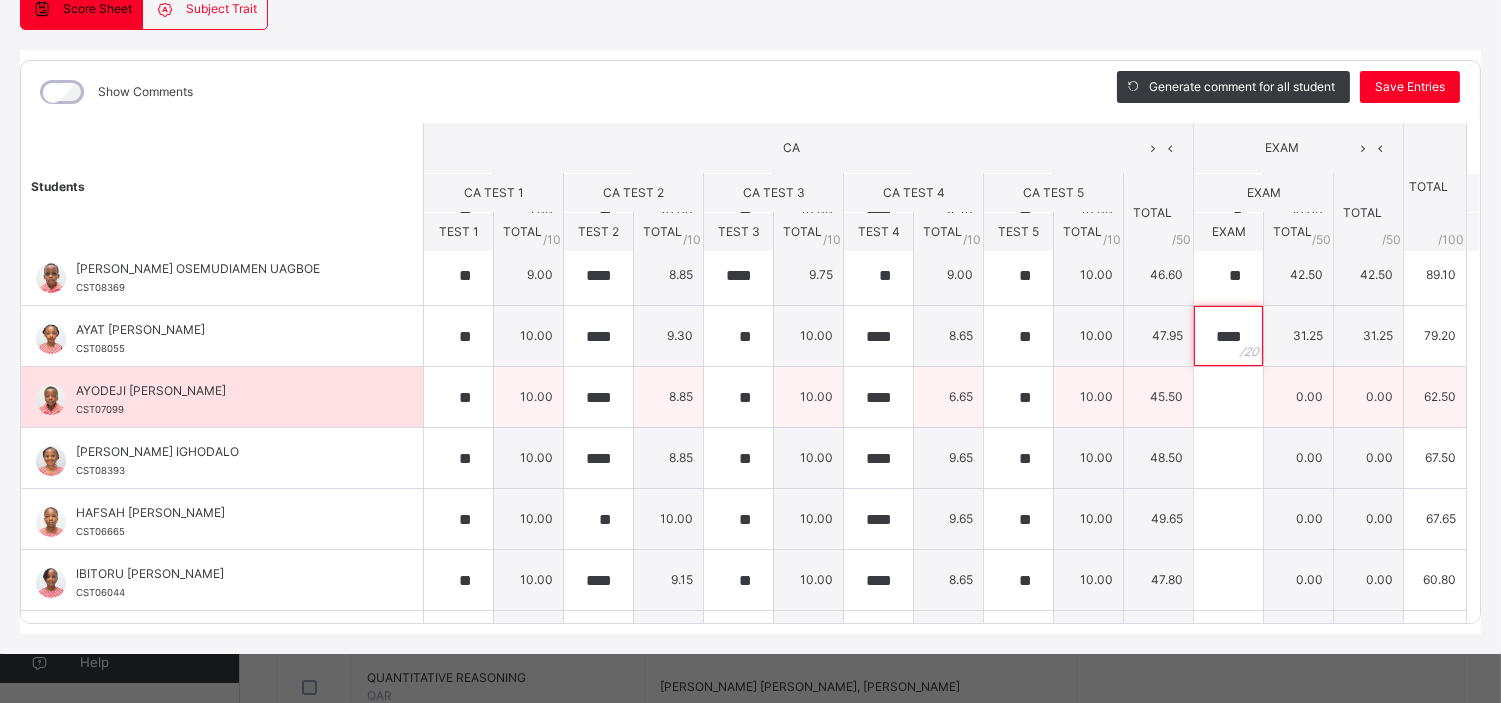 type on "****" 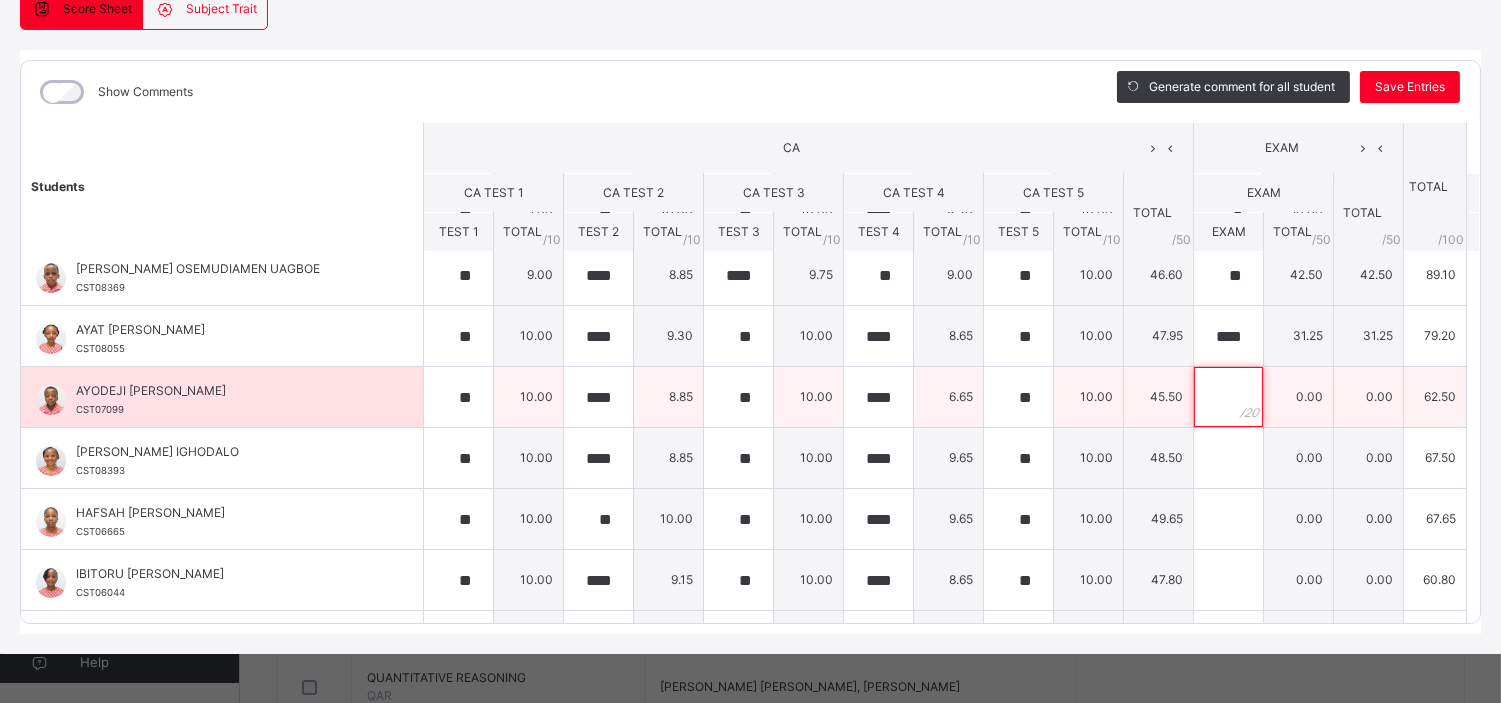 click at bounding box center (1228, 397) 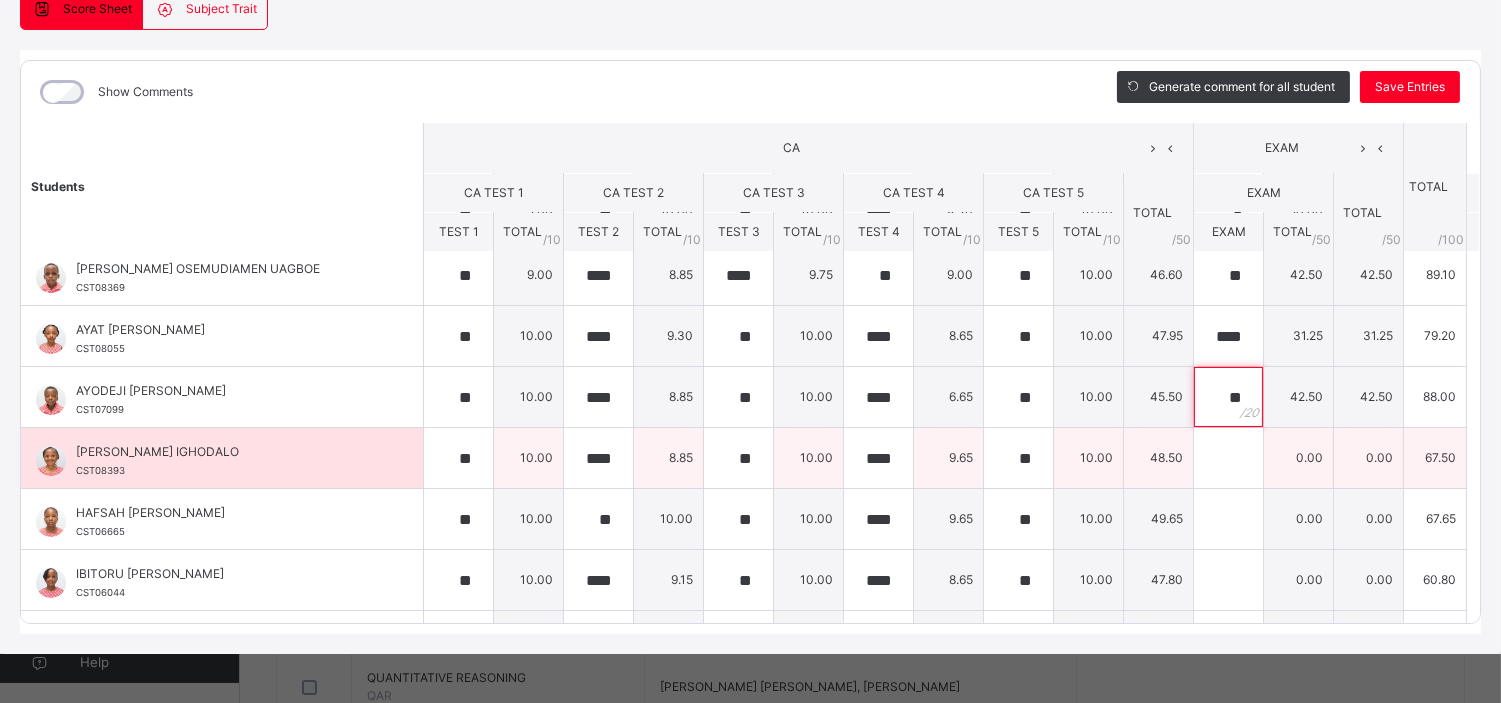type on "**" 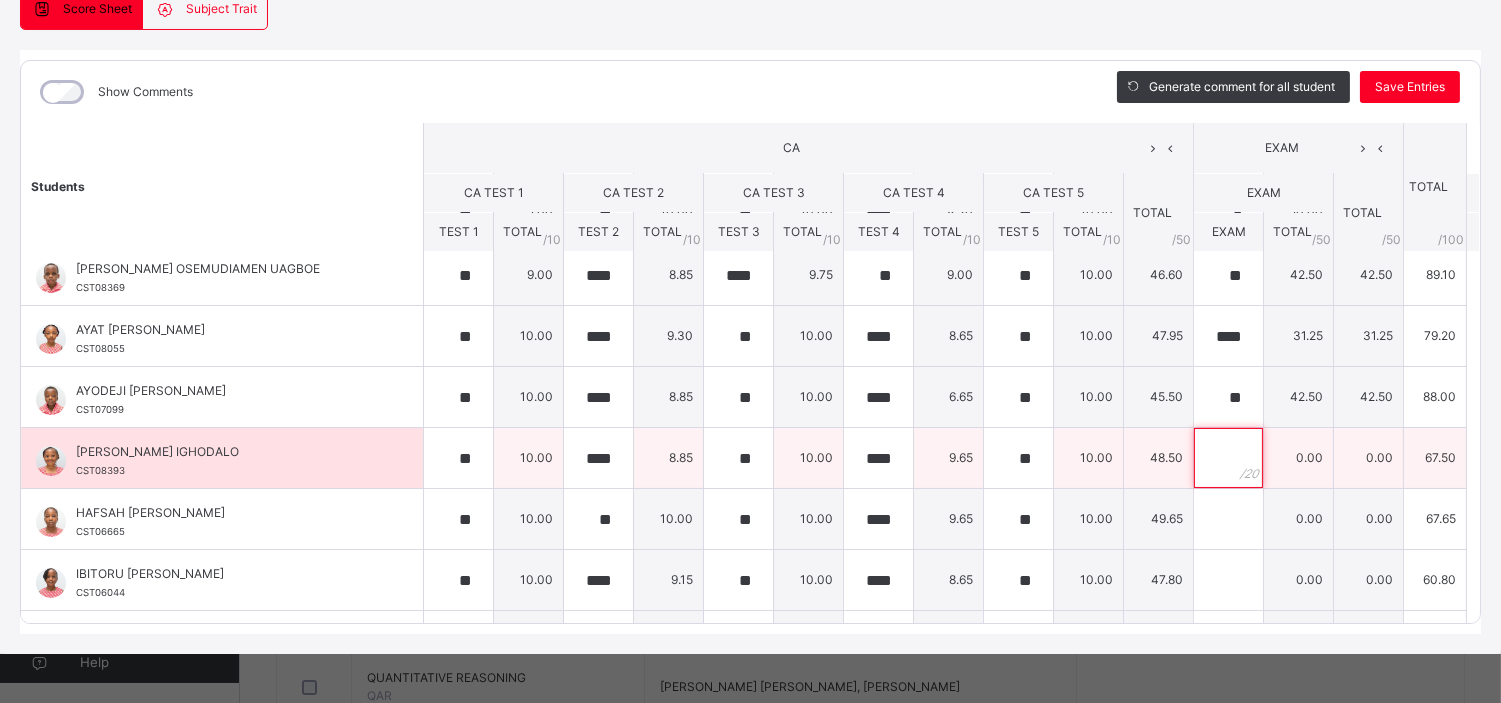 click at bounding box center (1228, 458) 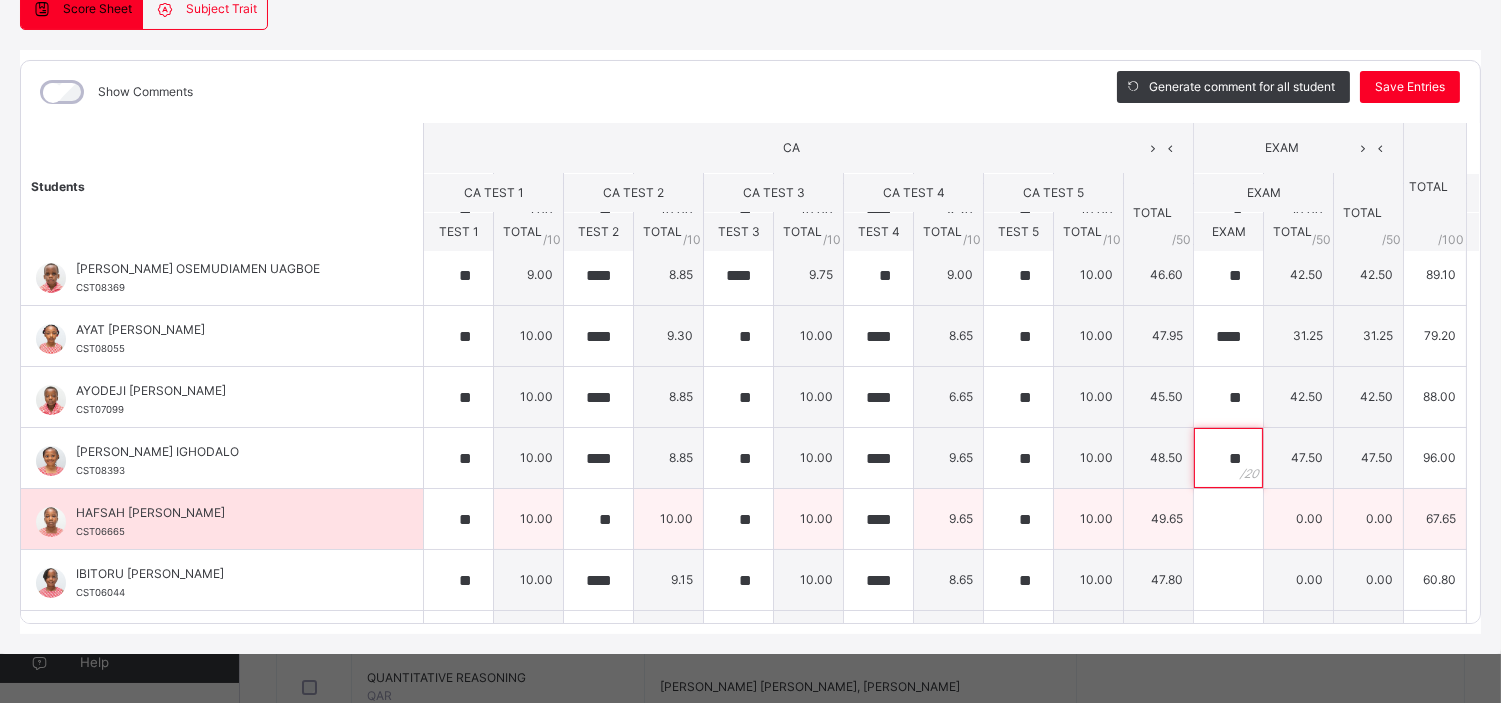 type on "**" 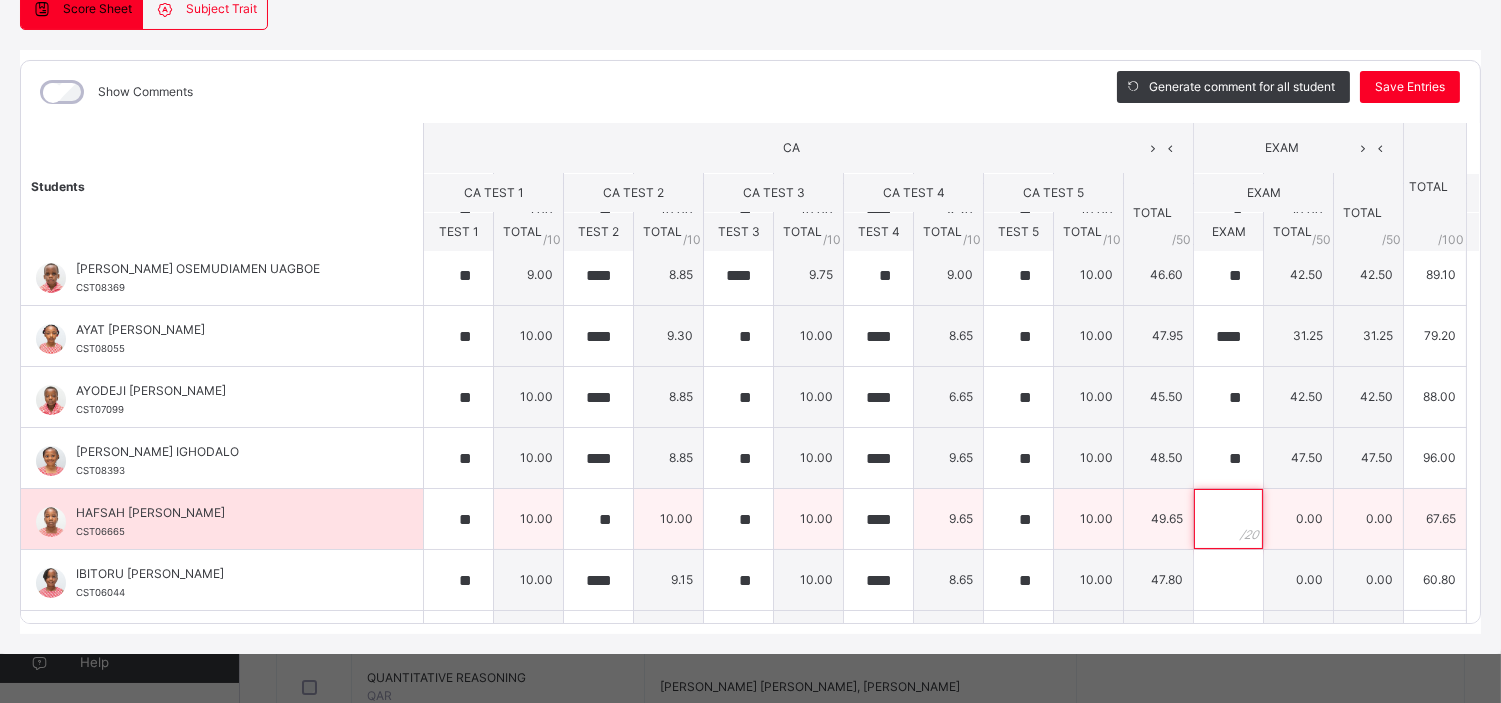 click at bounding box center (1228, 519) 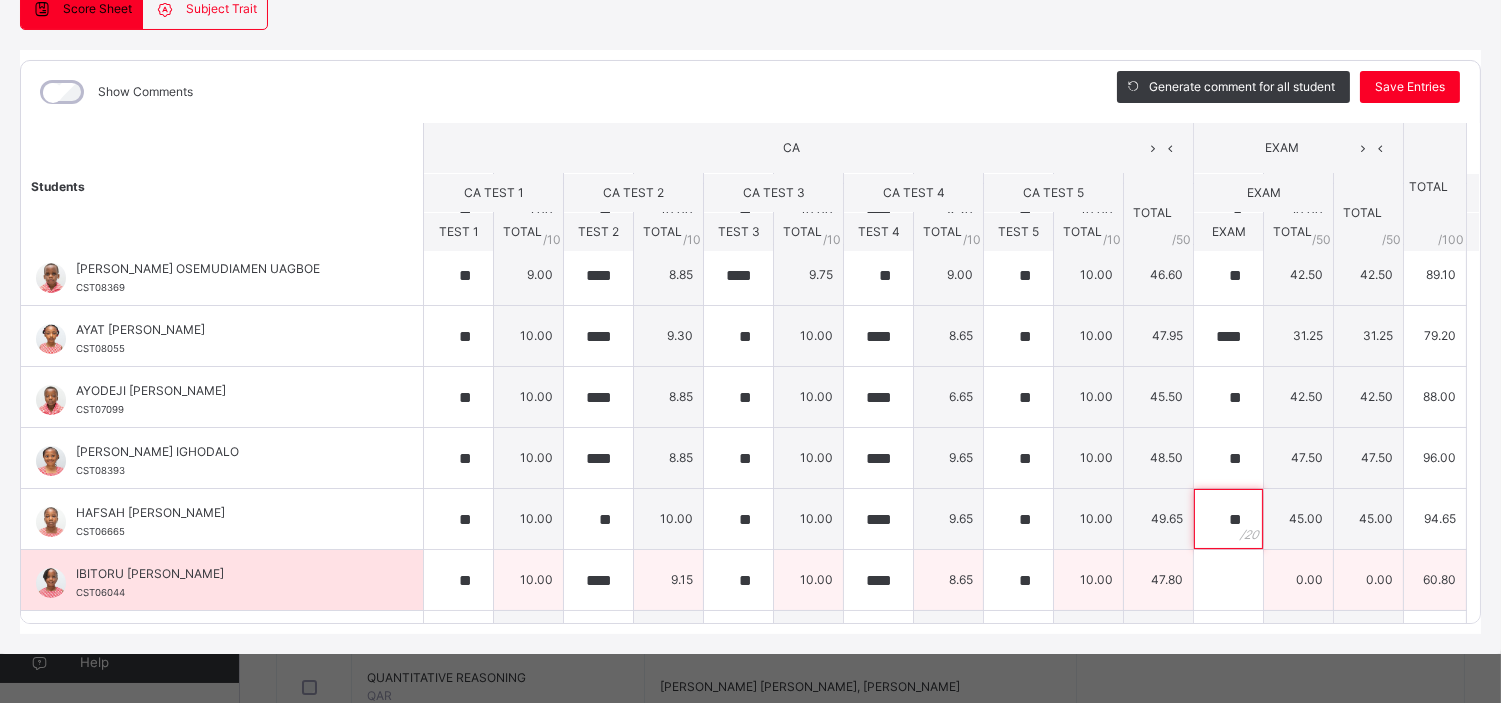 type on "**" 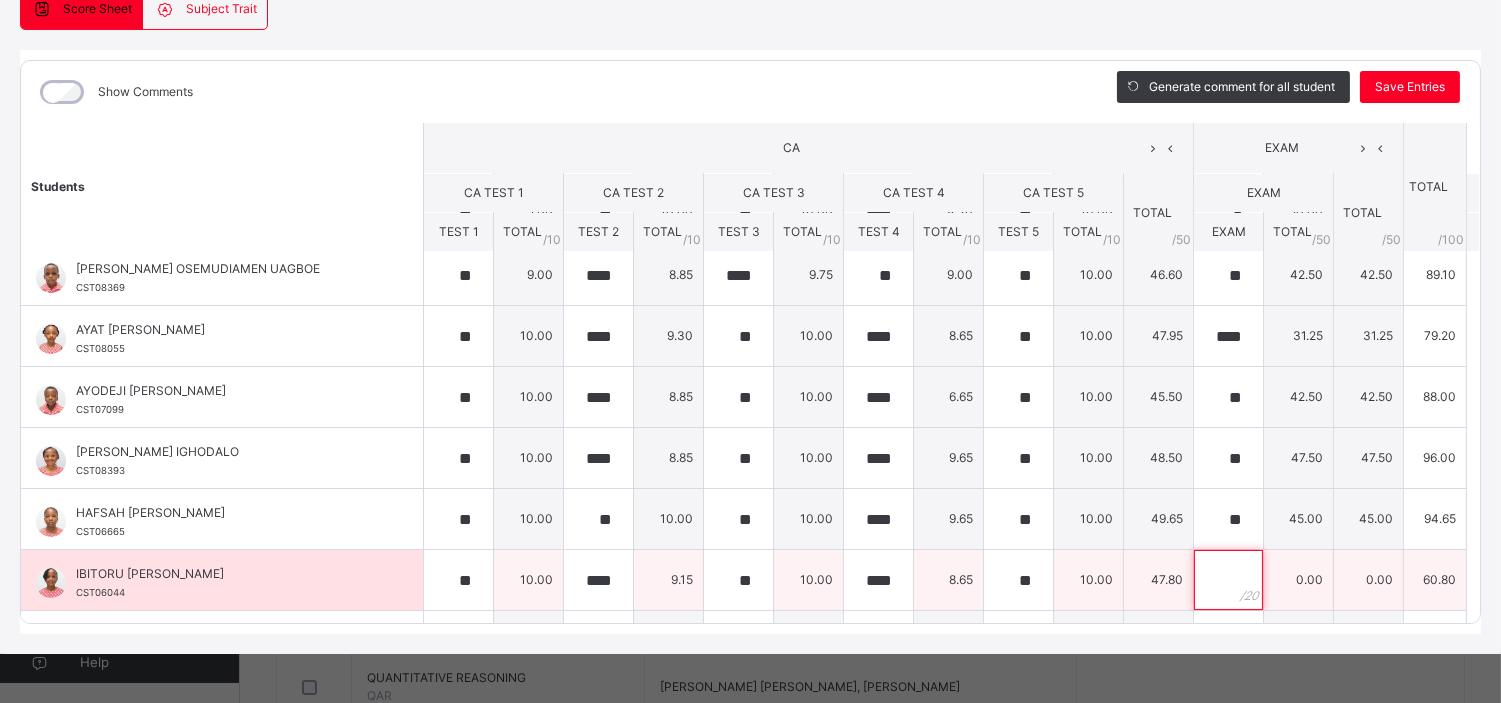click at bounding box center [1228, 580] 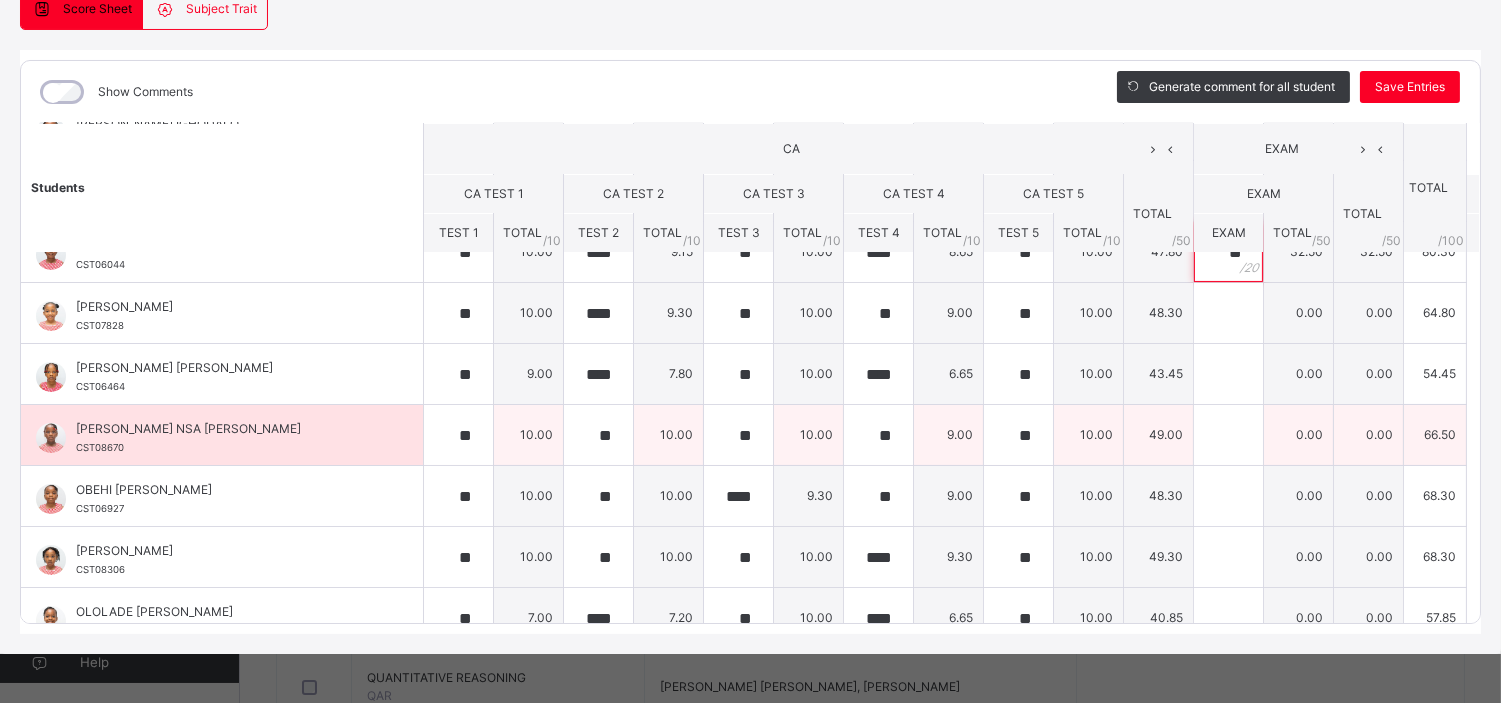 scroll, scrollTop: 596, scrollLeft: 0, axis: vertical 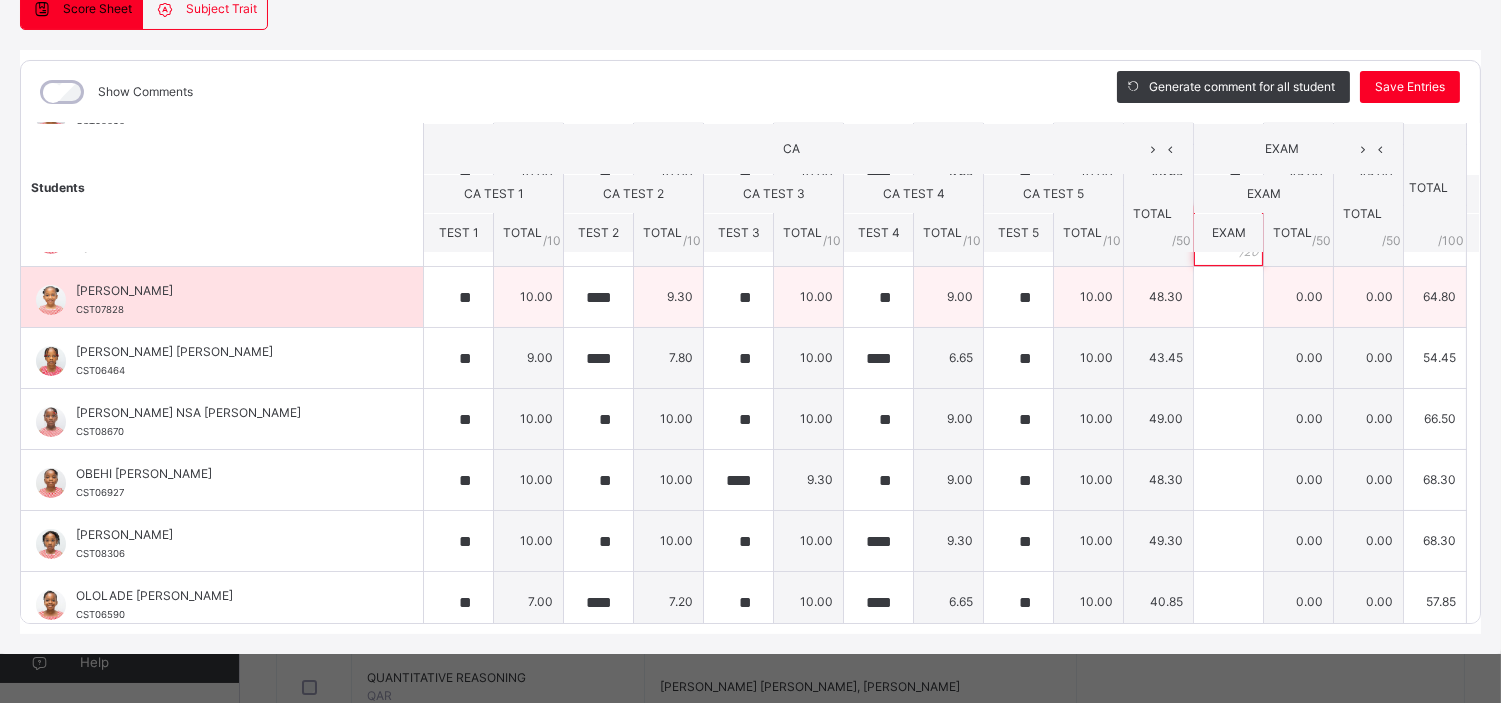 type on "**" 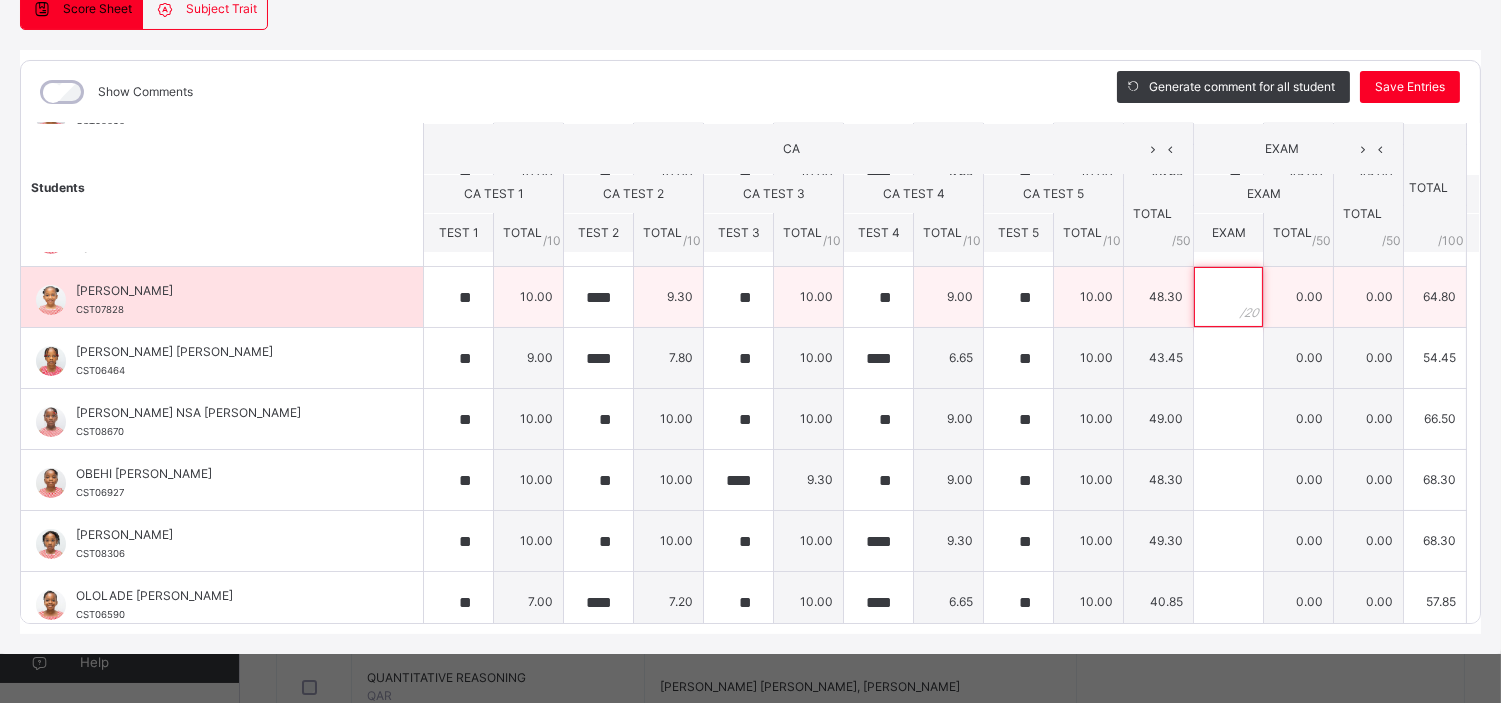 click at bounding box center (1228, 297) 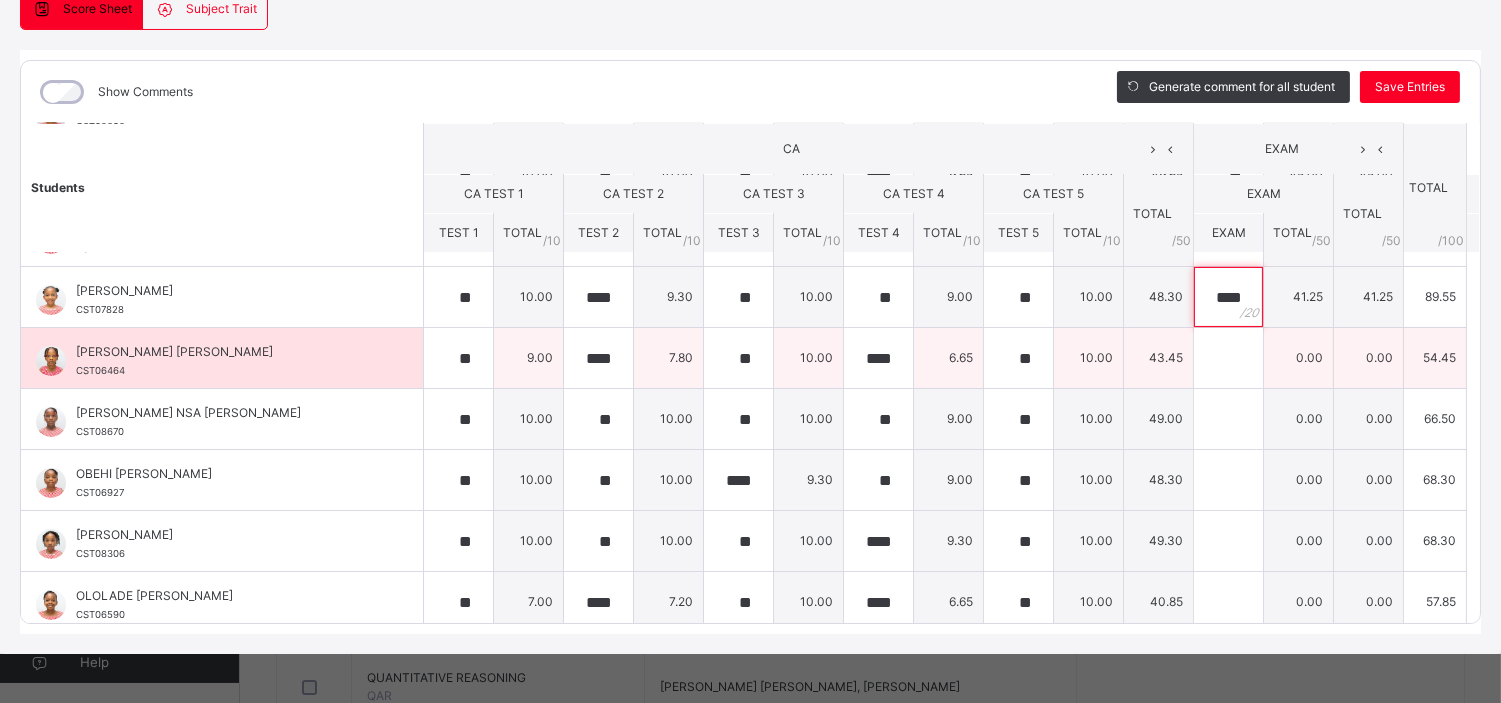 type on "****" 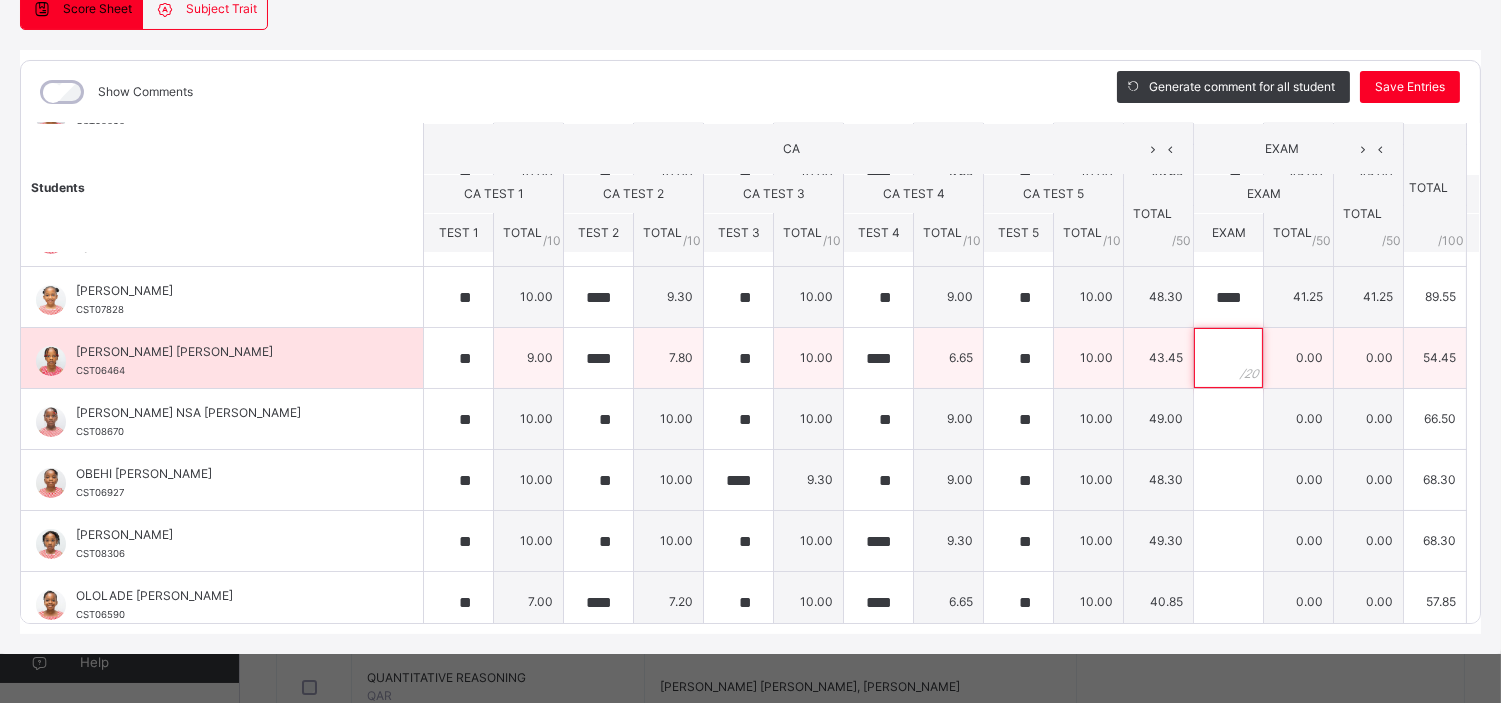 click at bounding box center [1228, 358] 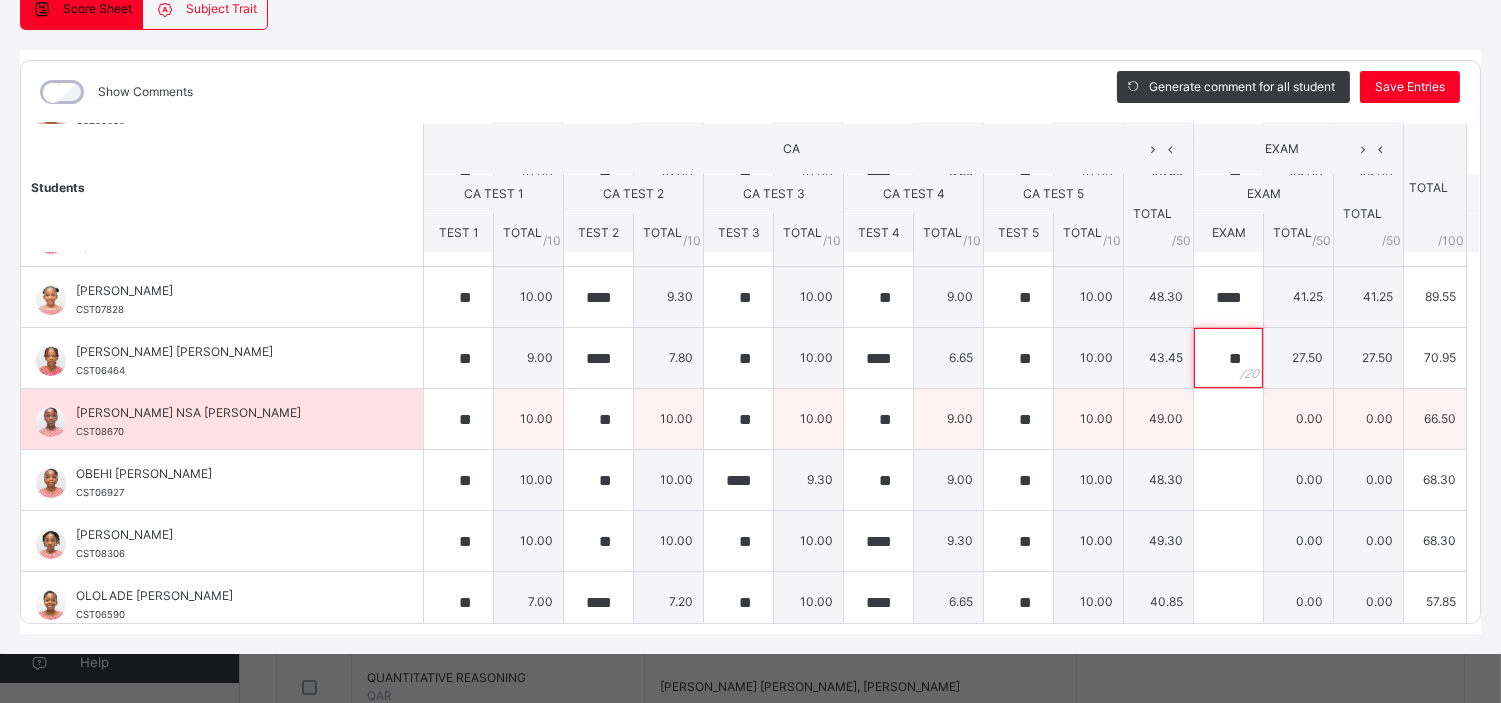 type on "**" 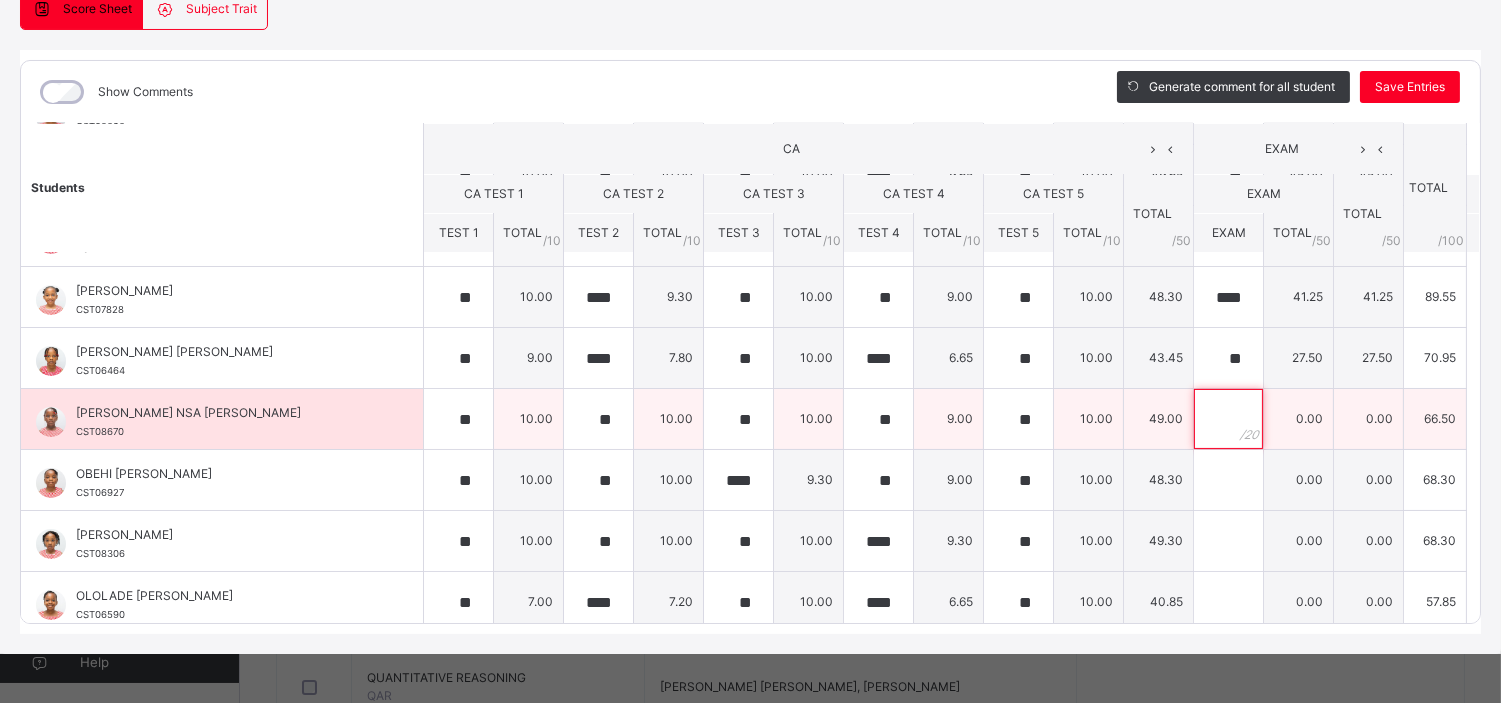 click at bounding box center (1228, 419) 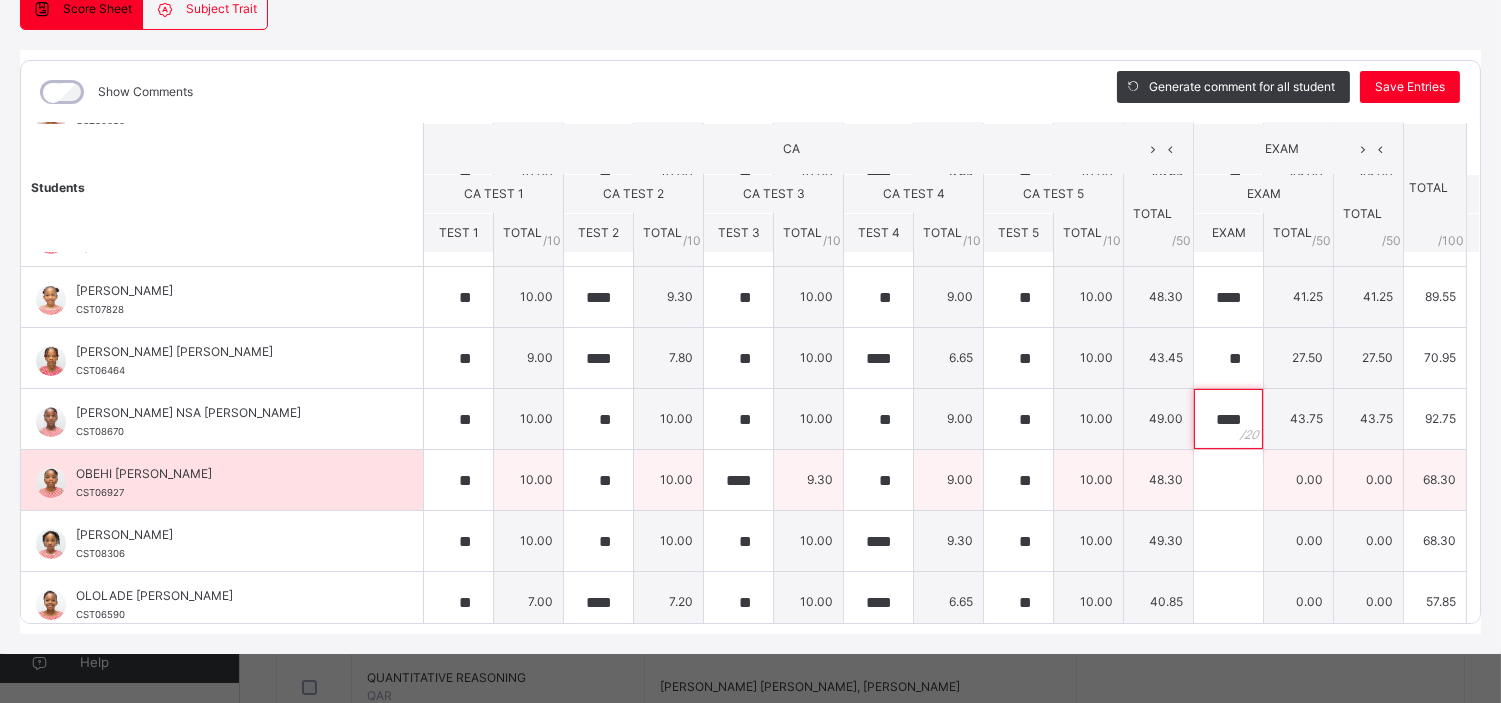 type on "****" 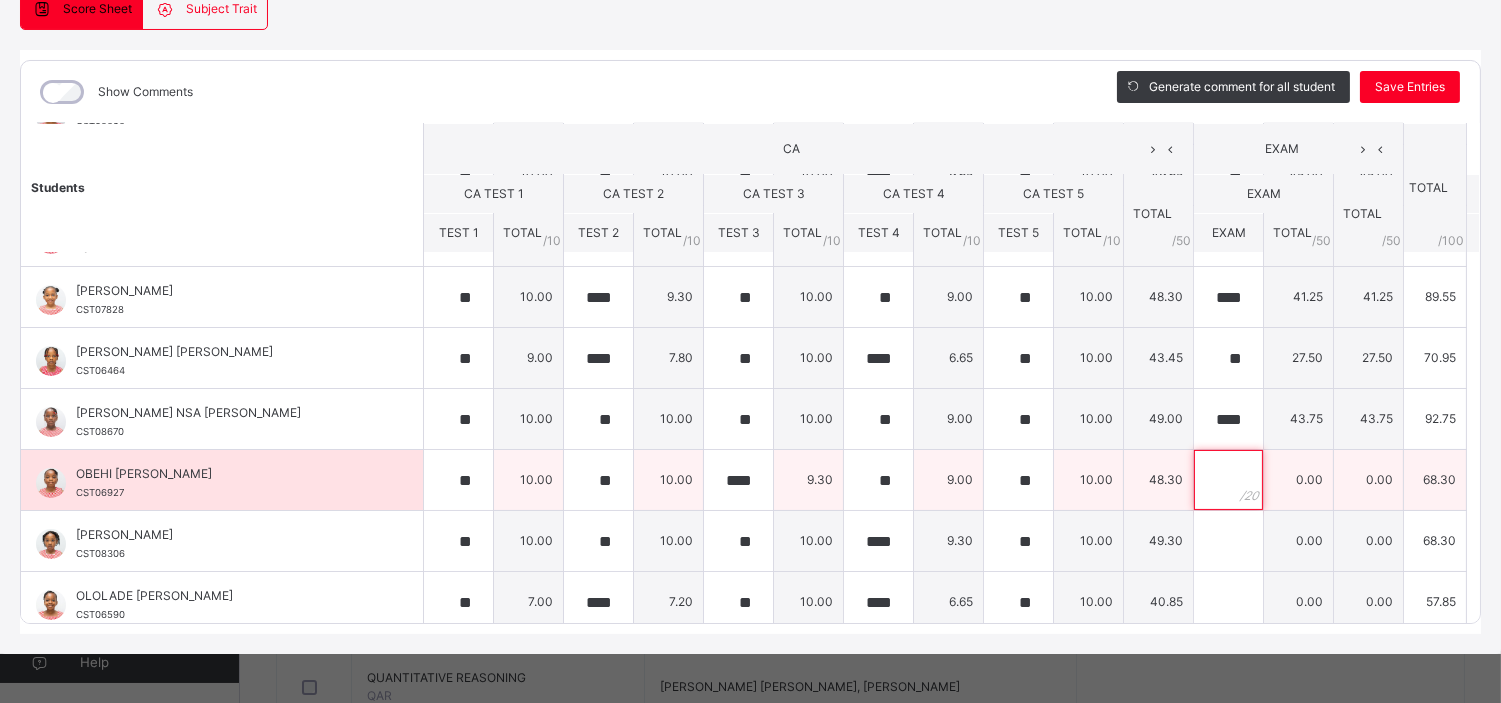 click at bounding box center [1228, 480] 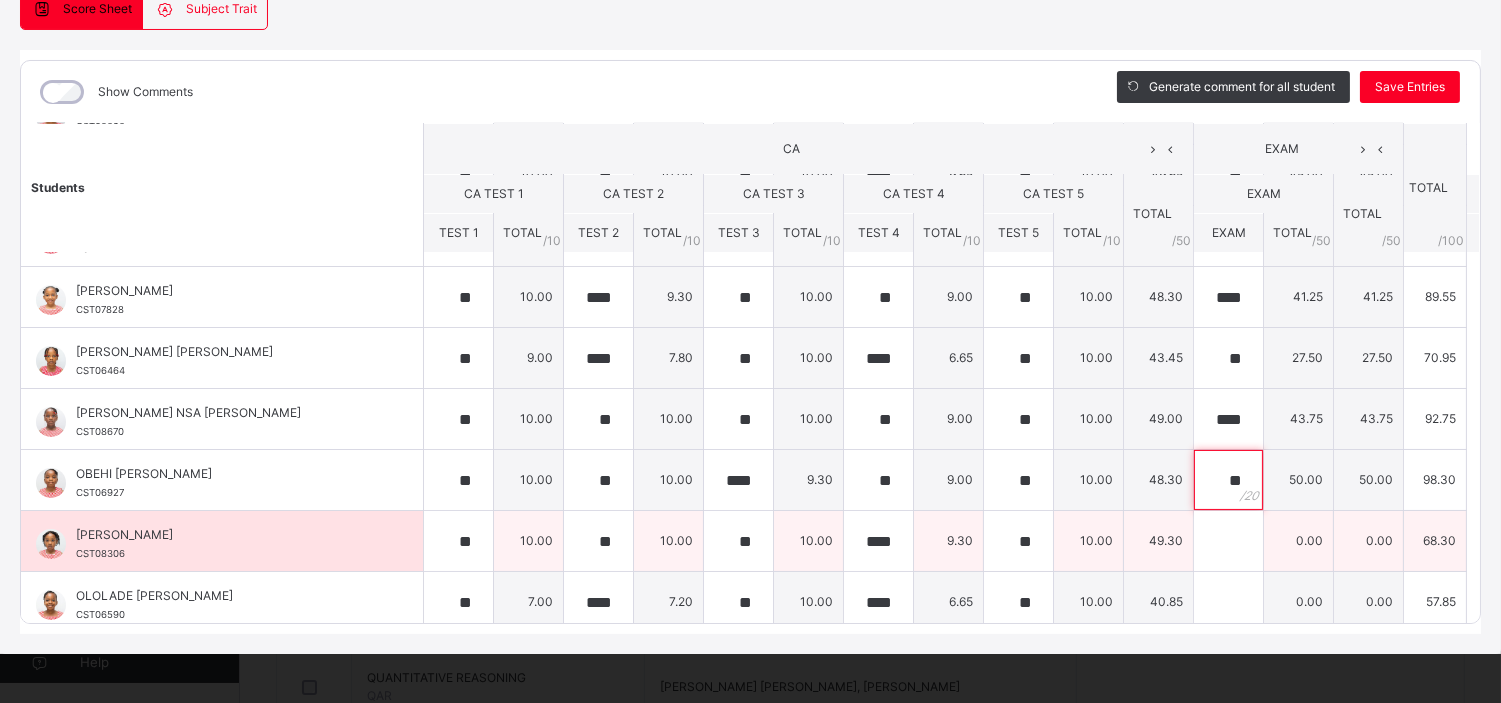 type on "**" 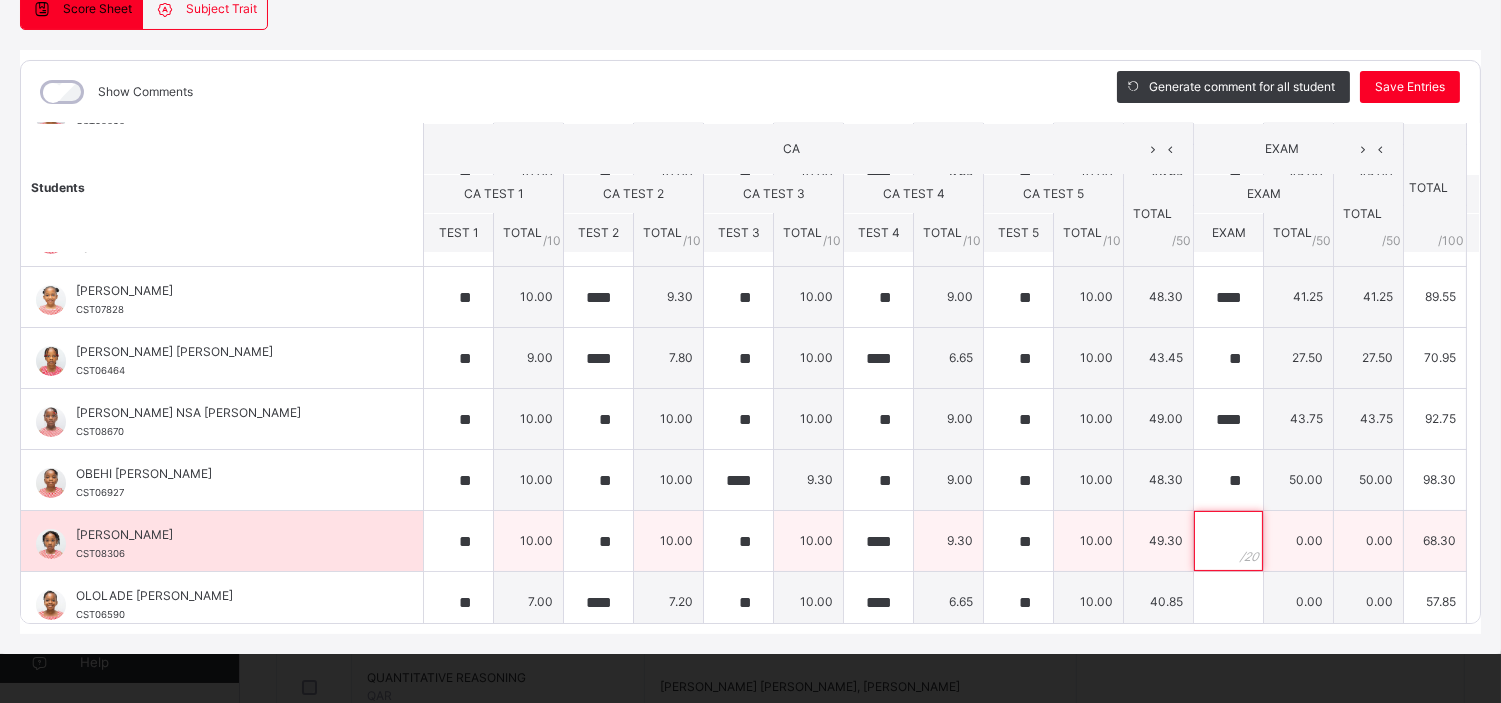 click at bounding box center [1228, 541] 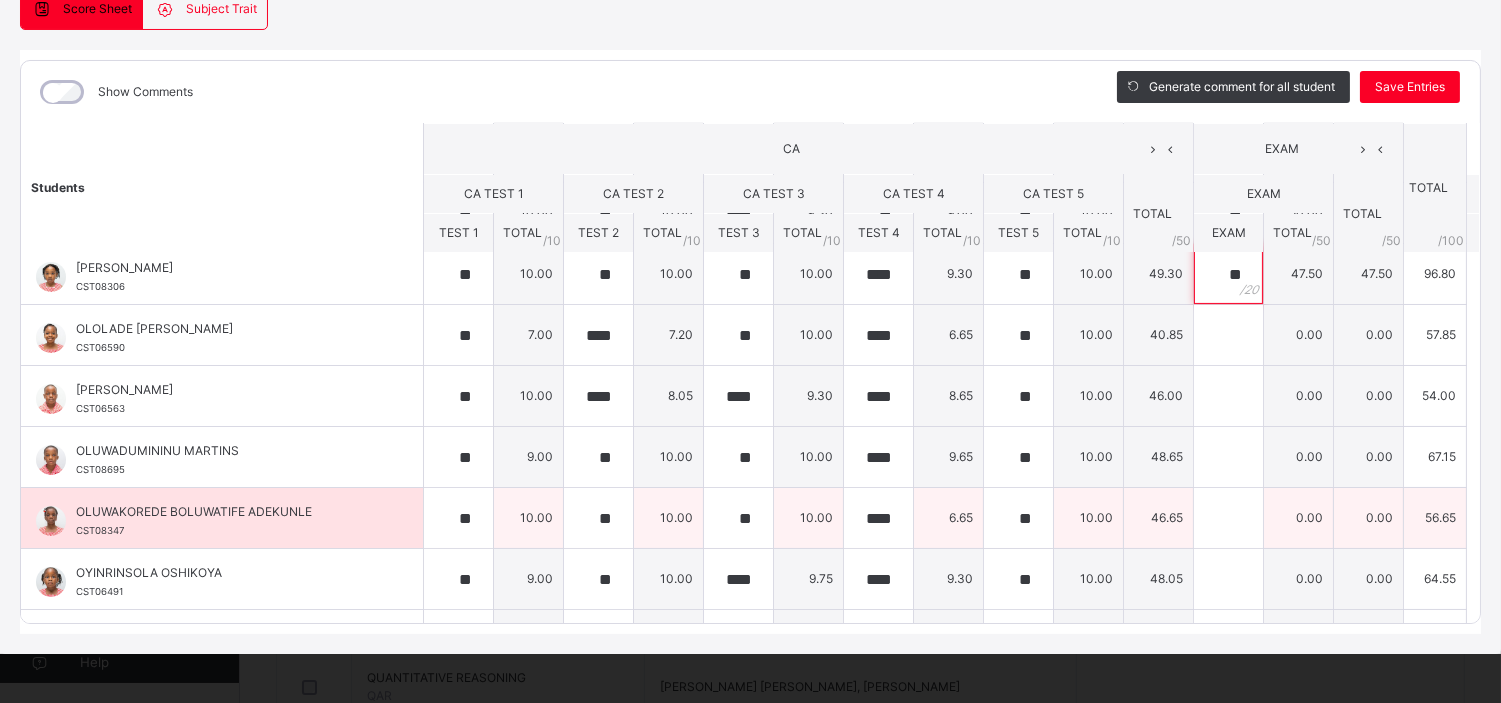 scroll, scrollTop: 866, scrollLeft: 0, axis: vertical 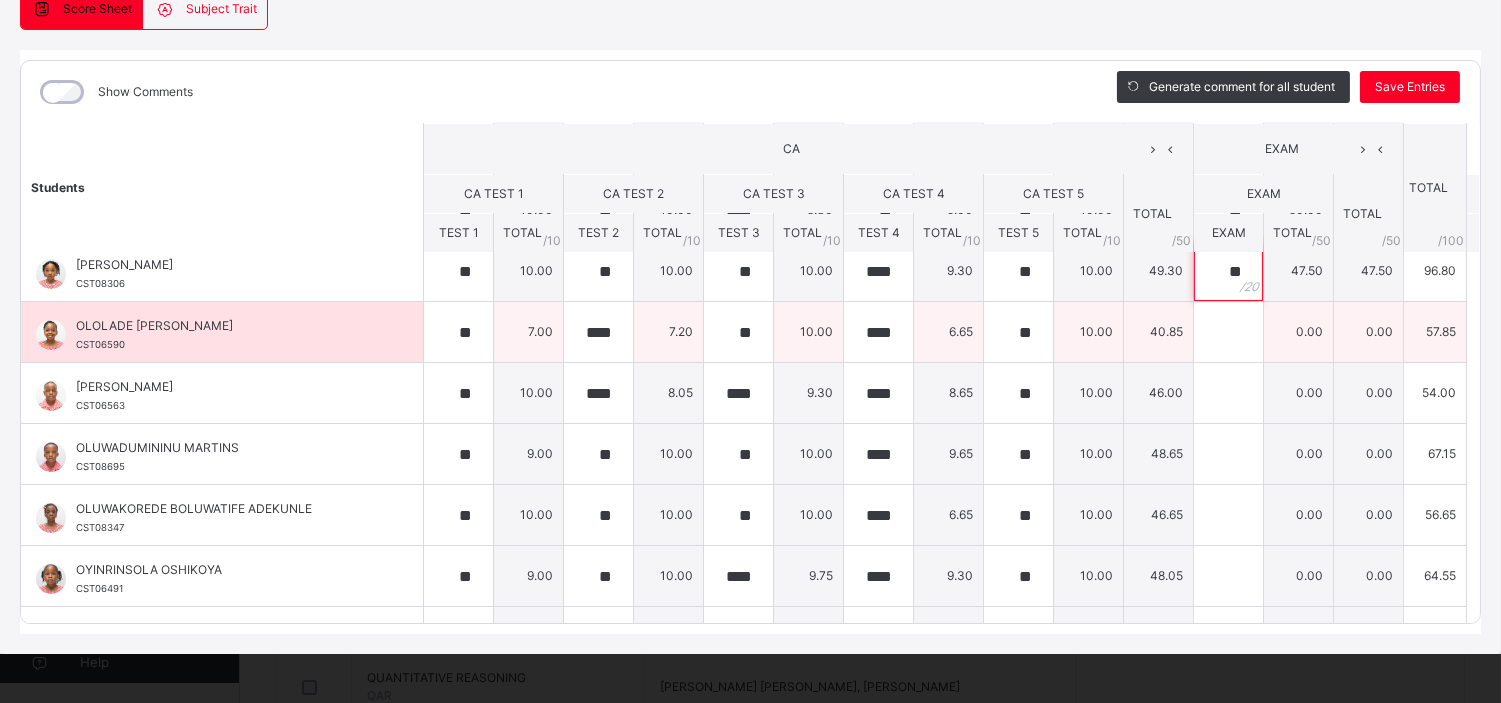 type on "**" 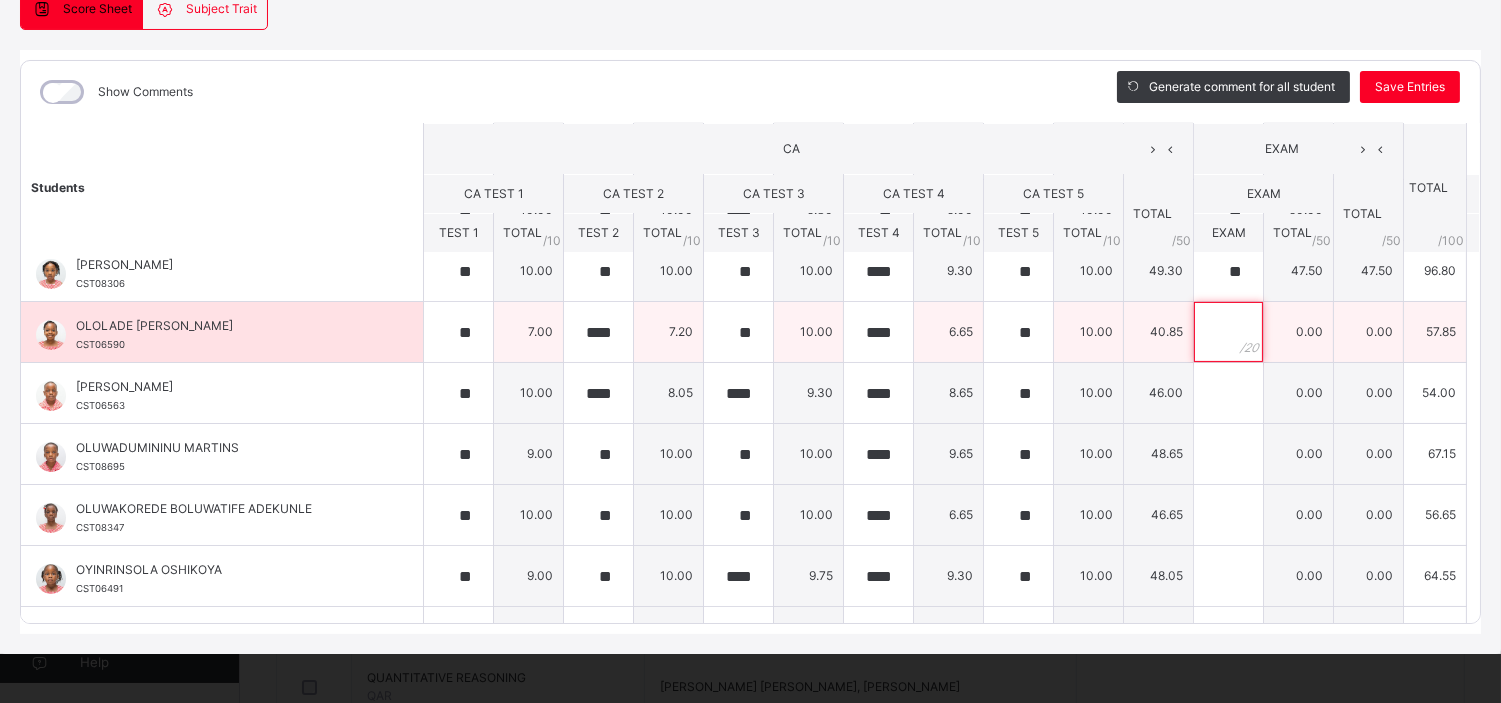 click at bounding box center [1228, 332] 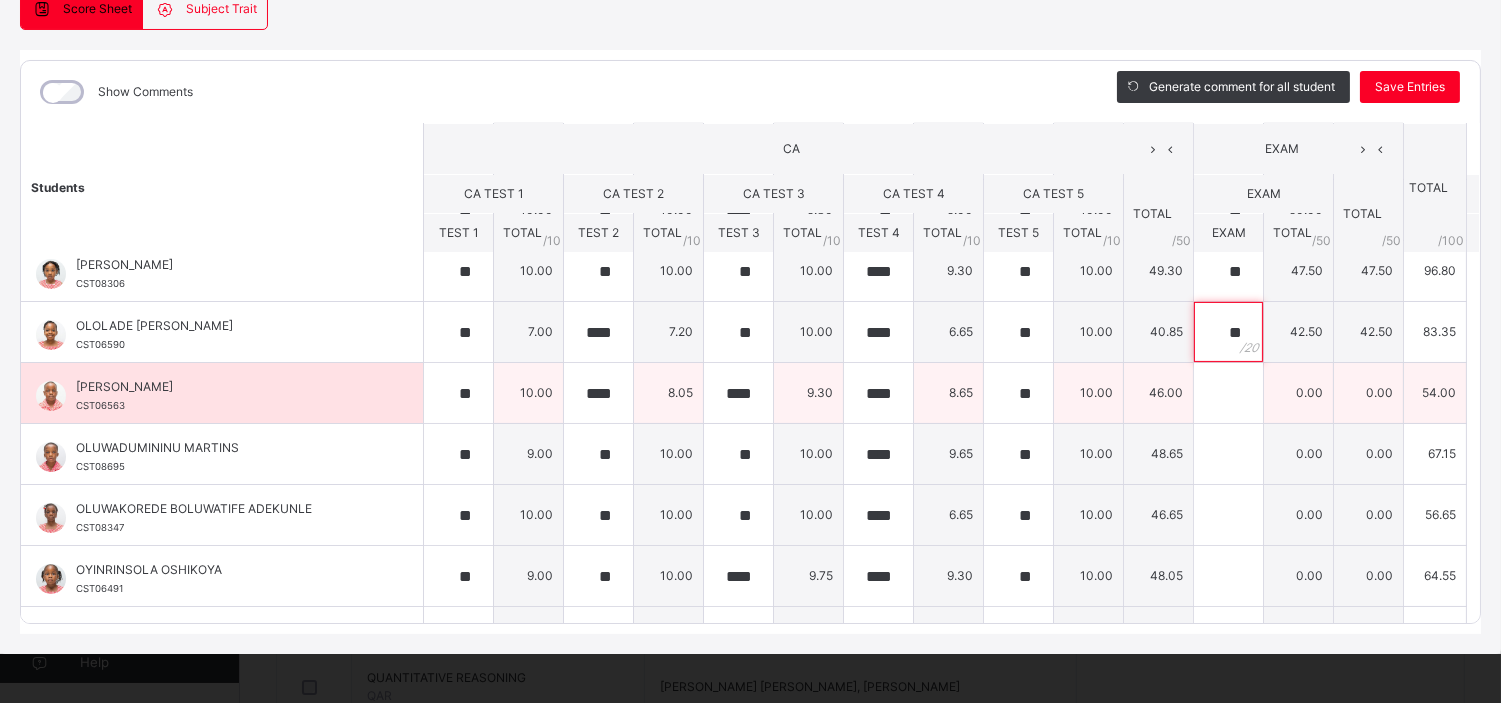 type on "**" 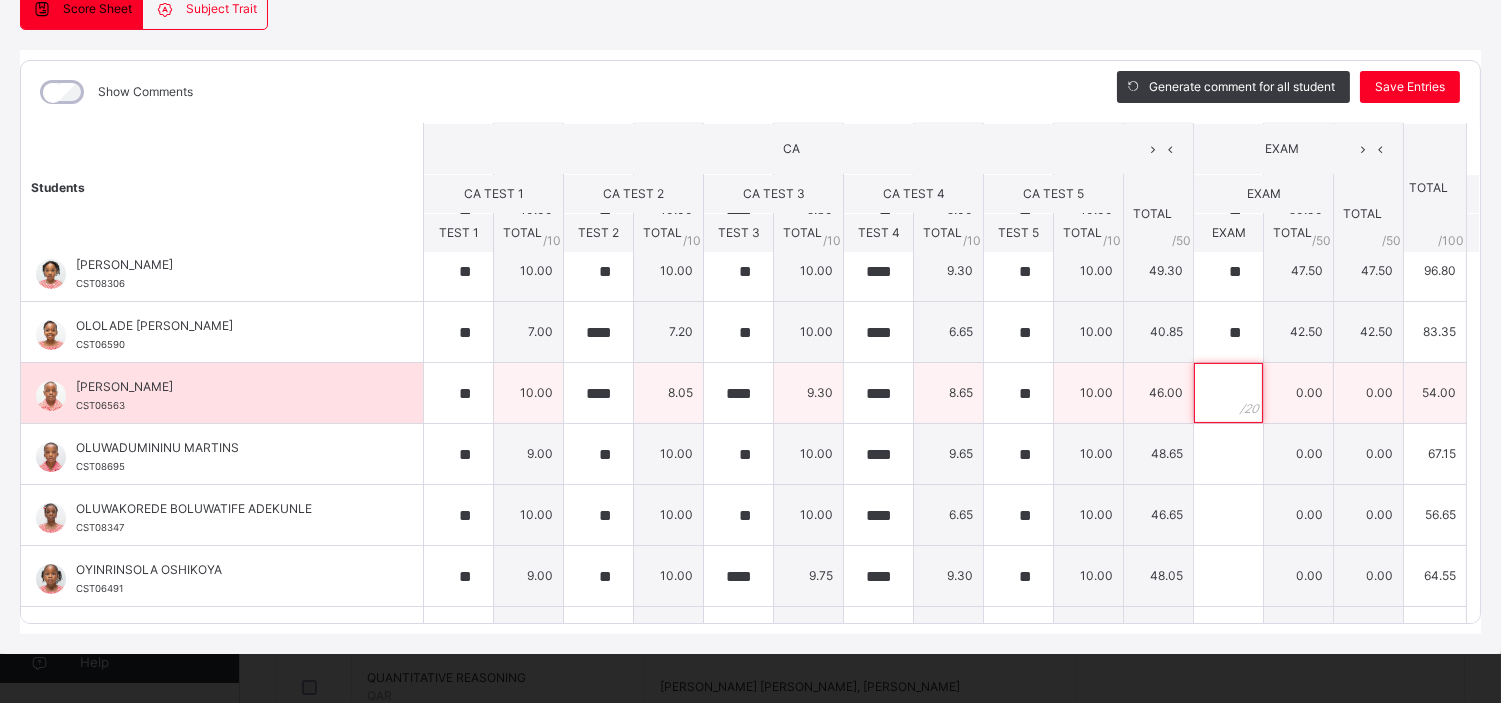 click at bounding box center [1228, 393] 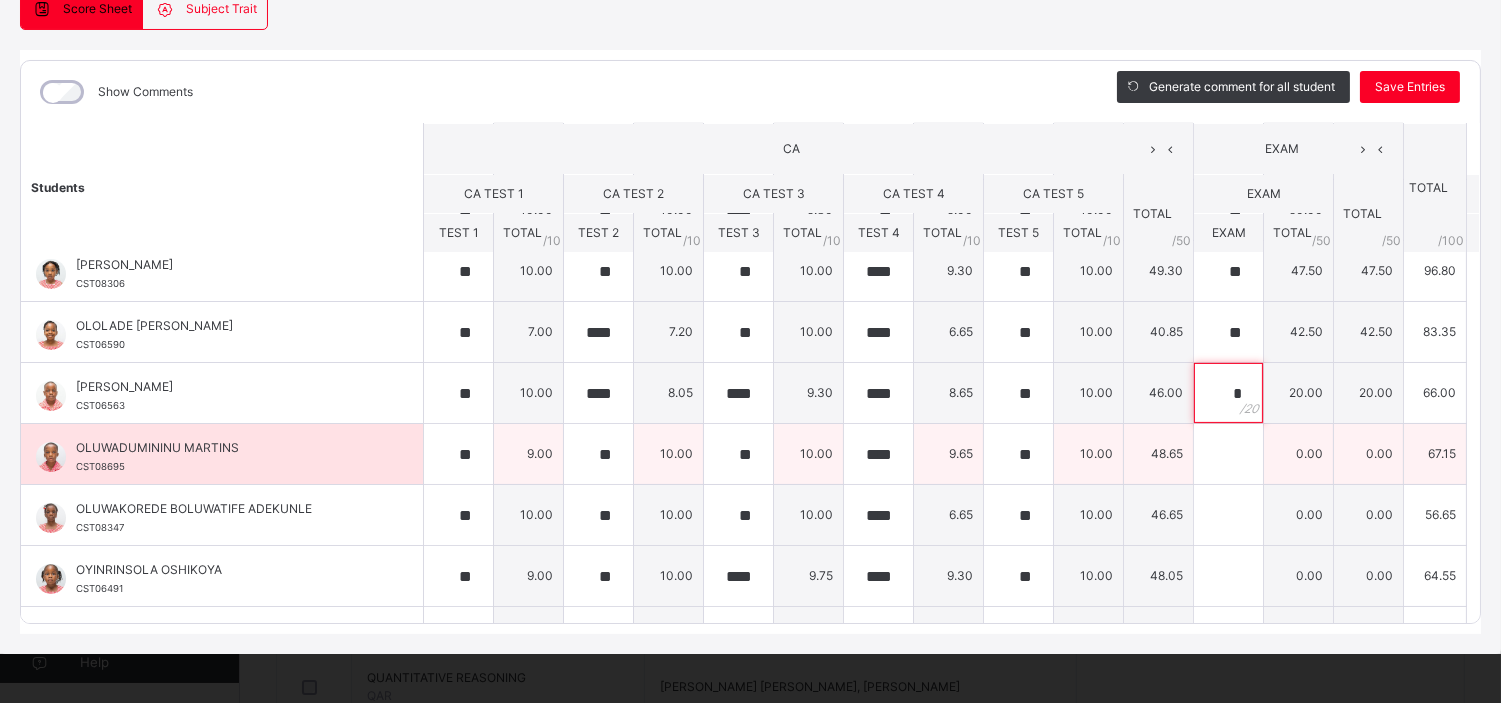 type on "*" 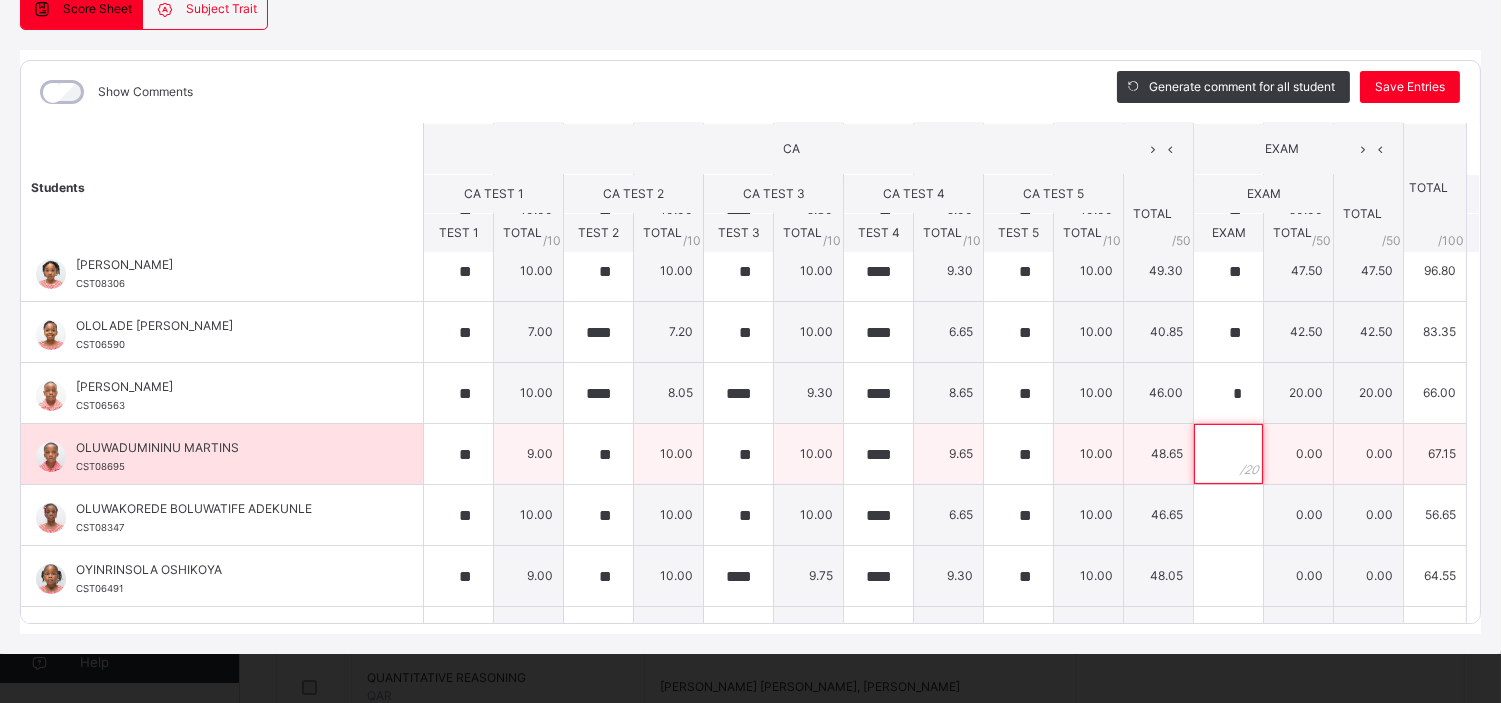 click at bounding box center (1228, 454) 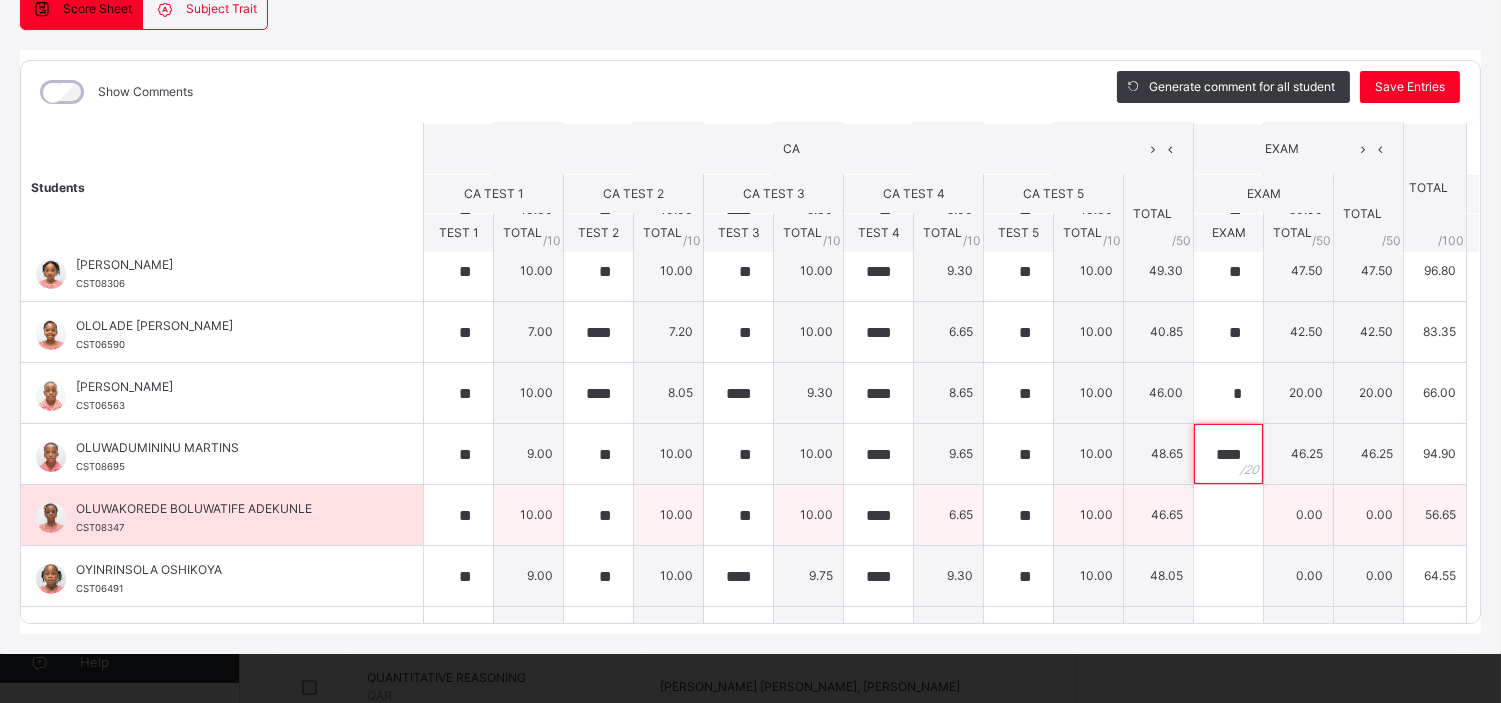 type on "****" 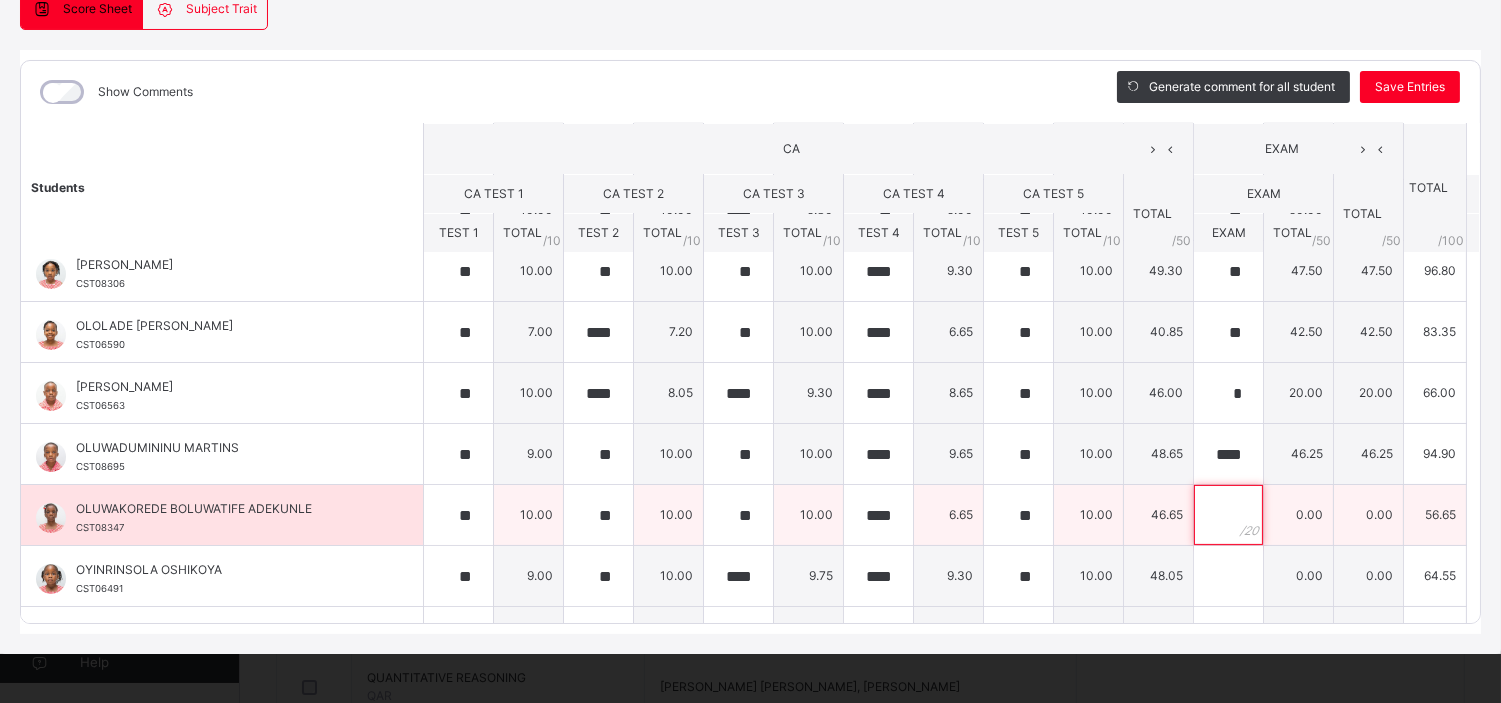 click at bounding box center [1228, 515] 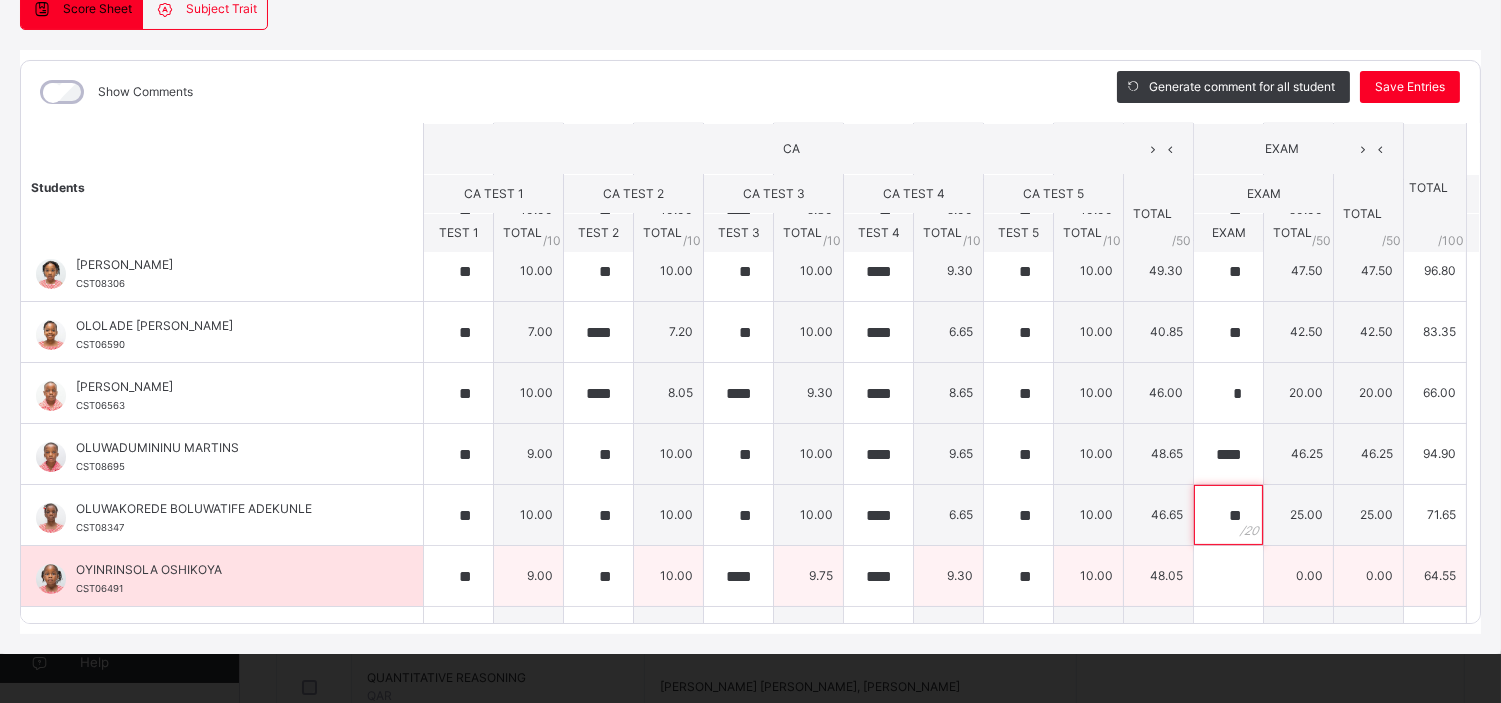 type on "**" 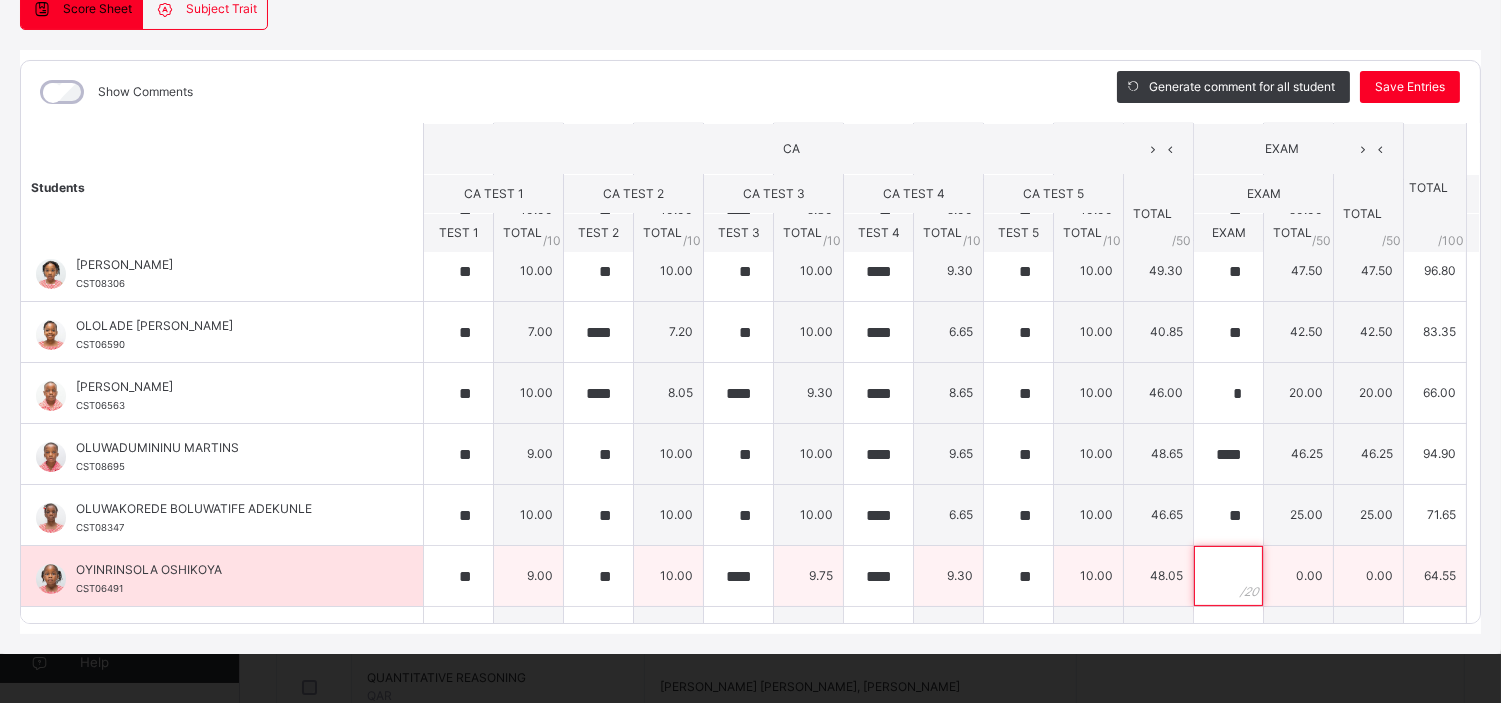 click at bounding box center (1228, 576) 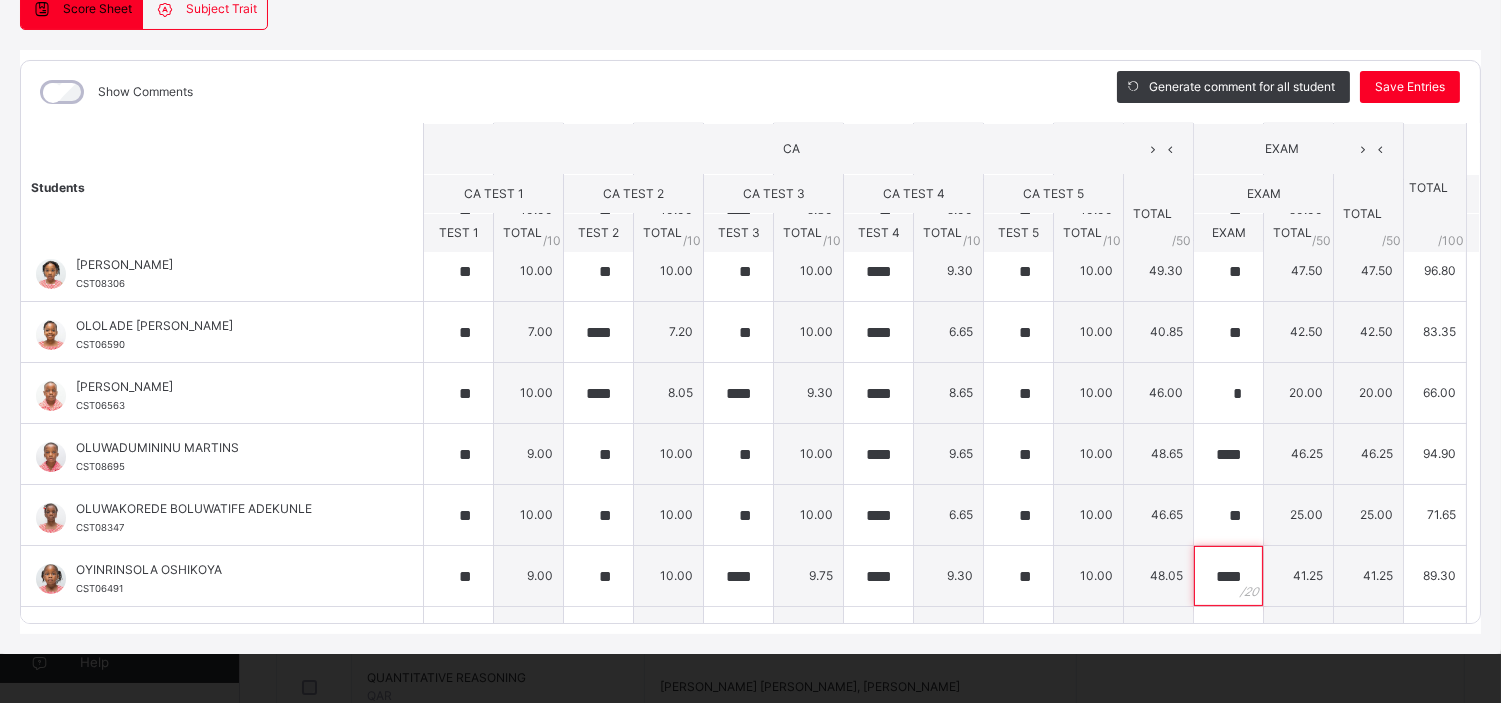 scroll, scrollTop: 913, scrollLeft: 0, axis: vertical 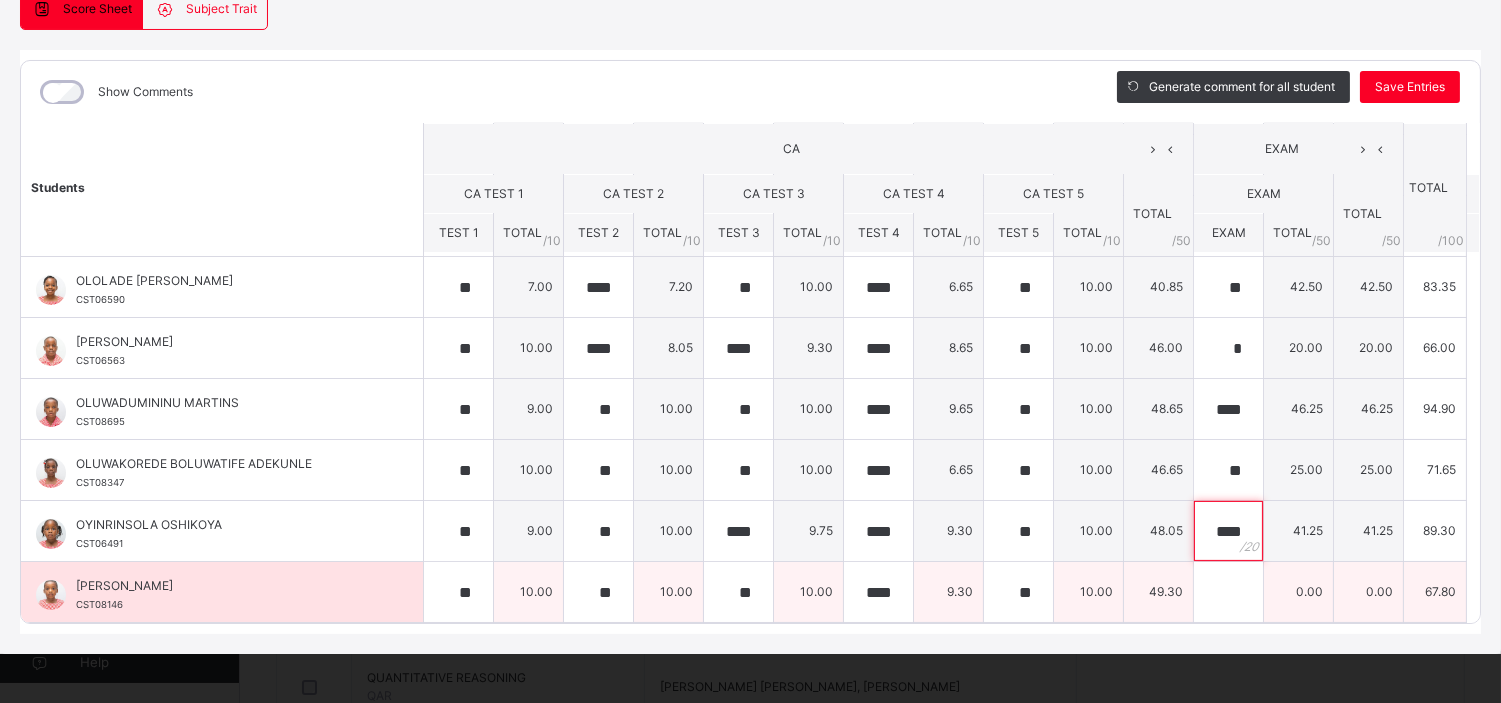 type on "****" 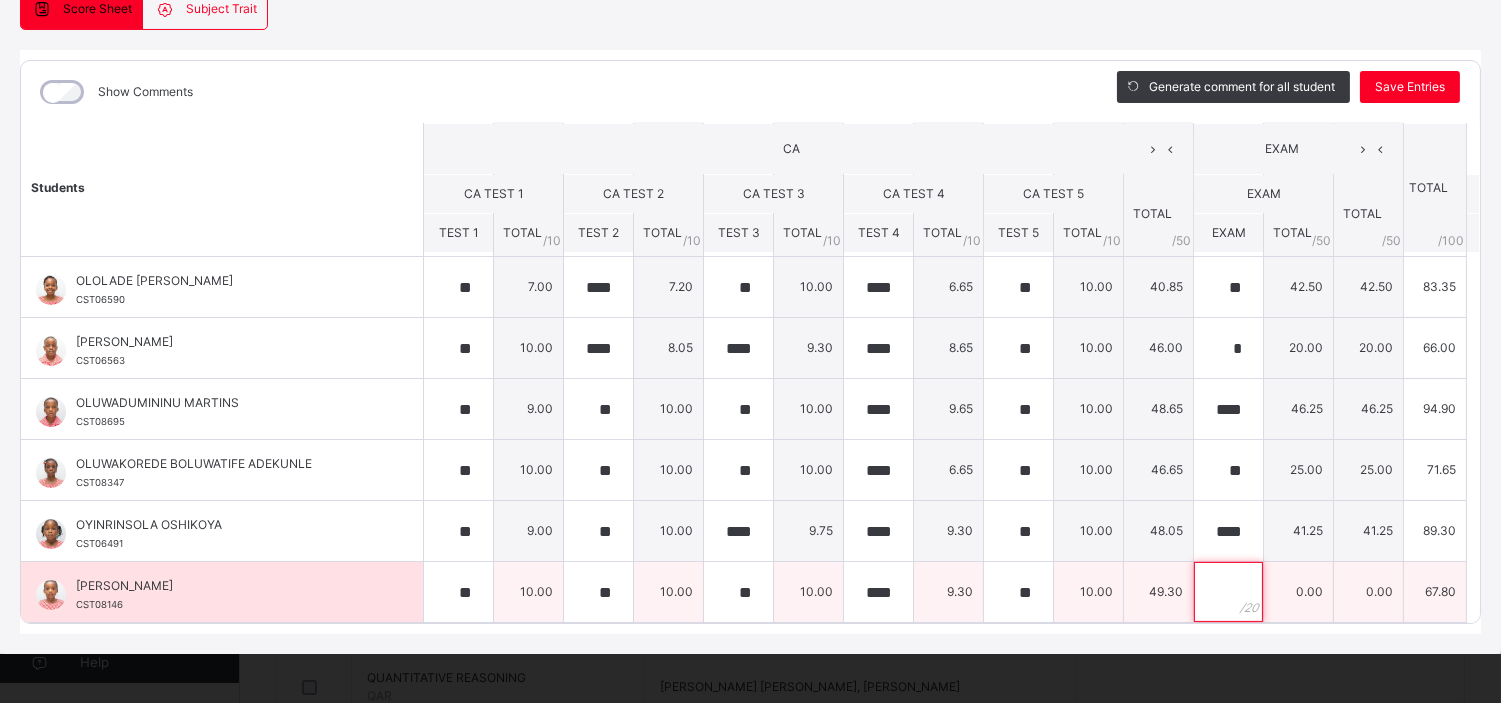 click at bounding box center [1228, 592] 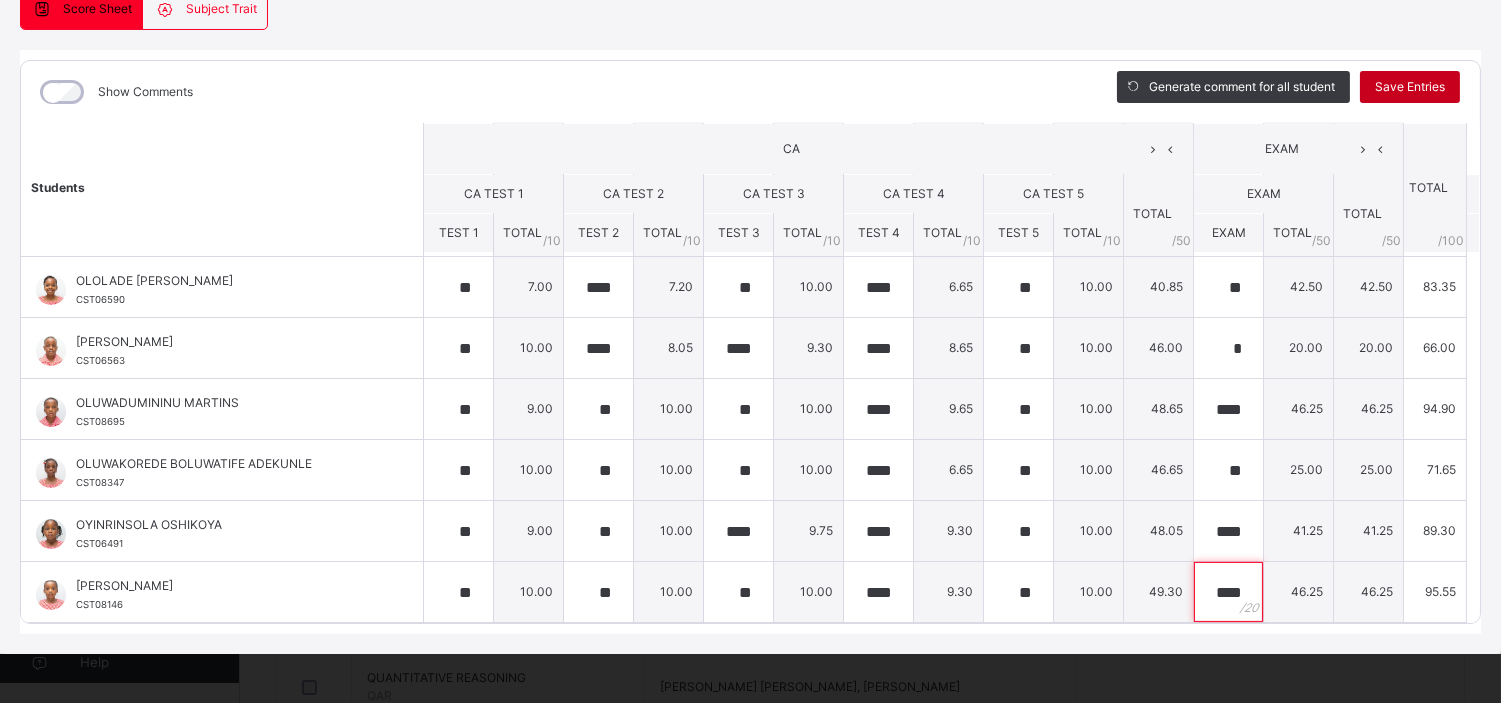 type on "****" 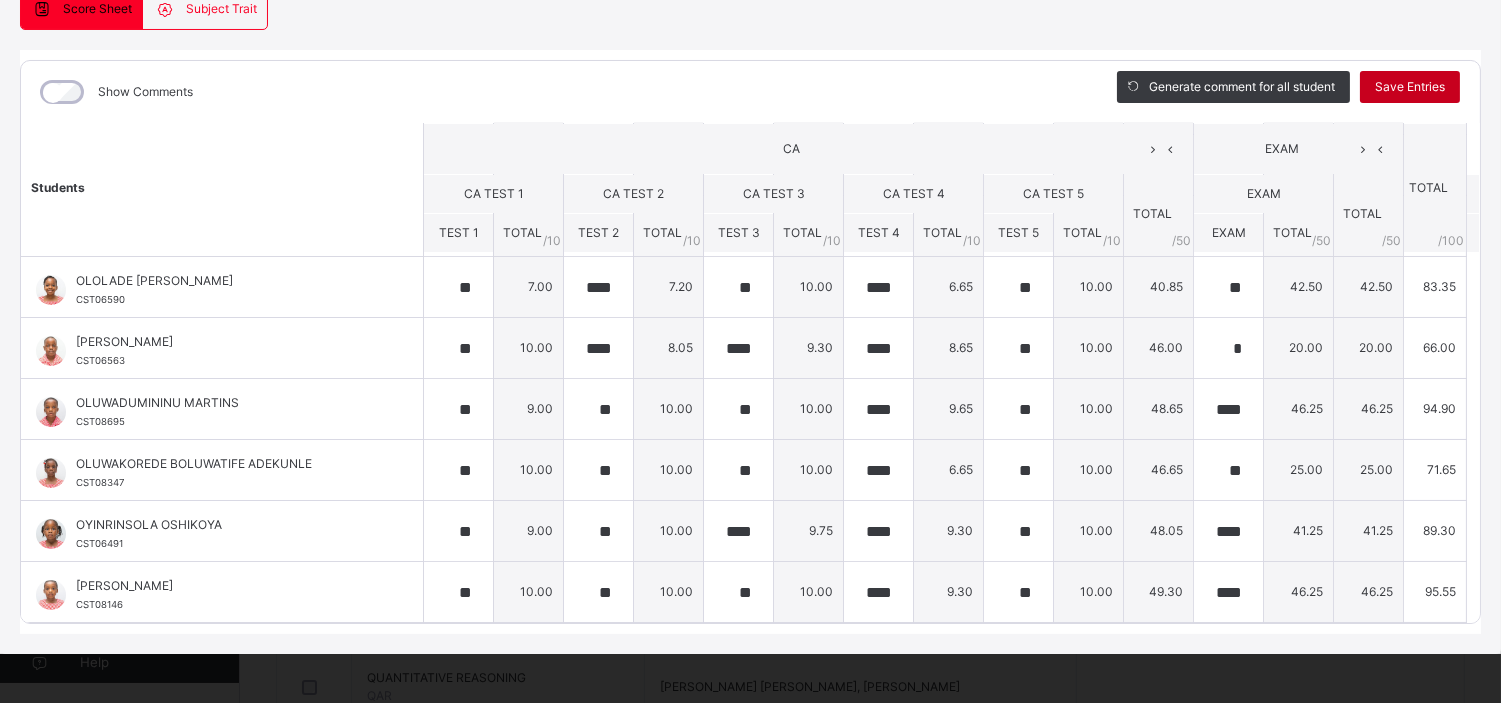 click on "Save Entries" at bounding box center [1410, 87] 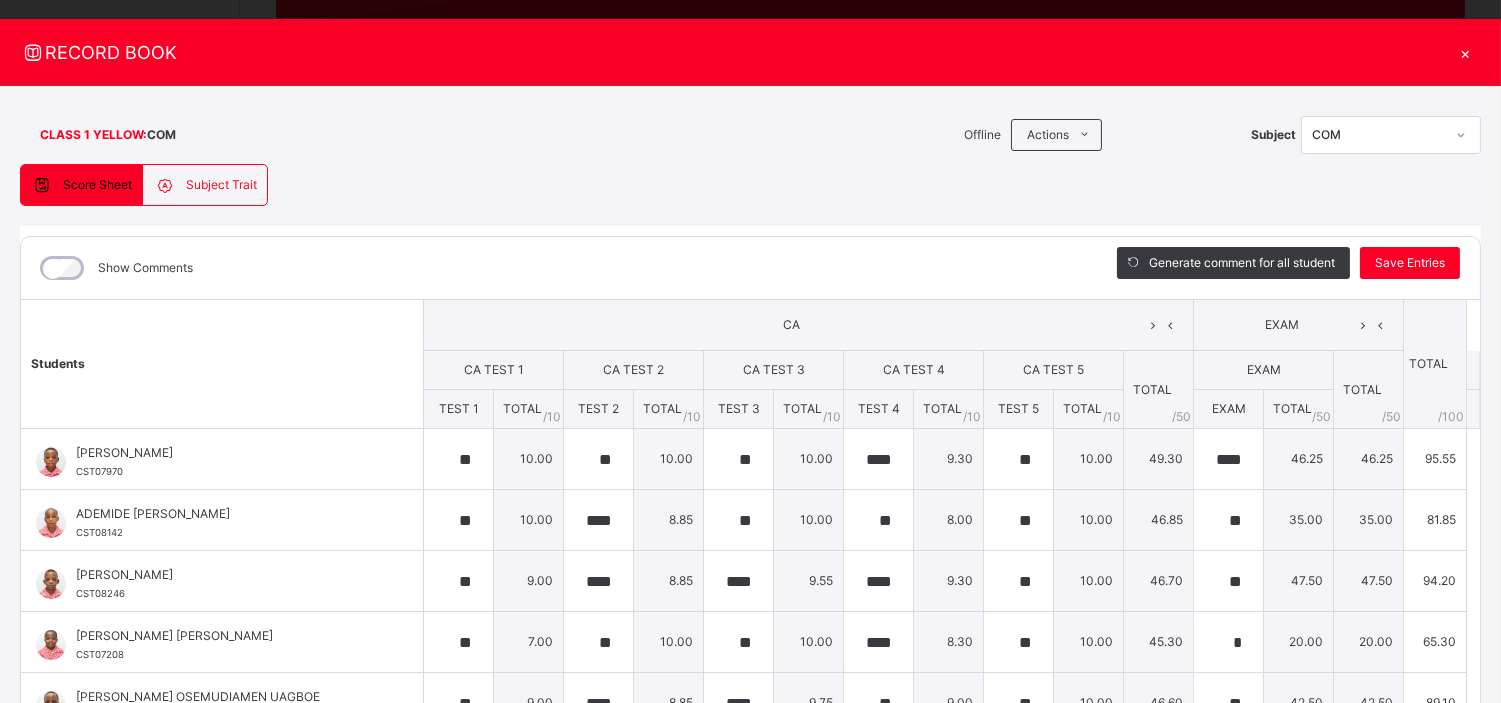scroll, scrollTop: 24, scrollLeft: 0, axis: vertical 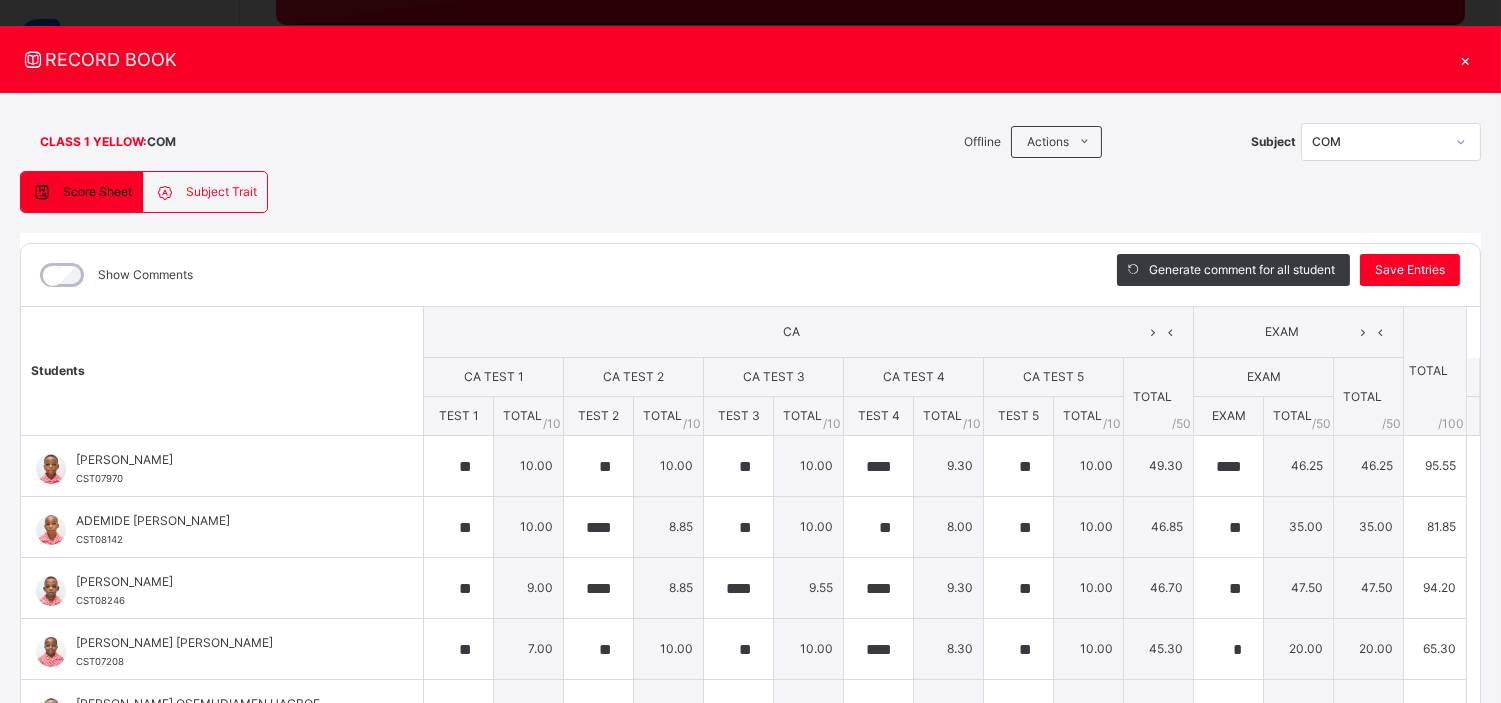 click on "×" at bounding box center (1466, 59) 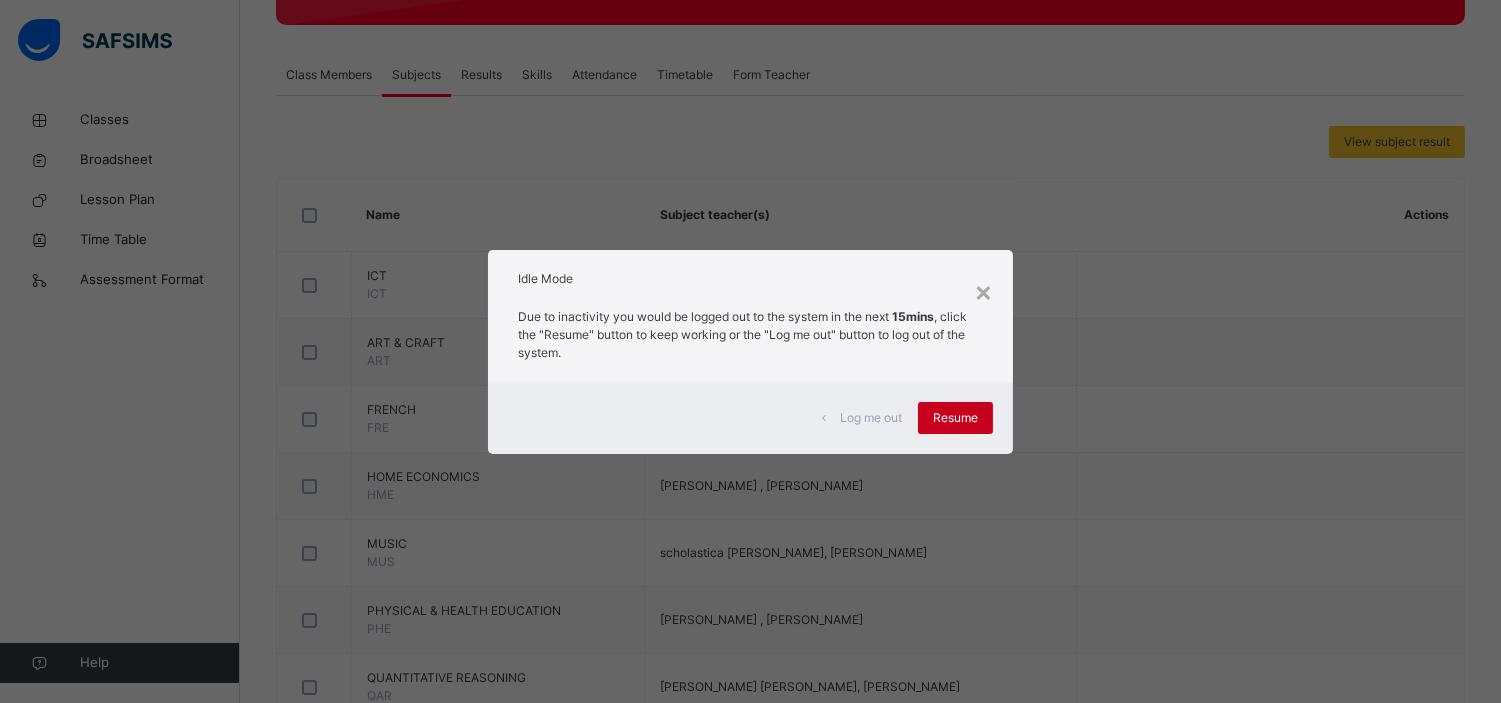 click on "Resume" at bounding box center [955, 418] 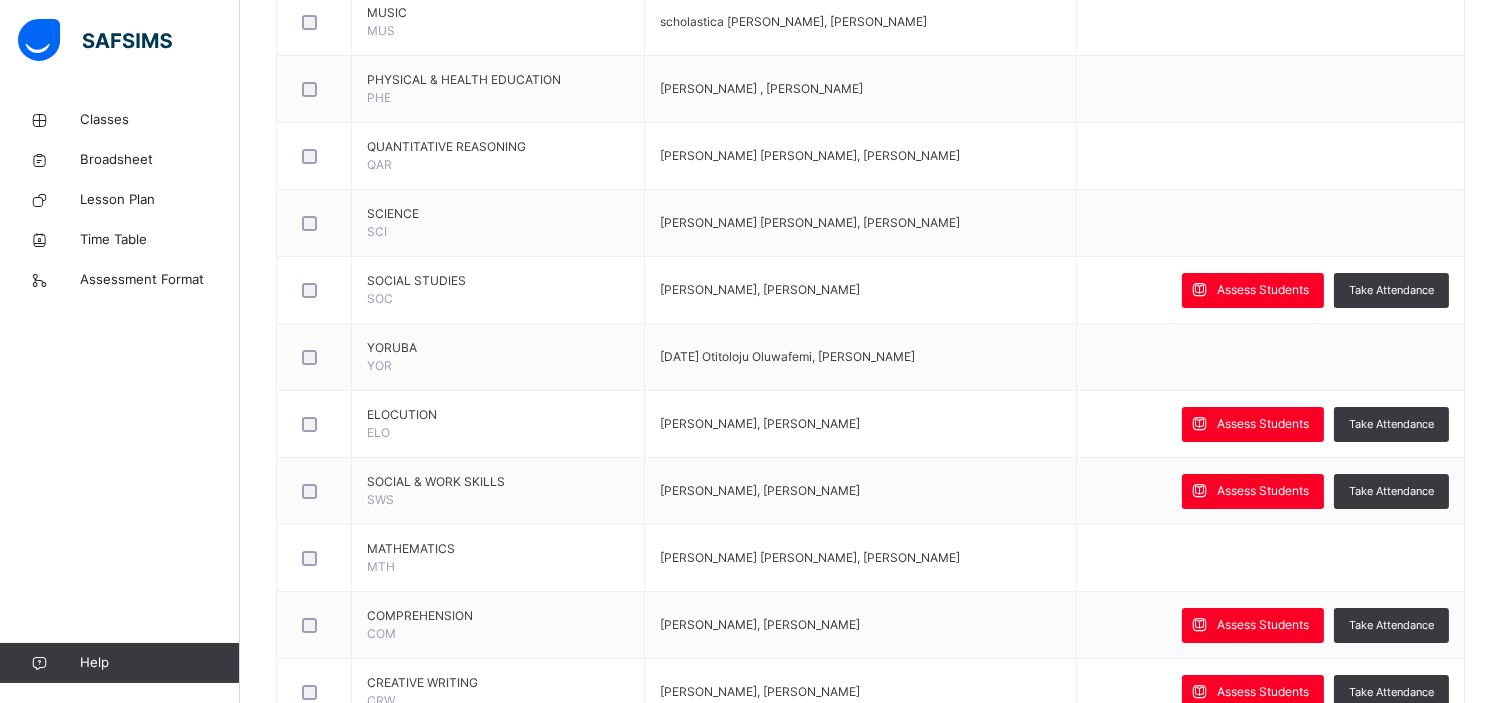 scroll, scrollTop: 921, scrollLeft: 0, axis: vertical 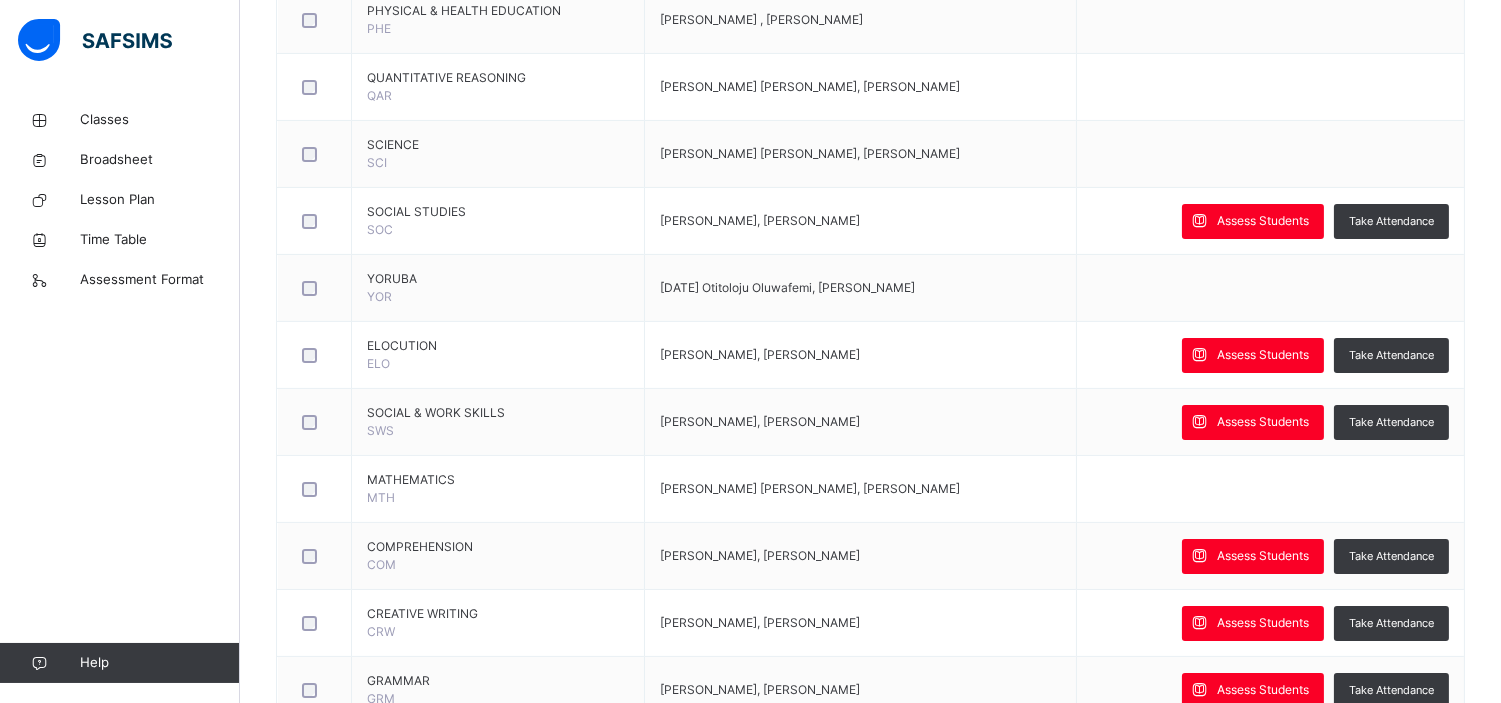 click on "Assess Students" at bounding box center (1263, 556) 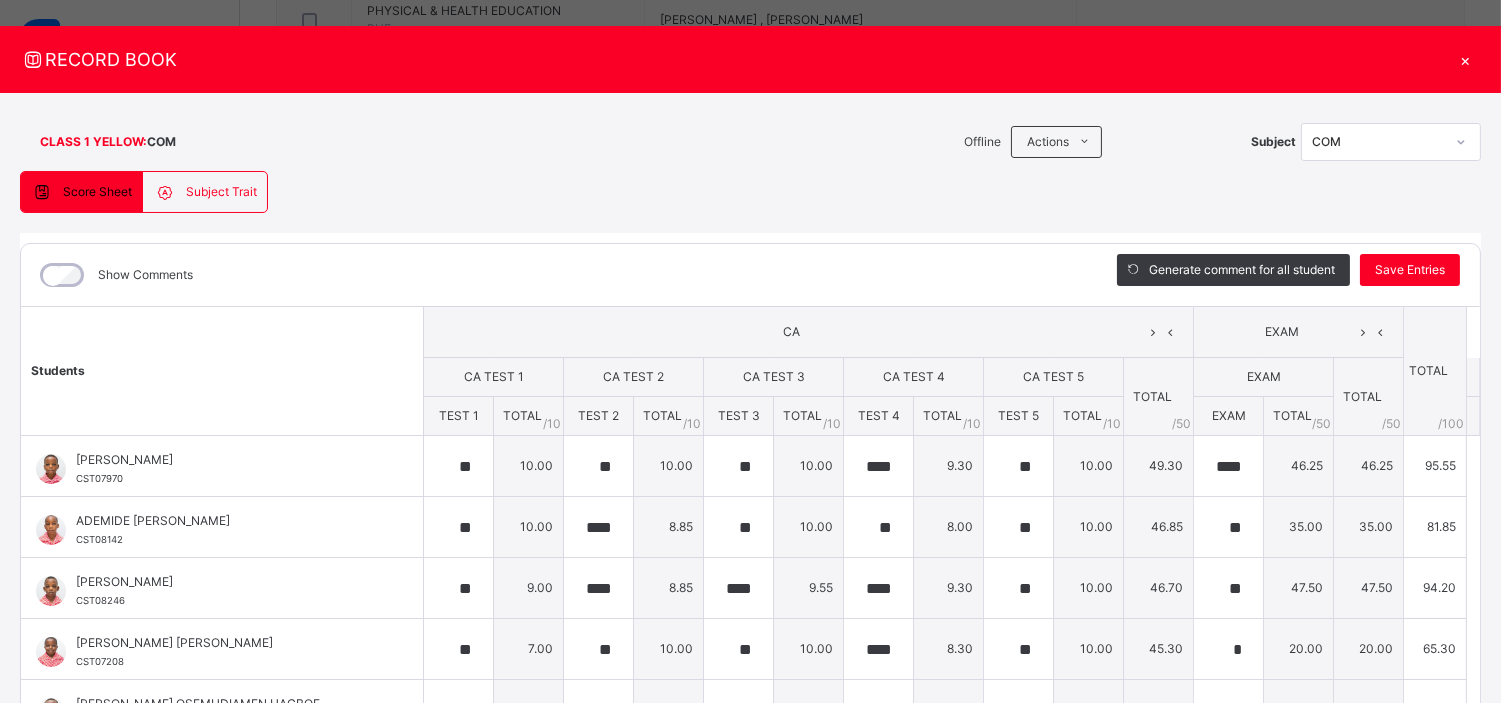 click on "×" at bounding box center (1466, 59) 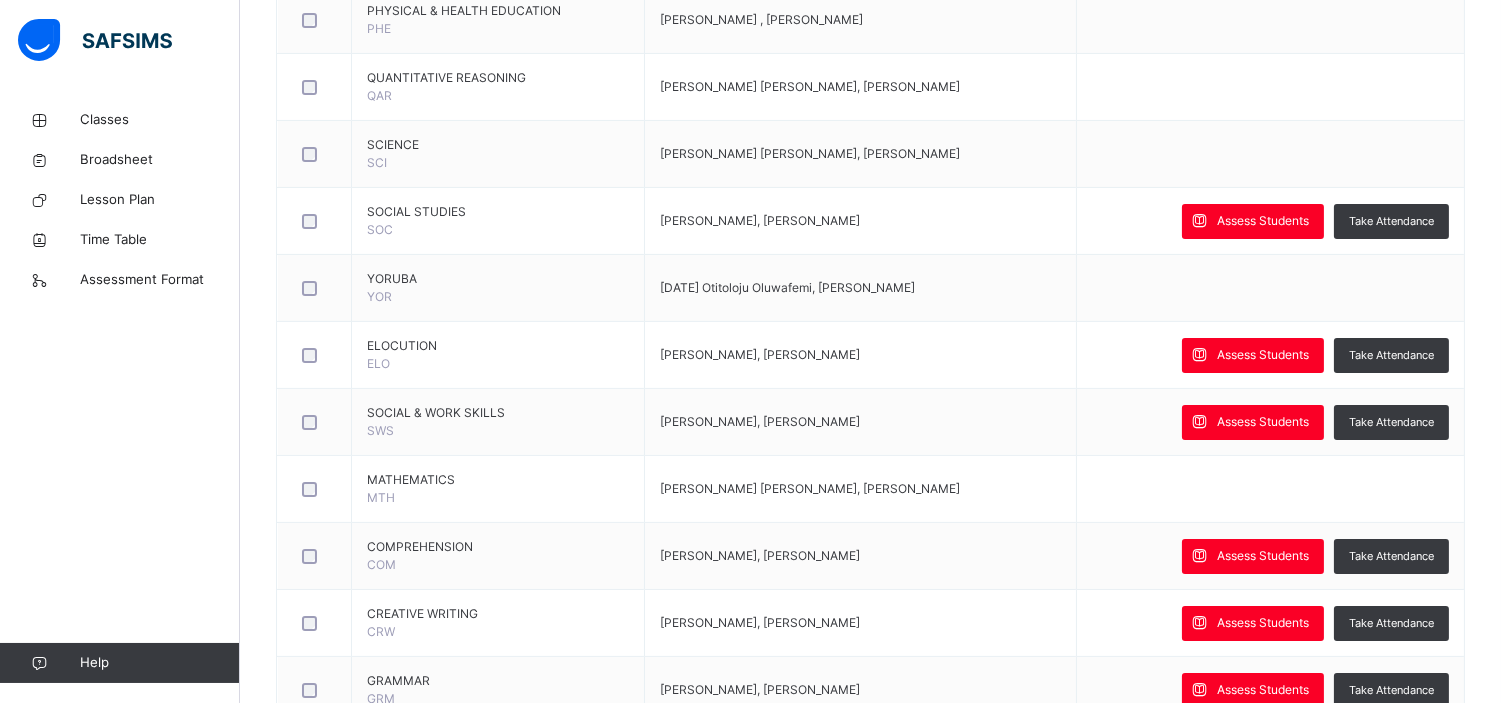 click on "Assess Students" at bounding box center (1263, 623) 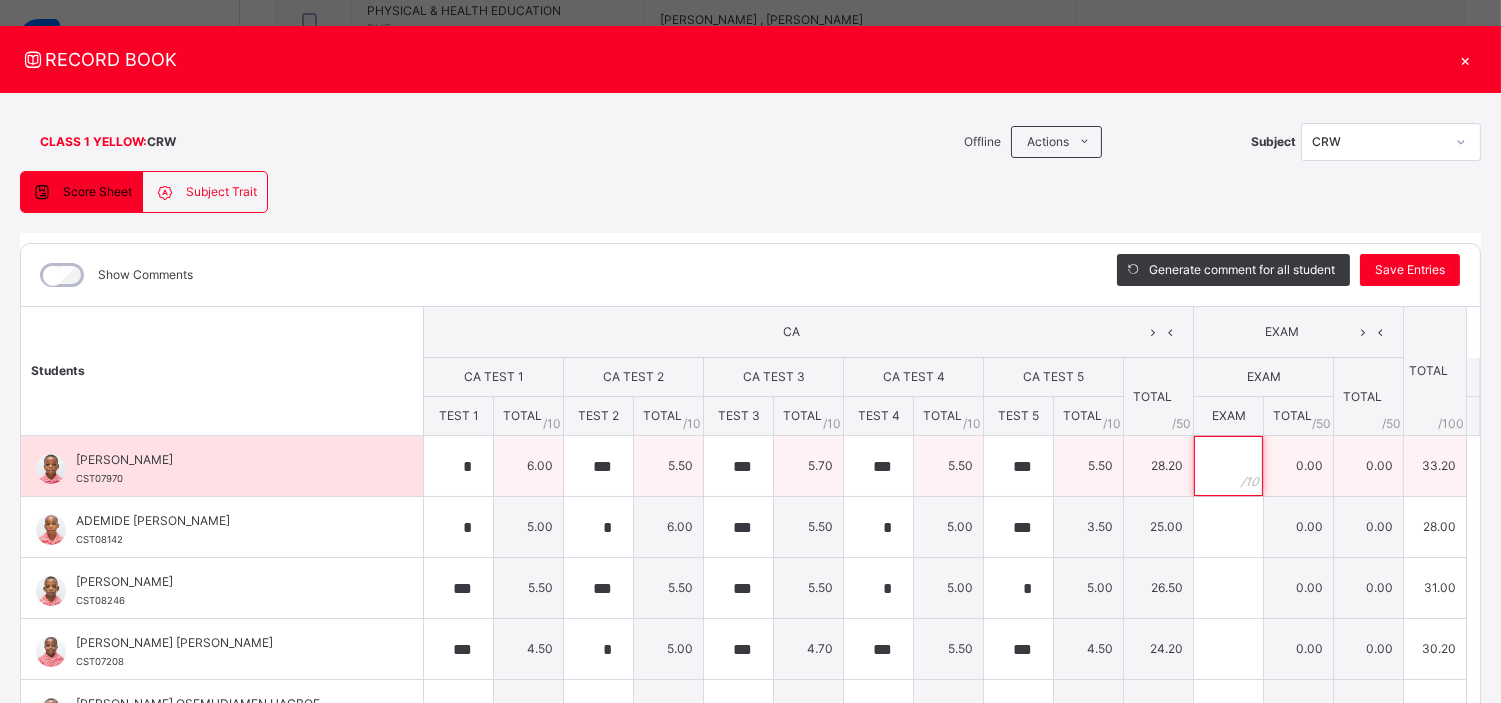 click at bounding box center (1228, 466) 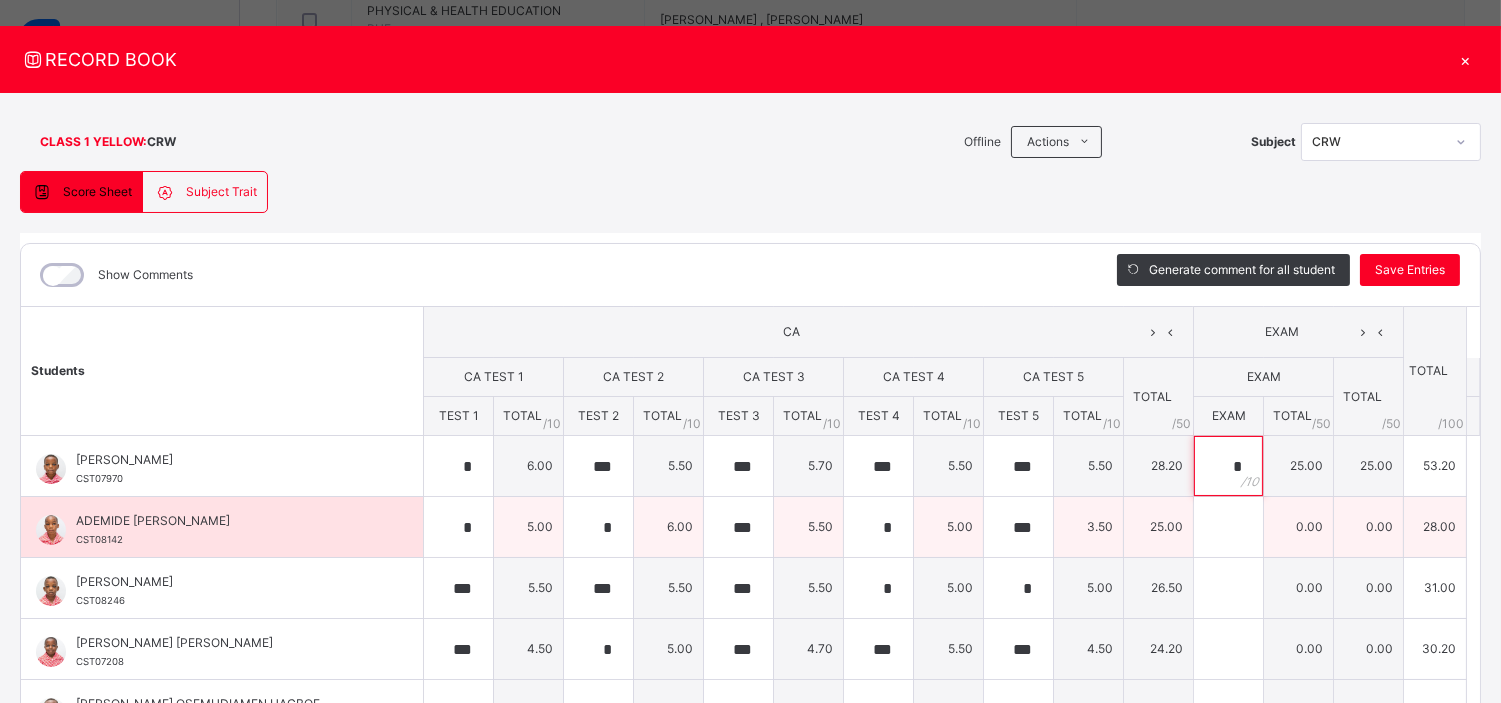 type on "*" 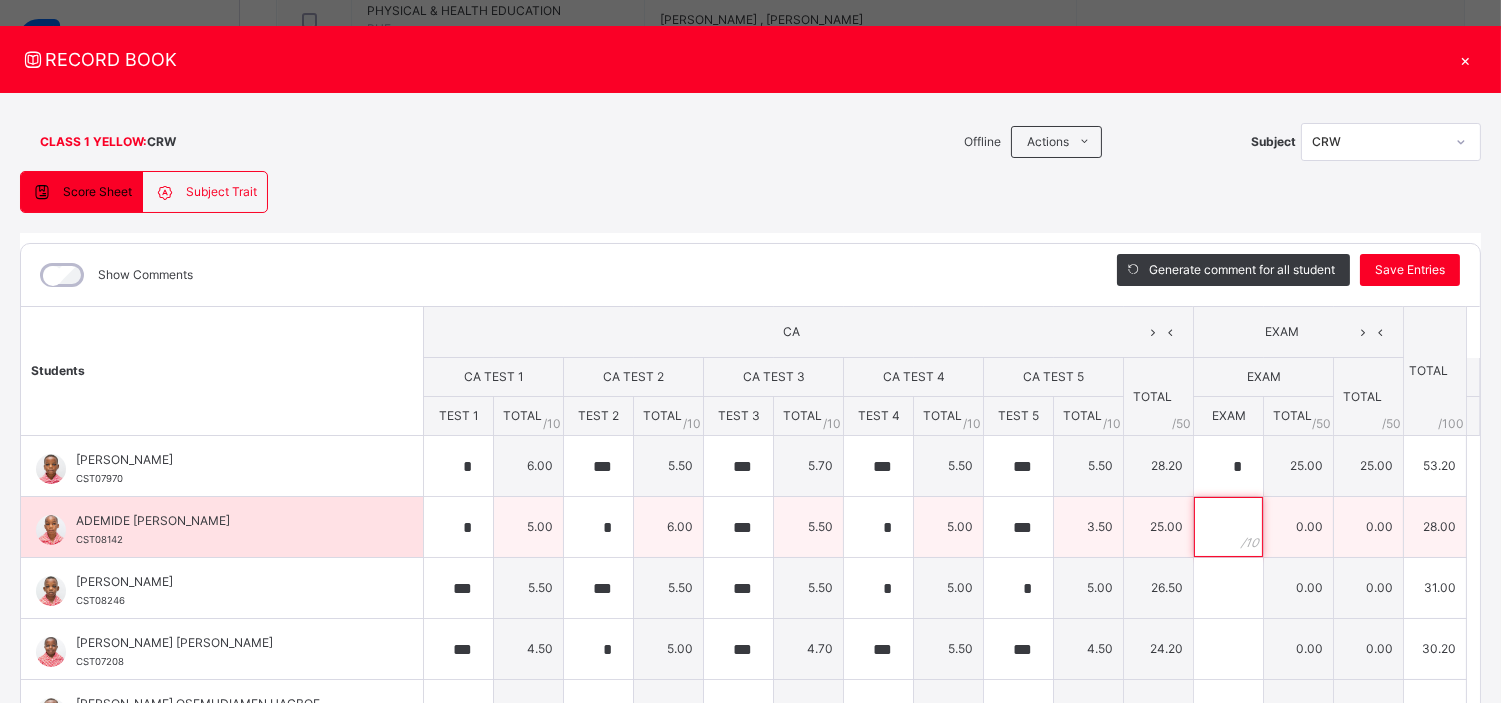 click at bounding box center [1228, 527] 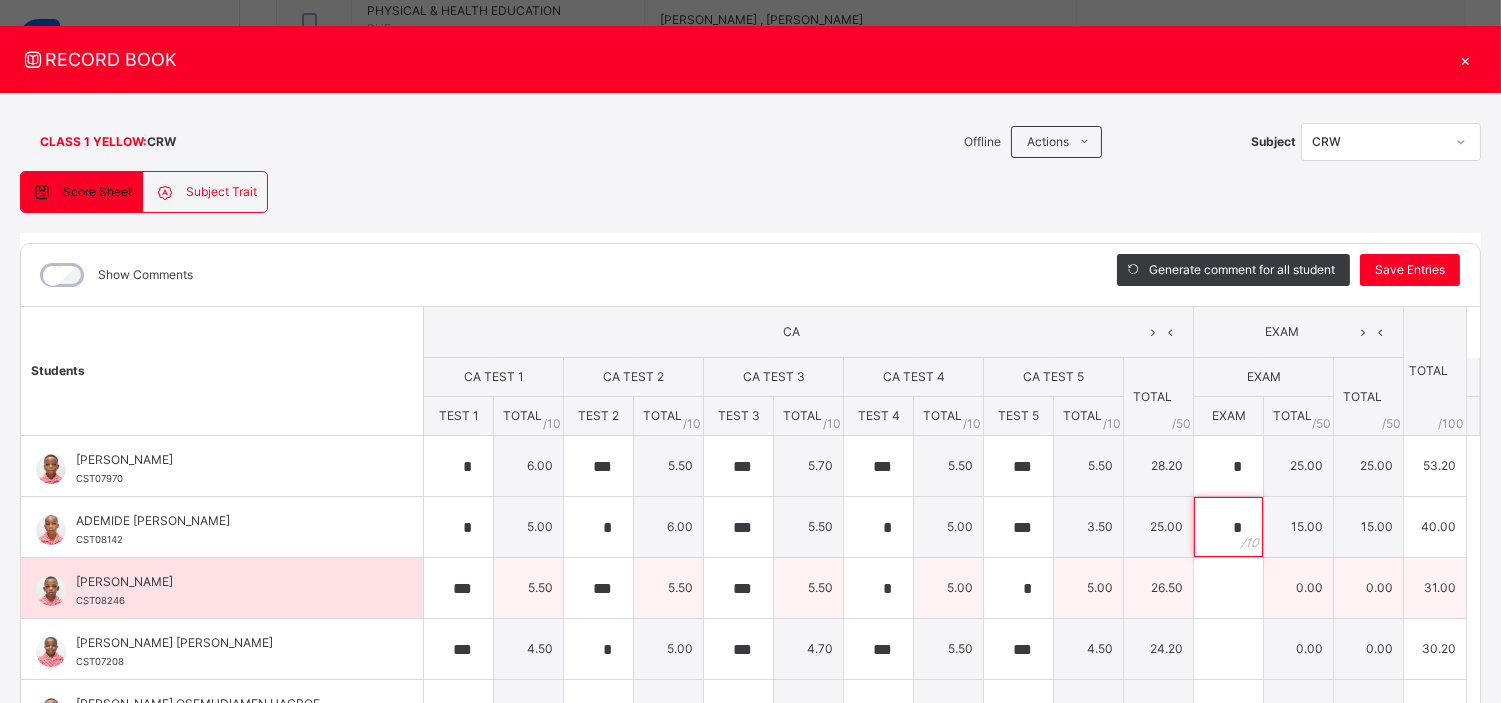 type on "*" 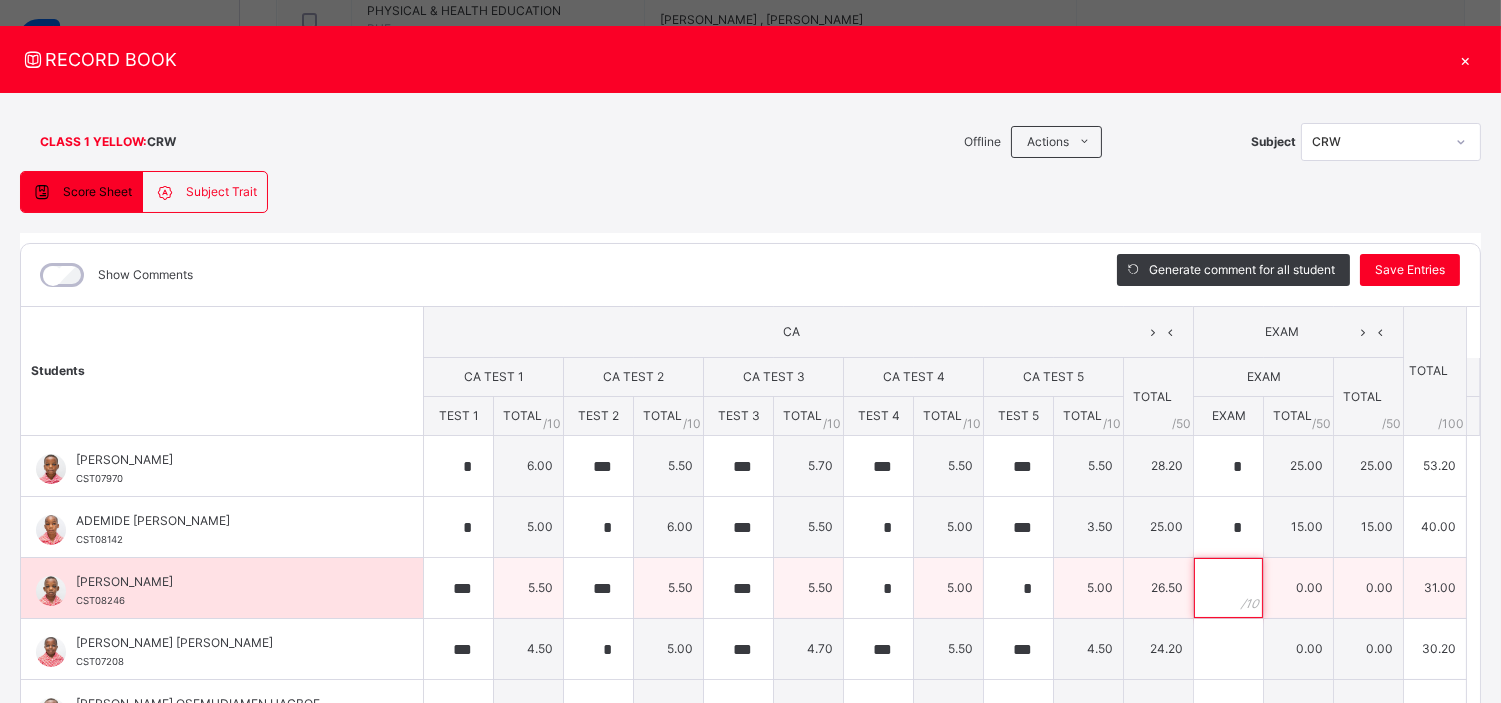click at bounding box center [1228, 588] 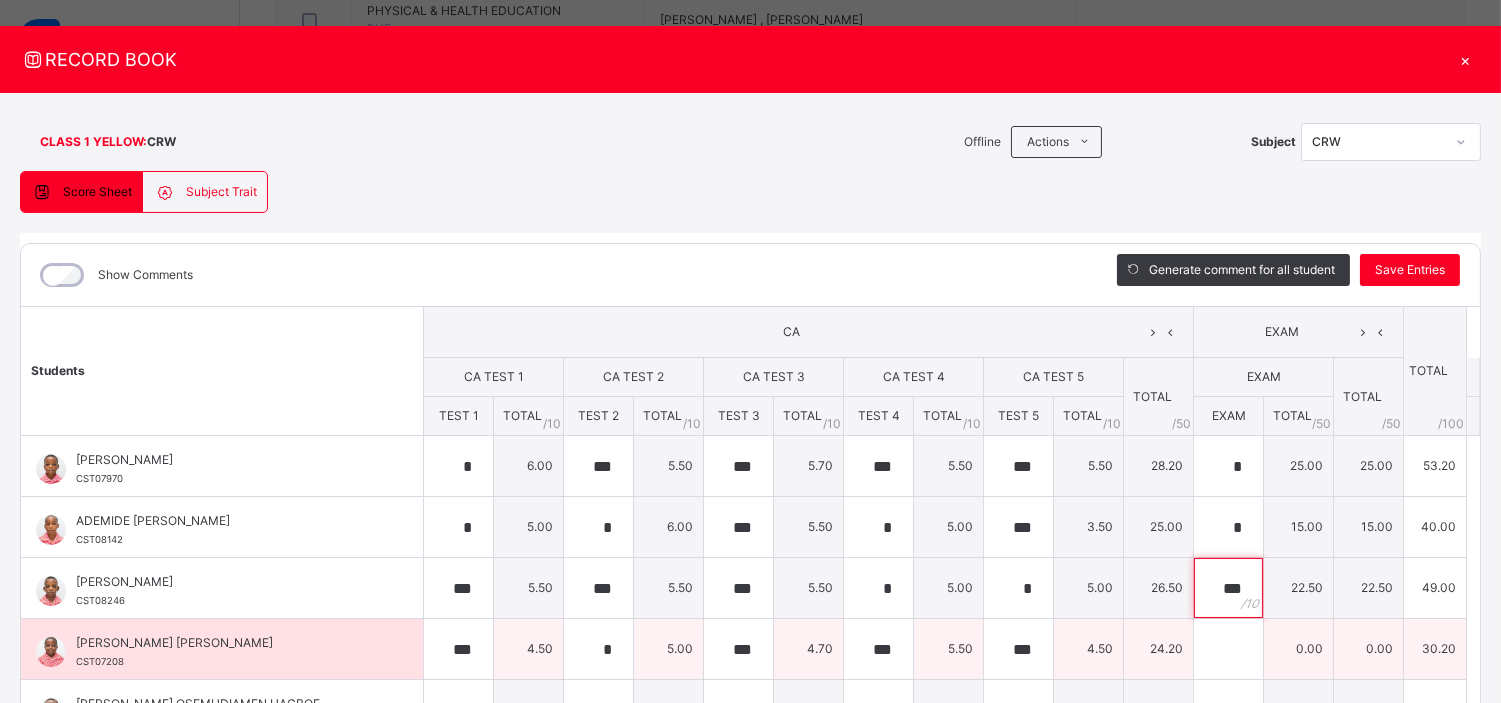 type on "***" 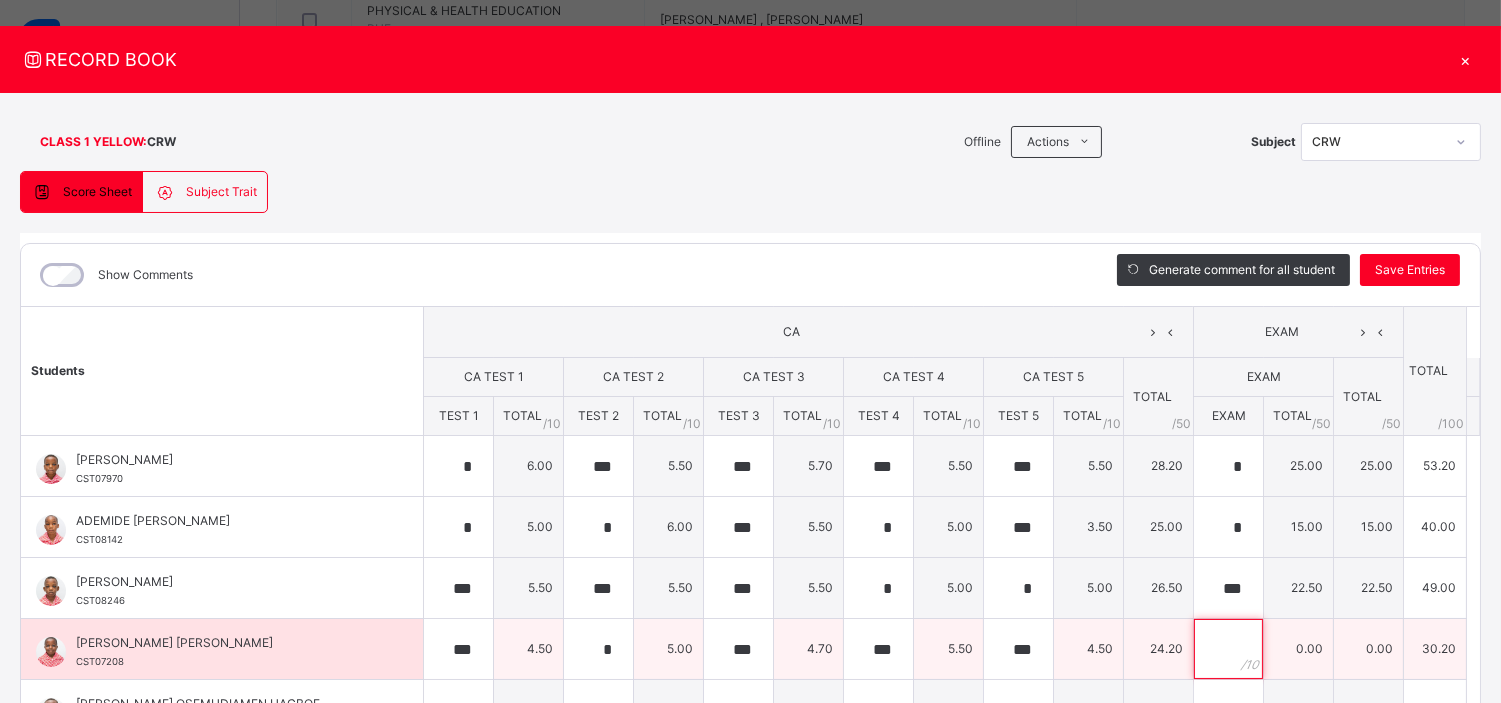 click at bounding box center [1228, 649] 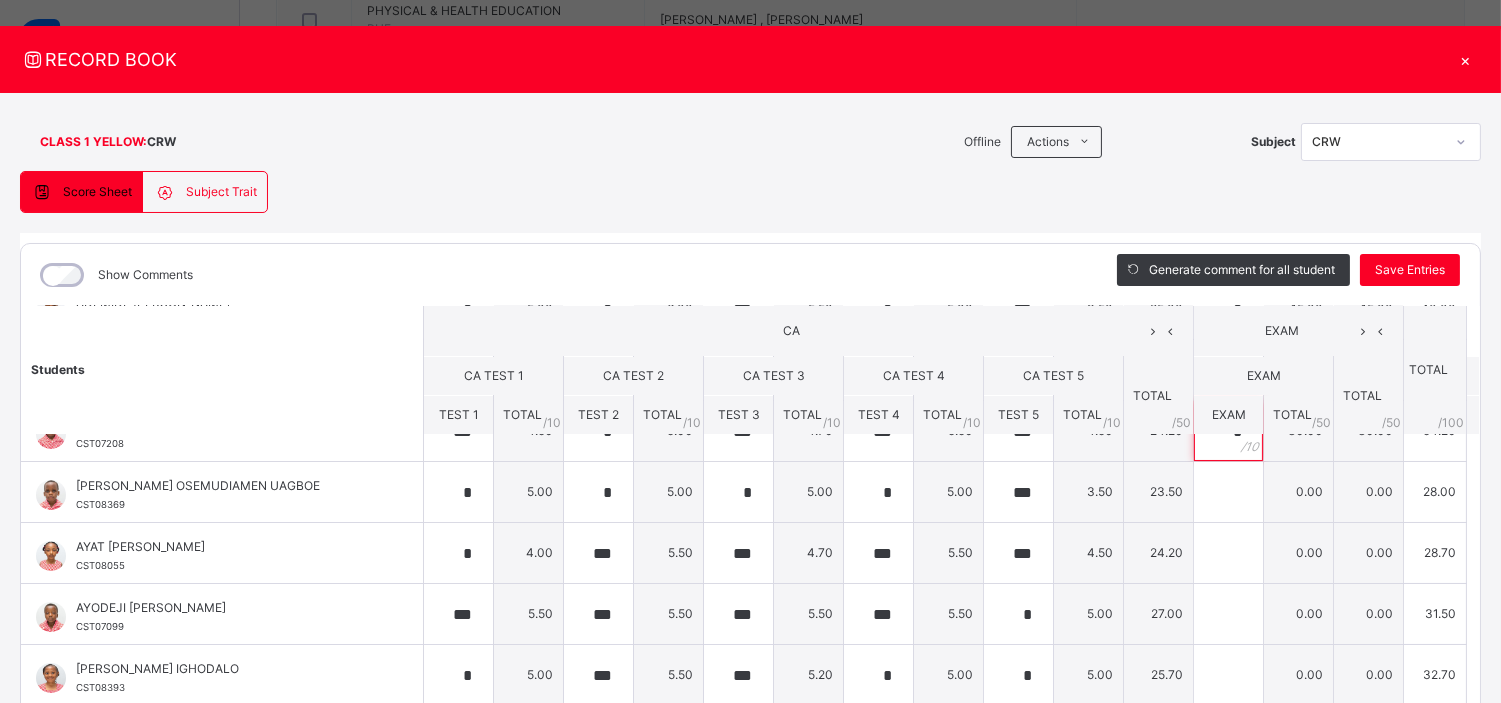 scroll, scrollTop: 235, scrollLeft: 0, axis: vertical 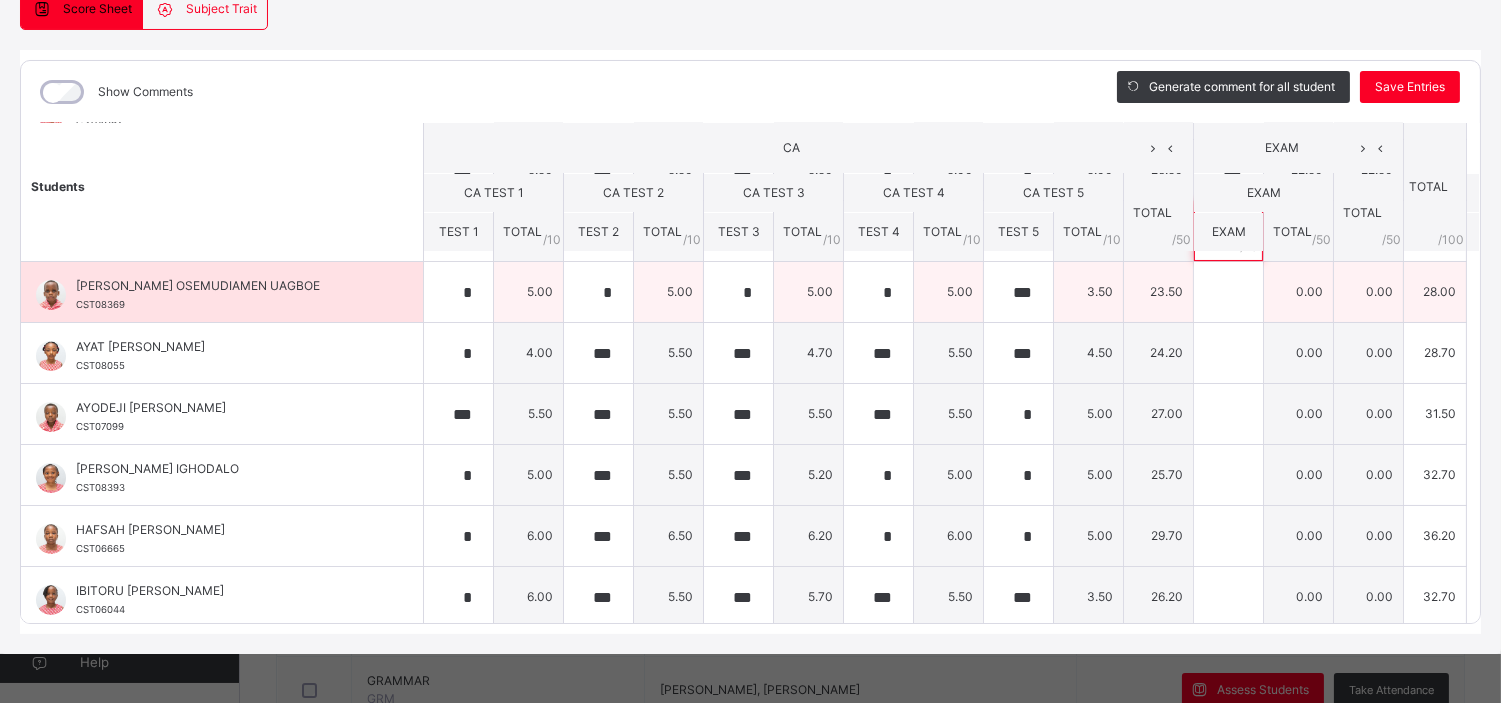 type on "*" 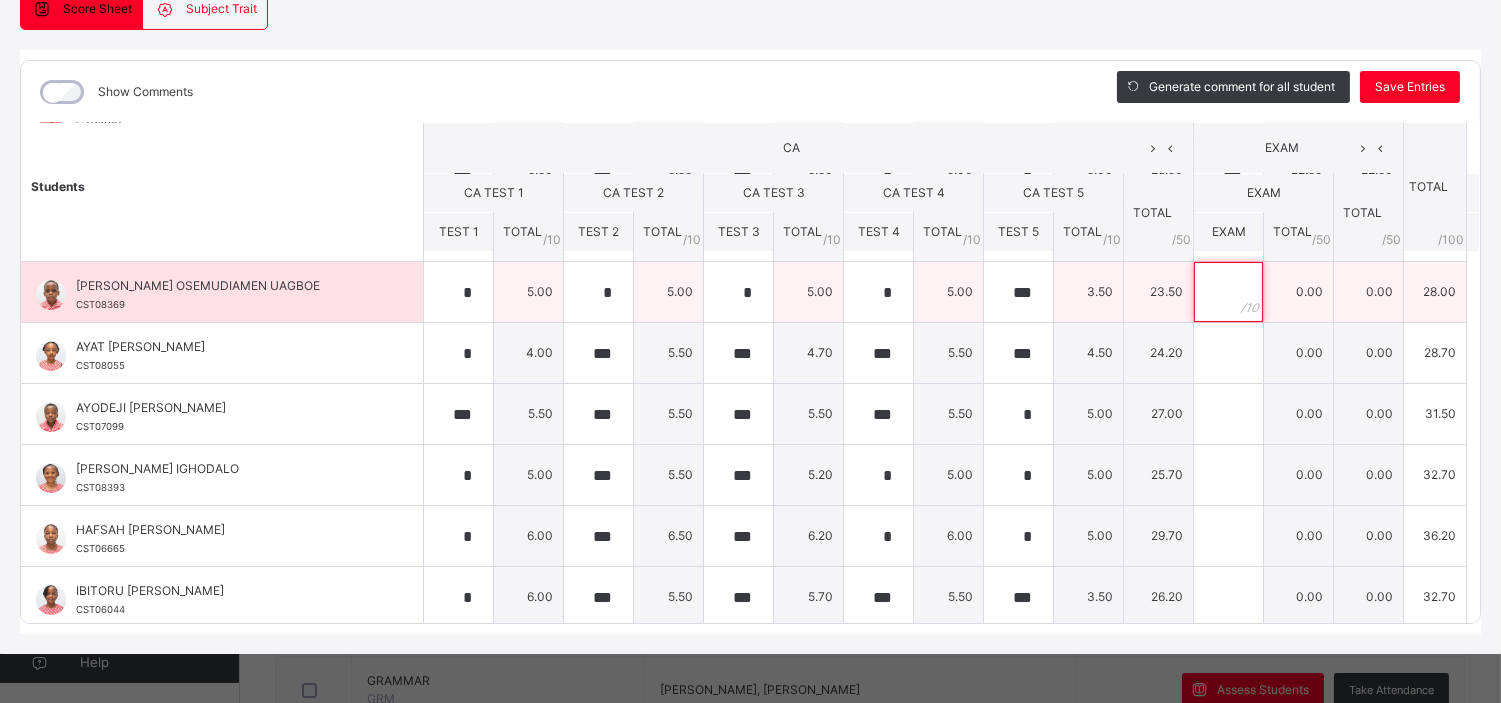 click at bounding box center [1228, 292] 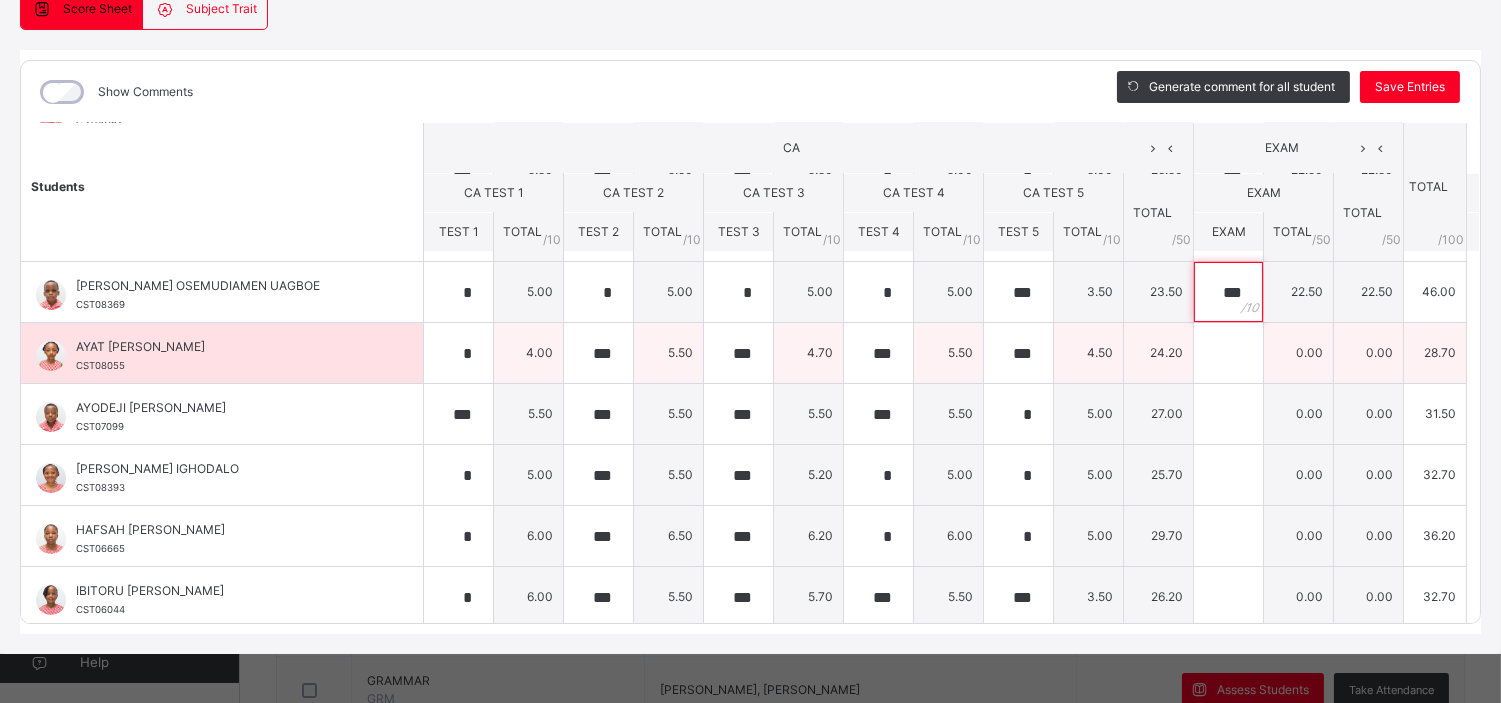 type on "***" 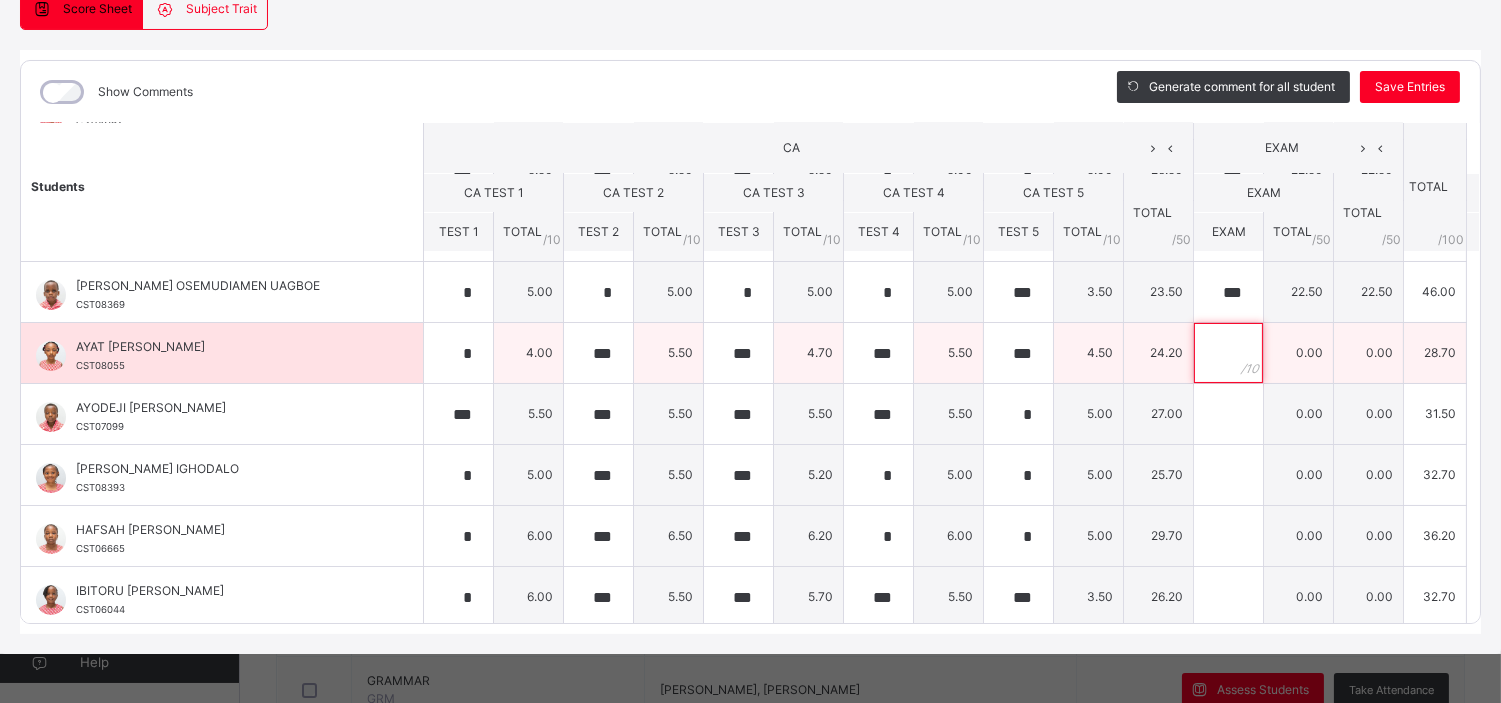 click at bounding box center [1228, 353] 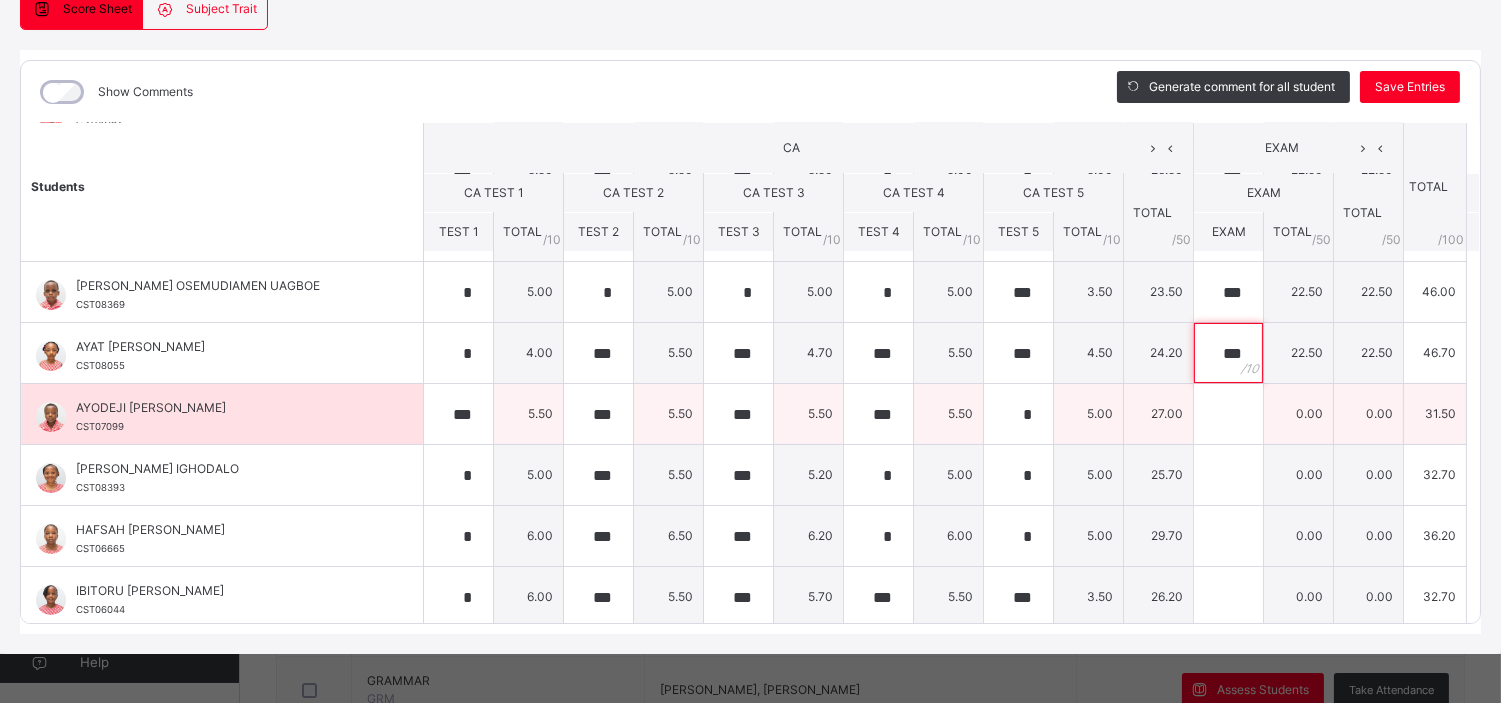 type on "***" 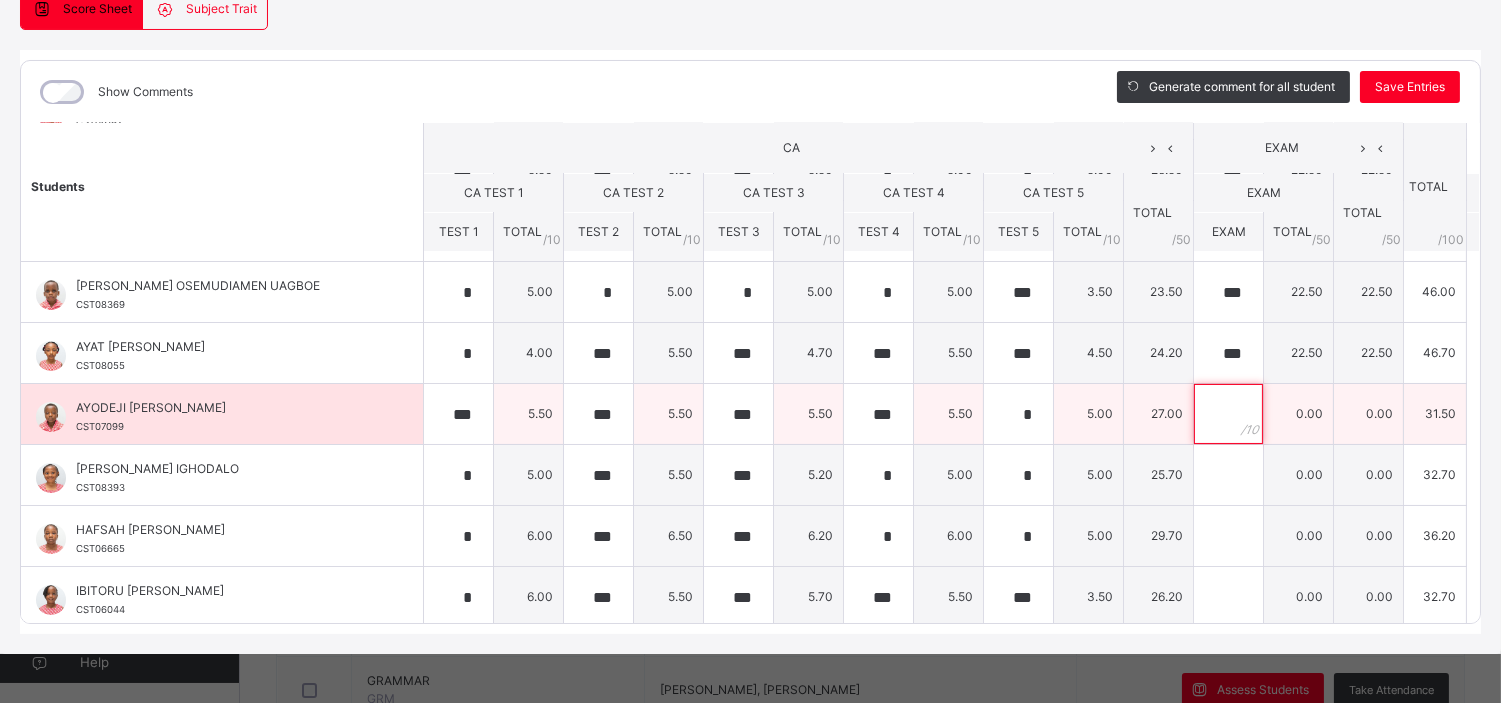 click at bounding box center [1228, 414] 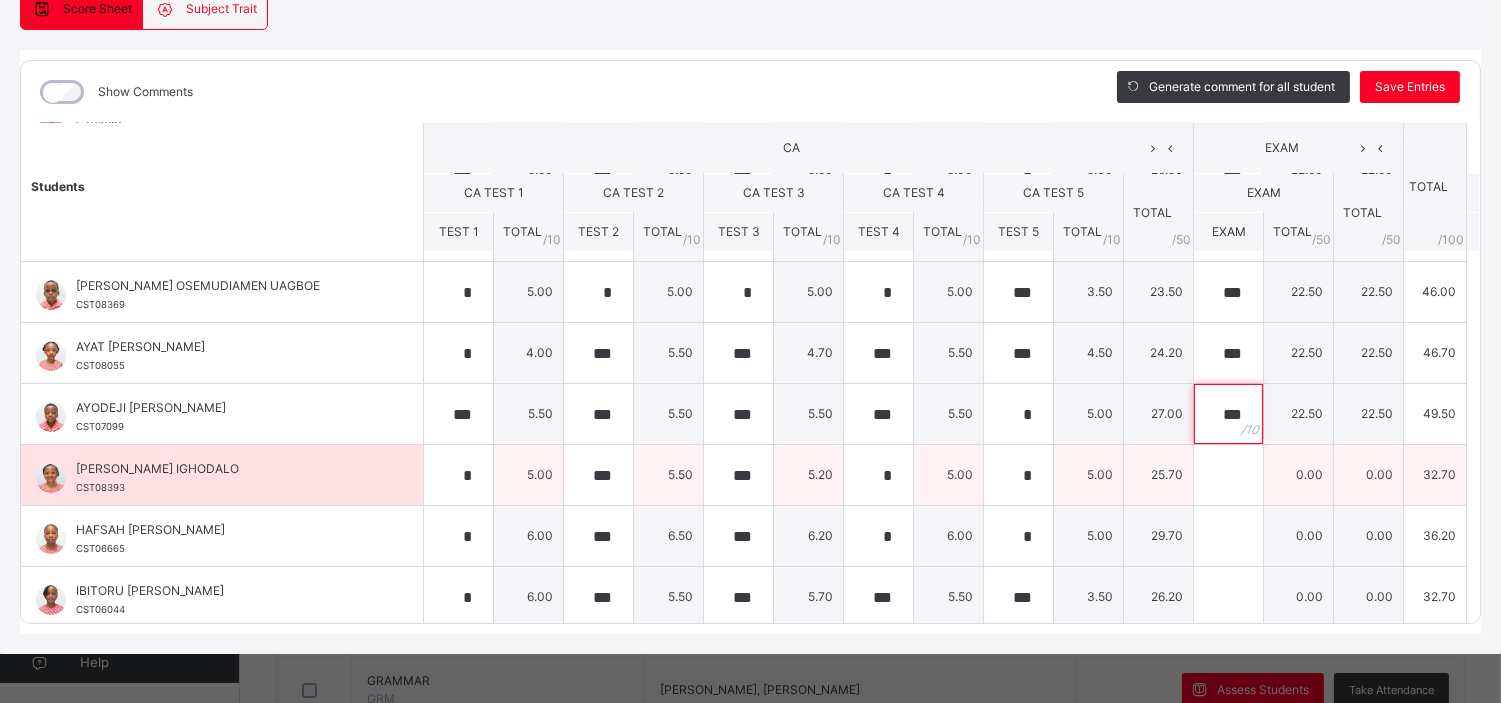type on "***" 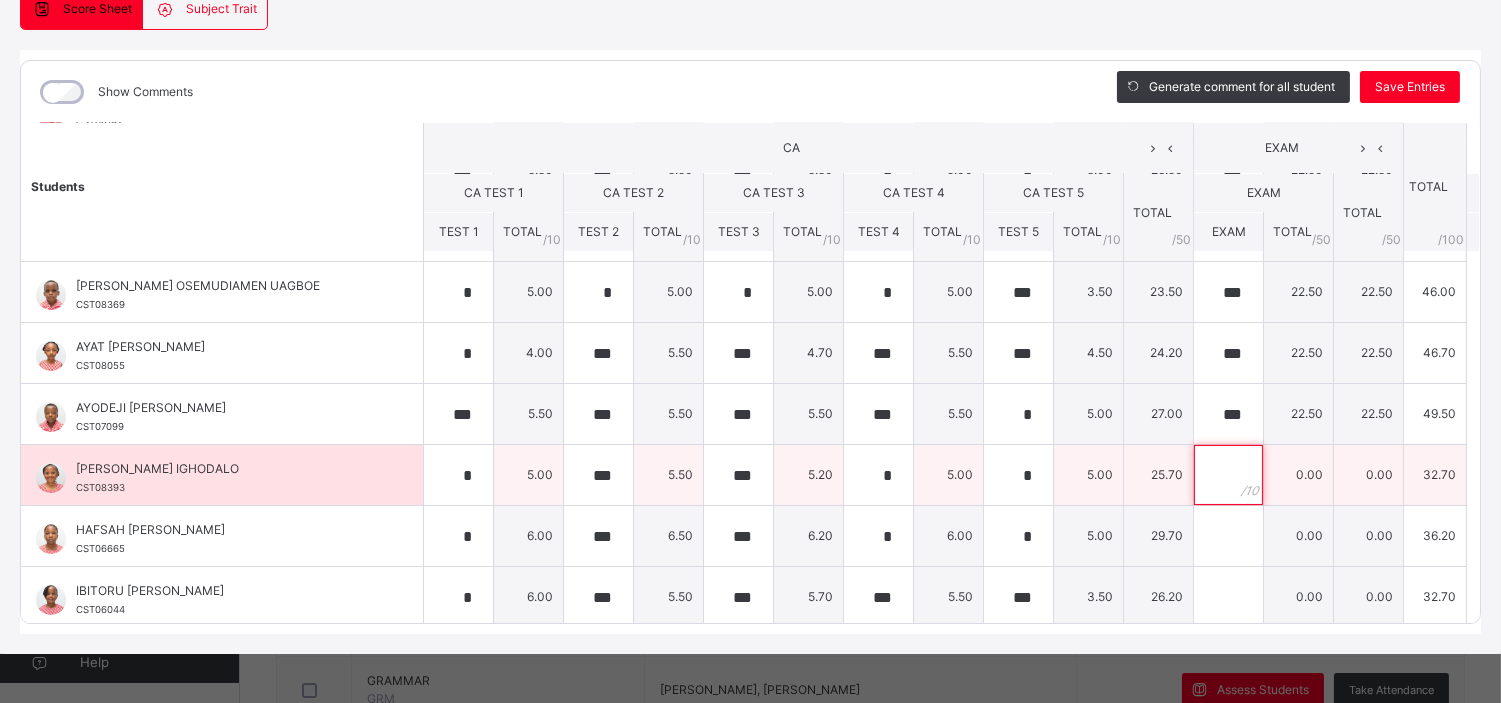 click at bounding box center (1228, 475) 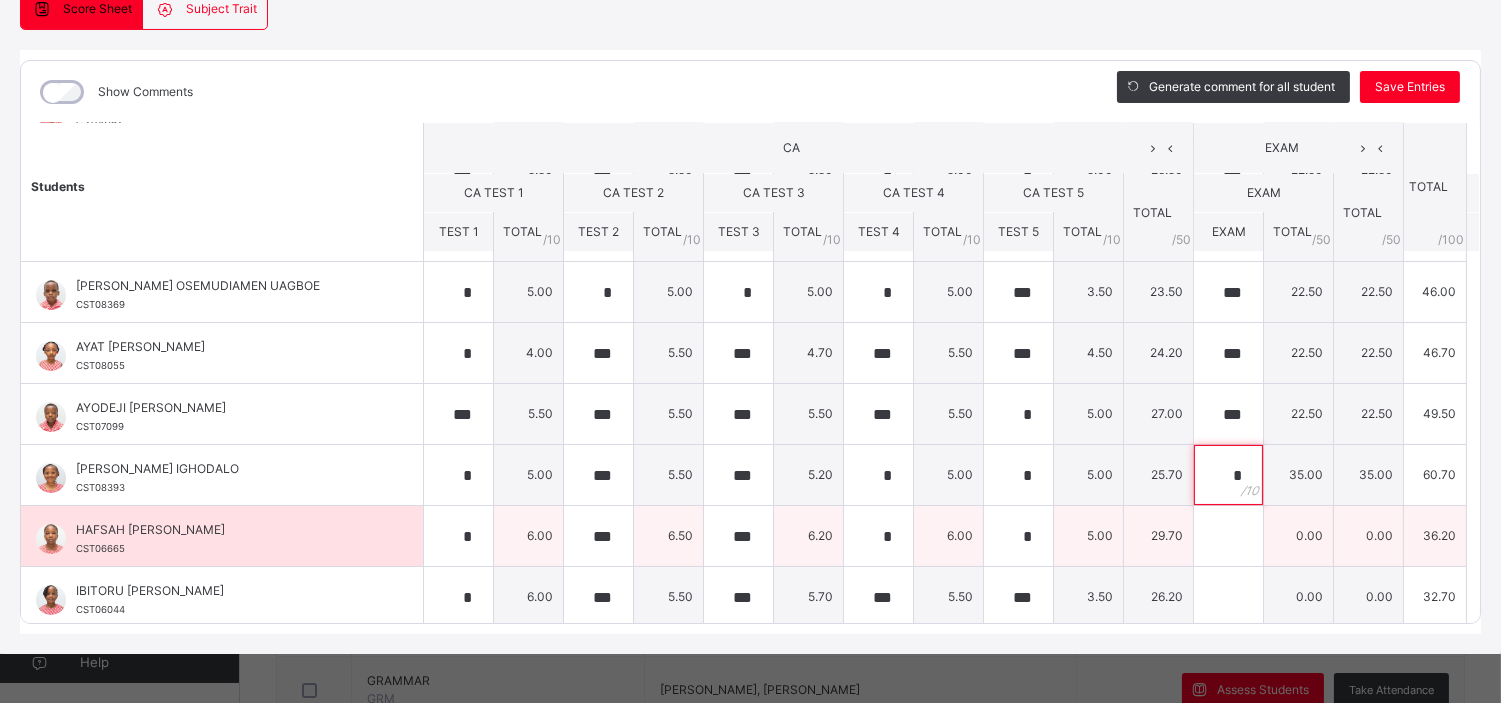 type on "*" 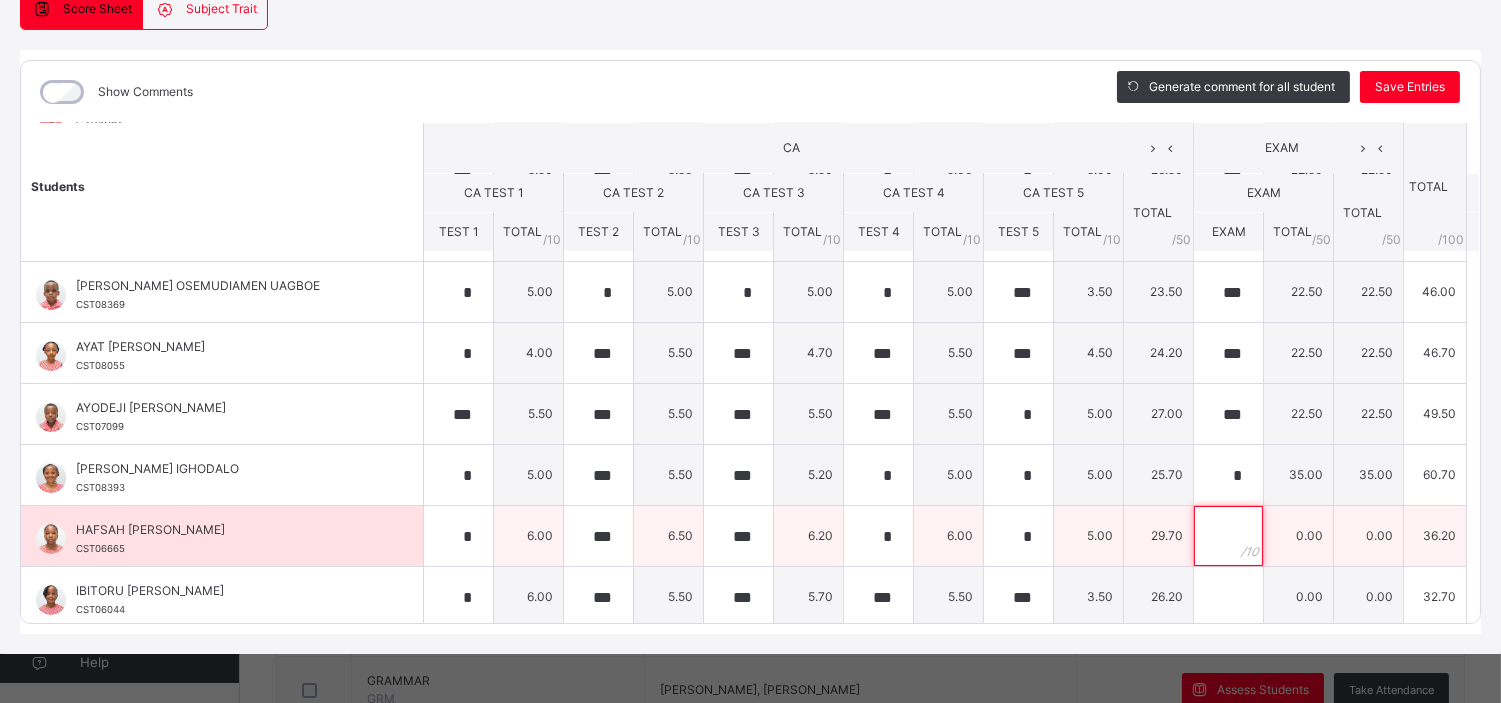 click at bounding box center [1228, 536] 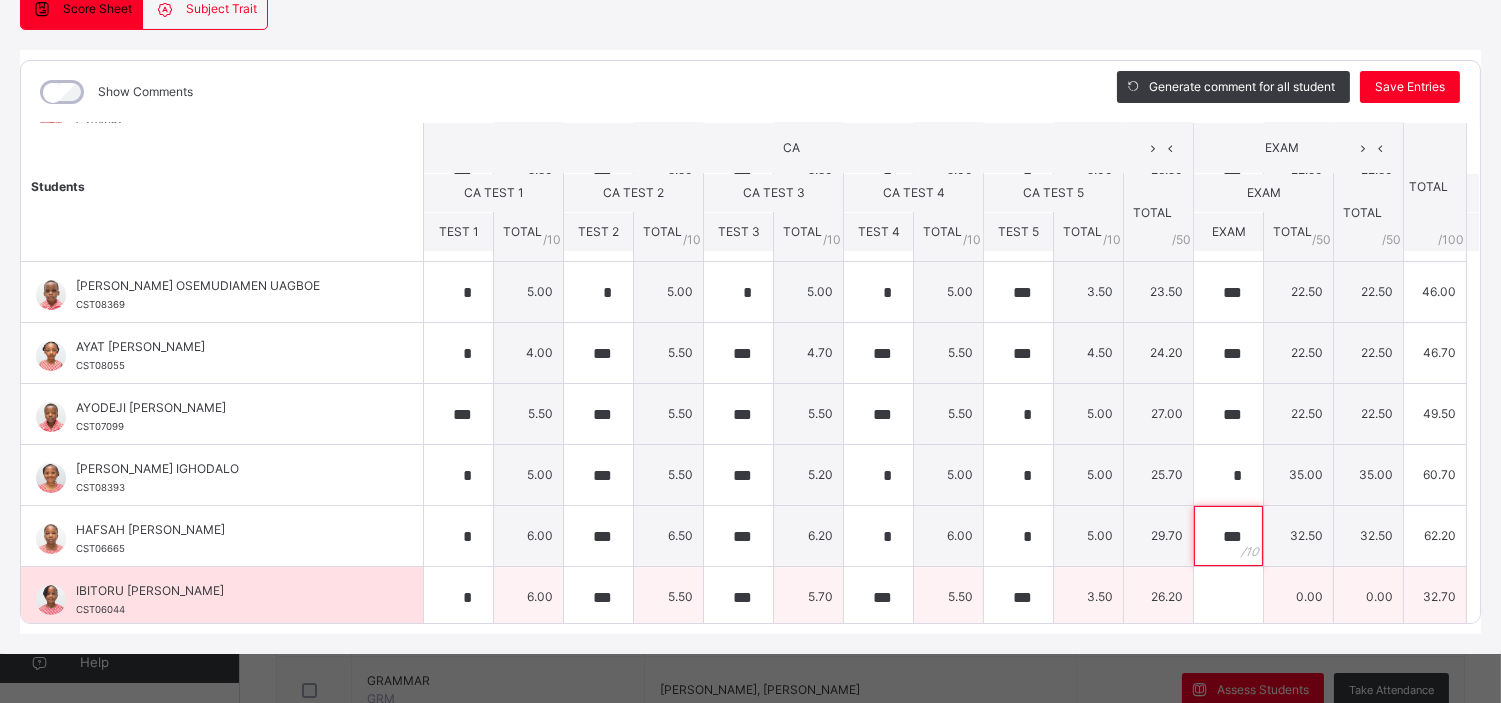 type on "***" 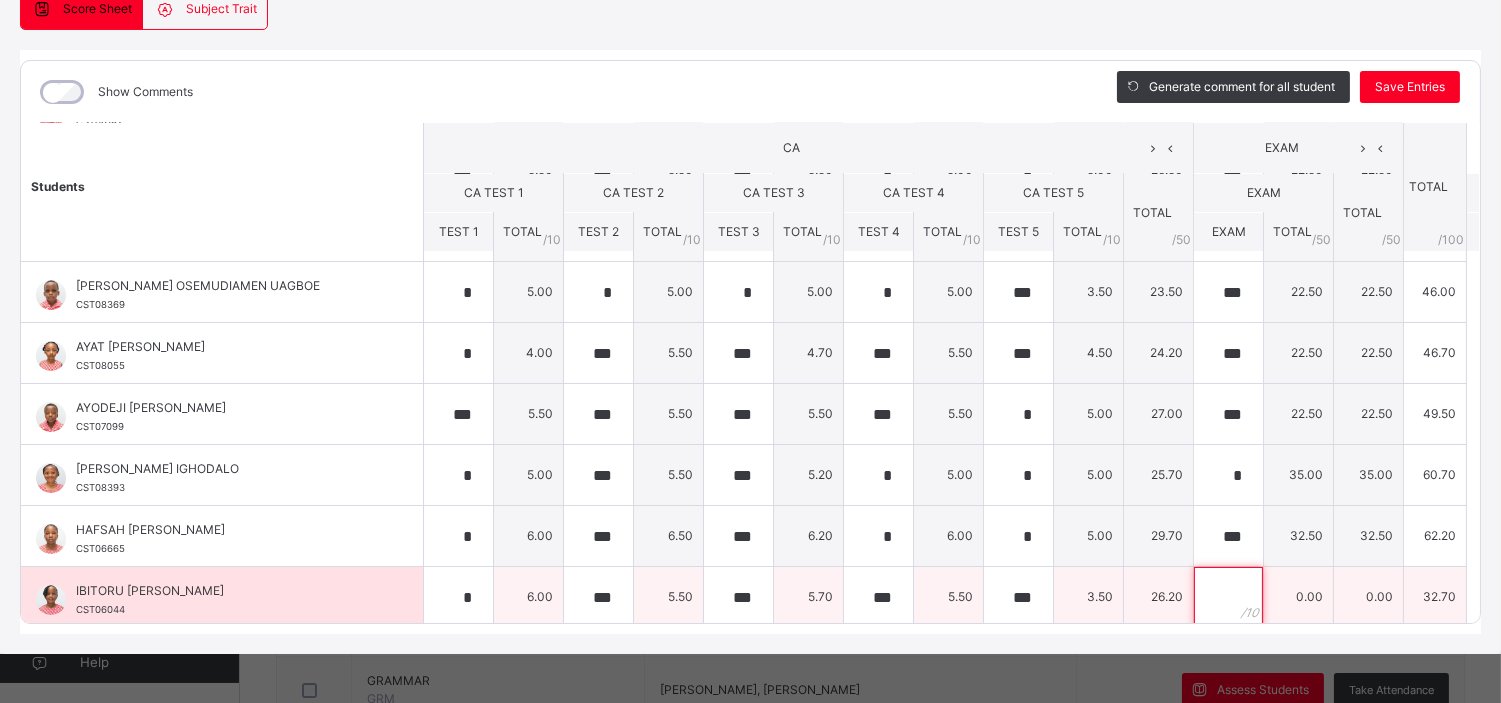 click at bounding box center [1228, 597] 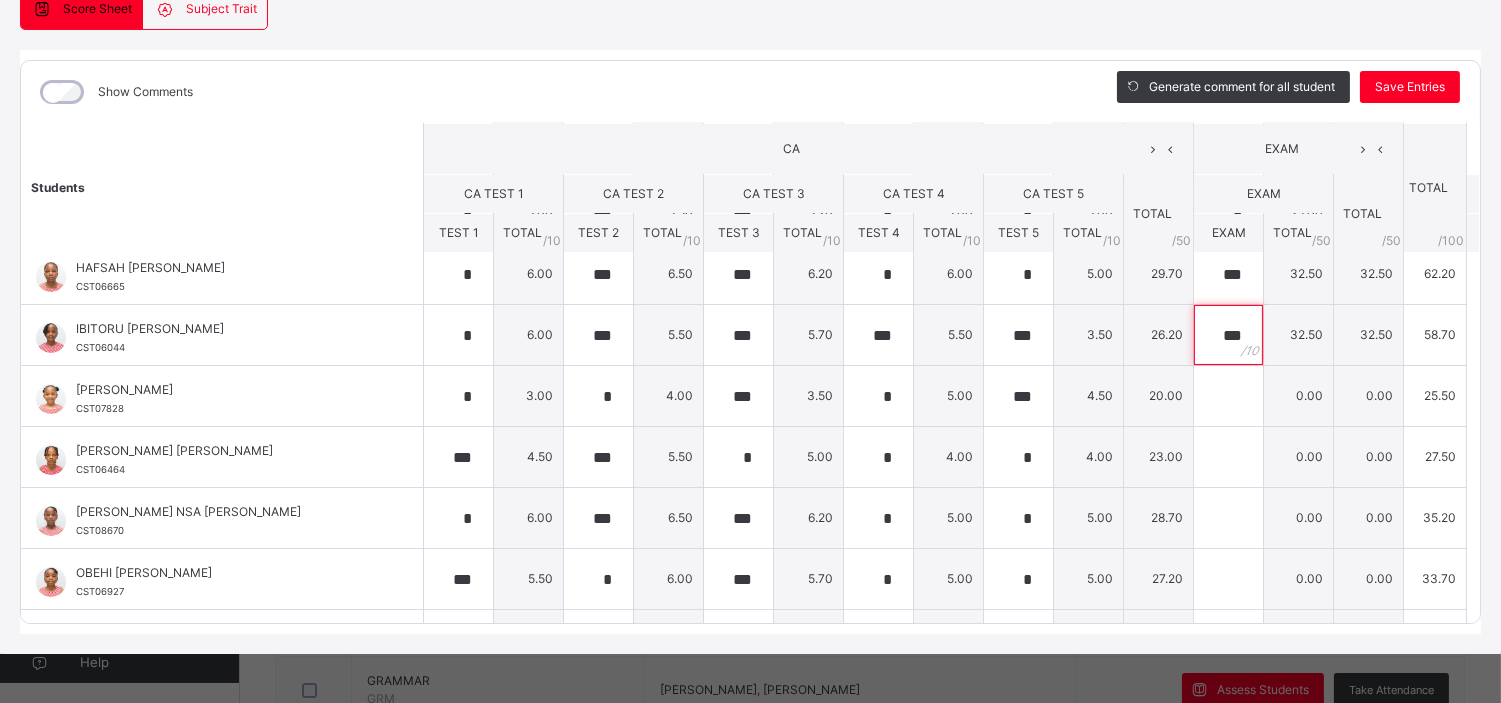 scroll, scrollTop: 548, scrollLeft: 0, axis: vertical 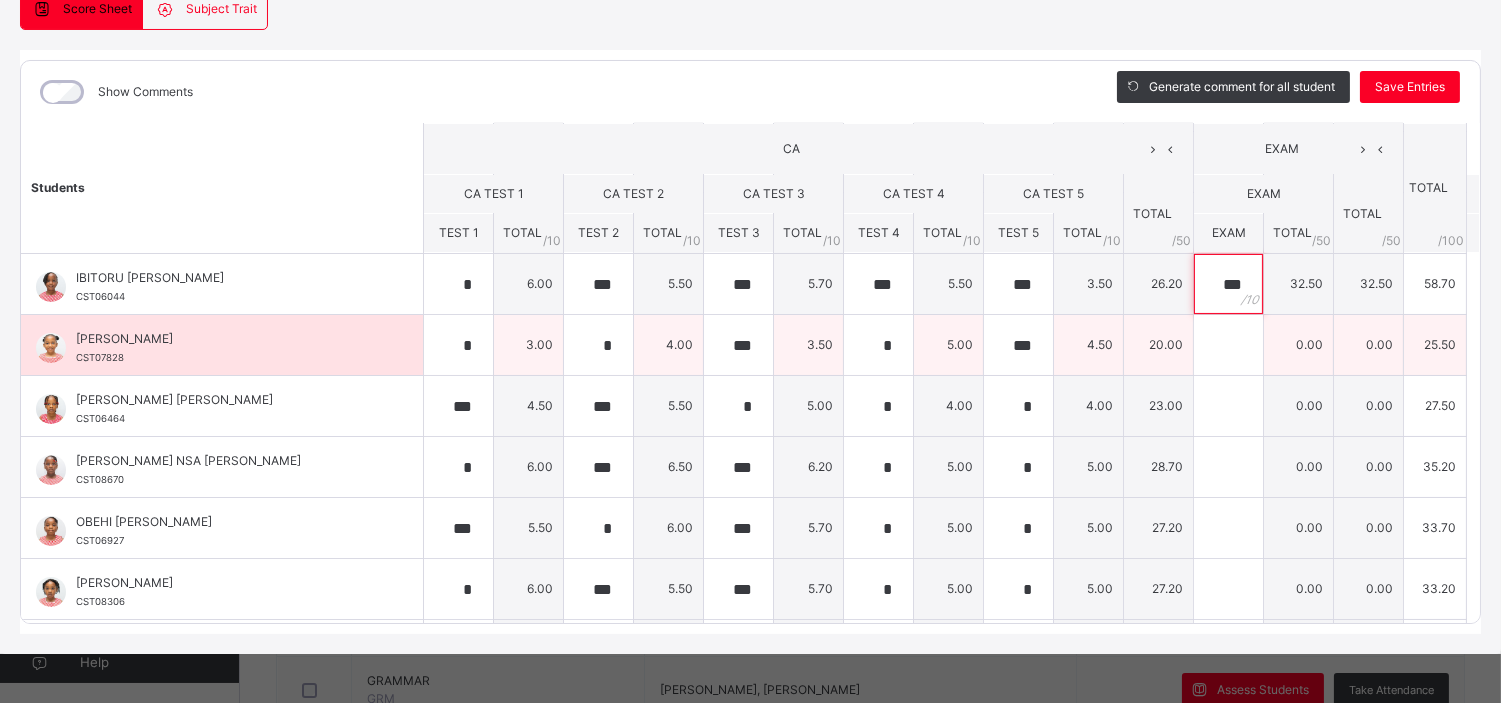 type on "***" 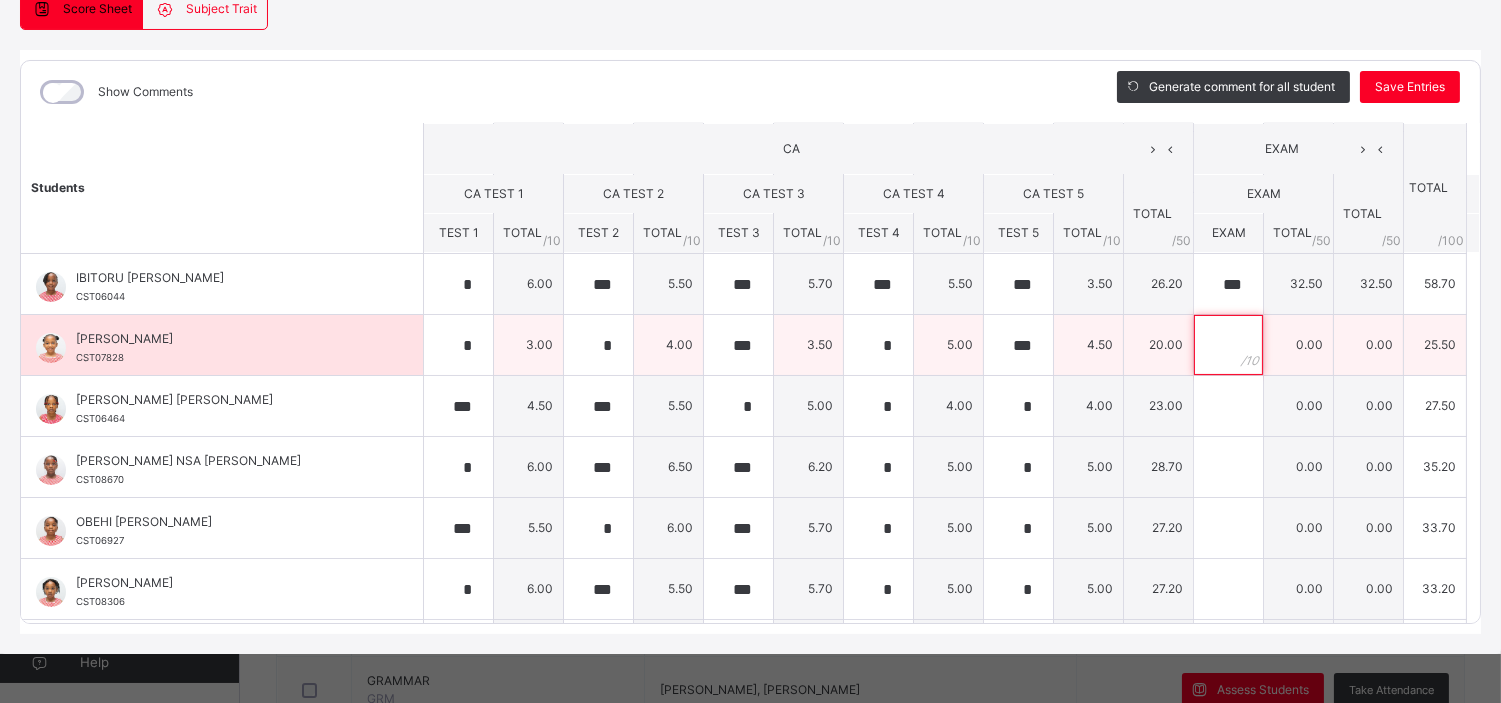 click at bounding box center [1228, 345] 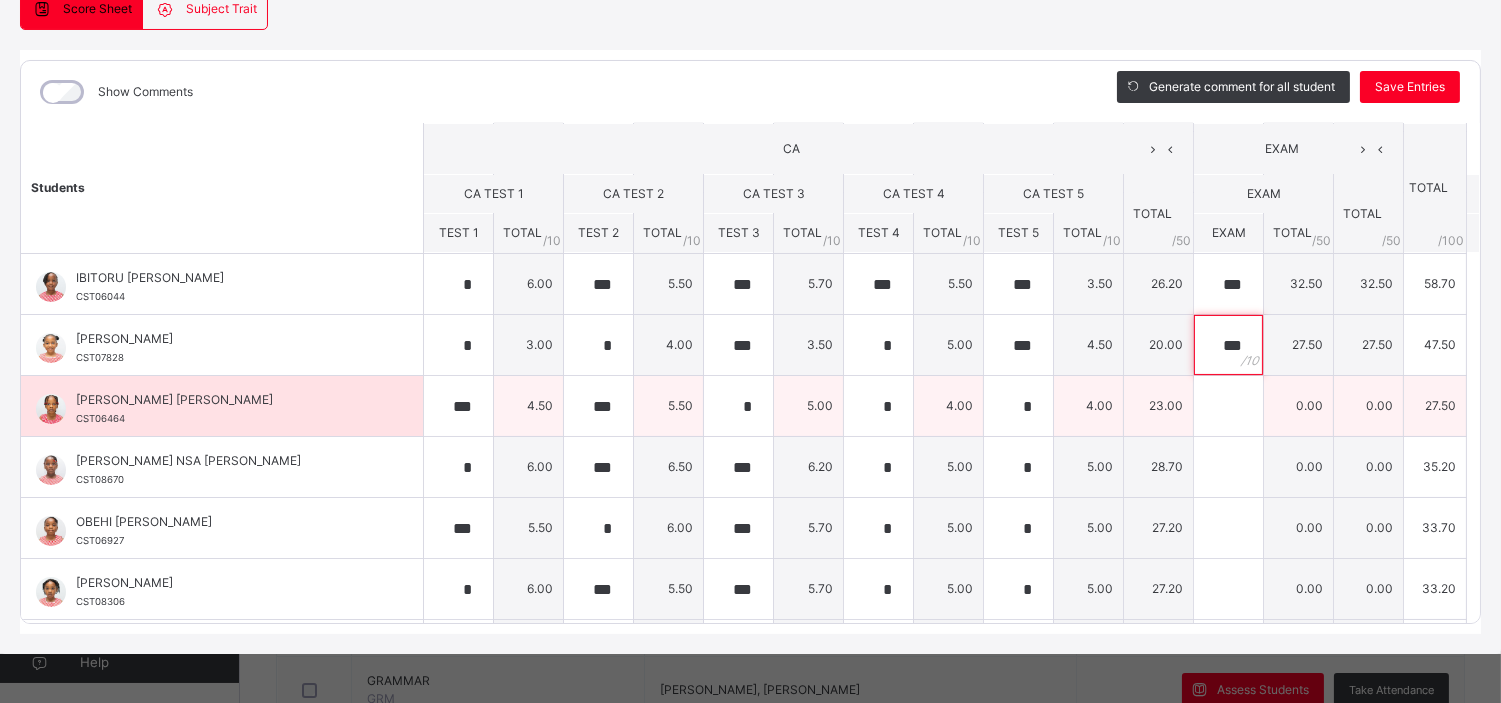 type on "***" 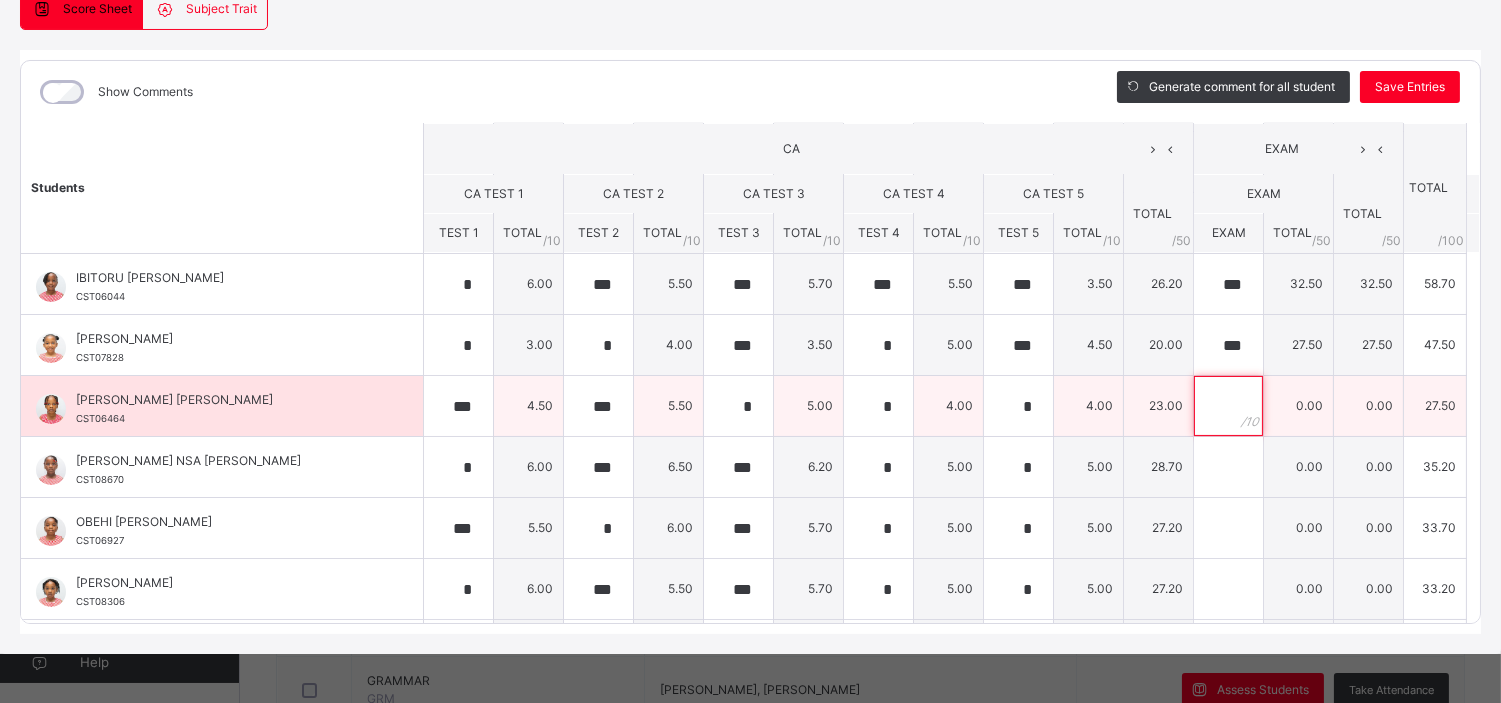 click at bounding box center [1228, 406] 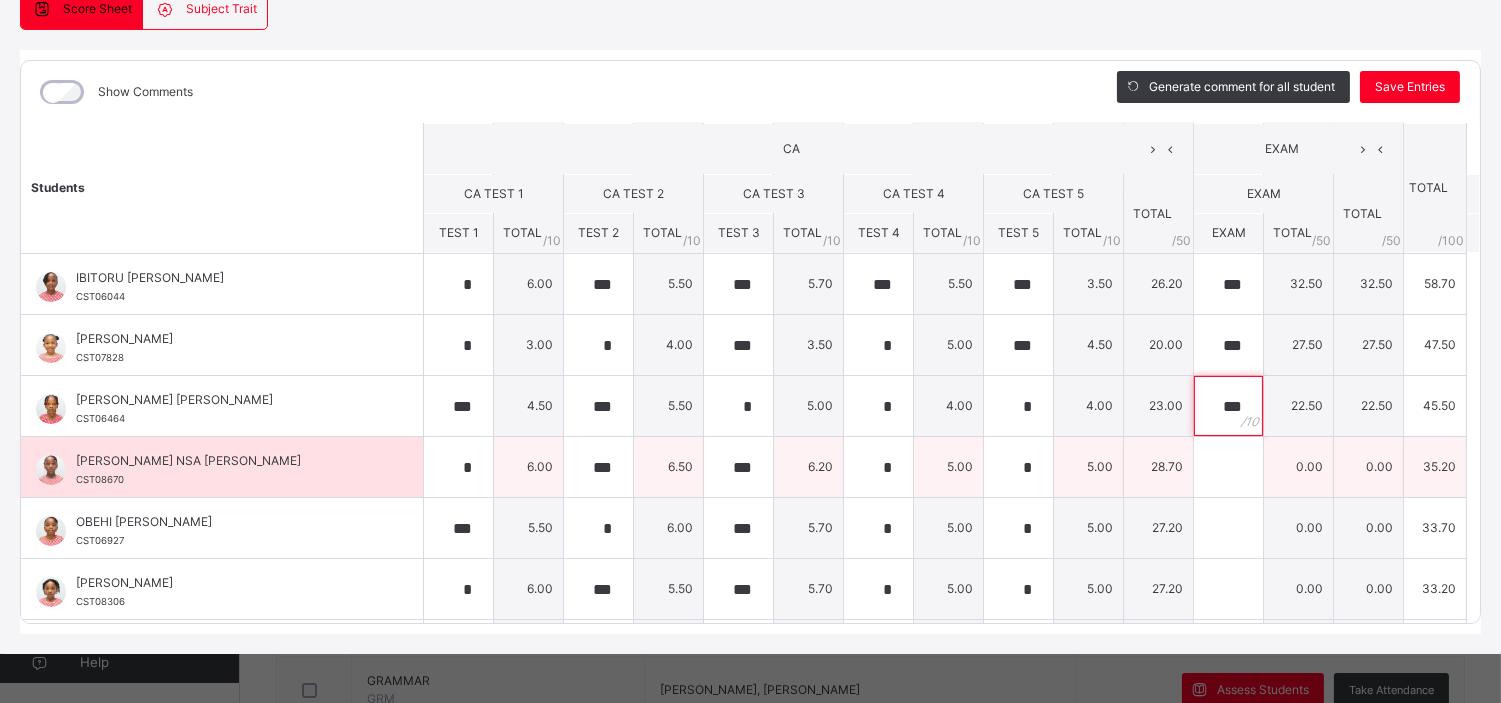 type on "***" 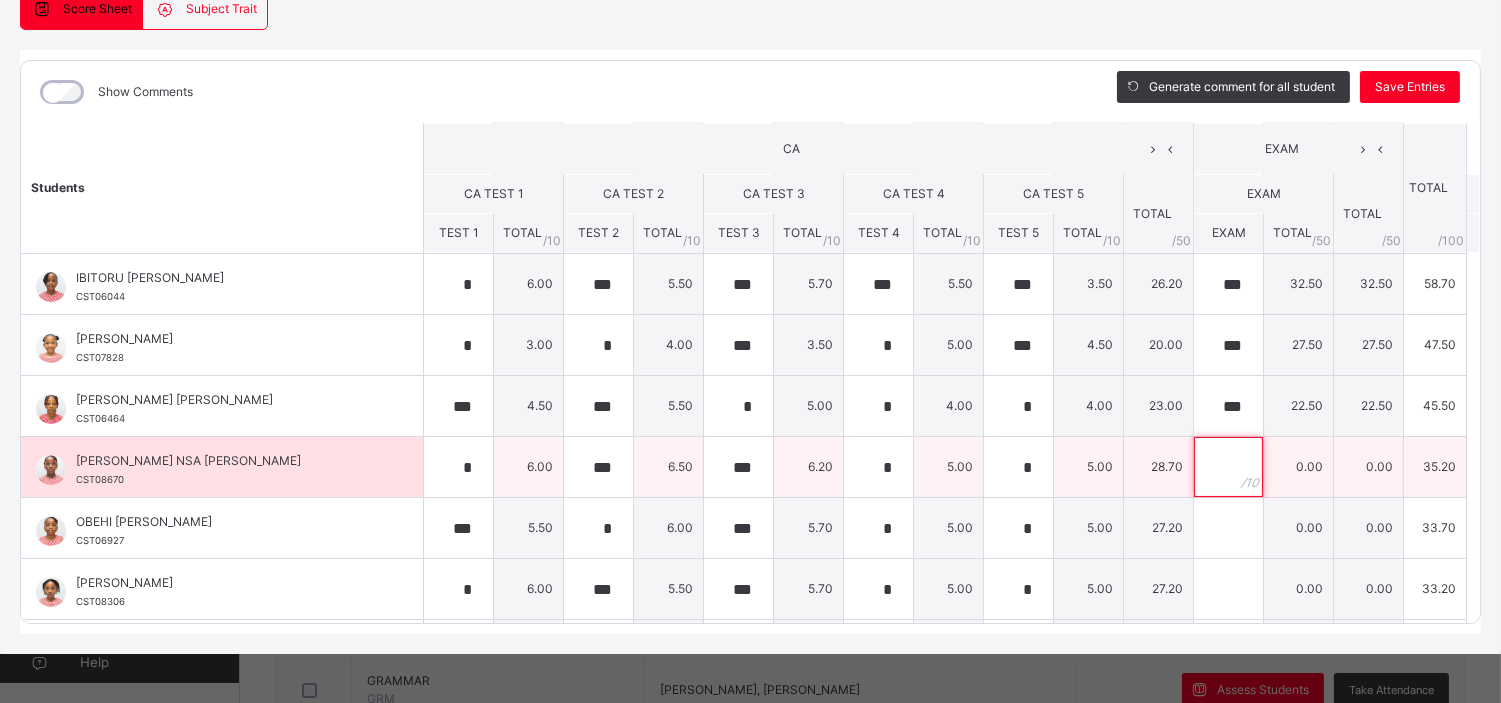 click at bounding box center [1228, 467] 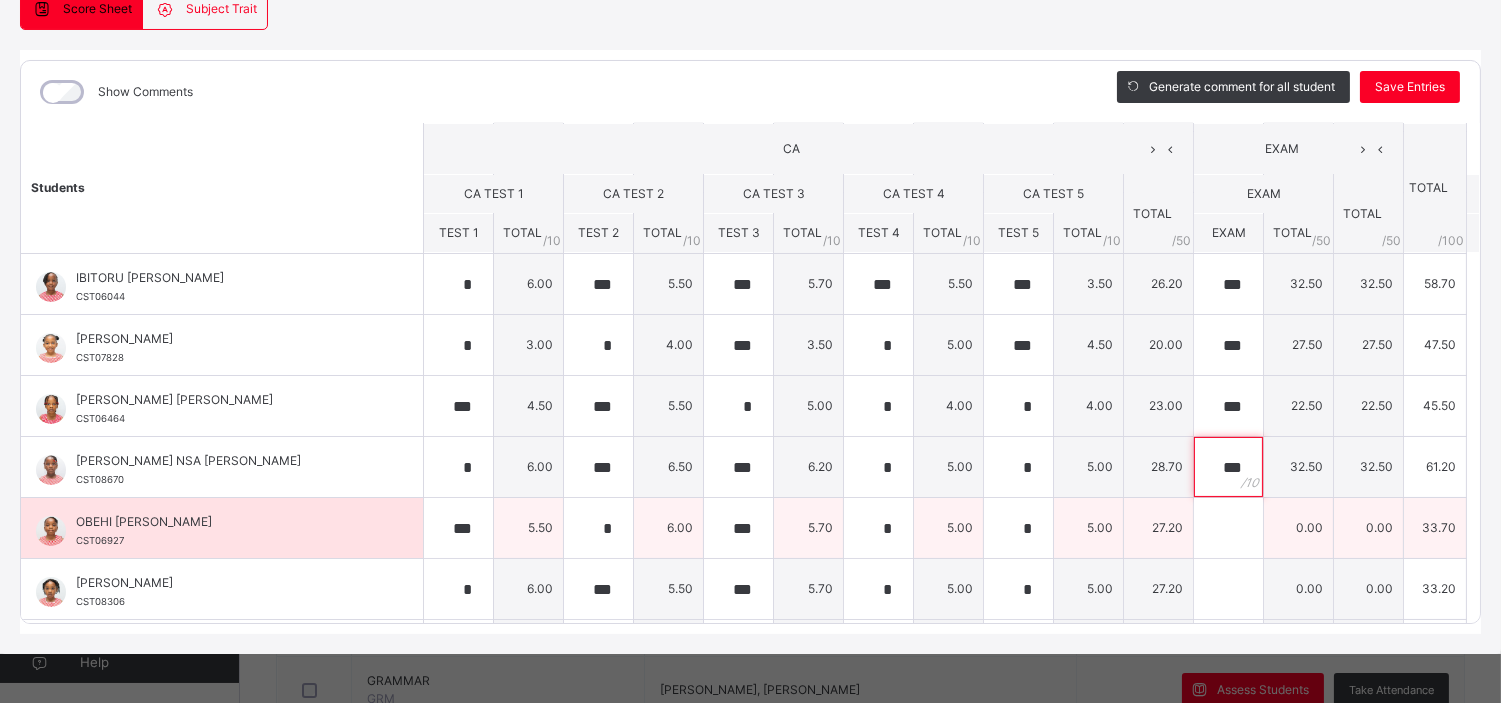 type on "***" 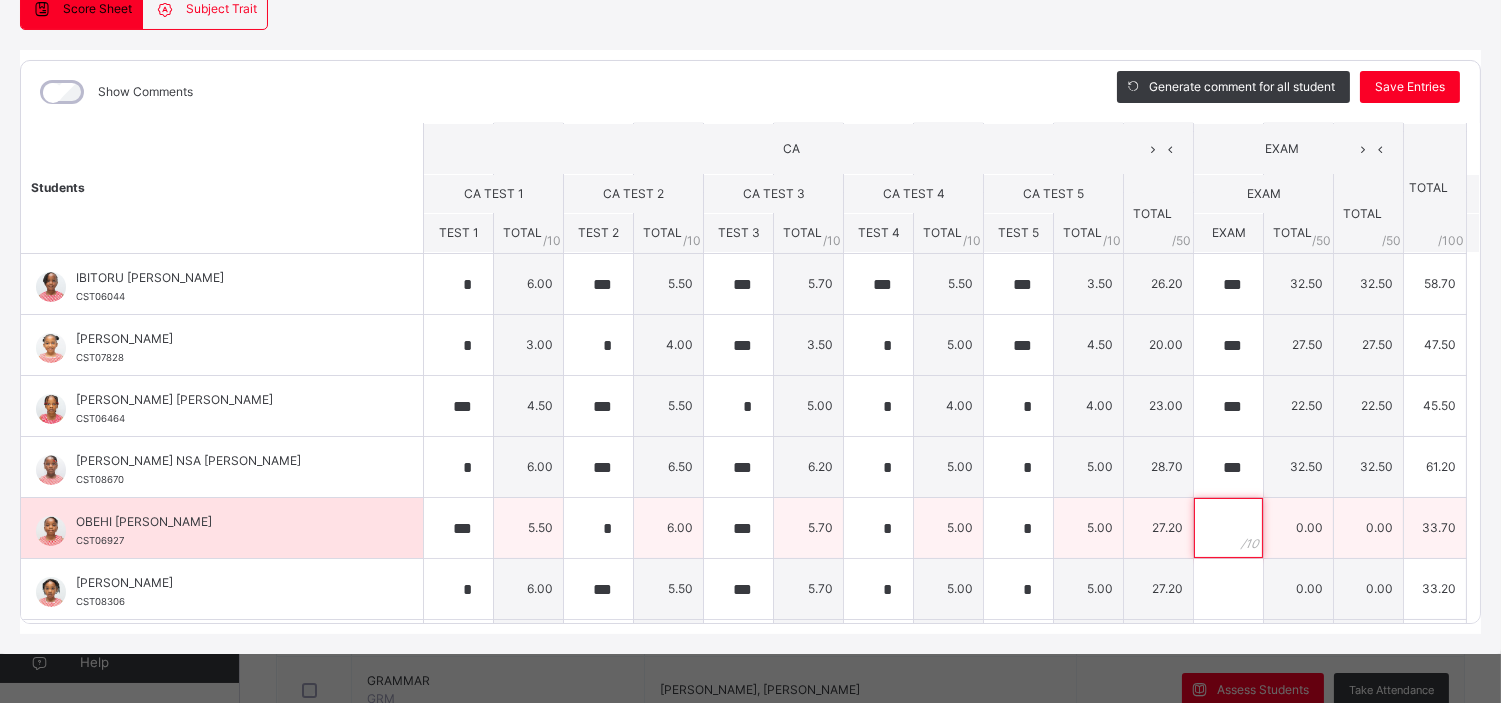 click at bounding box center [1228, 528] 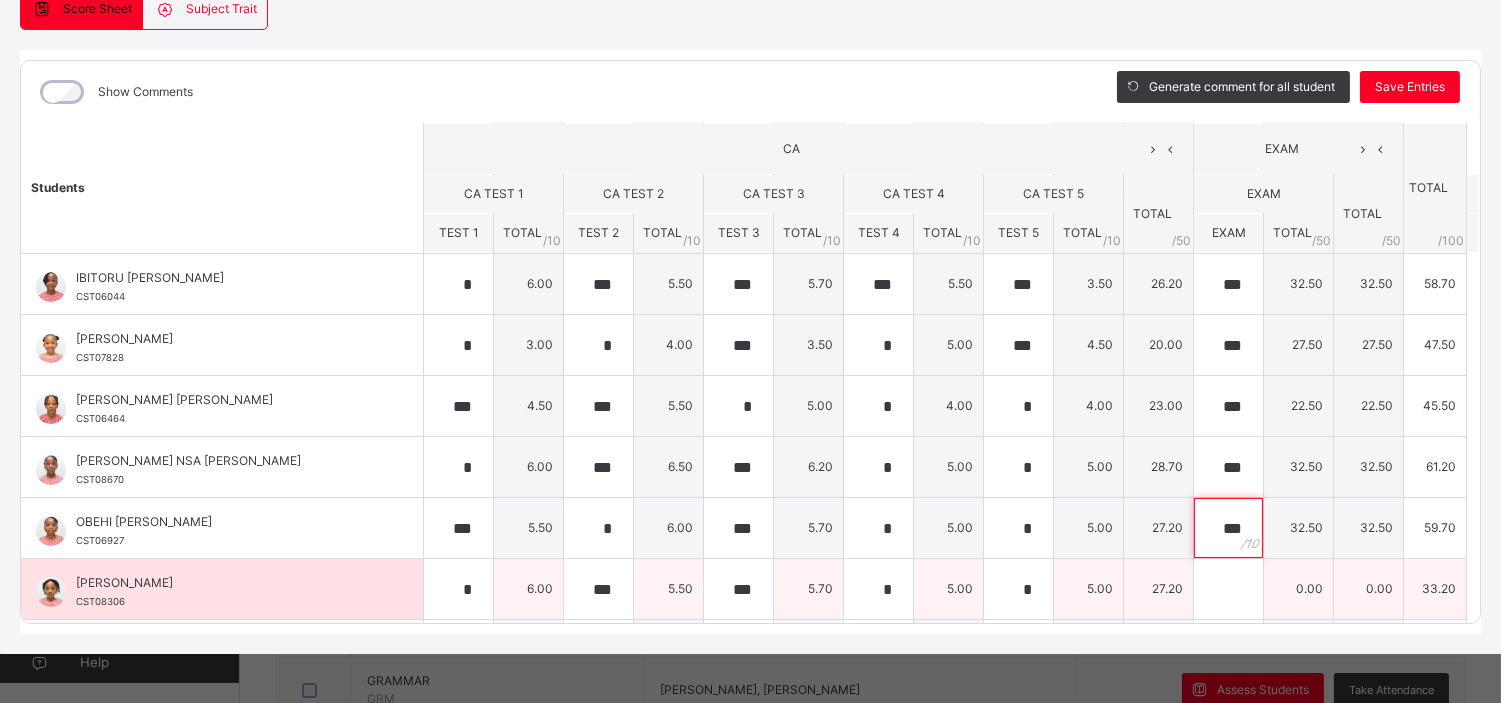 type on "***" 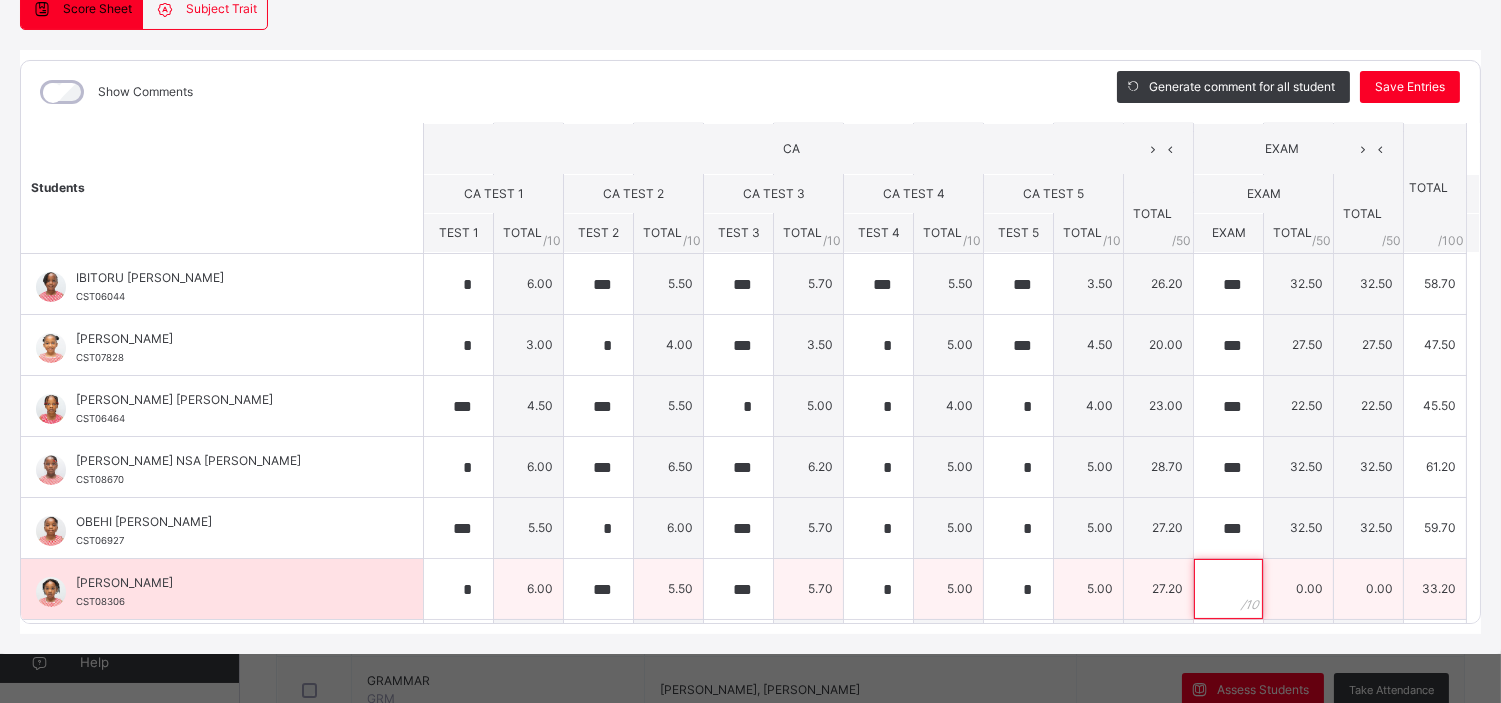 click at bounding box center [1228, 589] 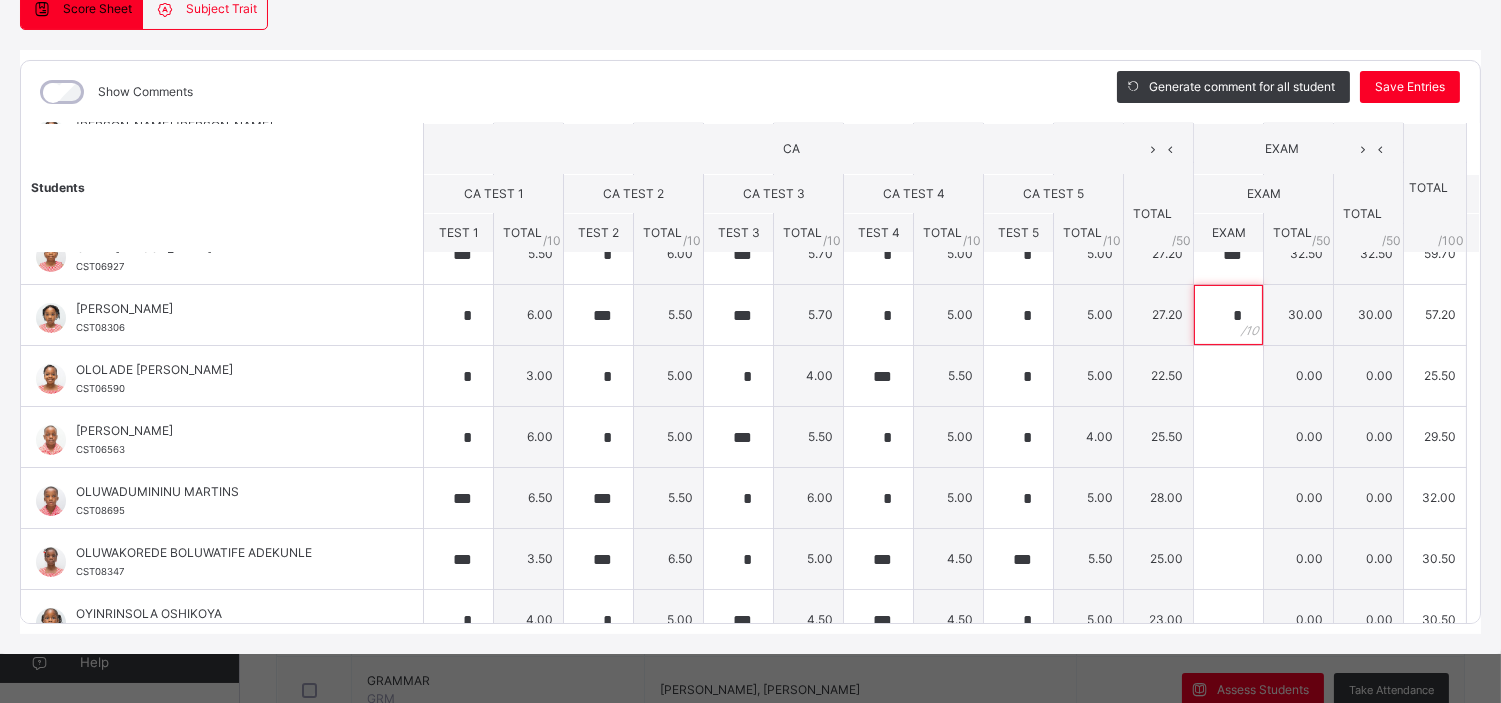 scroll, scrollTop: 838, scrollLeft: 0, axis: vertical 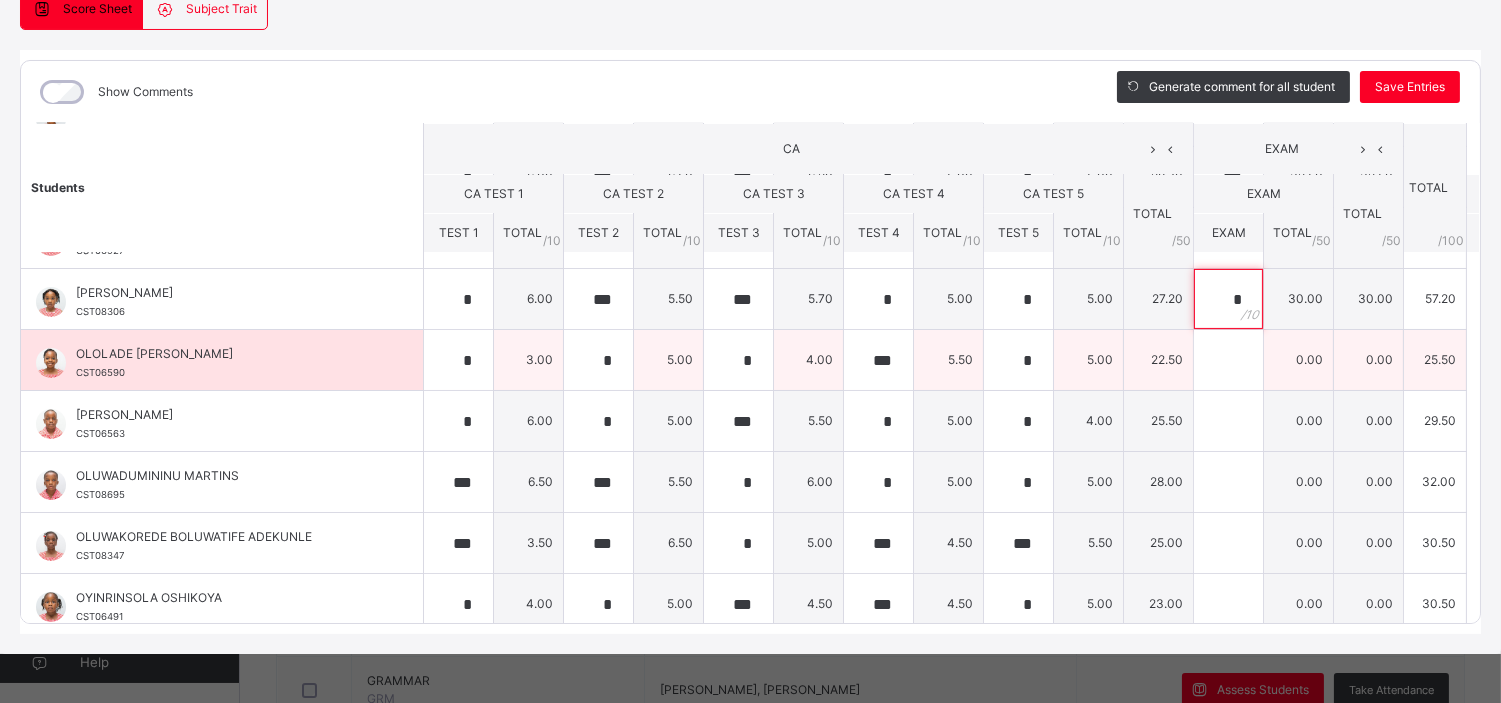 type on "*" 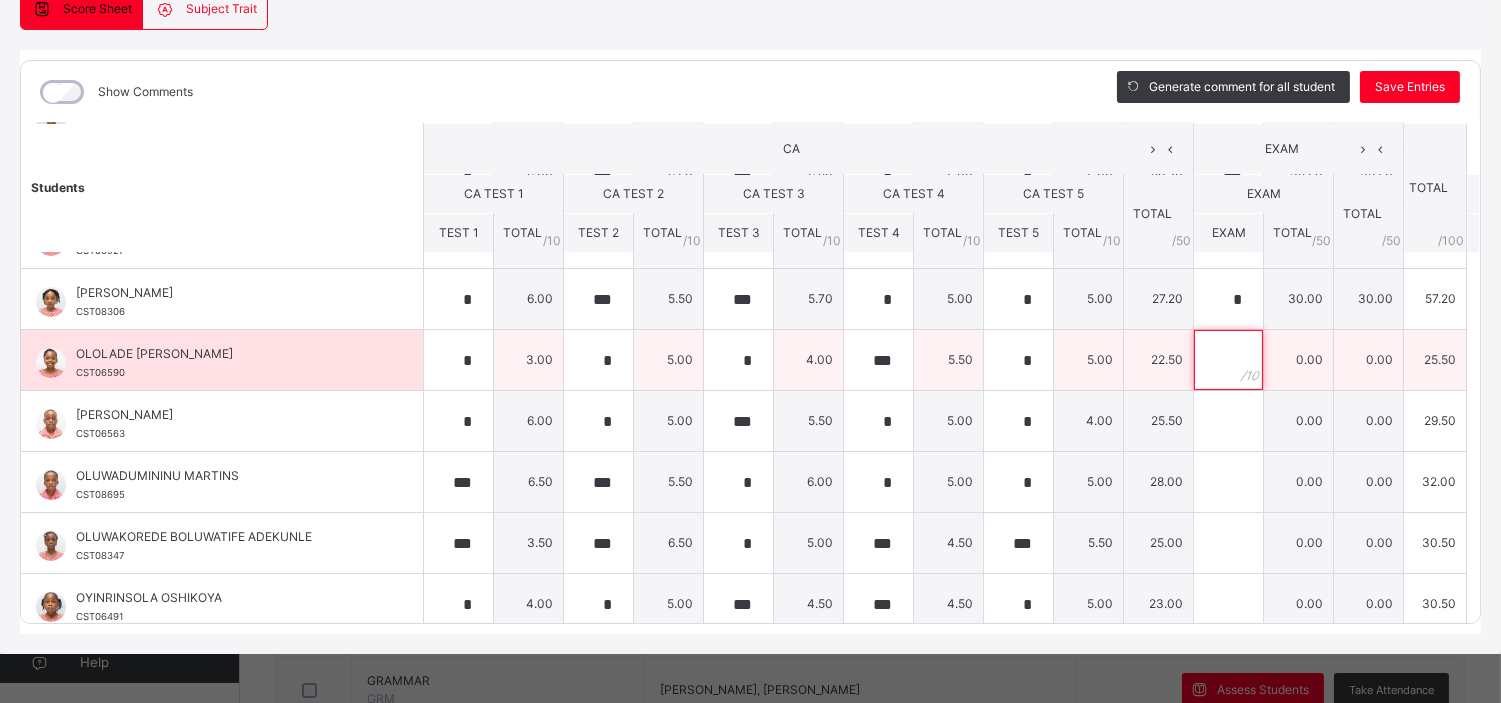 click at bounding box center (1228, 360) 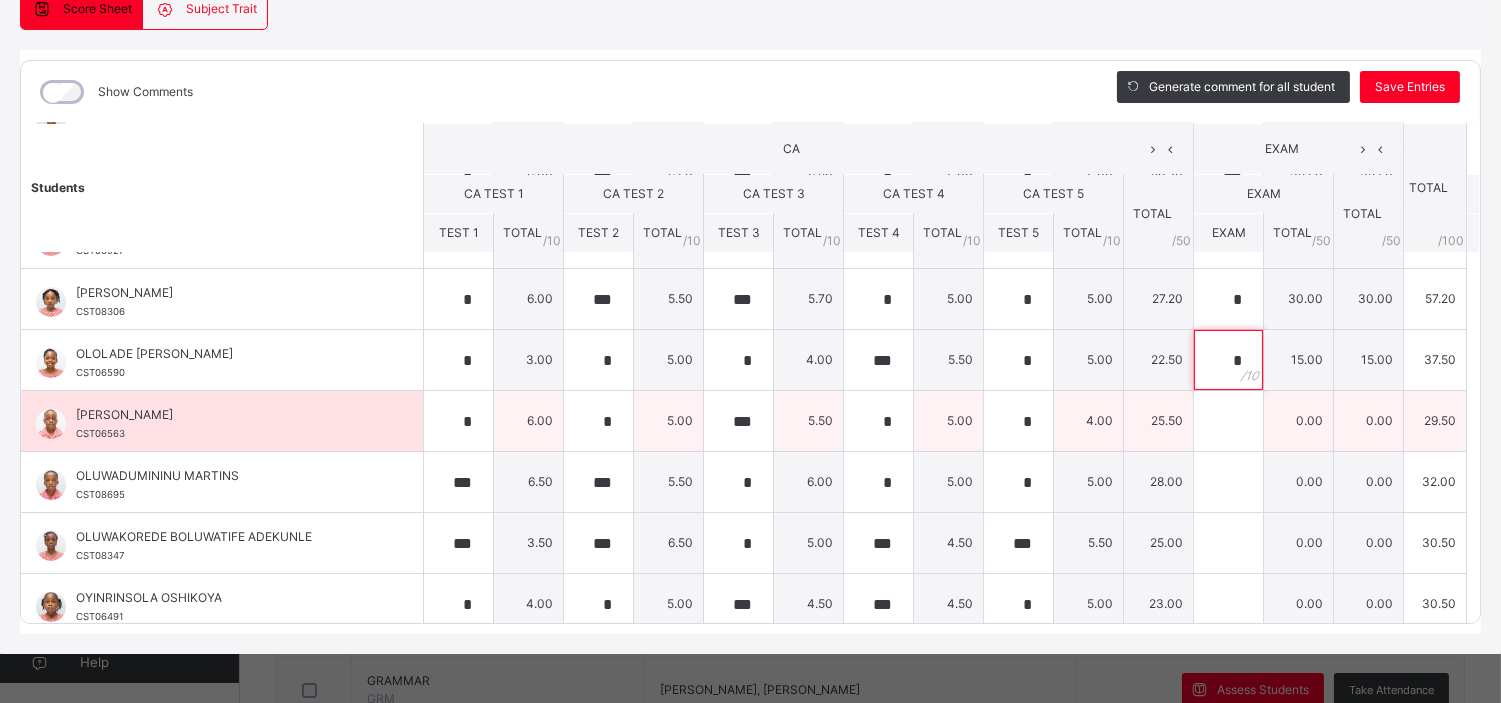 type on "*" 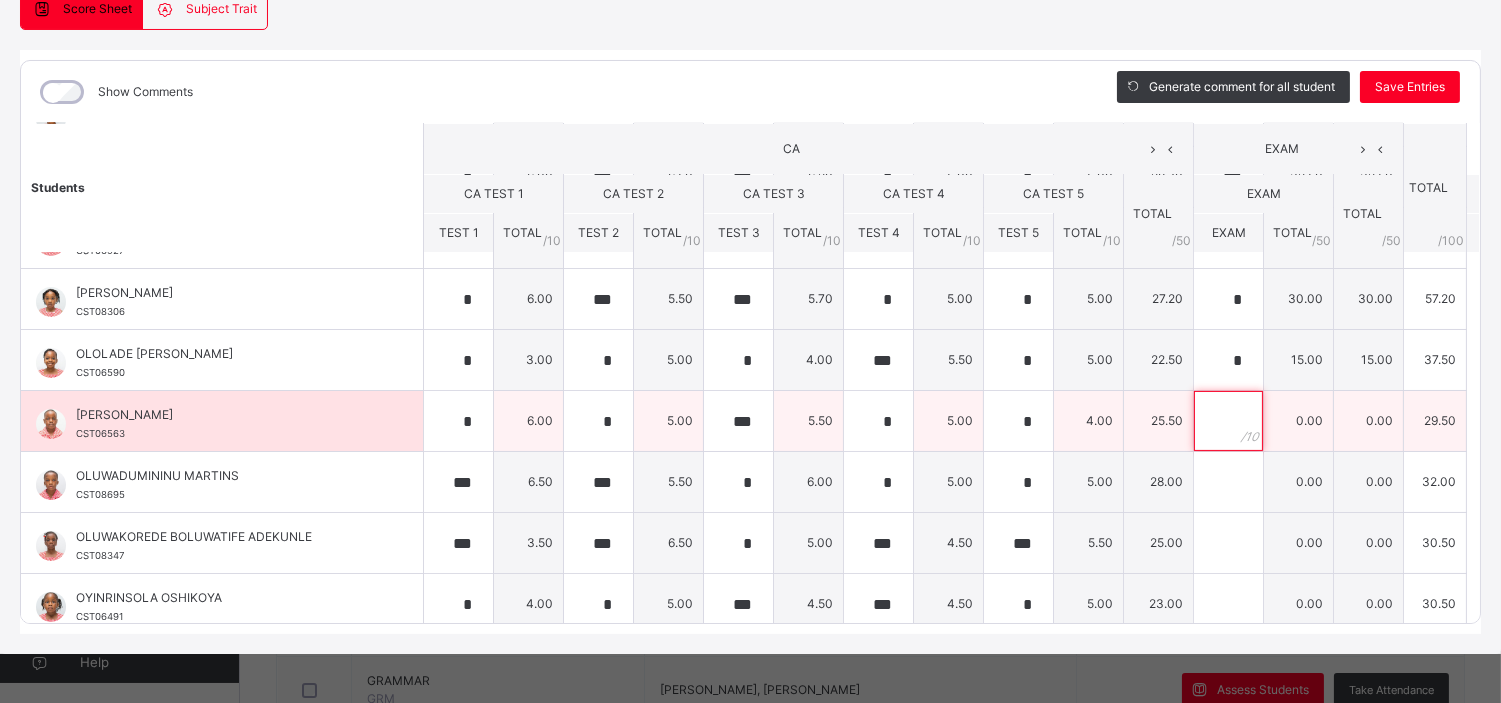click at bounding box center [1228, 421] 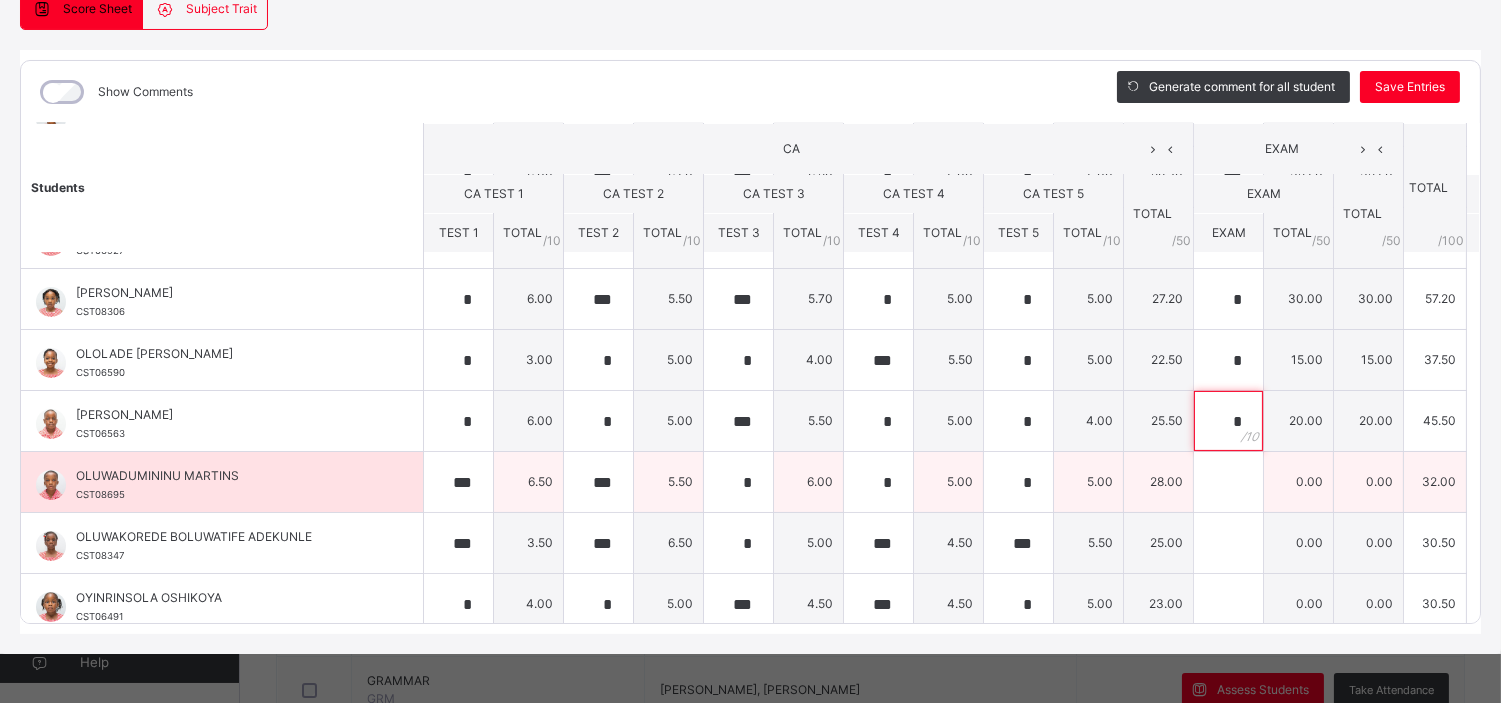 type on "*" 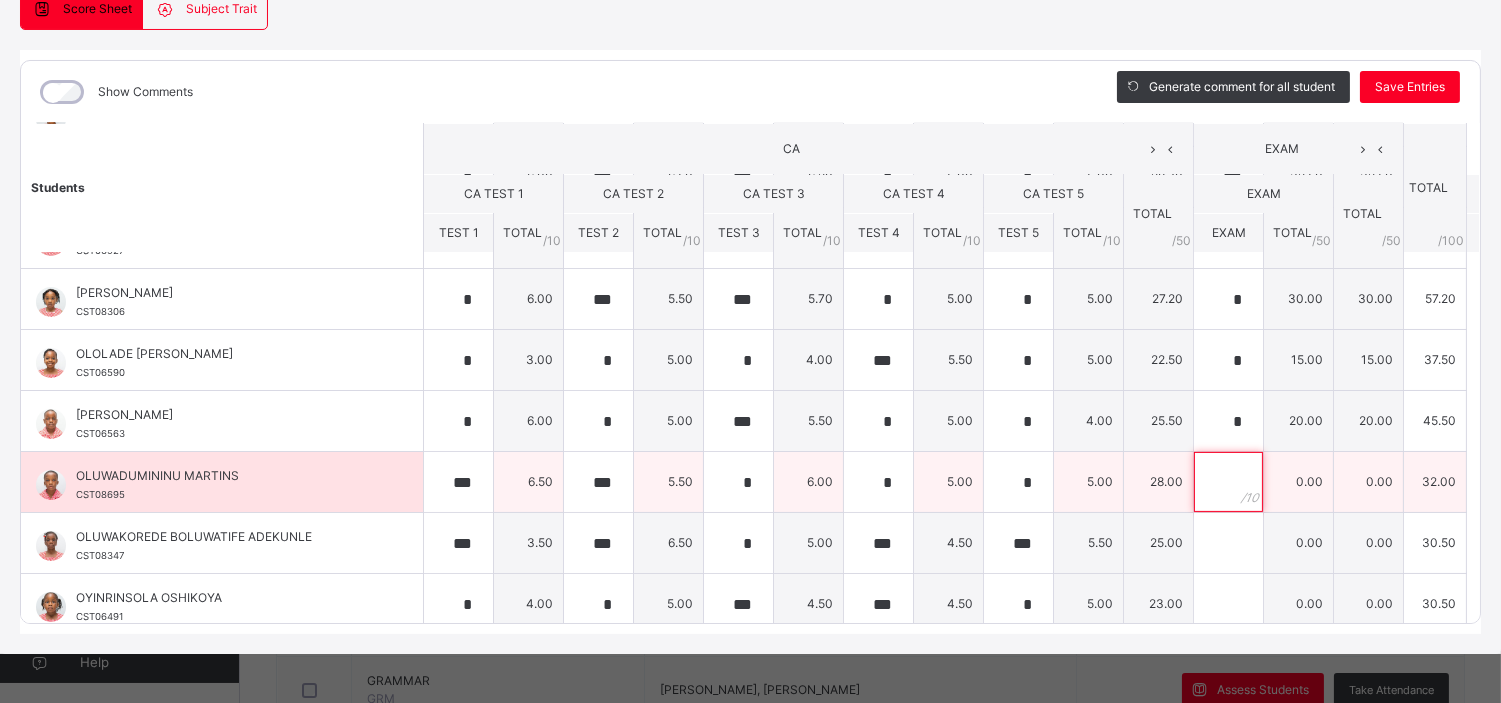 click at bounding box center (1228, 482) 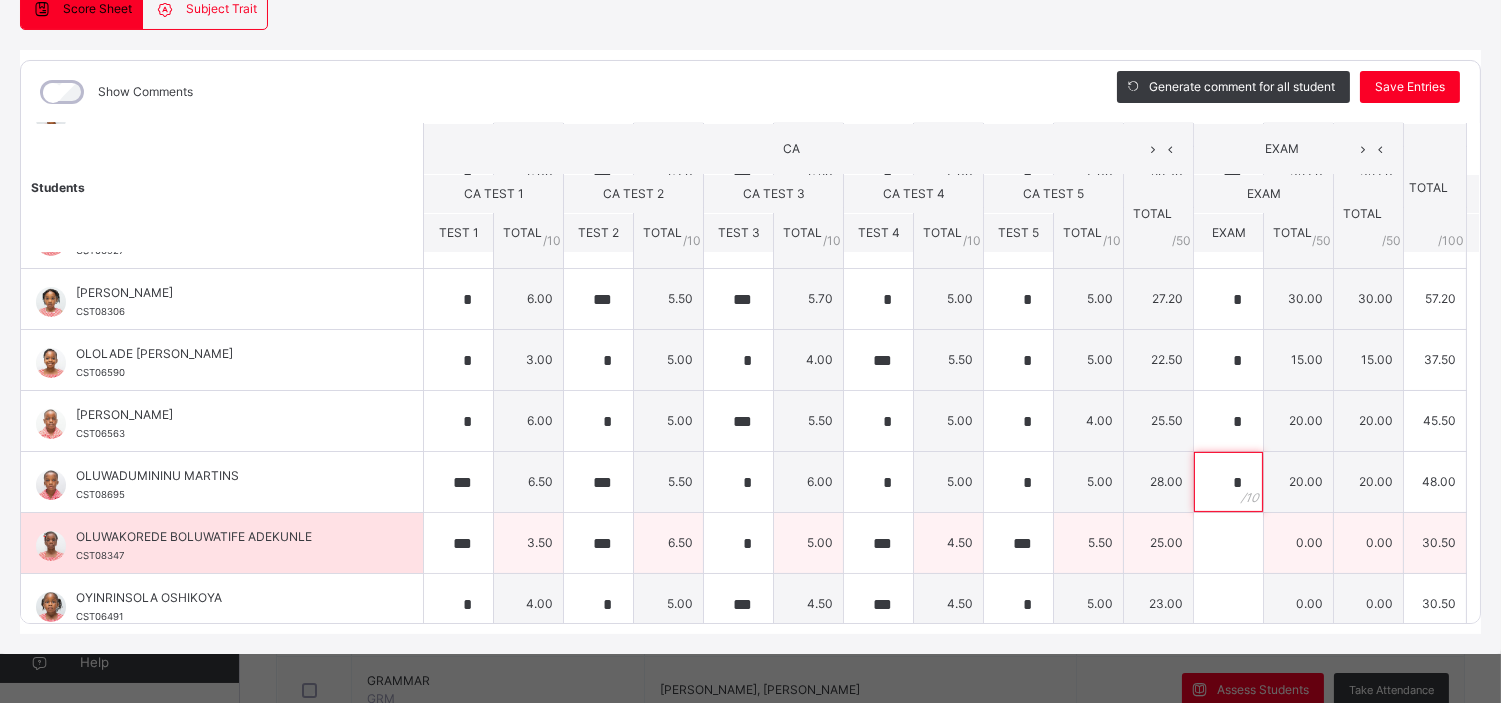 type on "*" 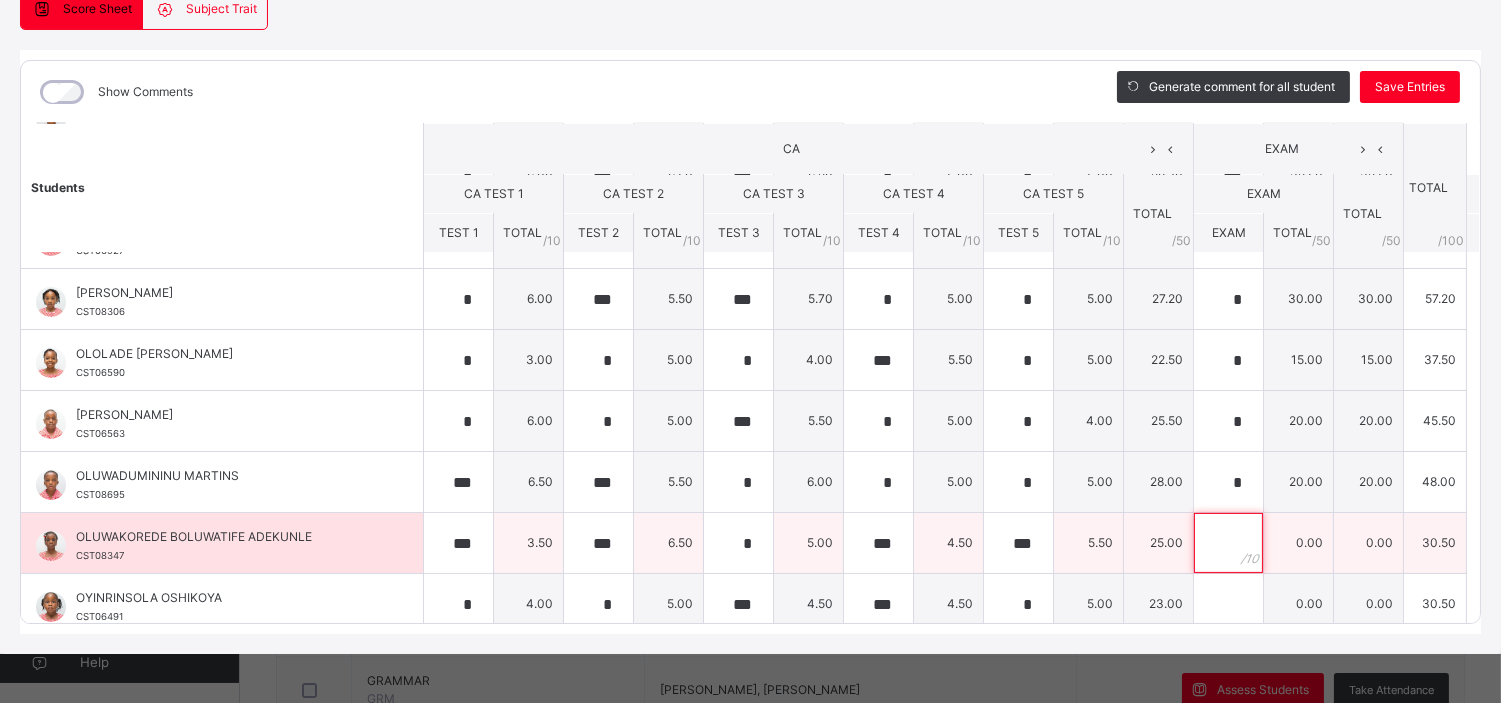 click at bounding box center (1228, 543) 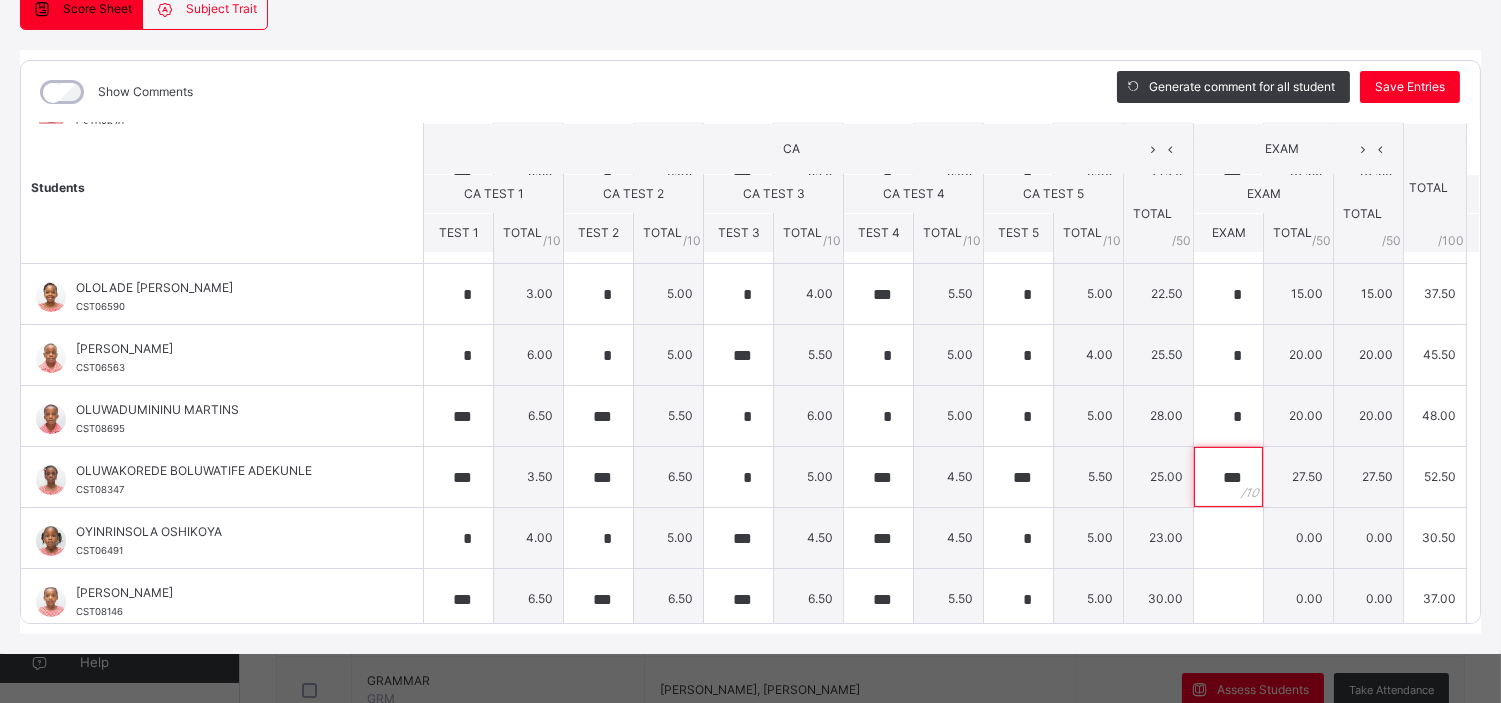 scroll, scrollTop: 913, scrollLeft: 0, axis: vertical 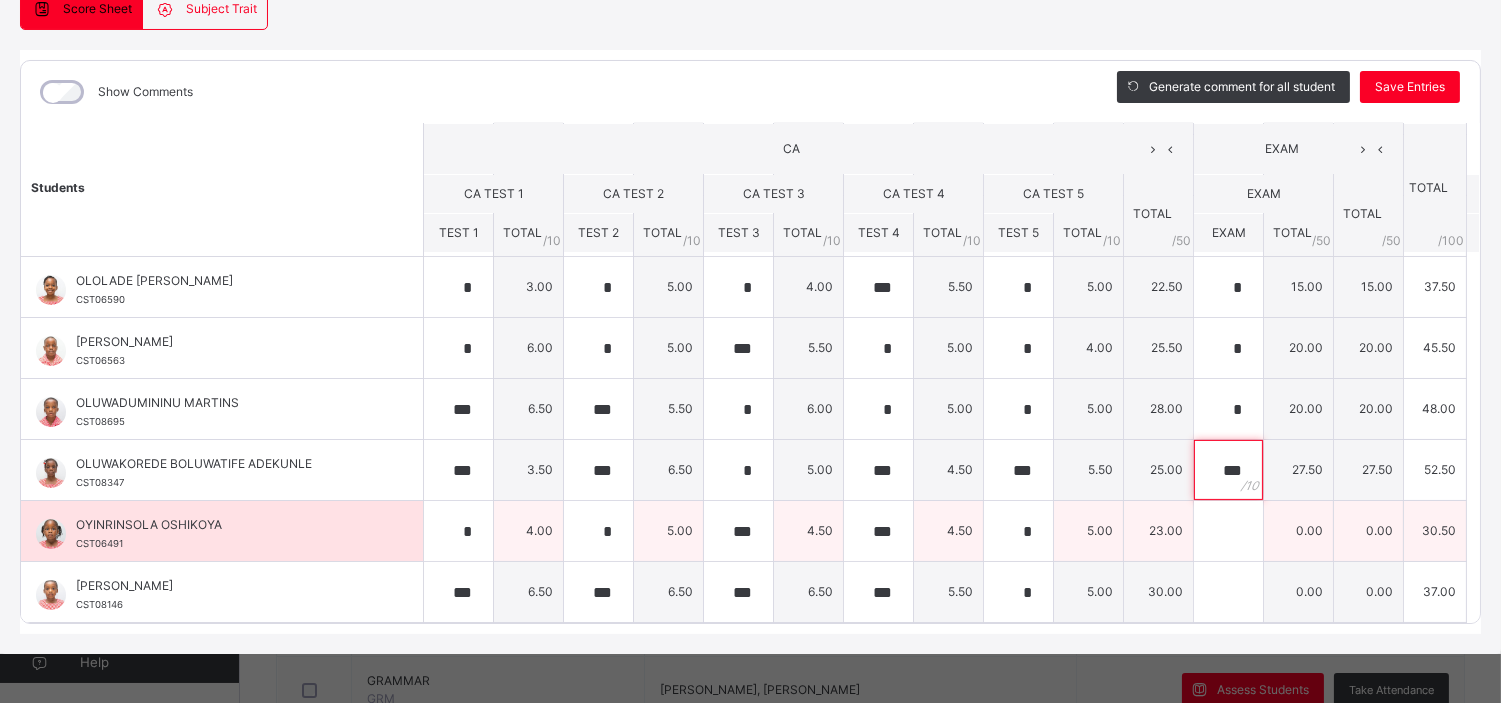 type on "***" 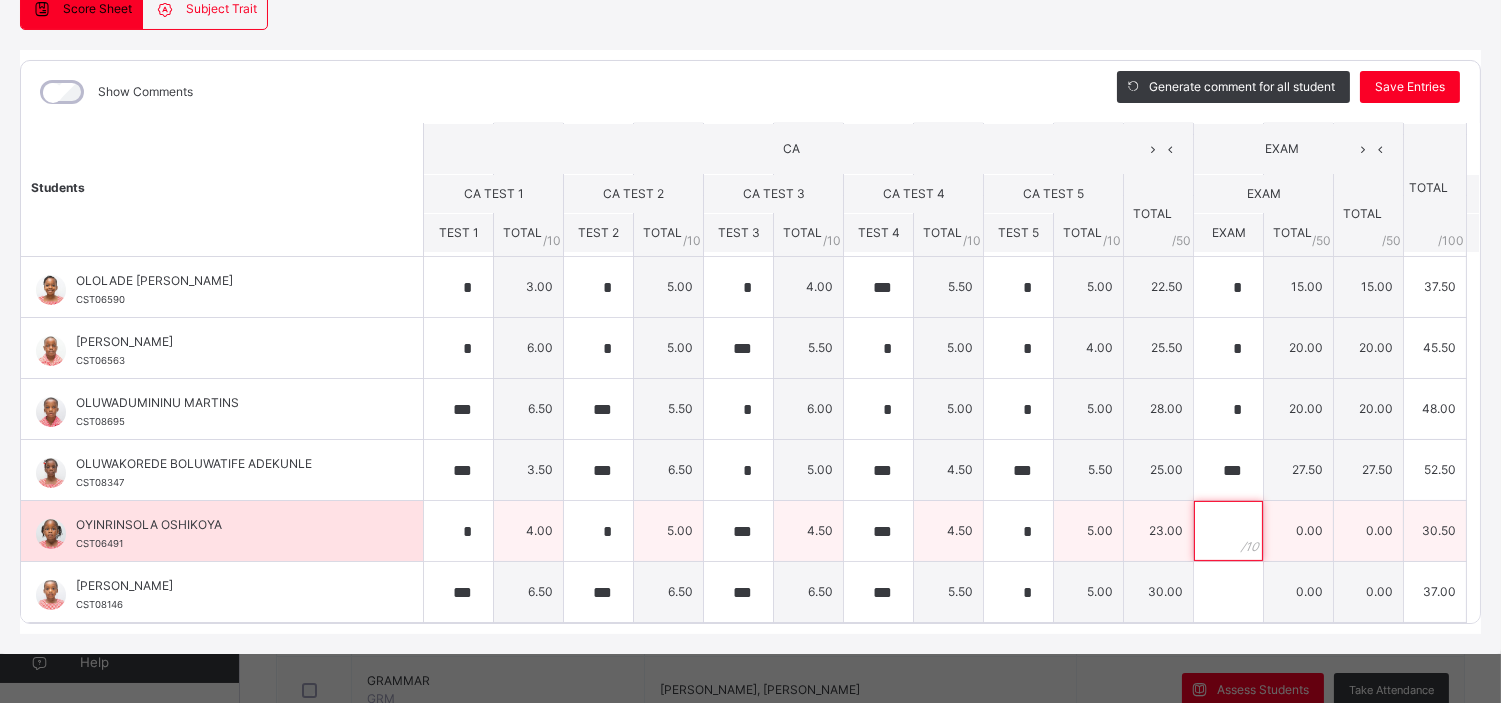 click at bounding box center (1228, 531) 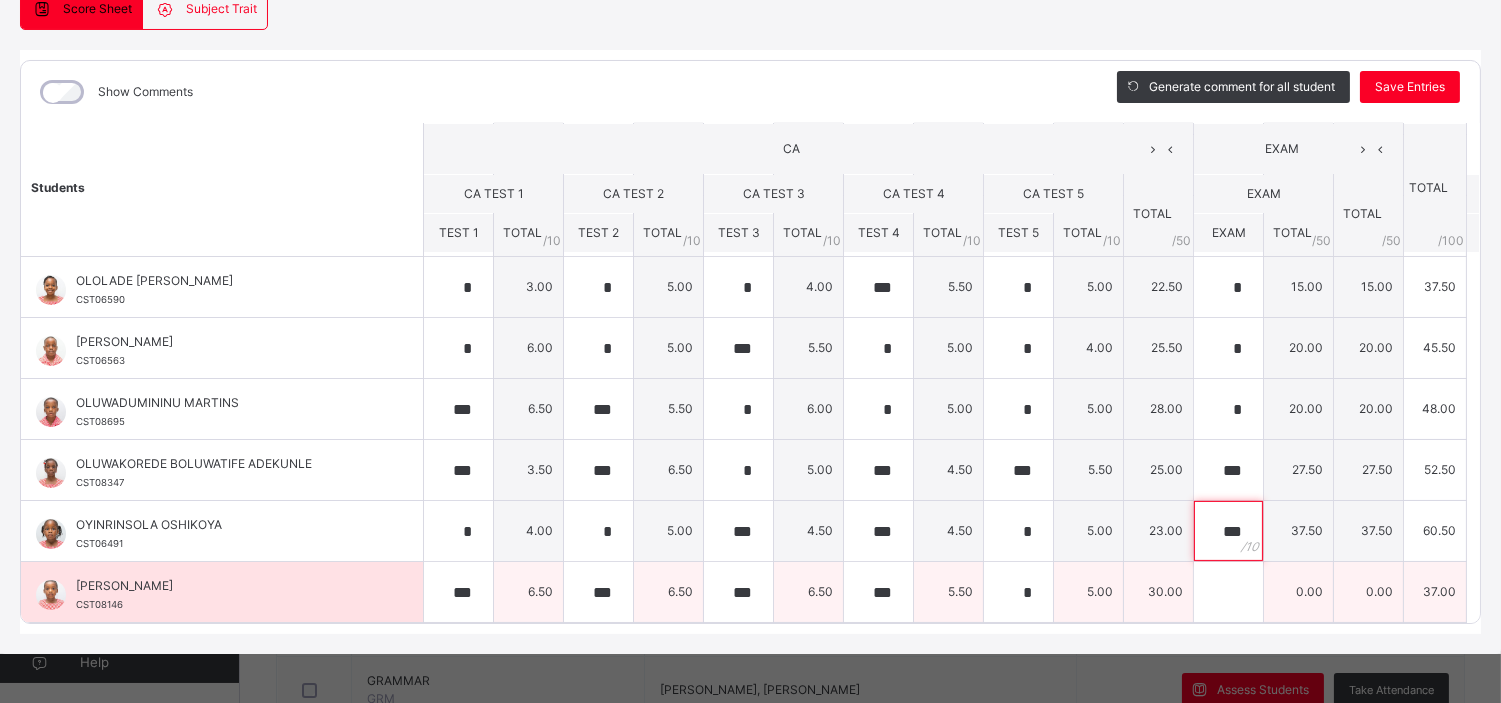 type on "***" 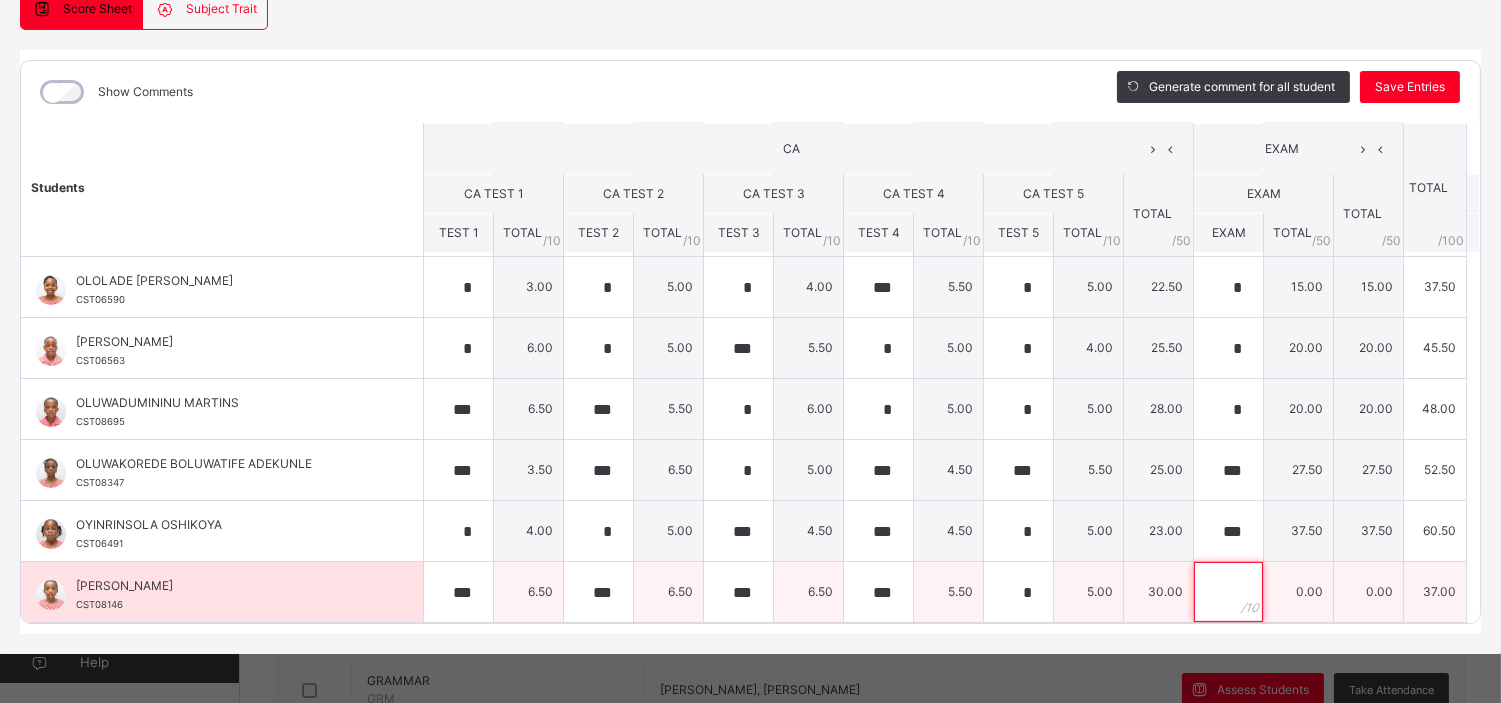 click at bounding box center [1228, 592] 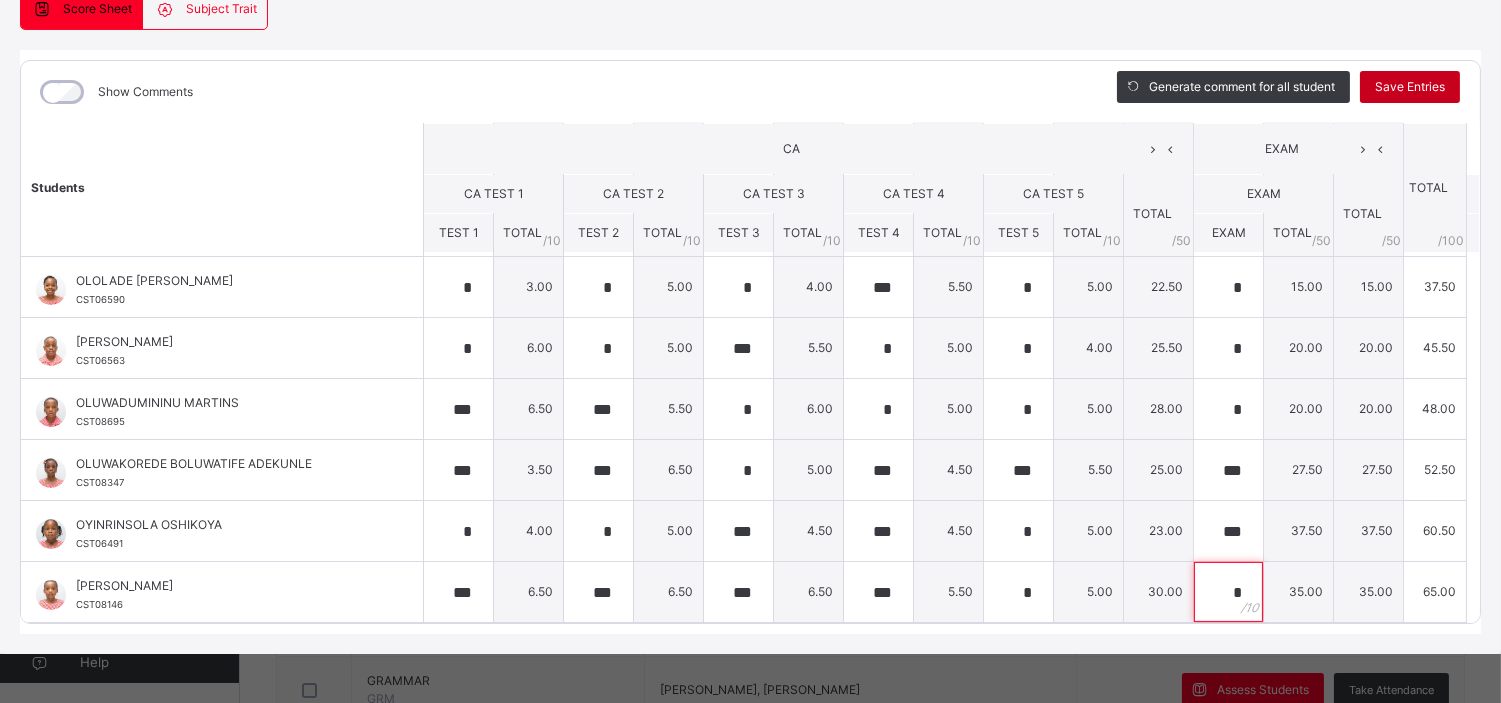 type on "*" 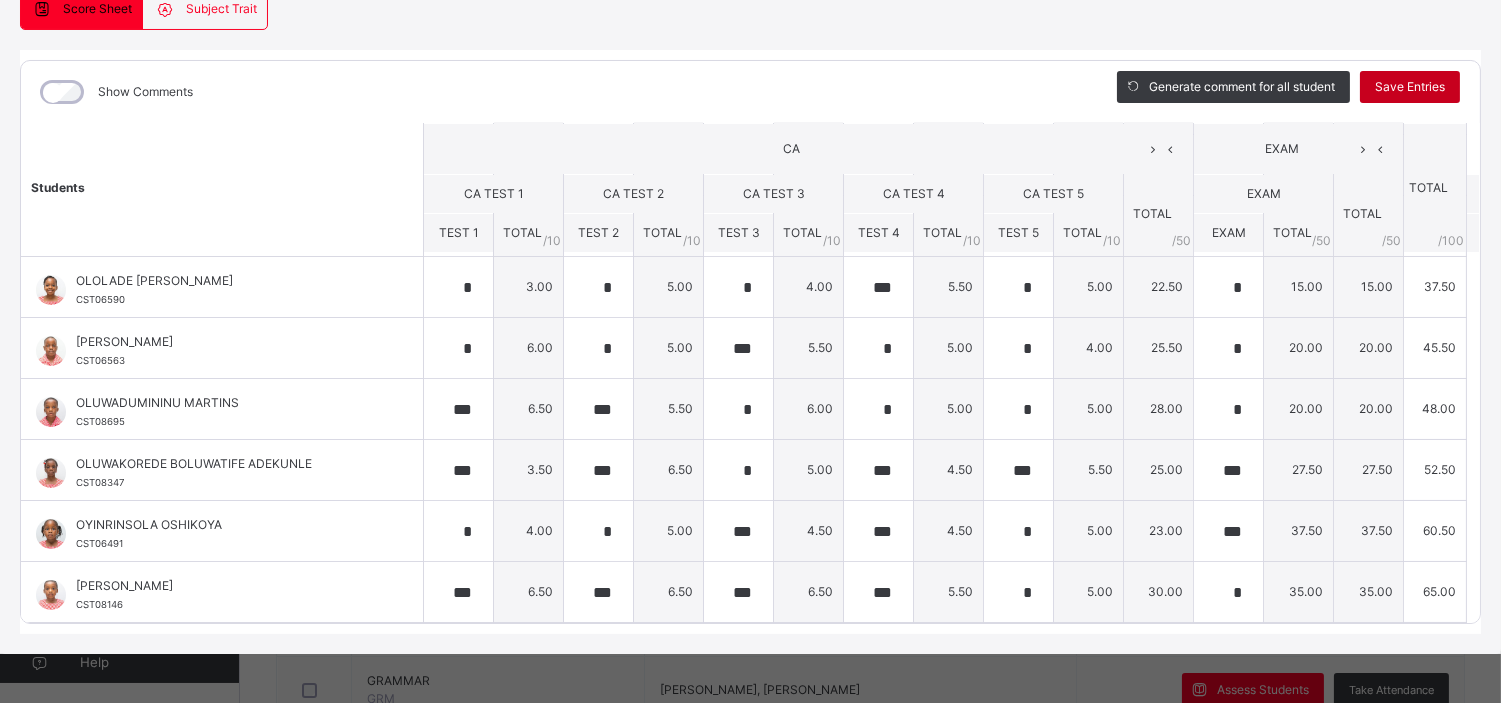 click on "Save Entries" at bounding box center [1410, 87] 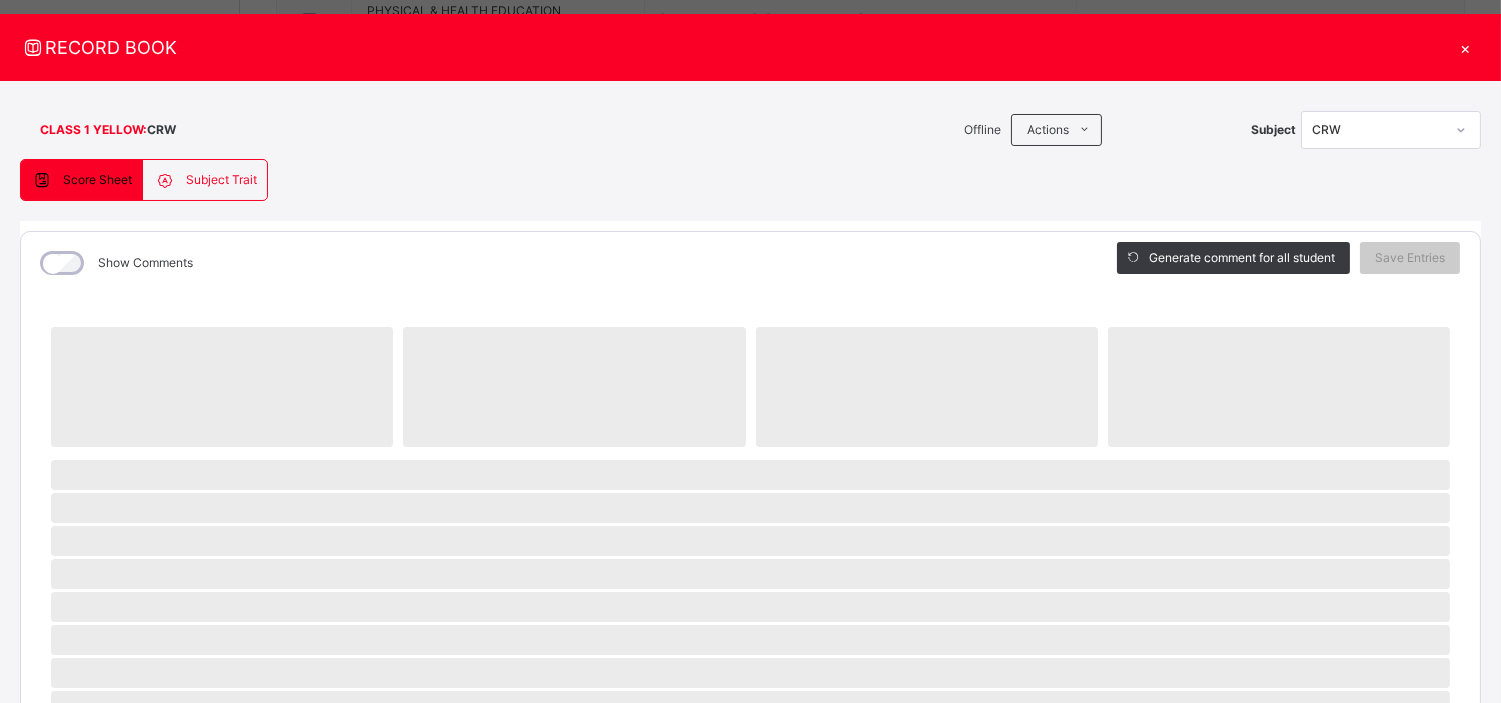 scroll, scrollTop: 11, scrollLeft: 0, axis: vertical 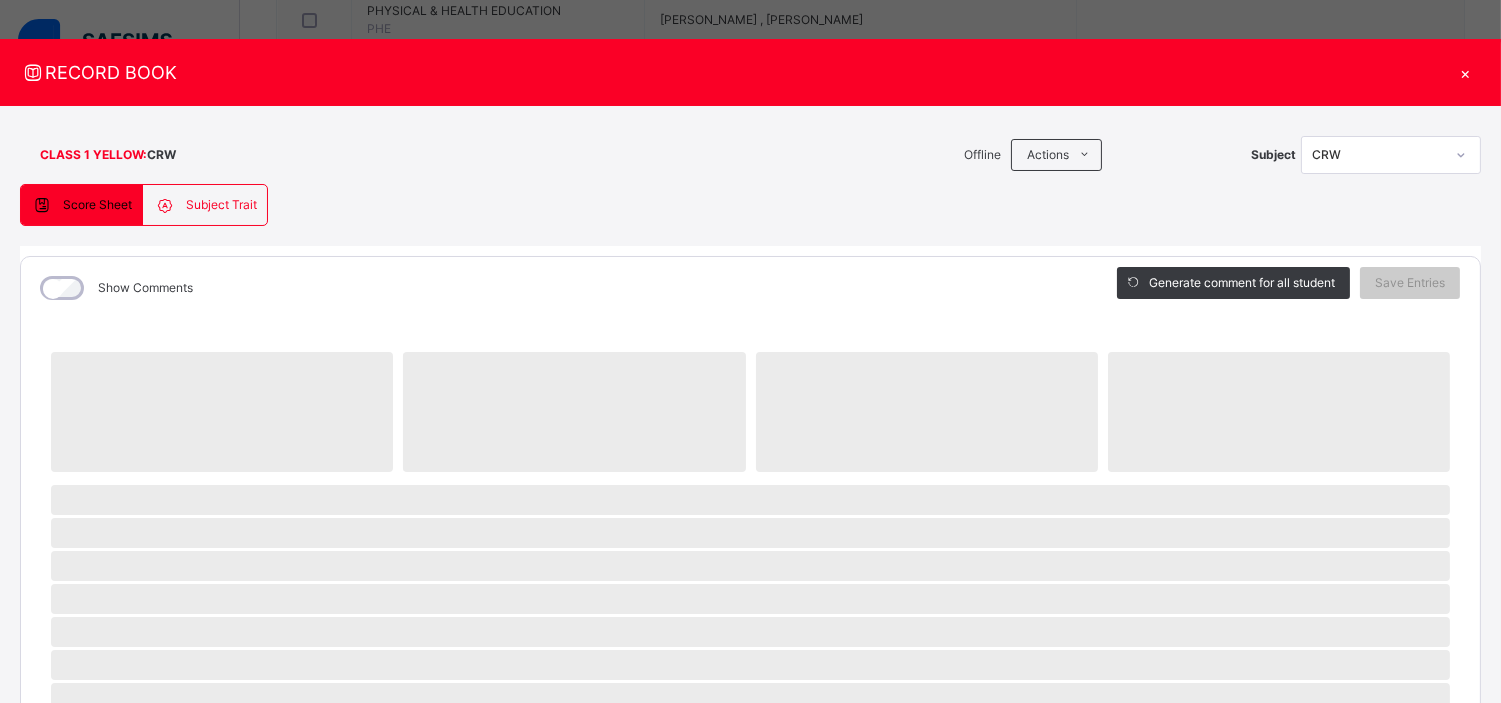 click on "×" at bounding box center (1466, 72) 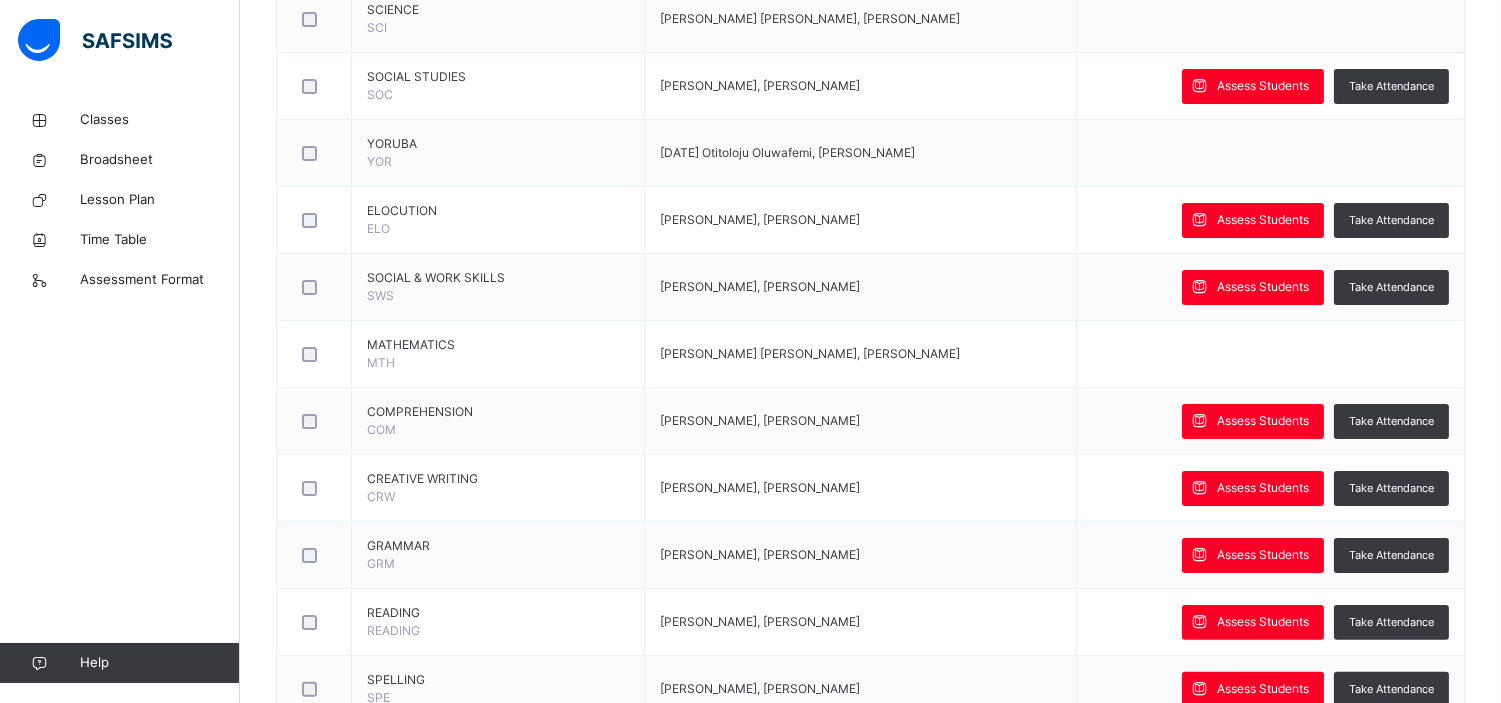 scroll, scrollTop: 1063, scrollLeft: 0, axis: vertical 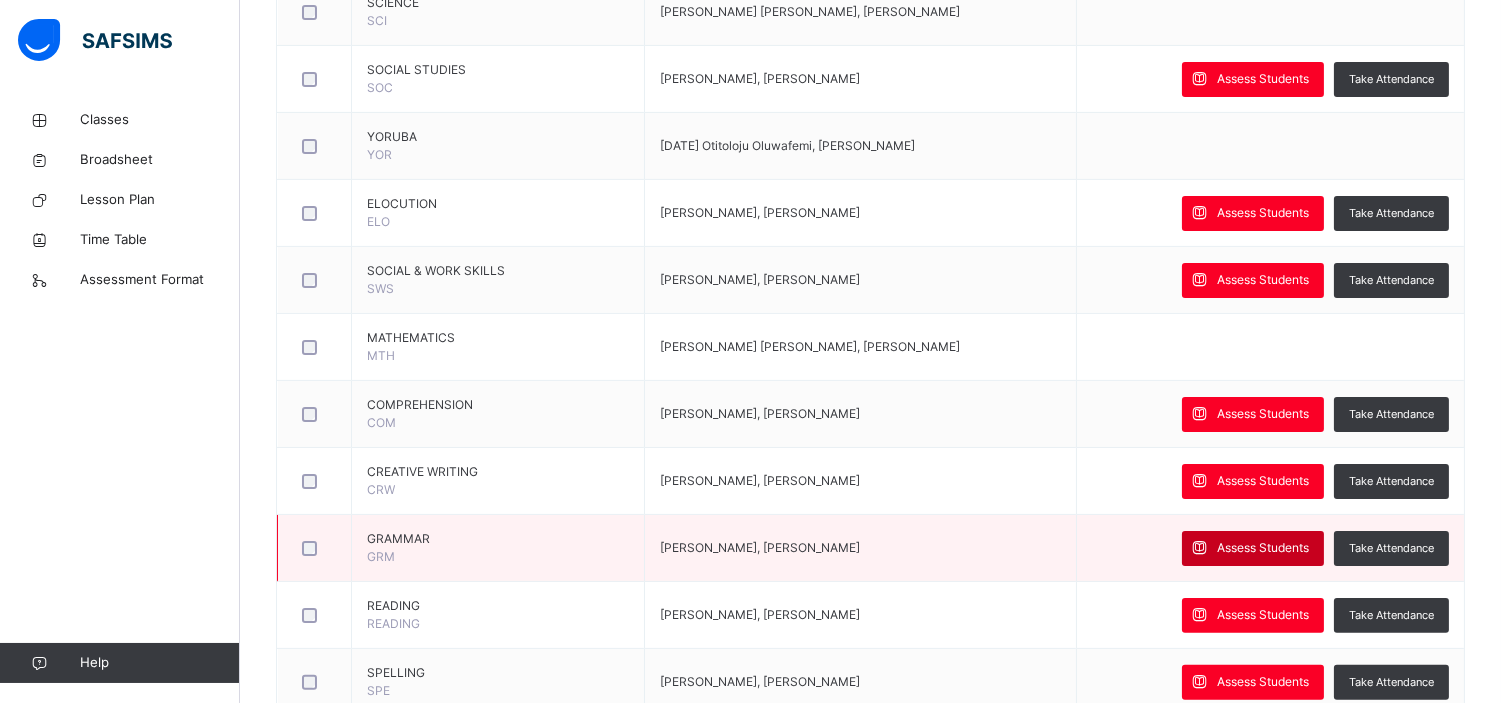 click on "Assess Students" at bounding box center [1263, 548] 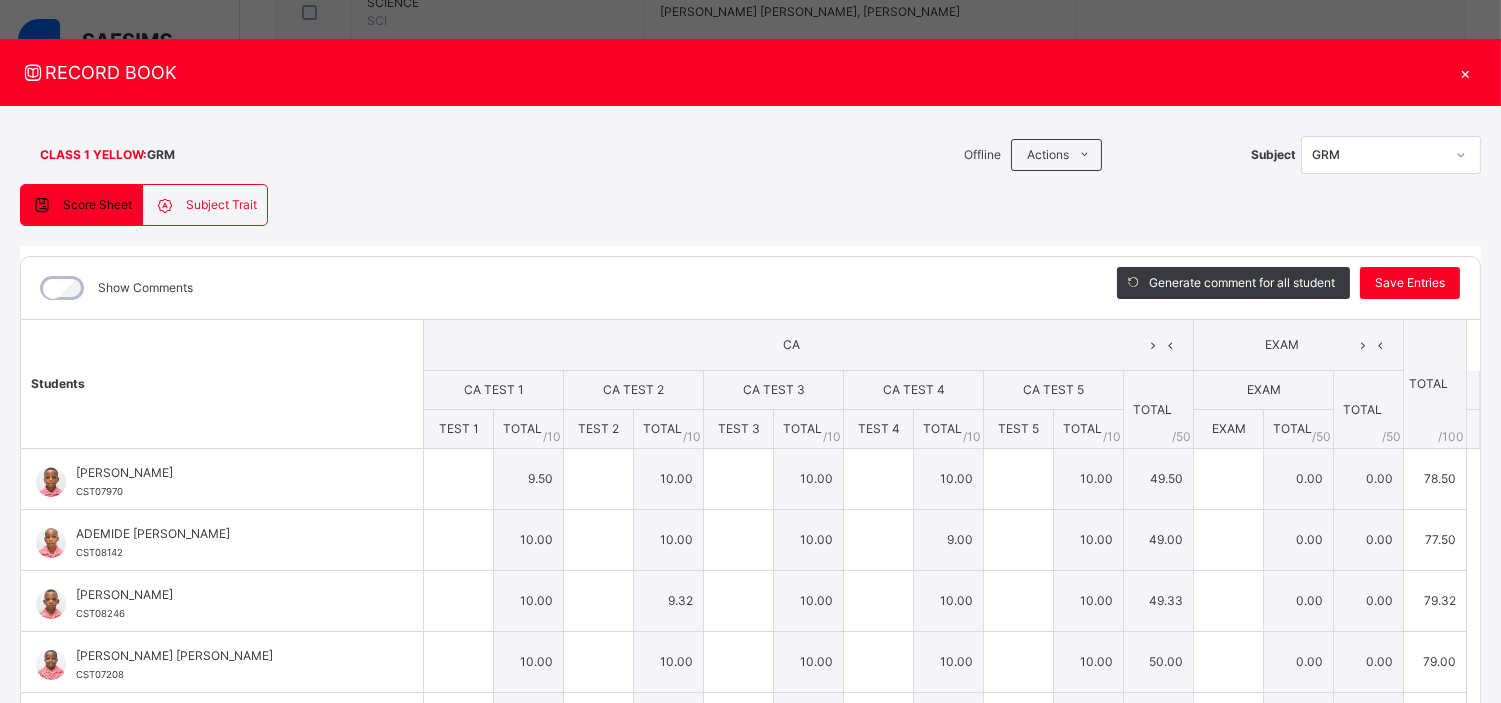 type on "**" 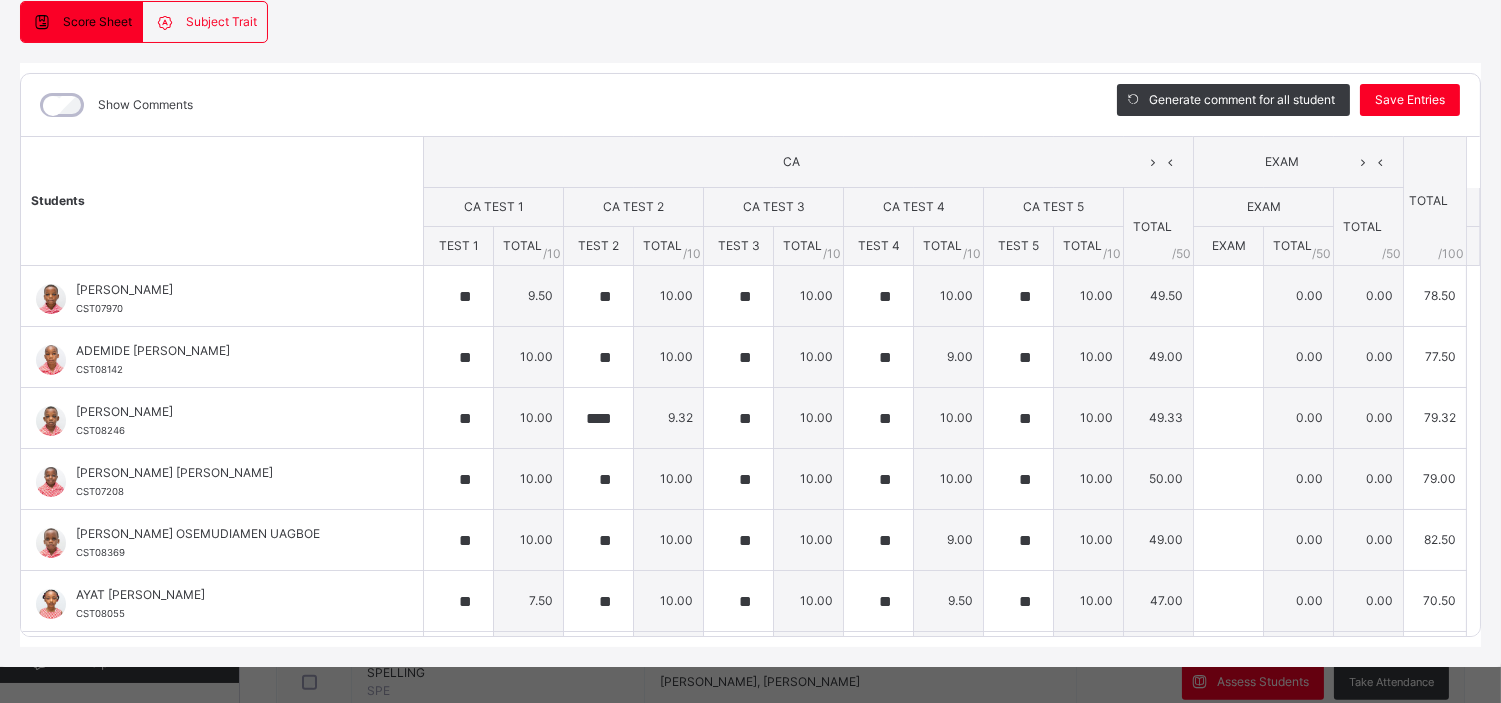 scroll, scrollTop: 207, scrollLeft: 0, axis: vertical 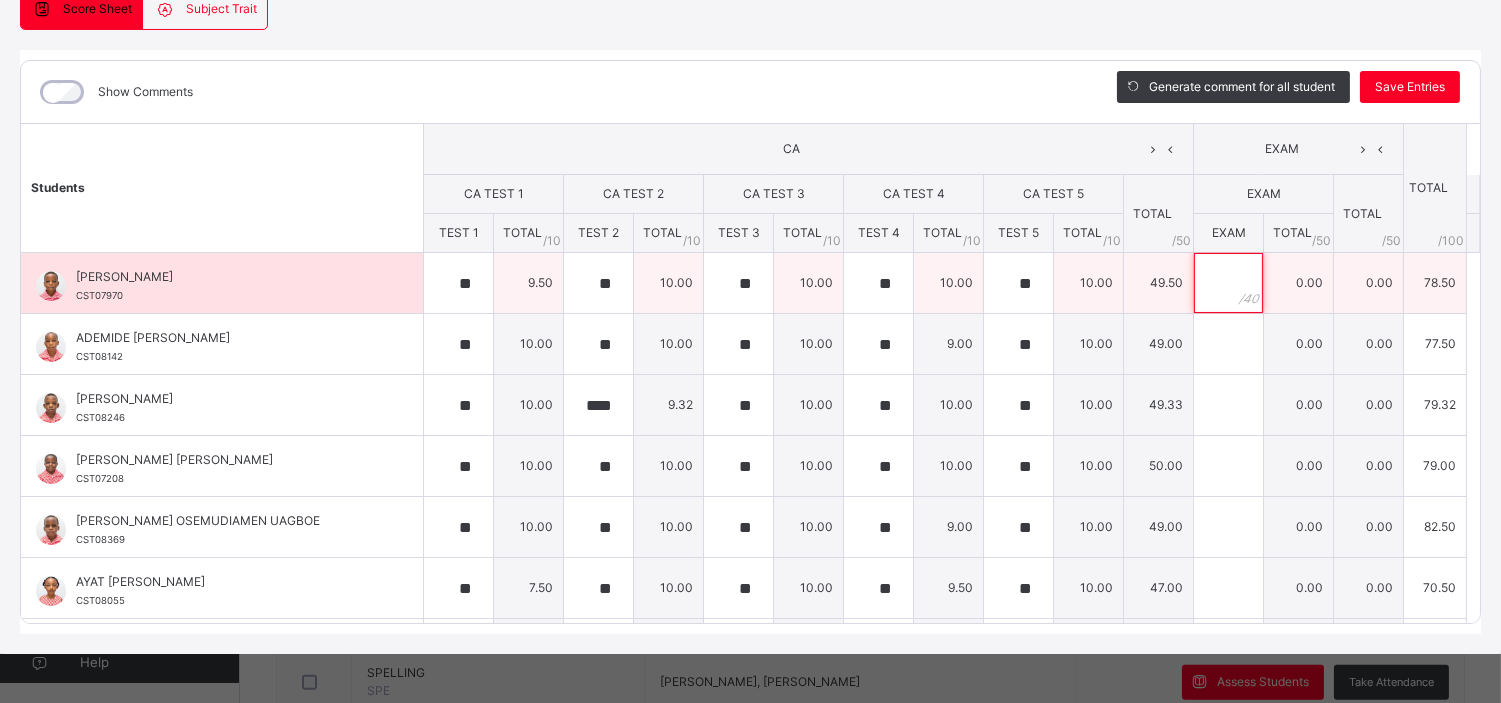 click at bounding box center [1228, 283] 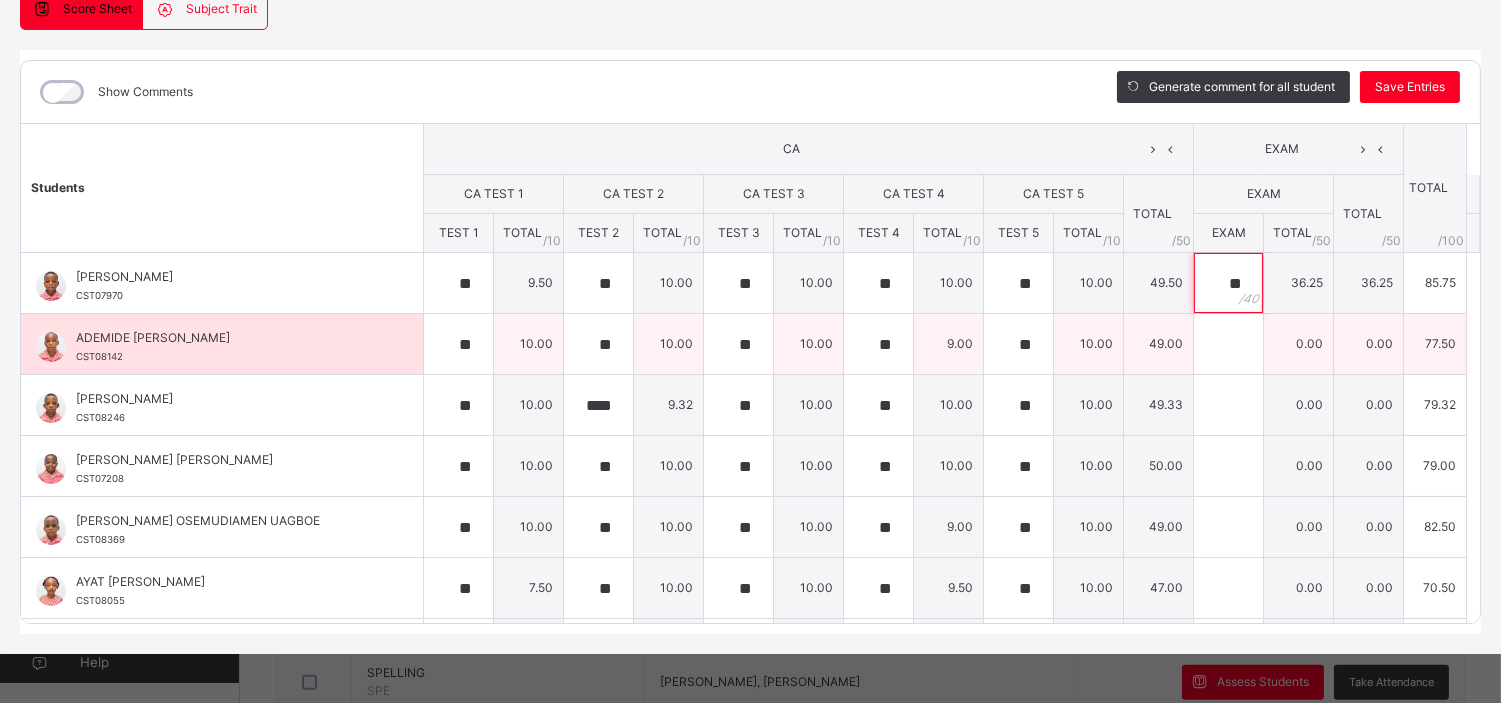 type on "**" 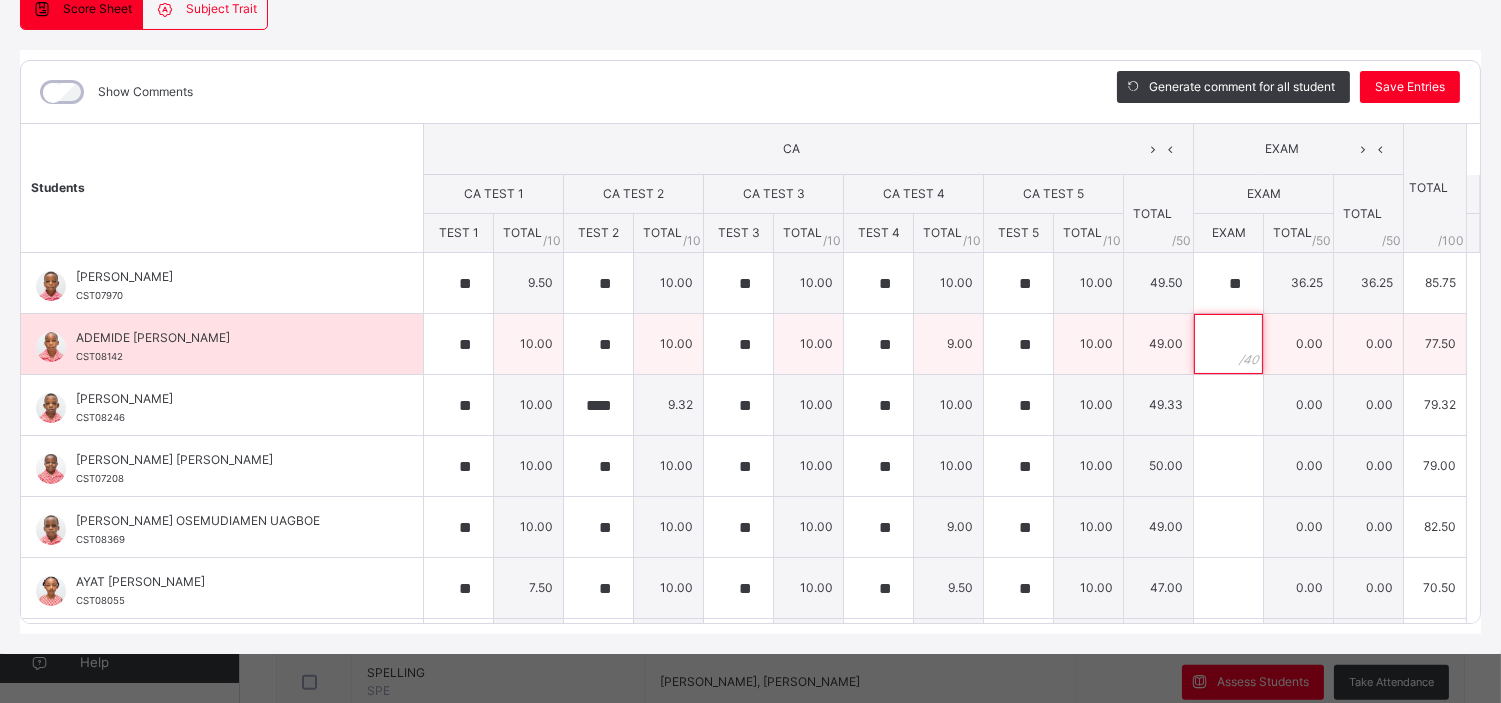click at bounding box center [1228, 344] 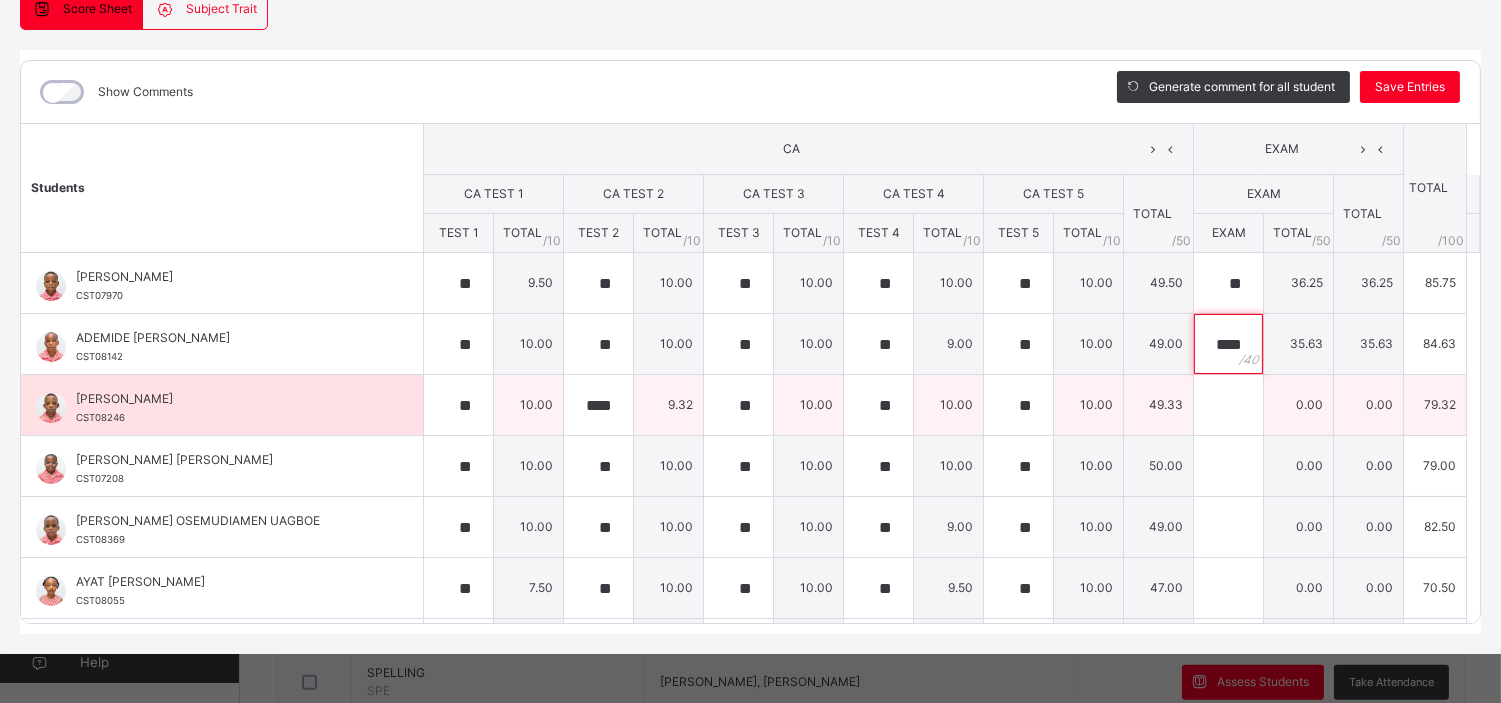 type on "****" 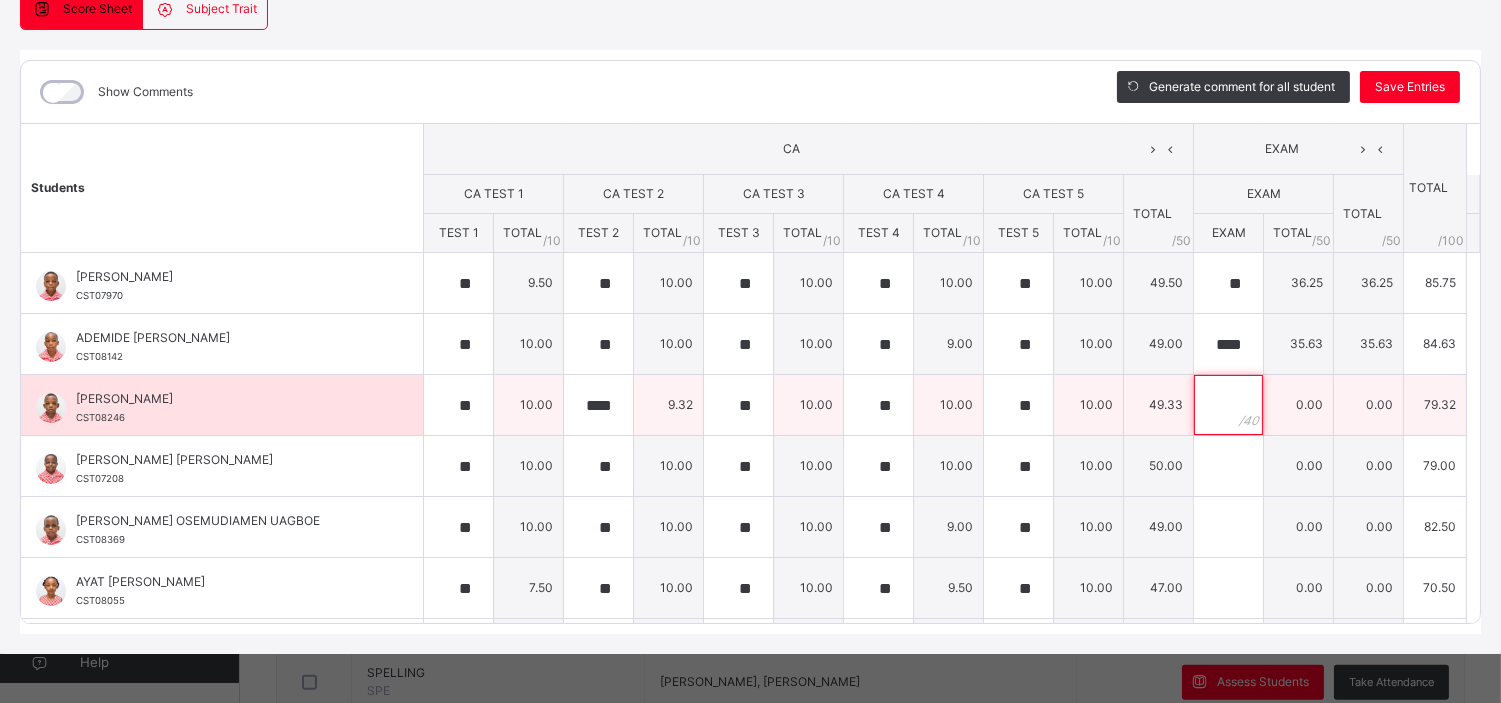 click at bounding box center [1228, 405] 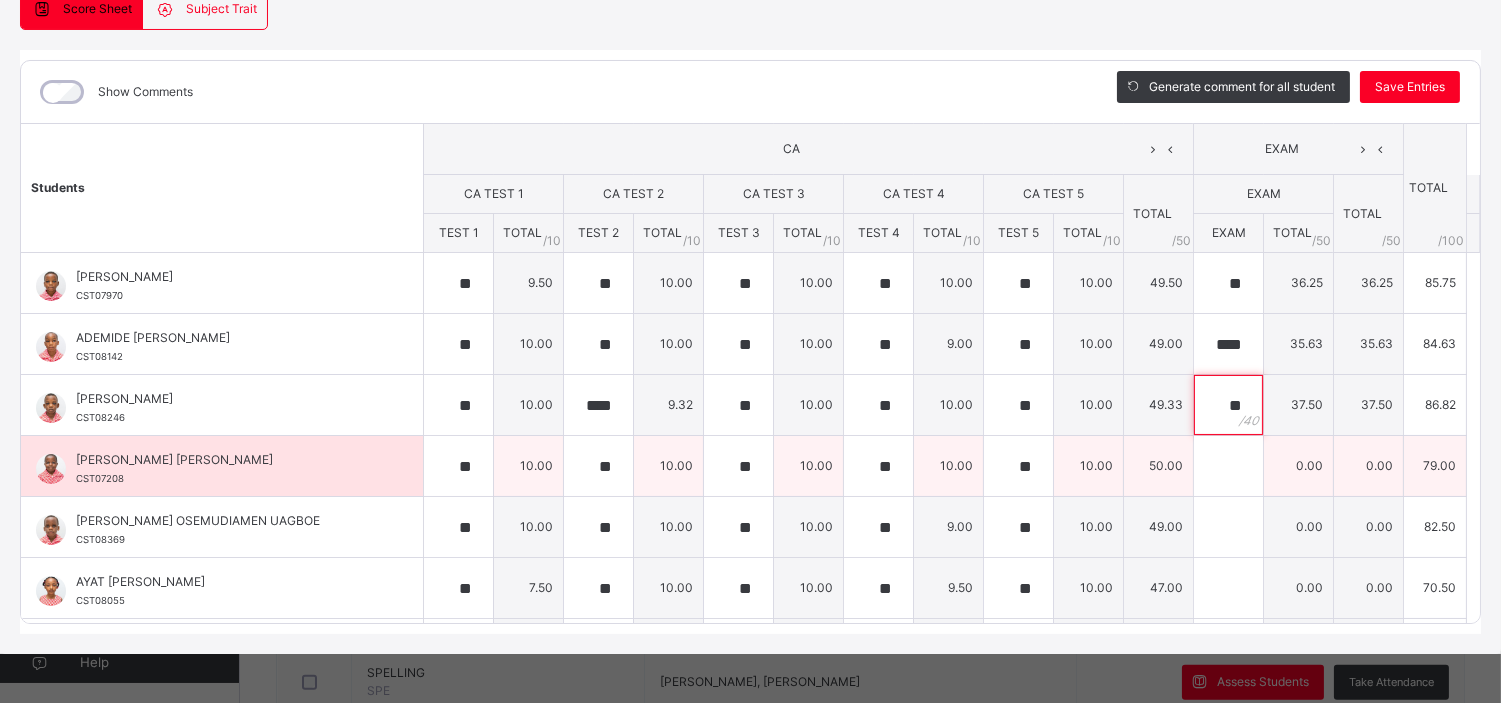 type on "**" 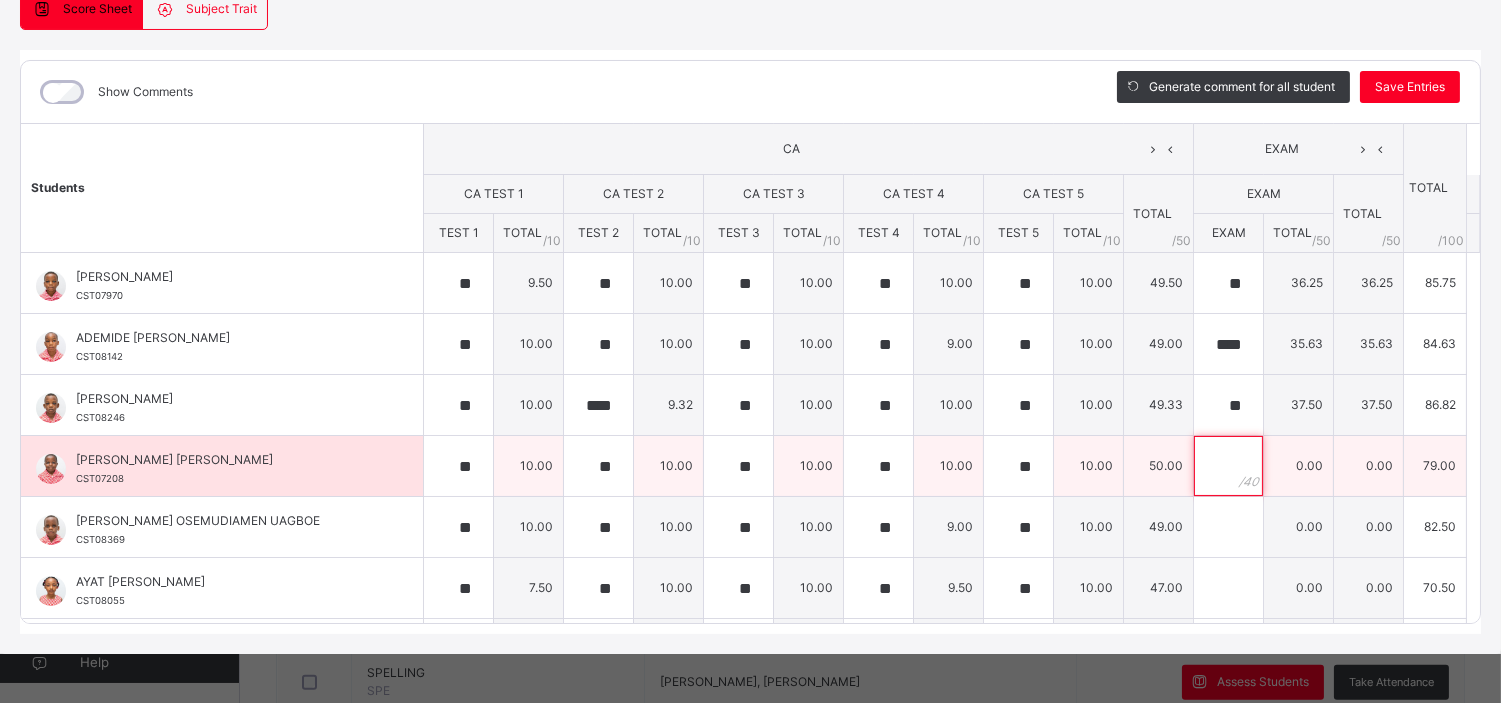 click at bounding box center (1228, 466) 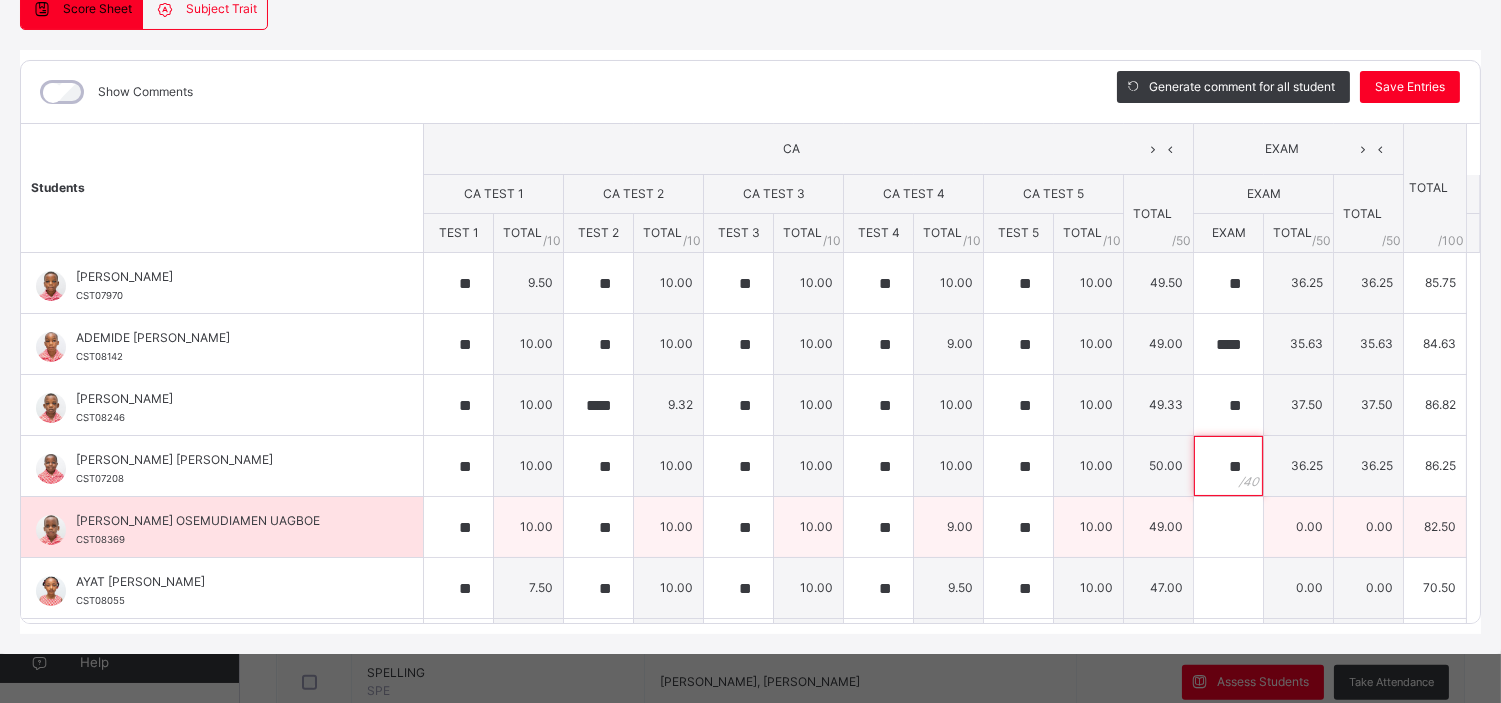 type on "**" 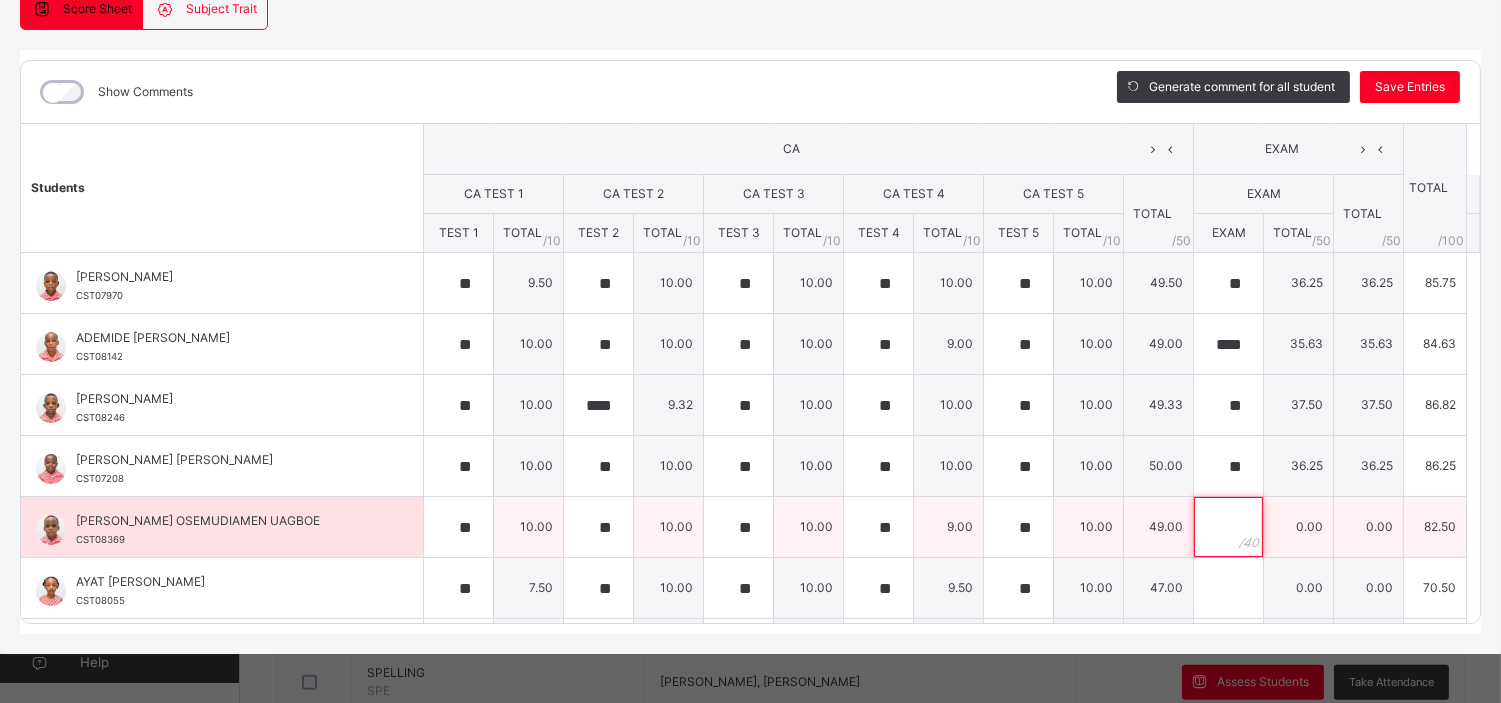 click at bounding box center (1228, 527) 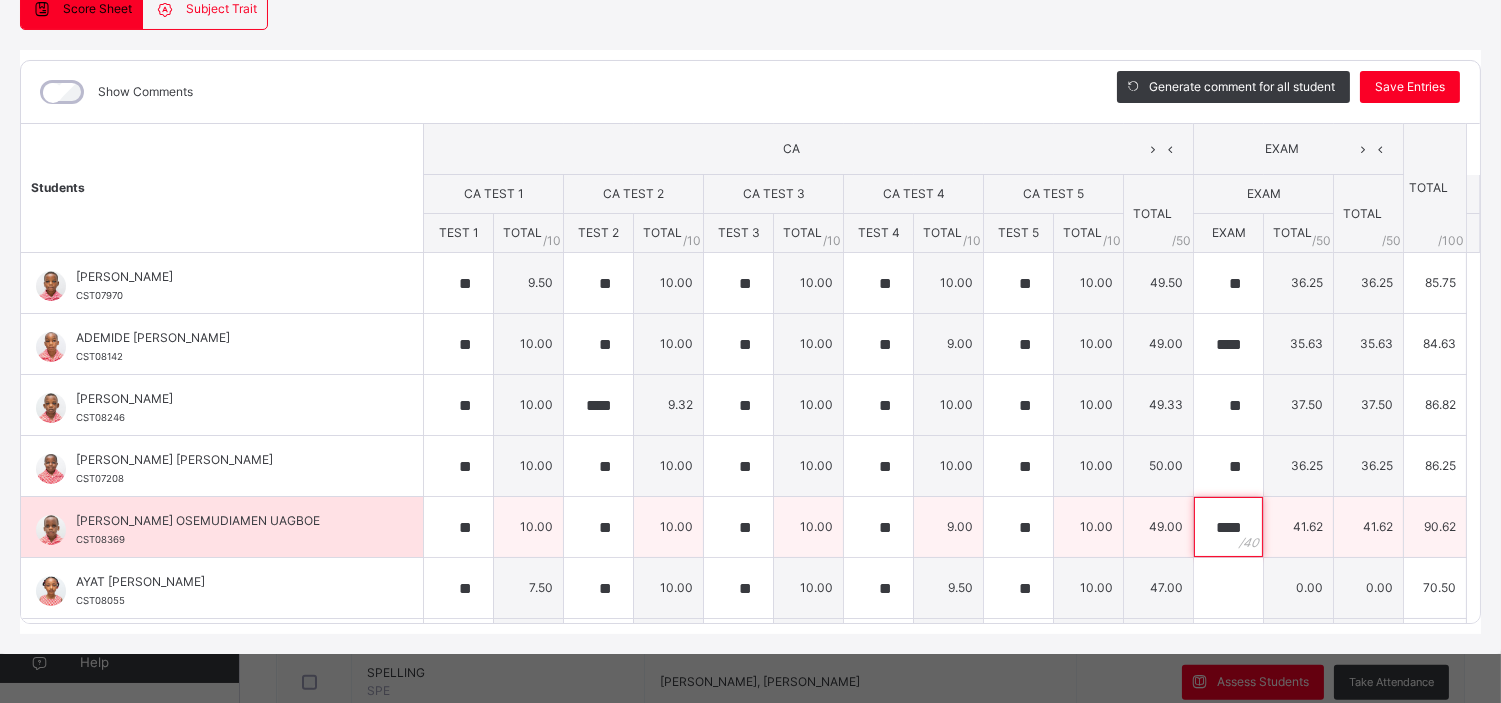 type 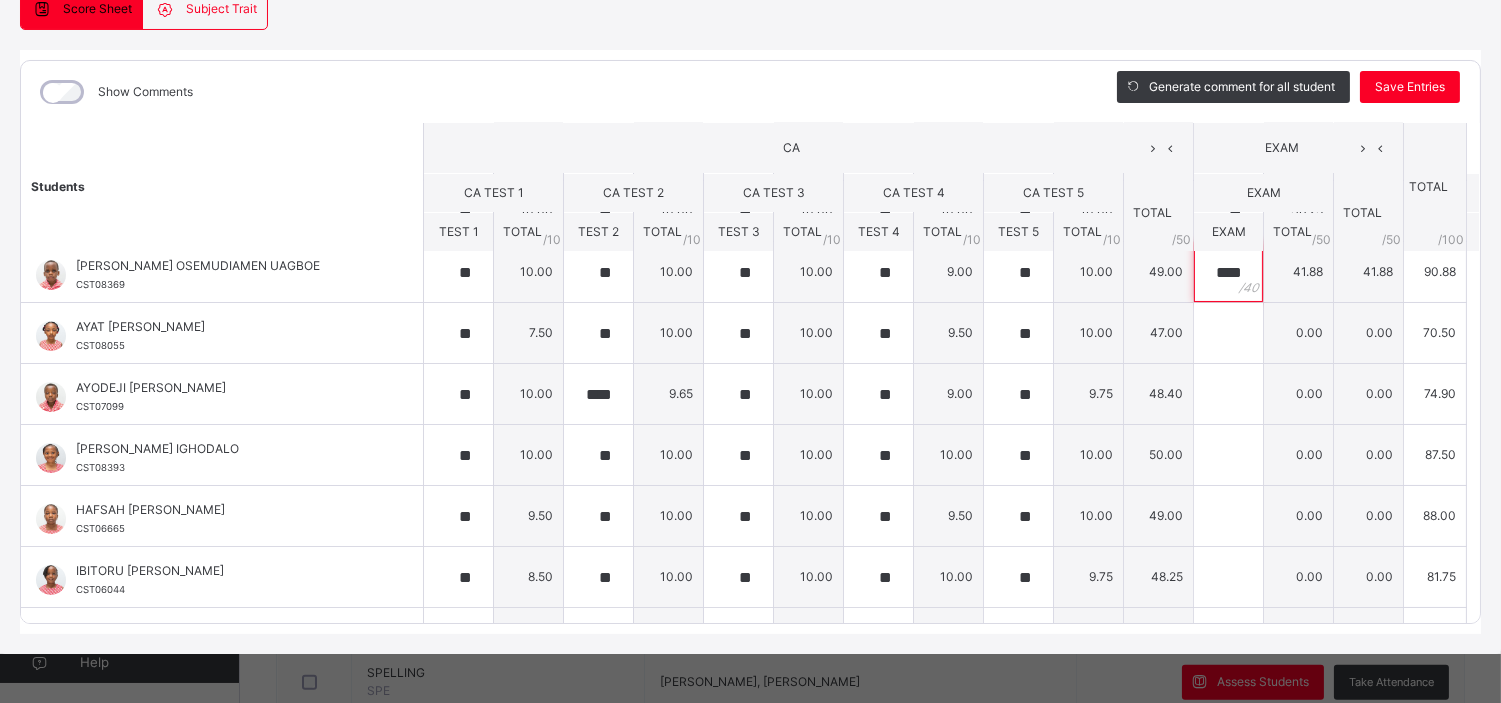 scroll, scrollTop: 314, scrollLeft: 0, axis: vertical 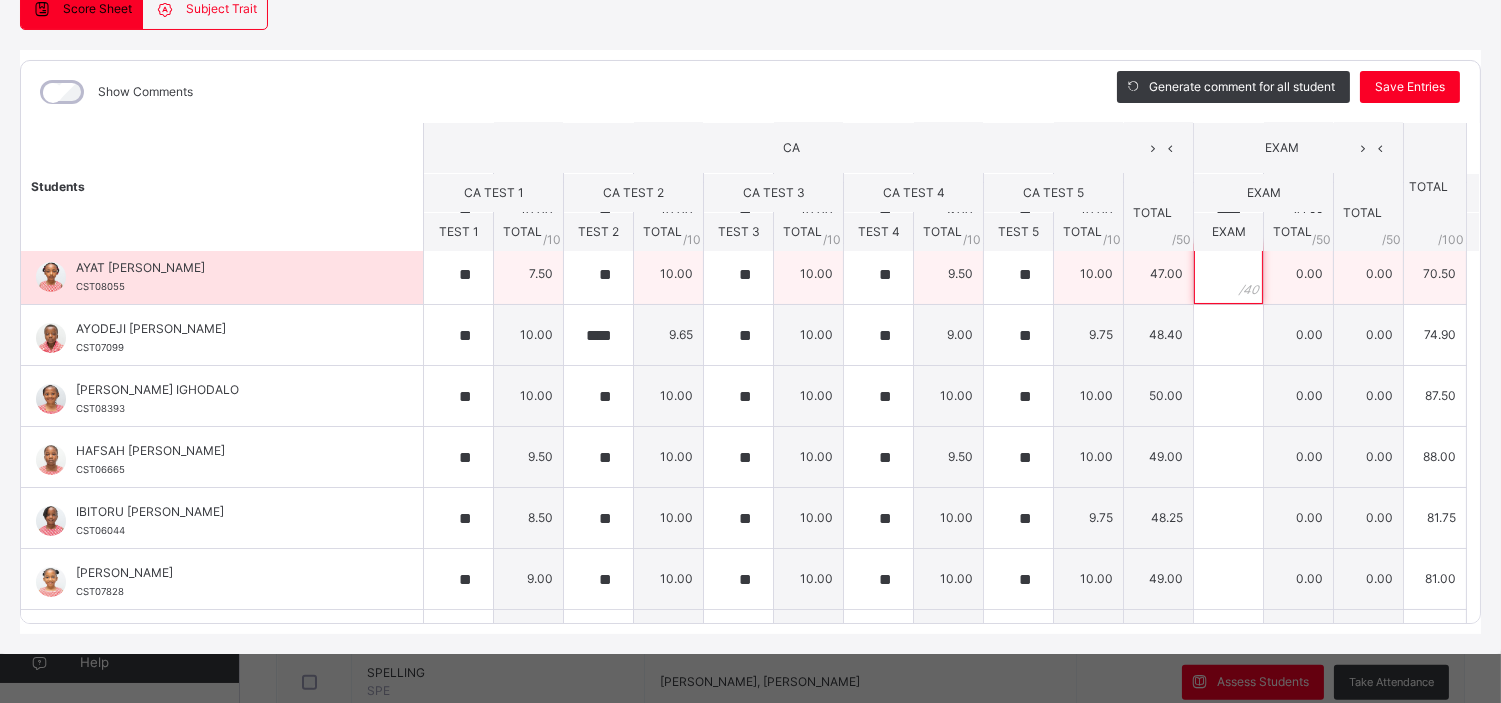 click at bounding box center (1228, 274) 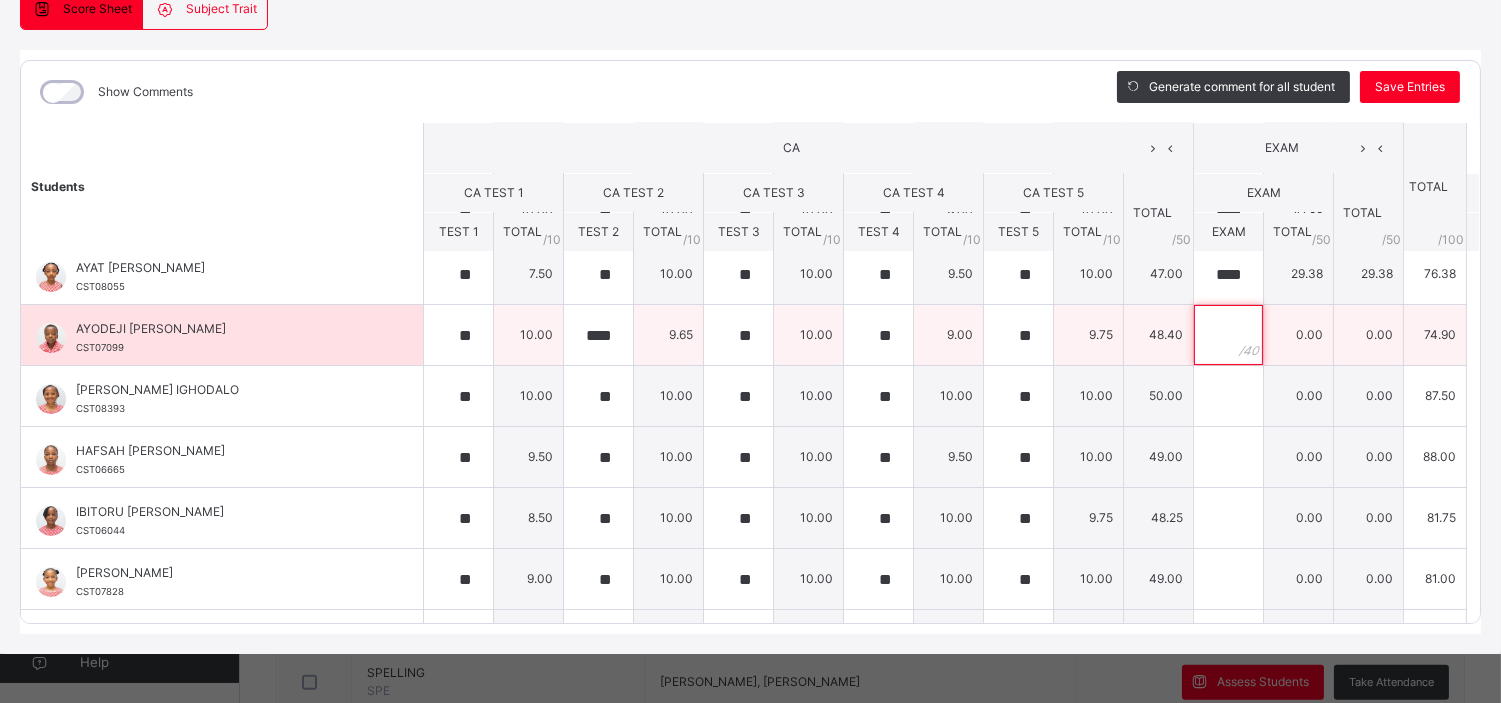 click at bounding box center [1228, 335] 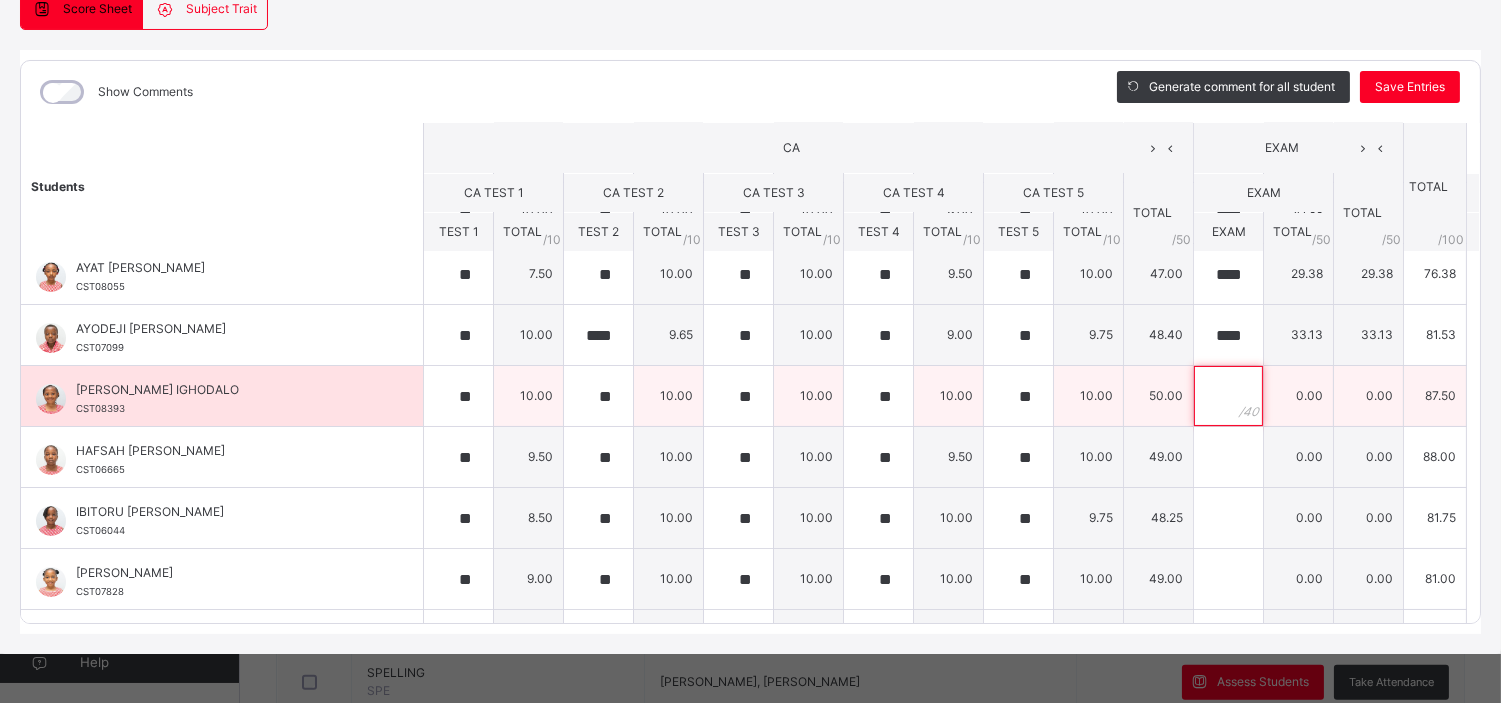 click at bounding box center [1228, 396] 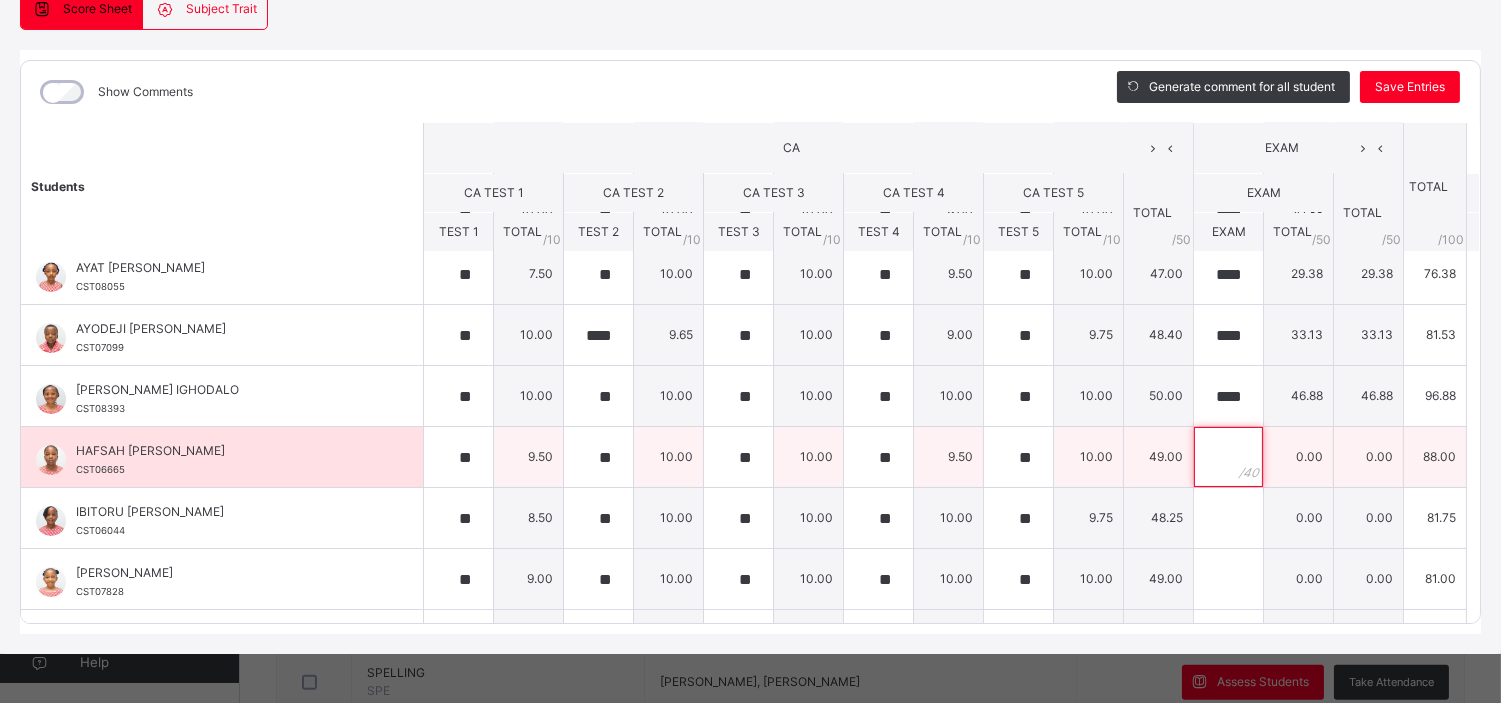 click at bounding box center (1228, 457) 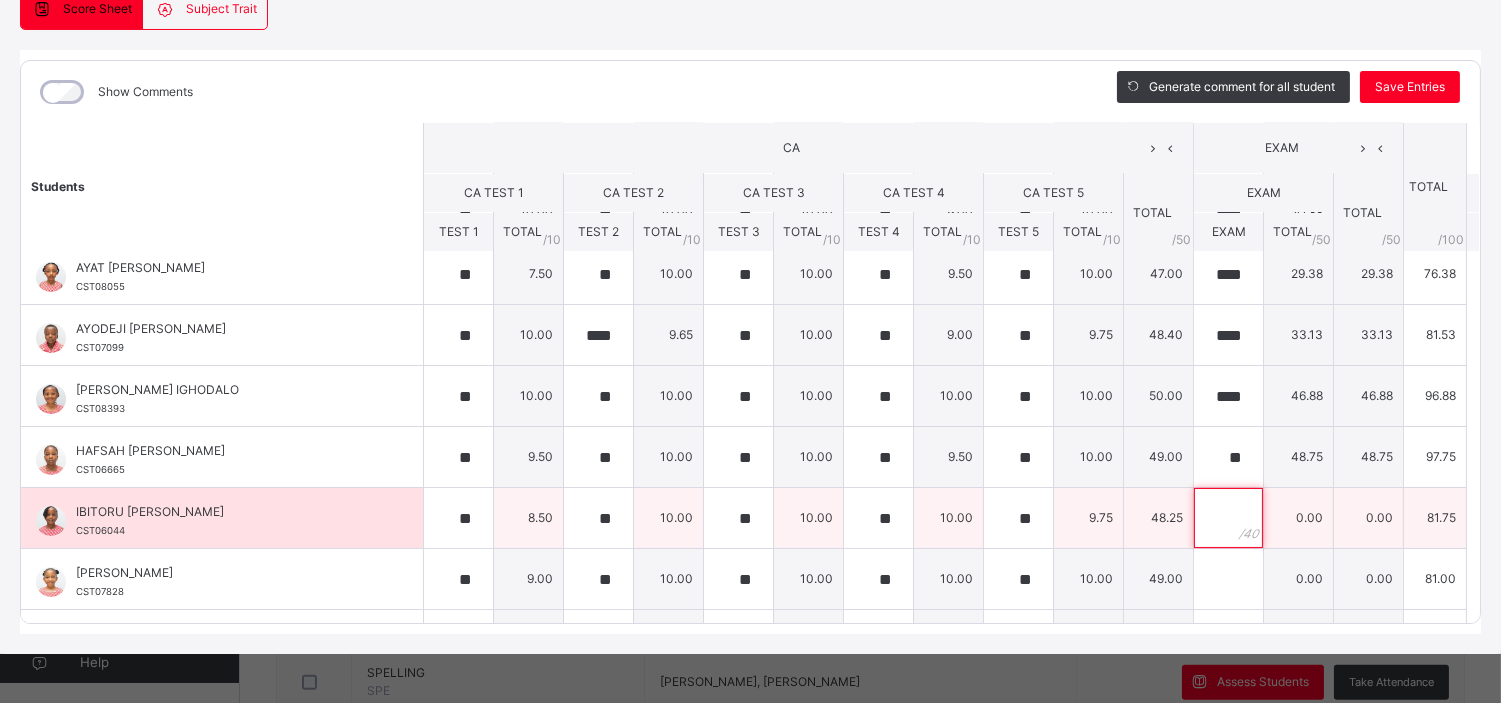 click at bounding box center [1228, 518] 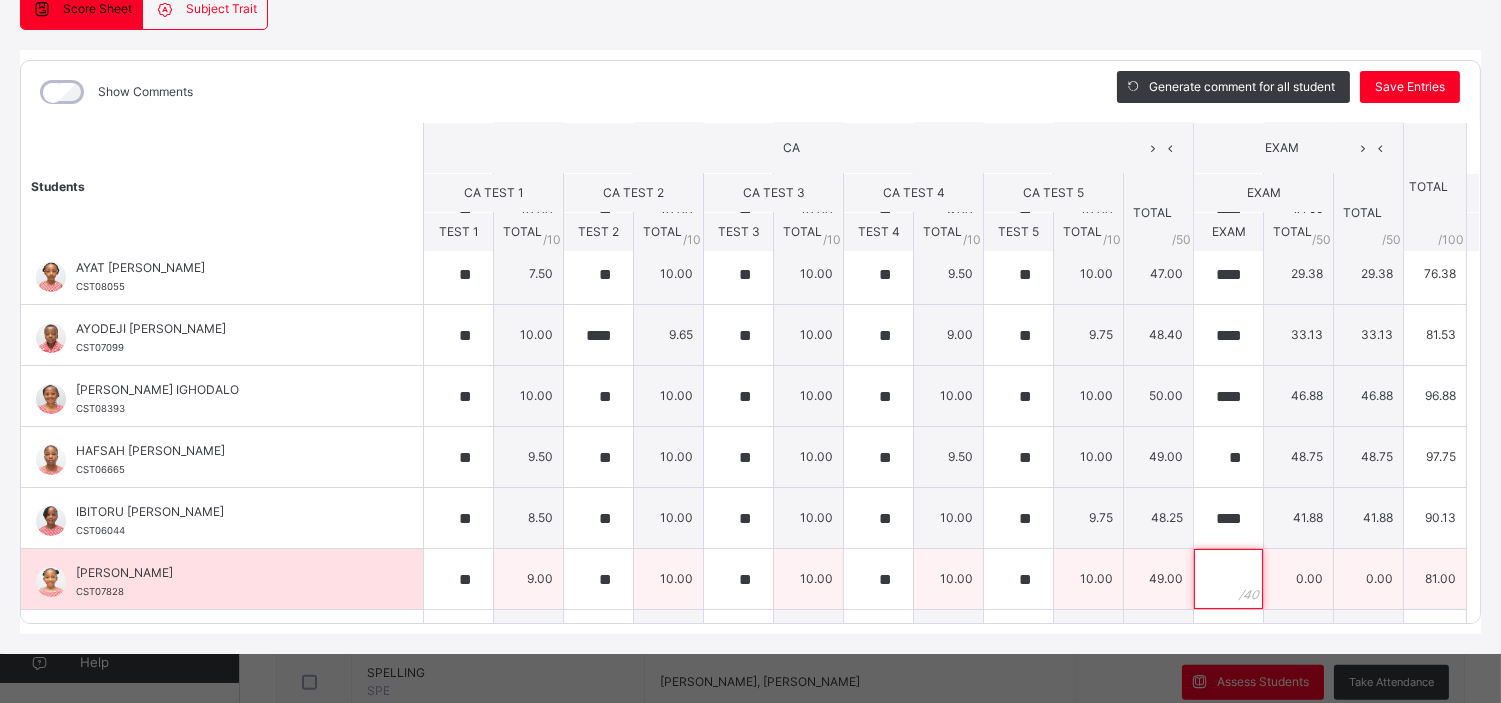 click at bounding box center (1228, 579) 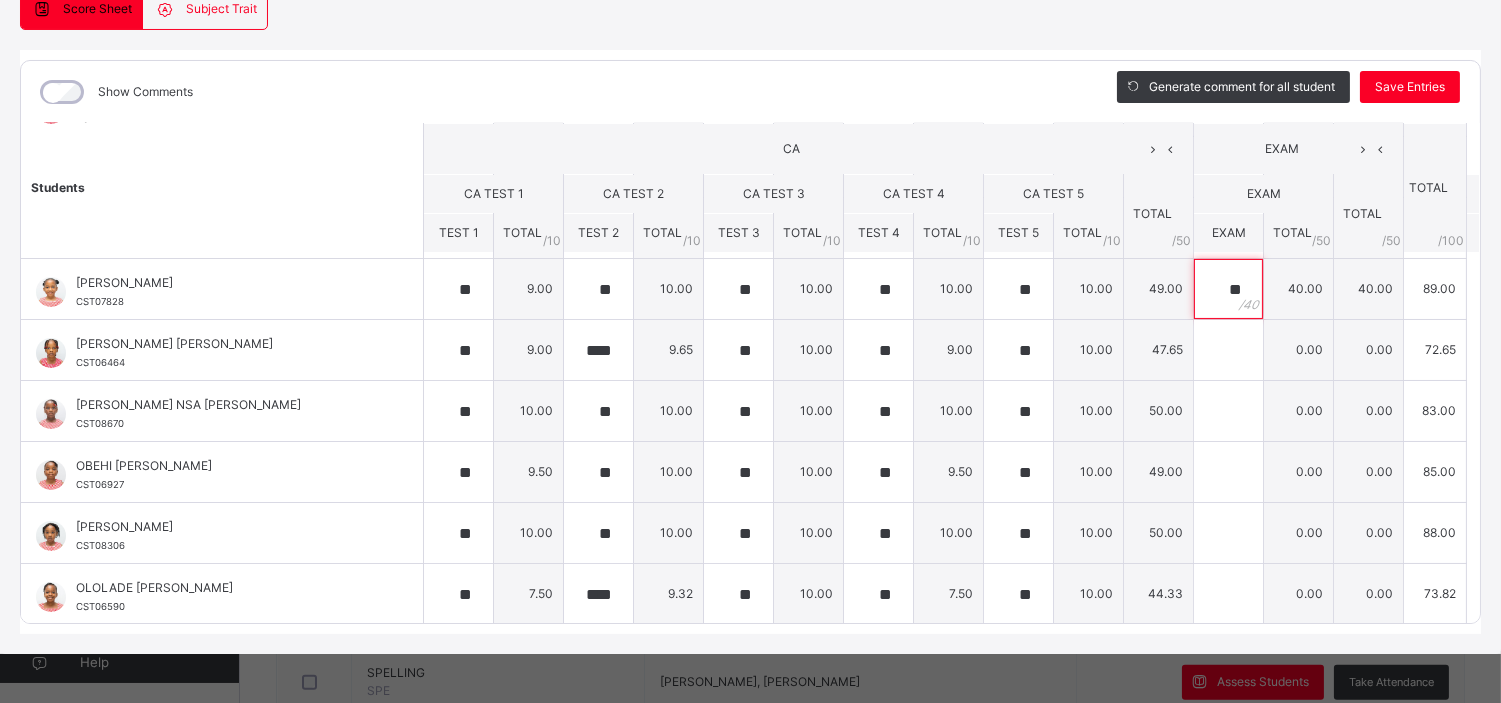 scroll, scrollTop: 607, scrollLeft: 0, axis: vertical 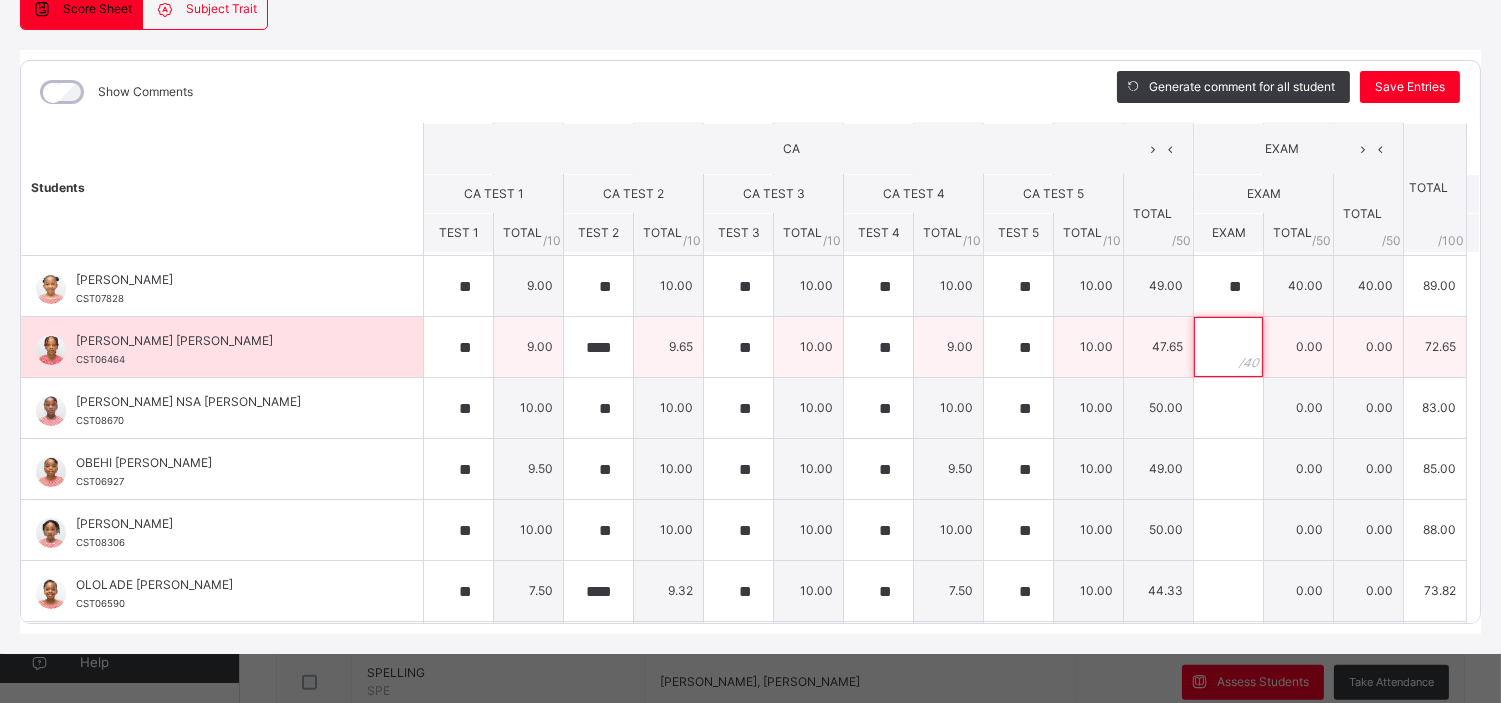 click at bounding box center (1228, 347) 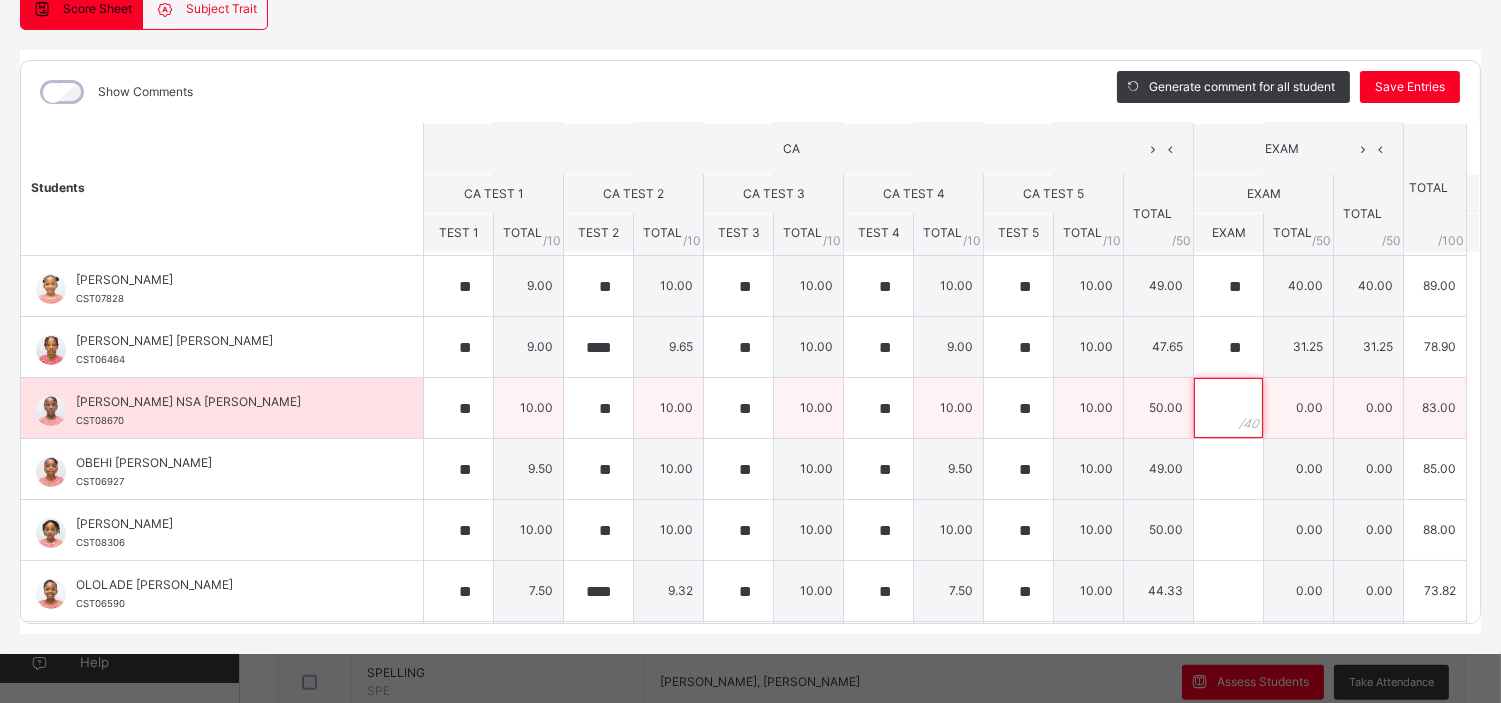 click at bounding box center (1228, 408) 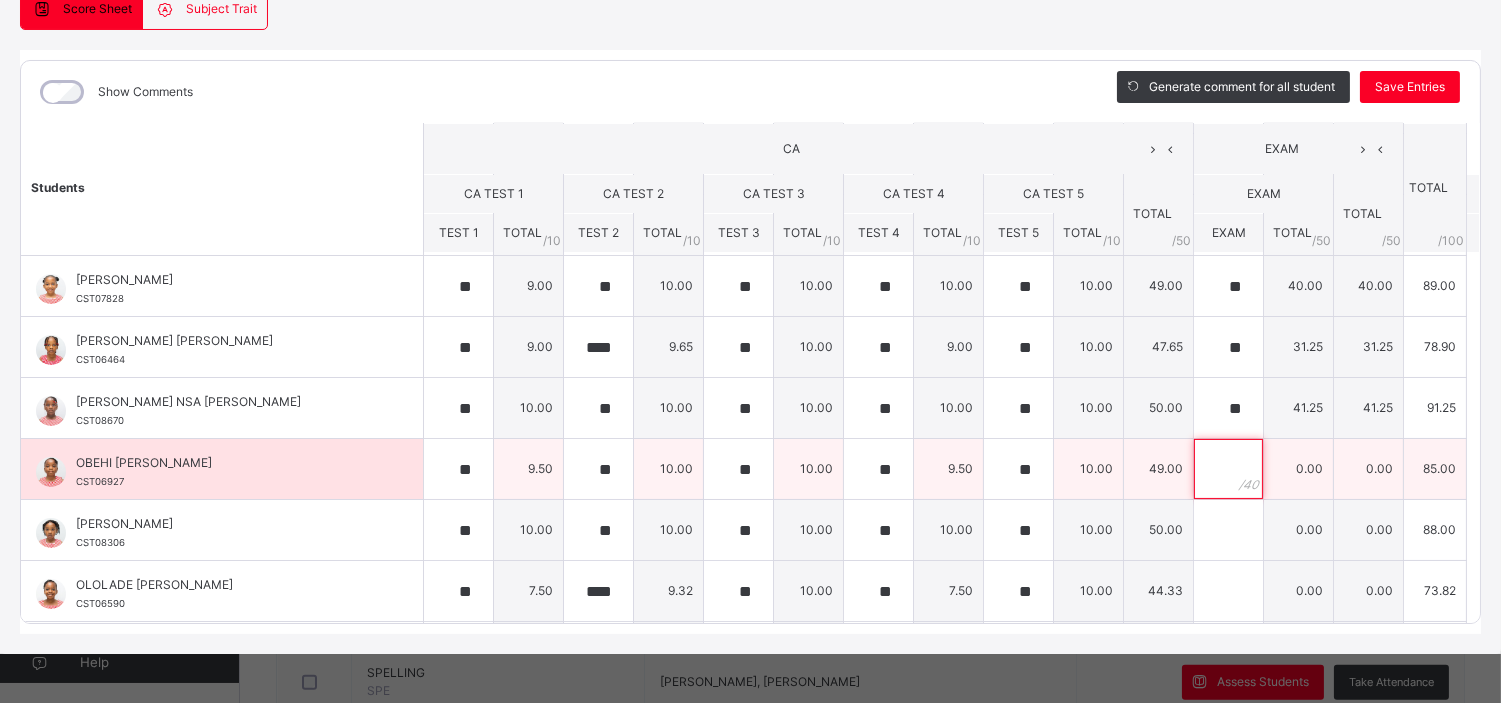 click at bounding box center (1228, 469) 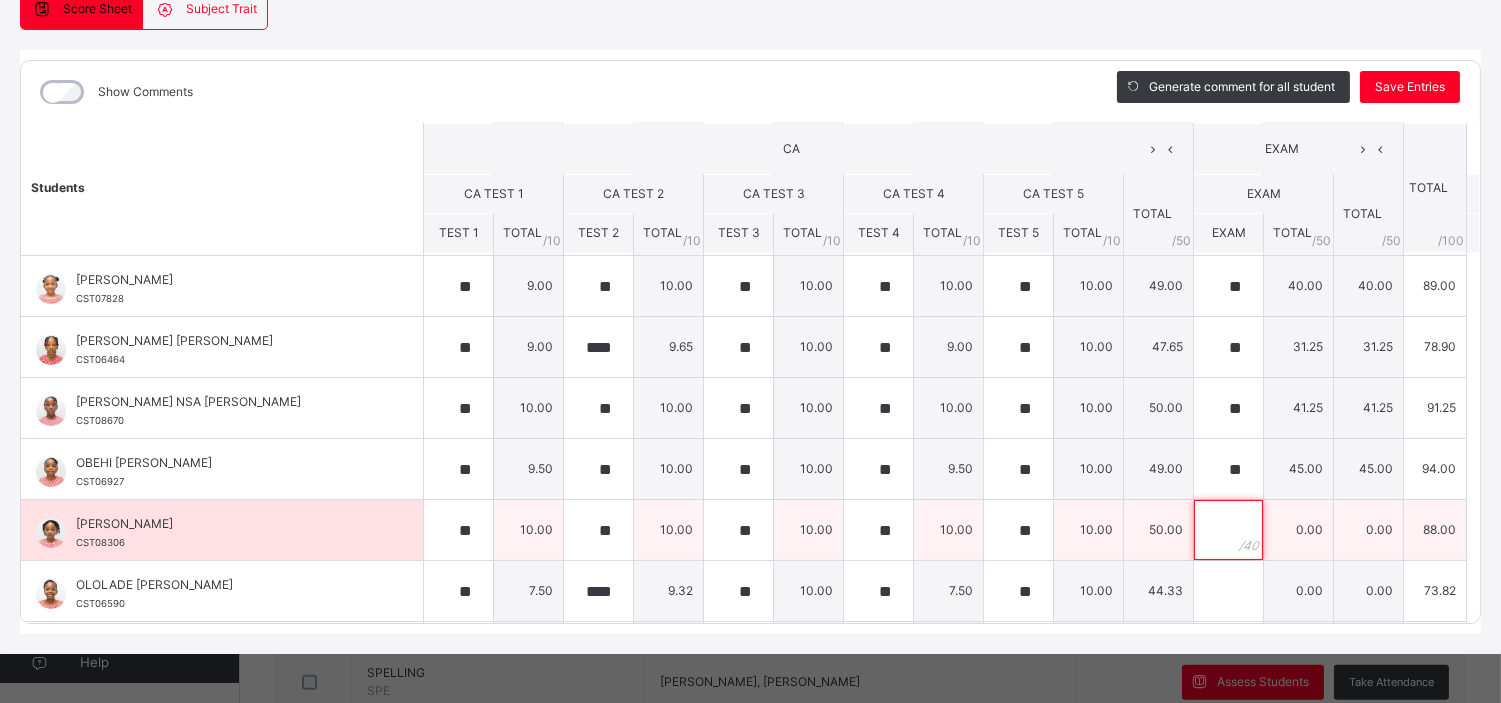 click at bounding box center [1228, 530] 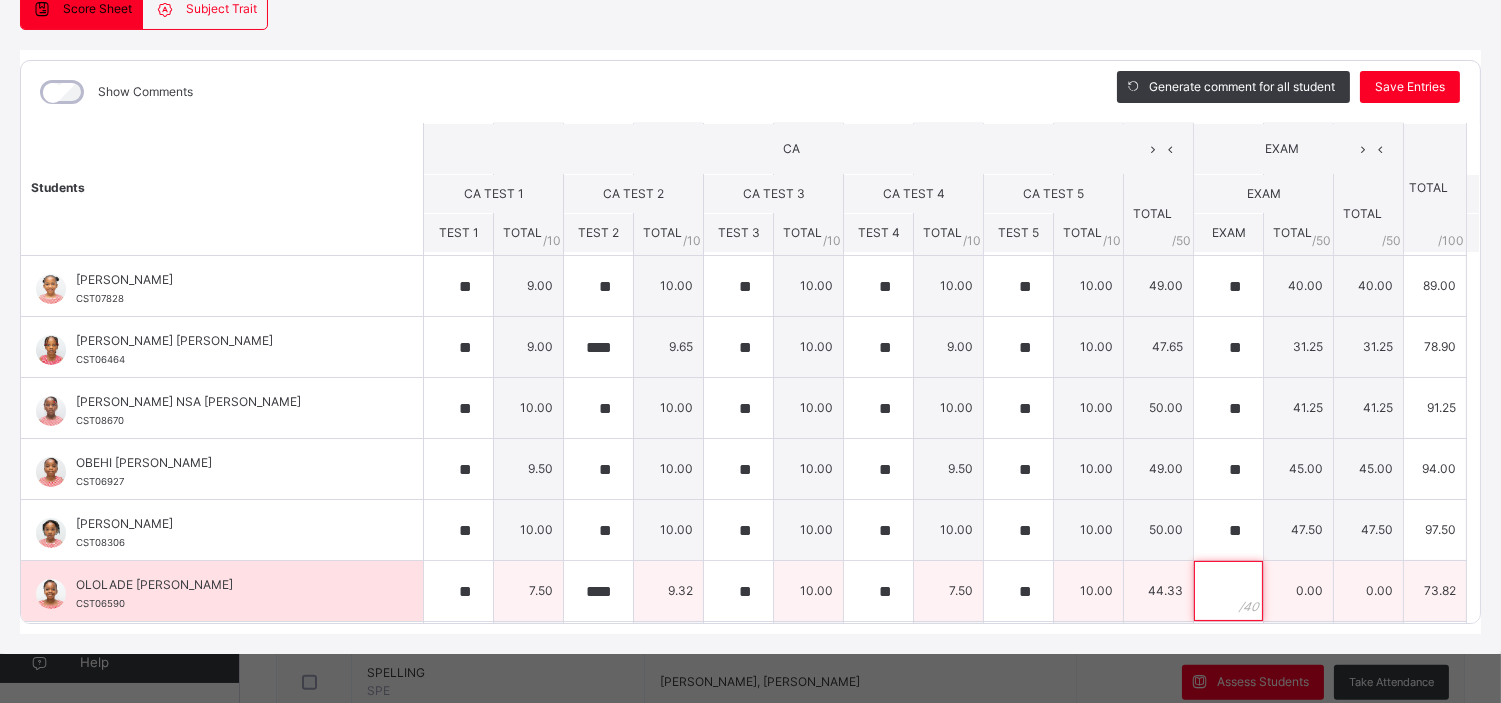 click at bounding box center (1228, 591) 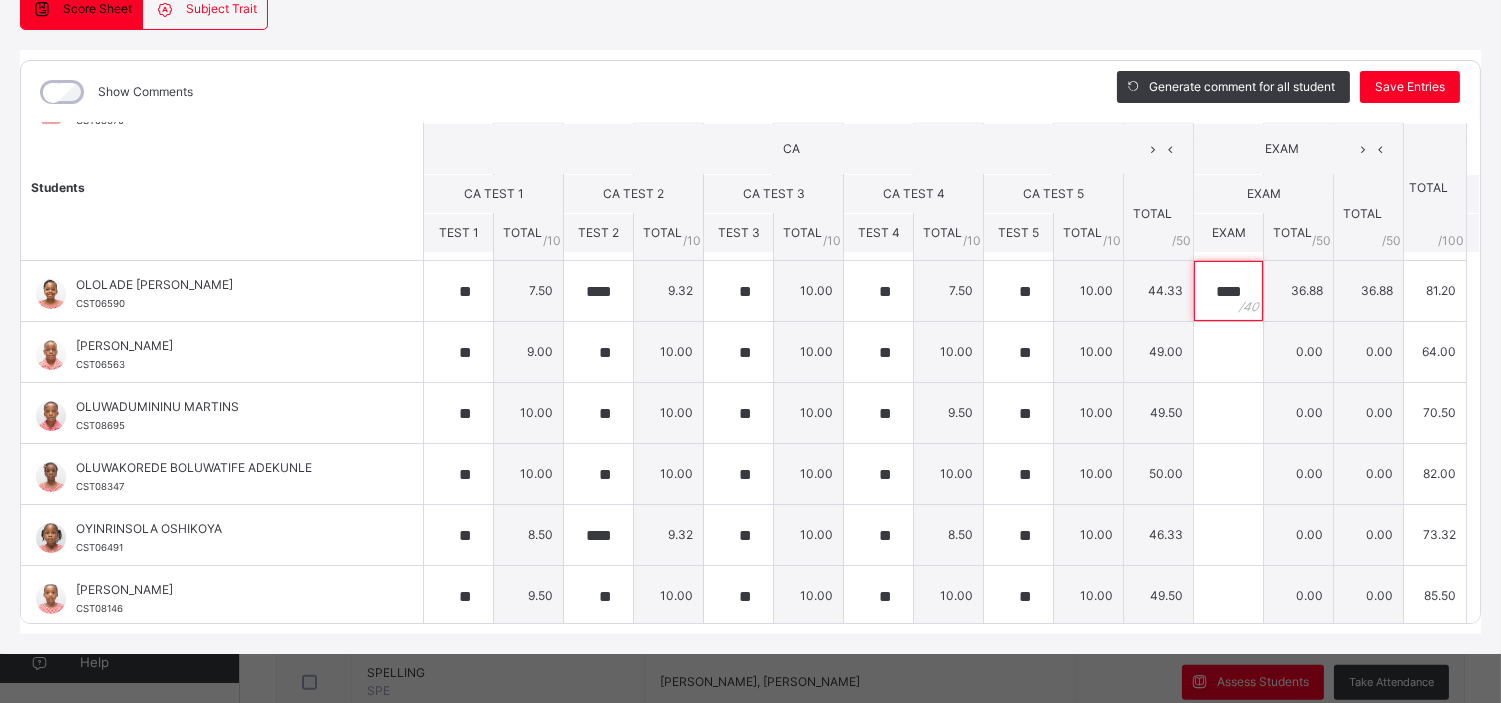 scroll, scrollTop: 913, scrollLeft: 0, axis: vertical 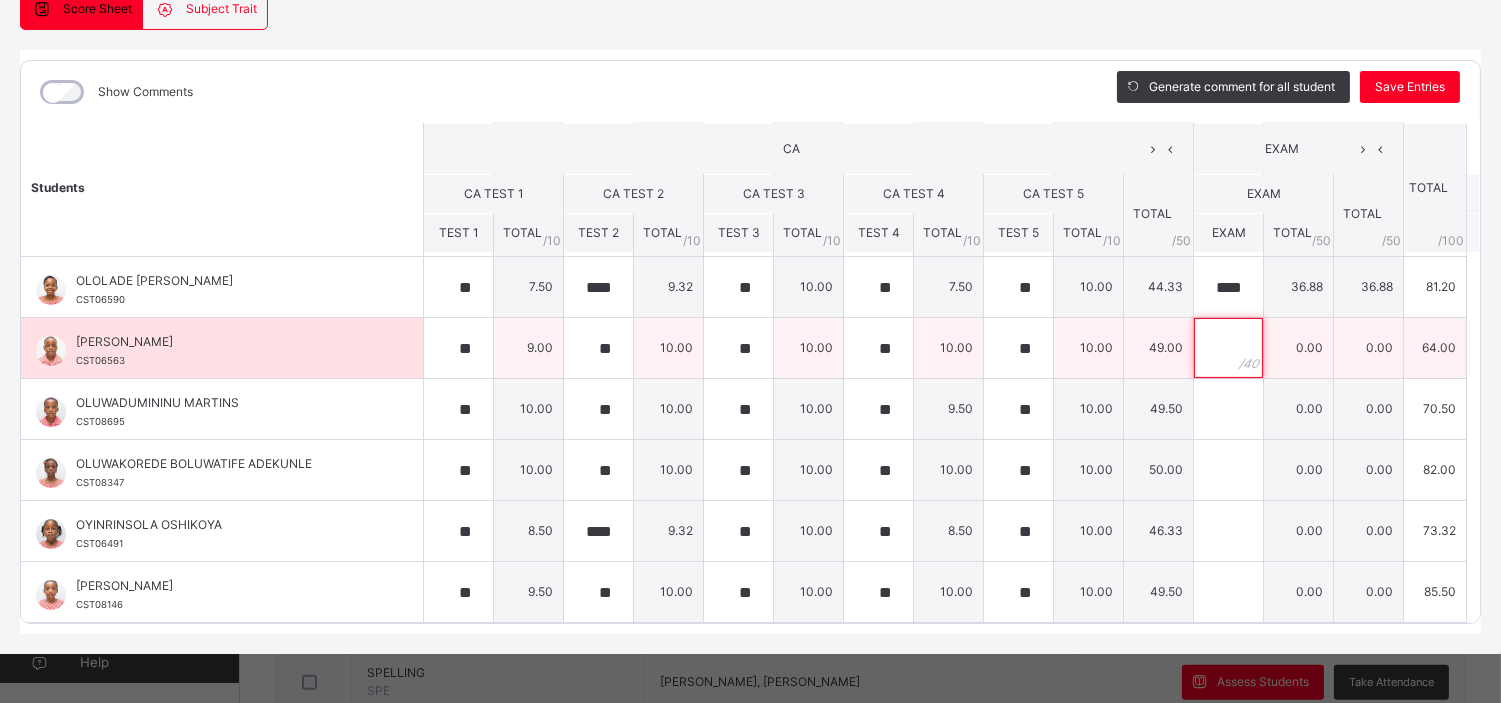 click at bounding box center (1228, 348) 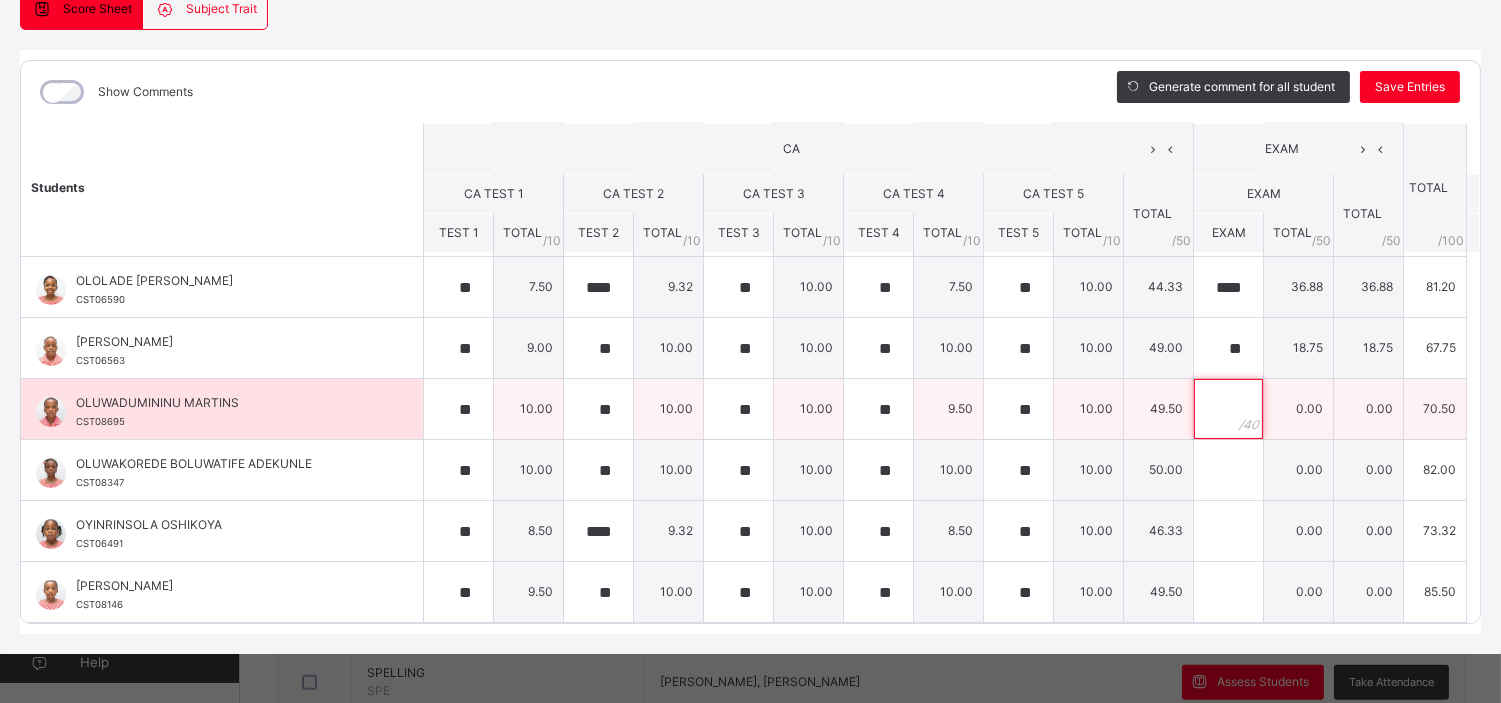 click at bounding box center [1228, 409] 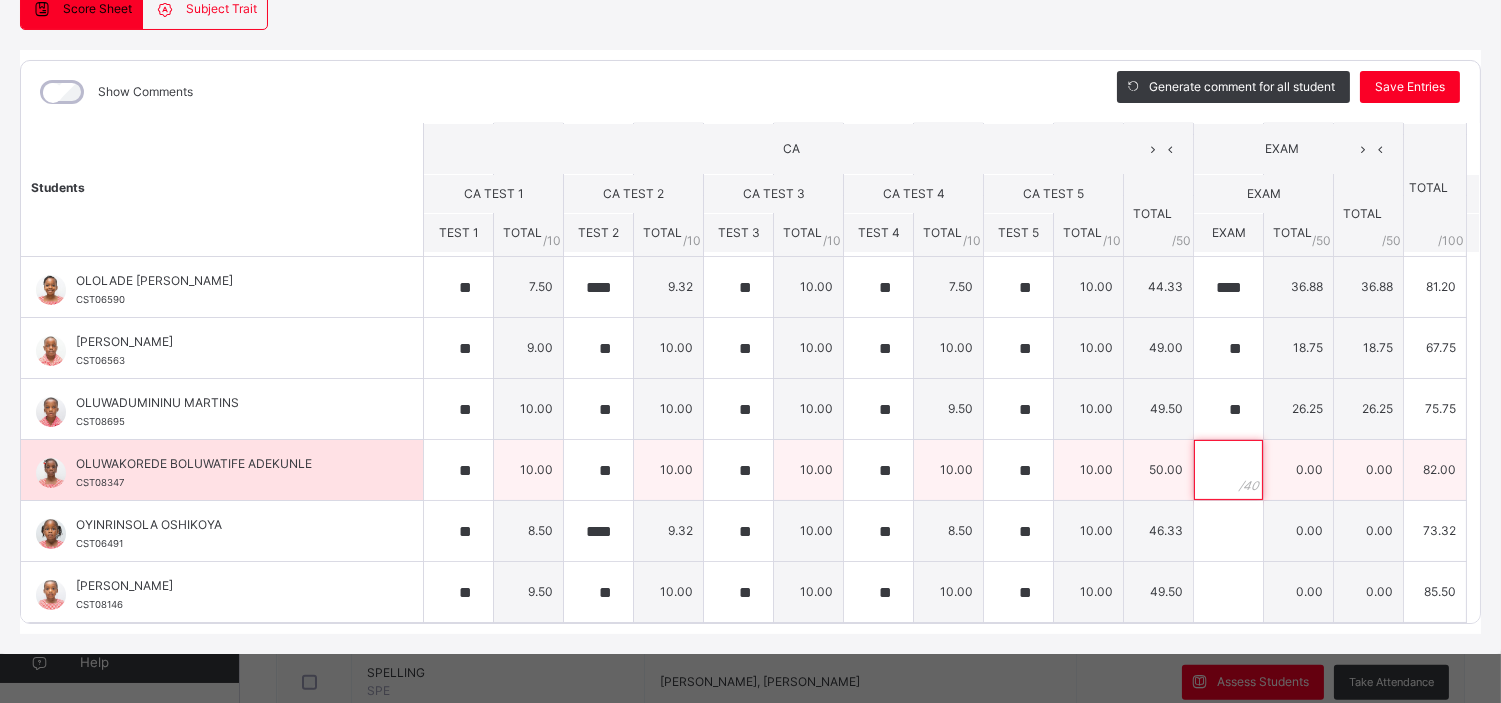 click at bounding box center [1228, 470] 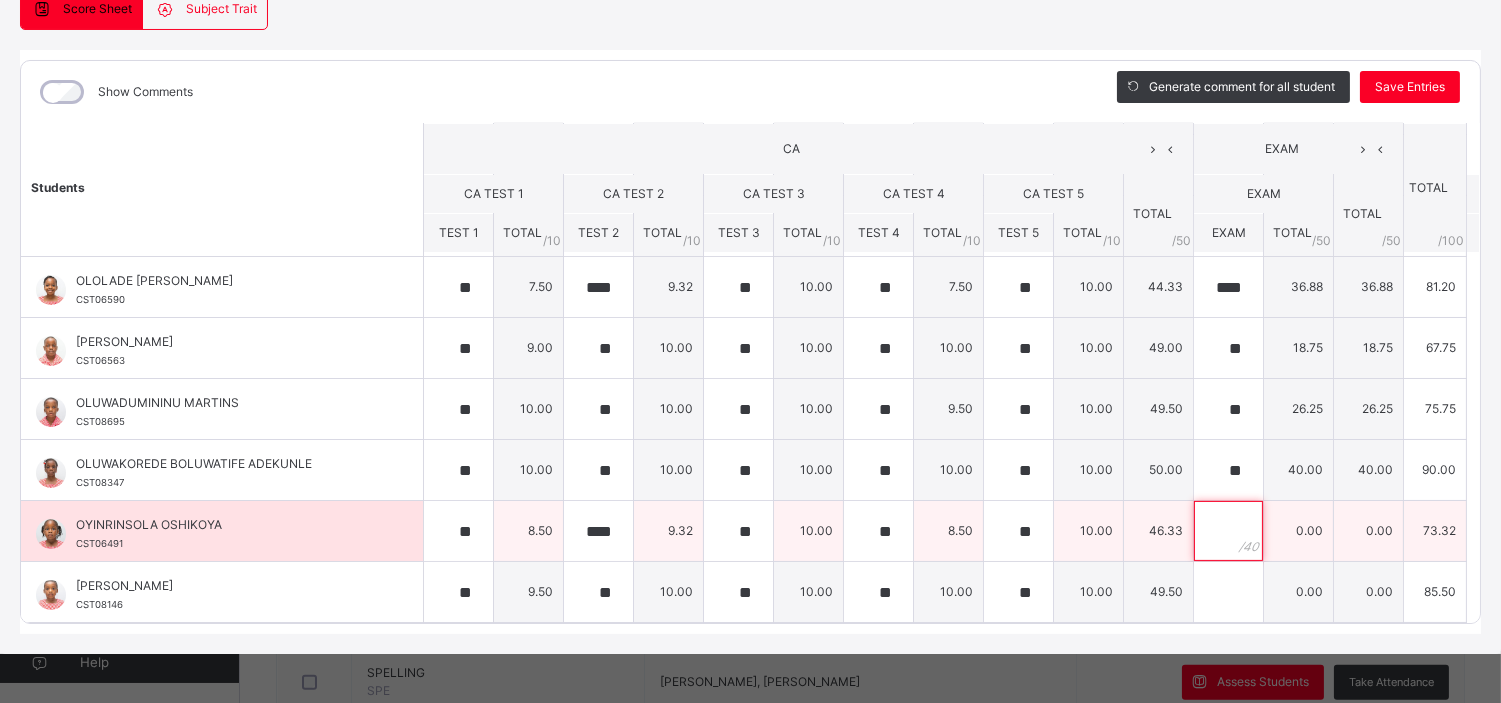click at bounding box center (1228, 531) 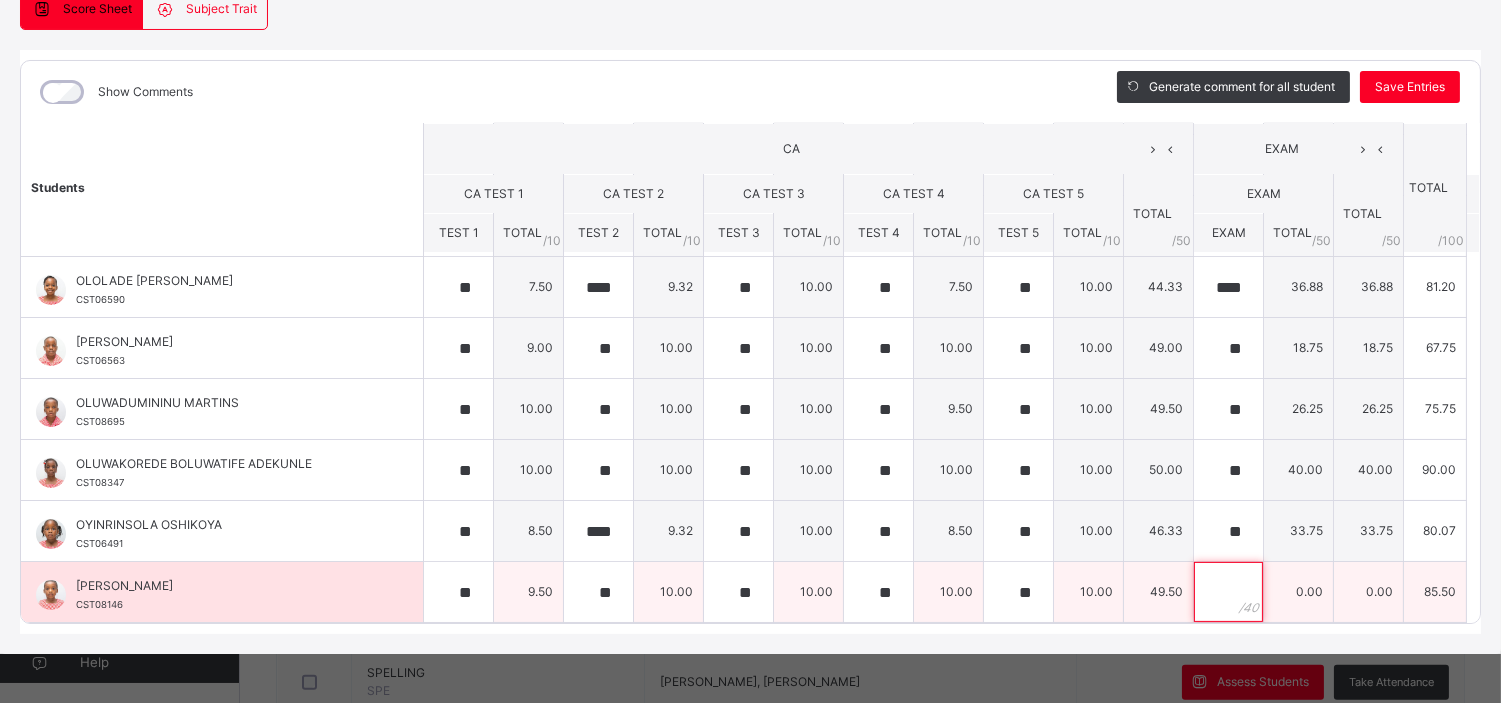 click at bounding box center [1228, 592] 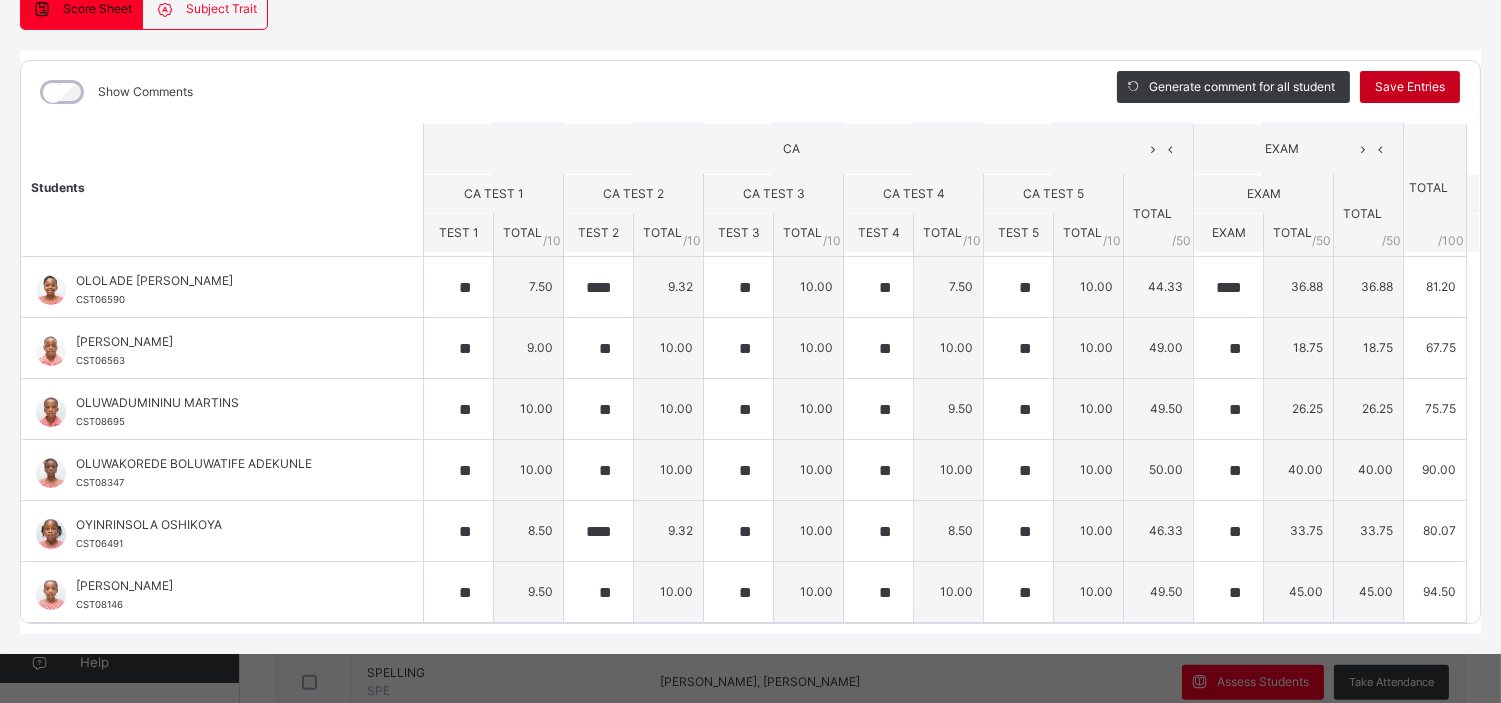 click on "Save Entries" at bounding box center [1410, 87] 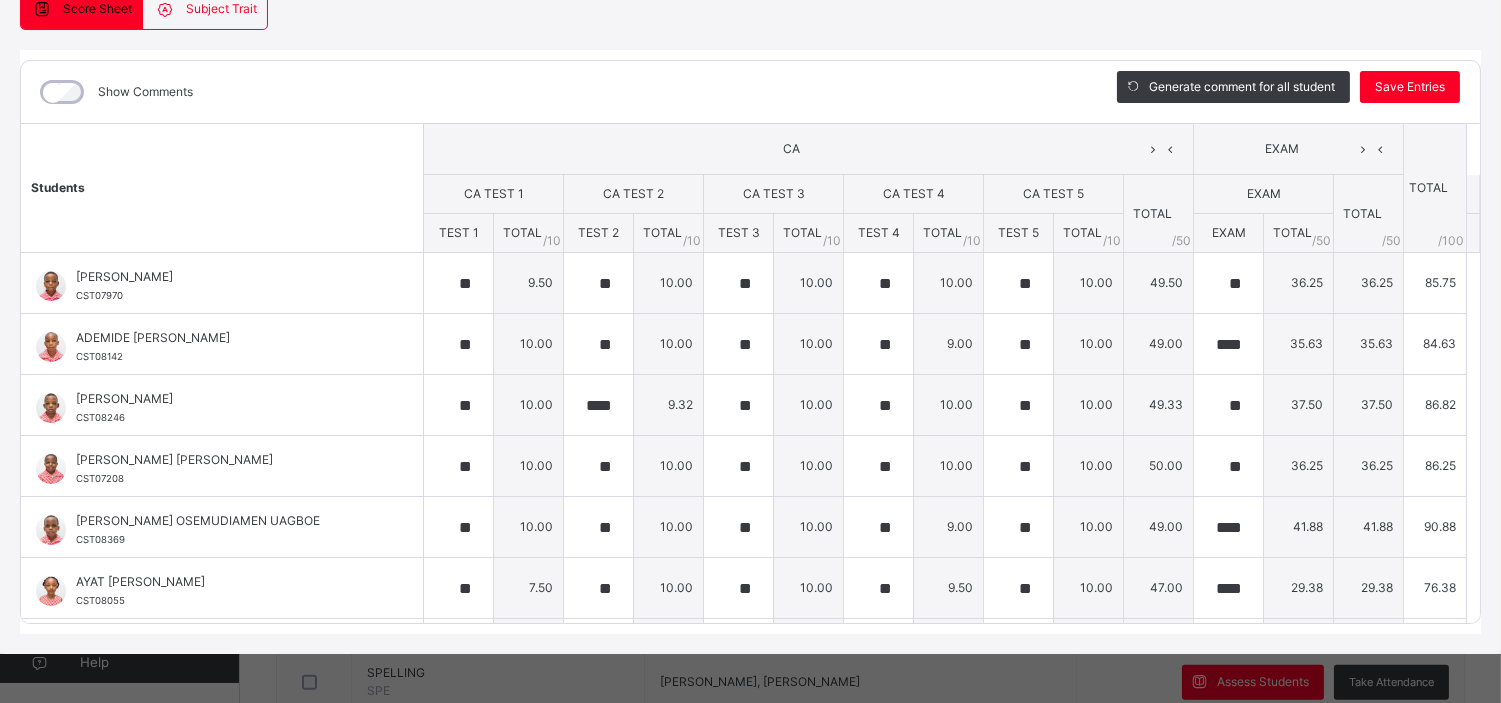 scroll, scrollTop: 448, scrollLeft: 0, axis: vertical 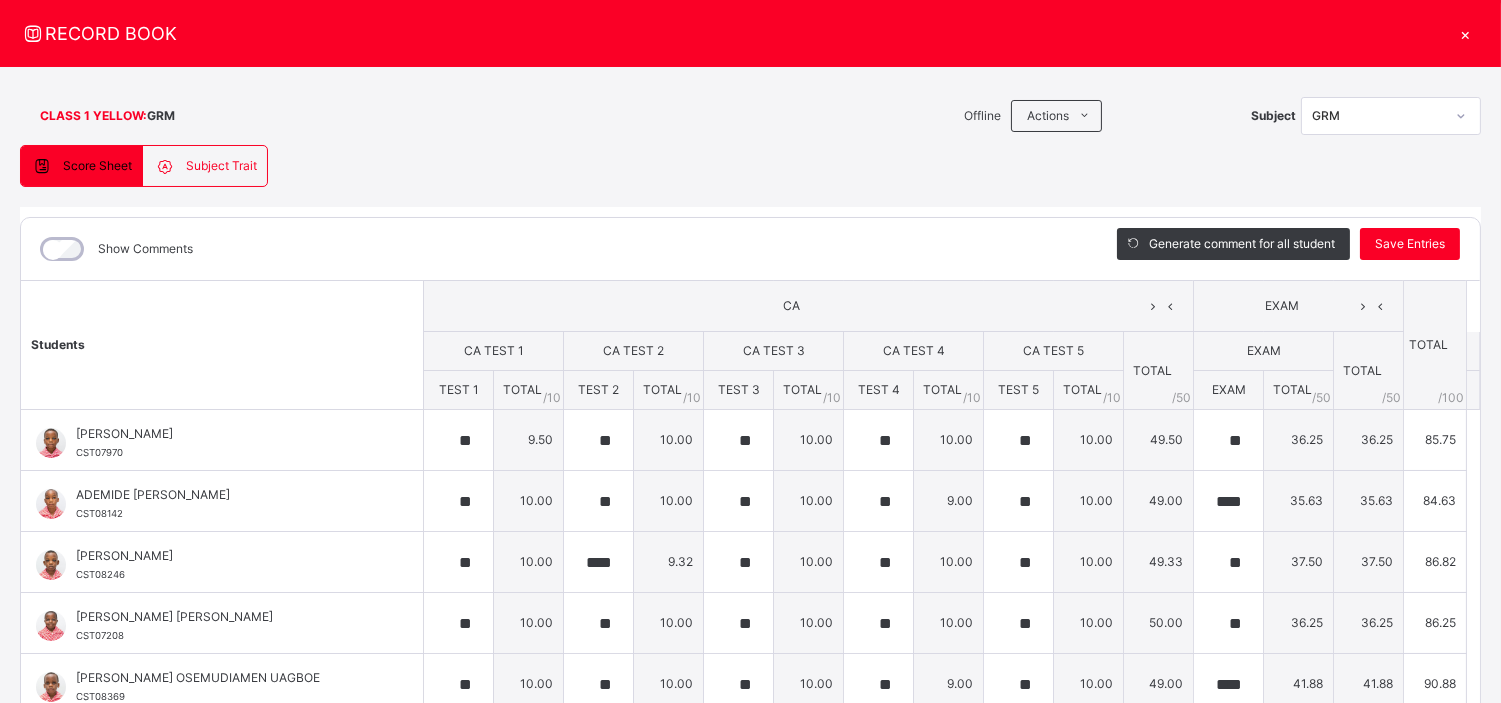 click on "×" at bounding box center [1466, 33] 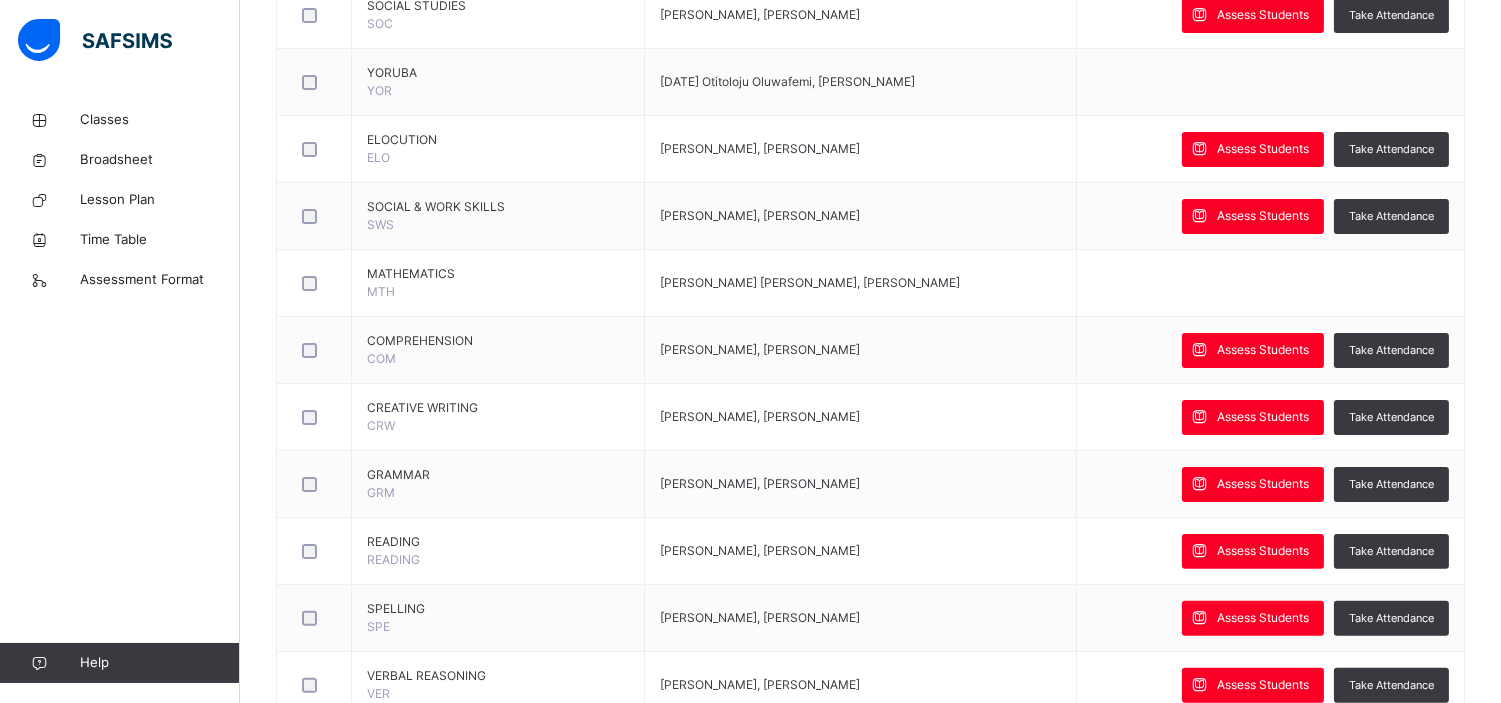scroll, scrollTop: 1131, scrollLeft: 0, axis: vertical 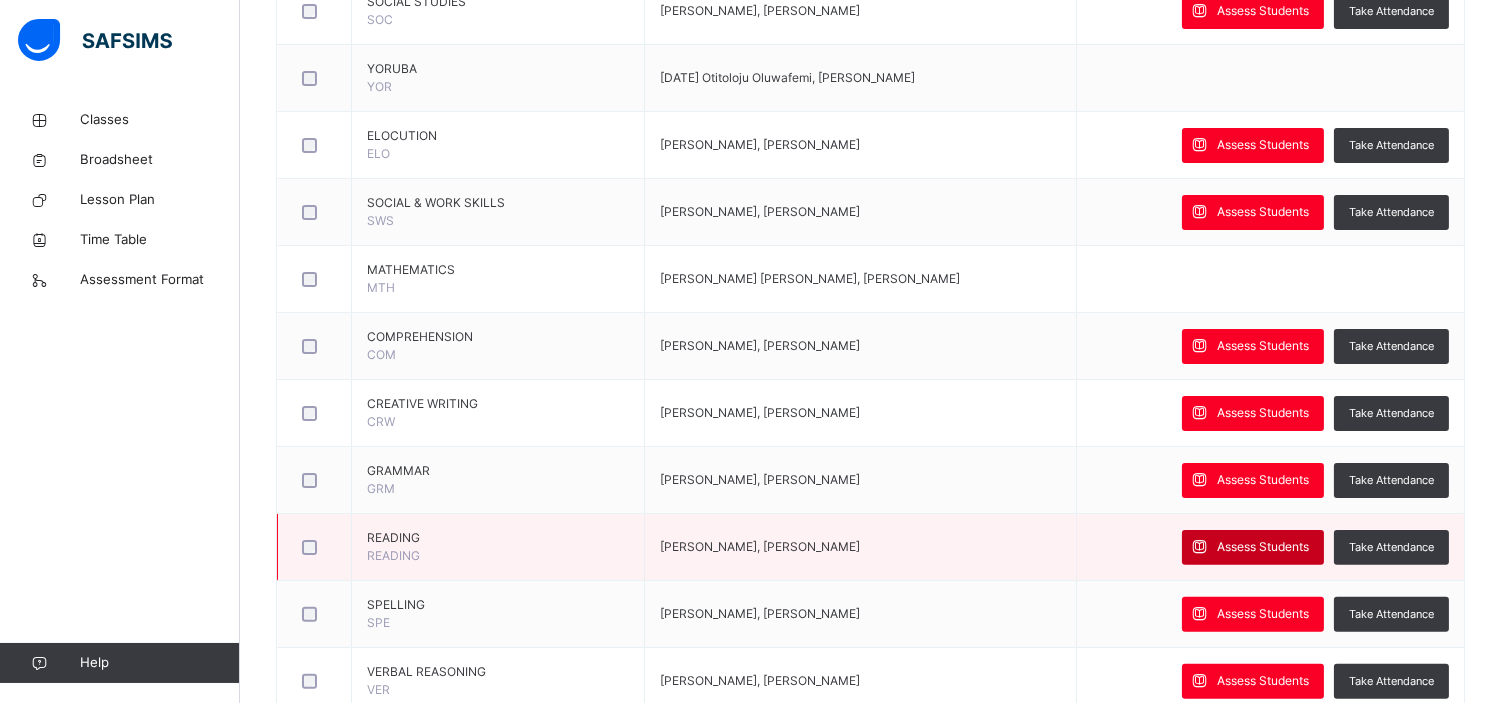 click on "Assess Students" at bounding box center [1263, 547] 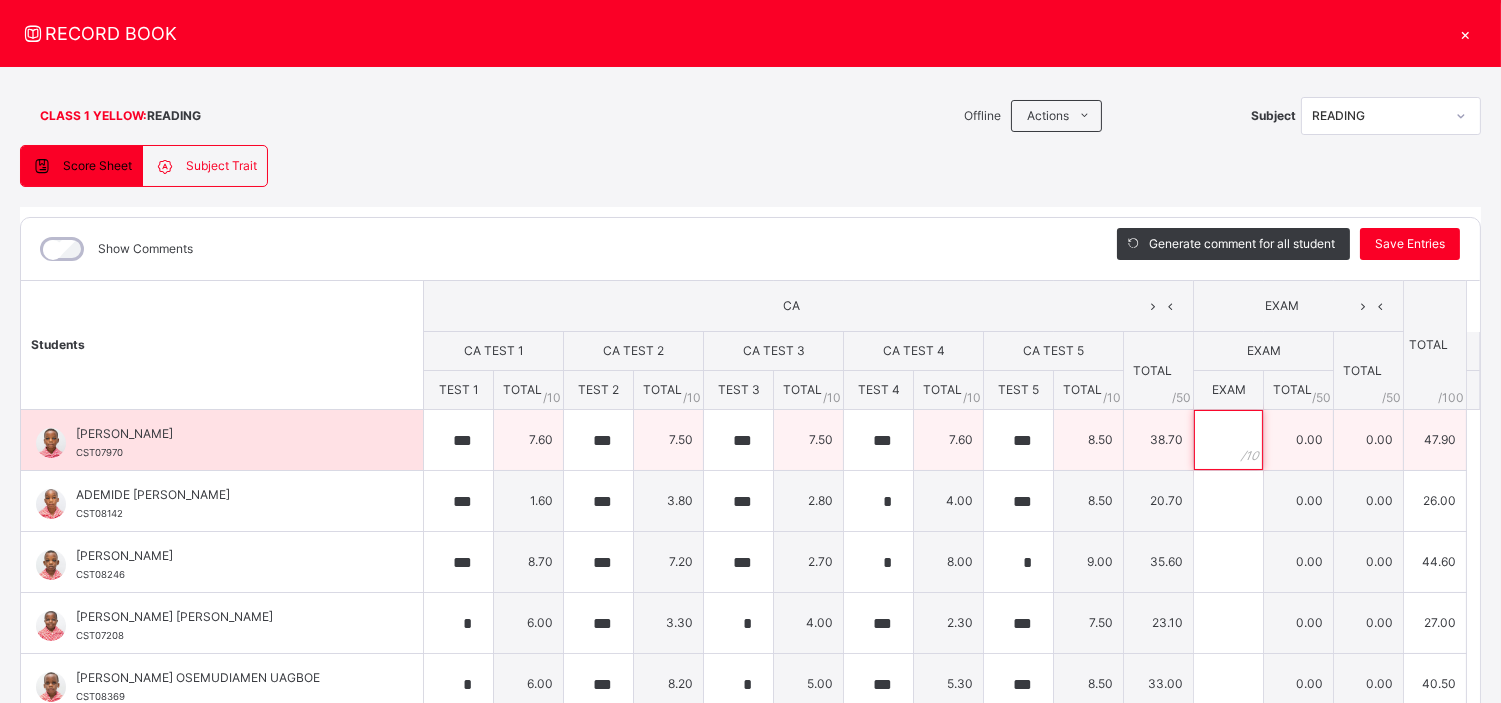 click at bounding box center [1228, 440] 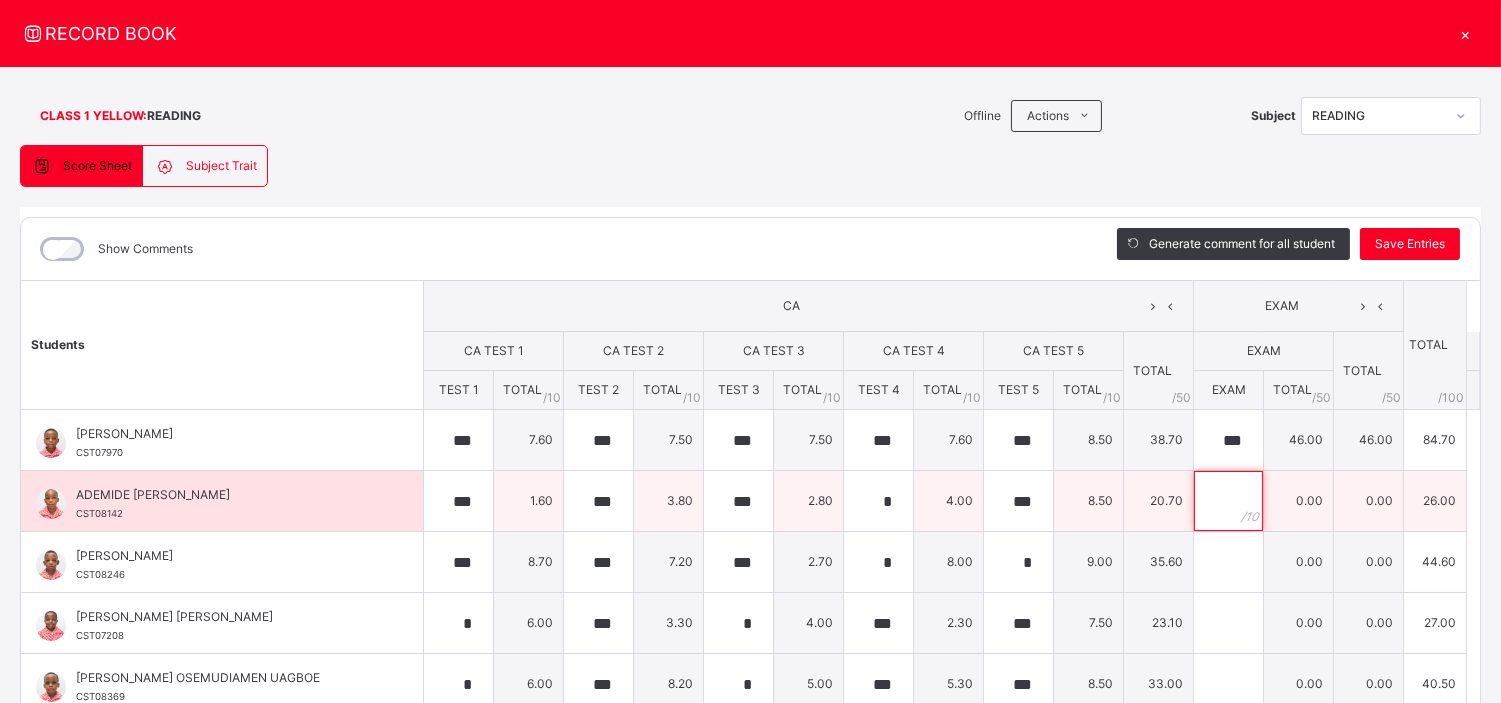 click at bounding box center [1228, 501] 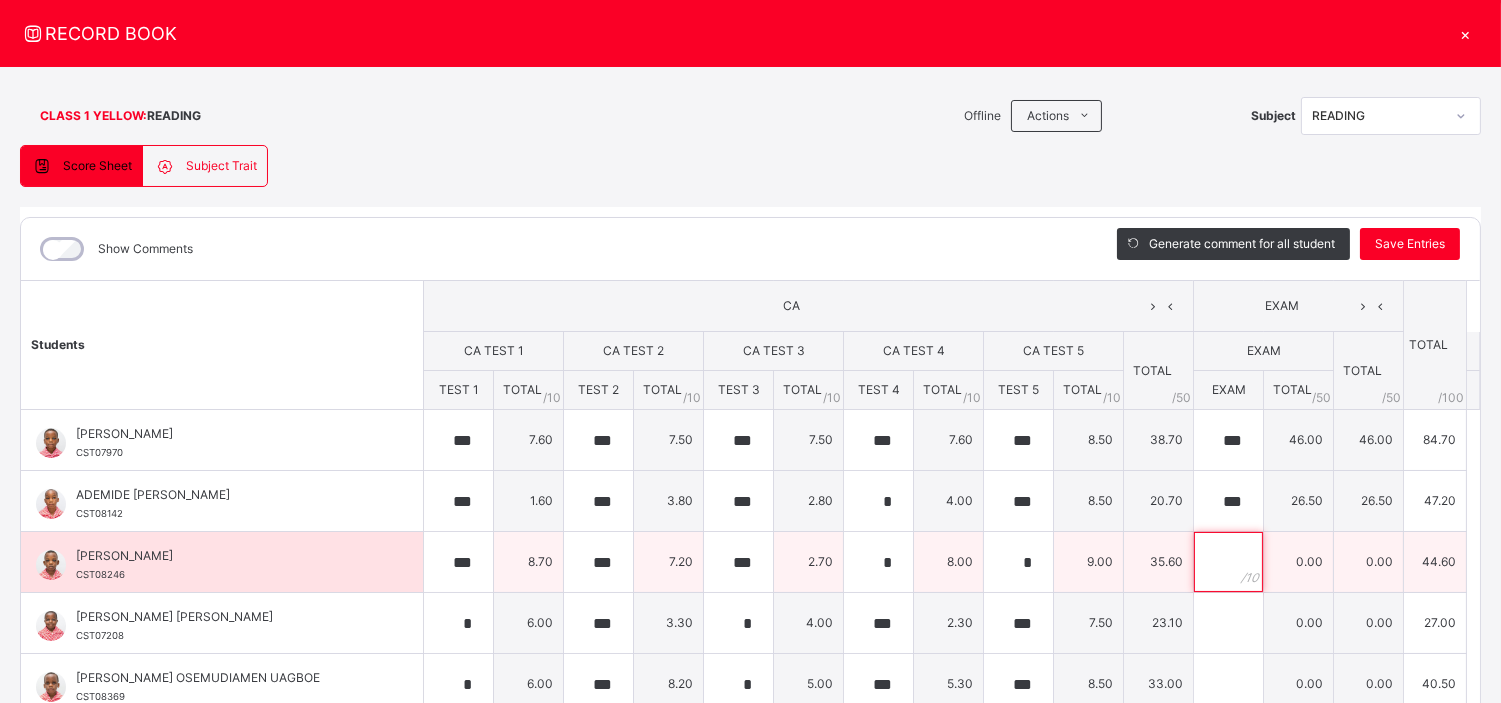 click at bounding box center (1228, 562) 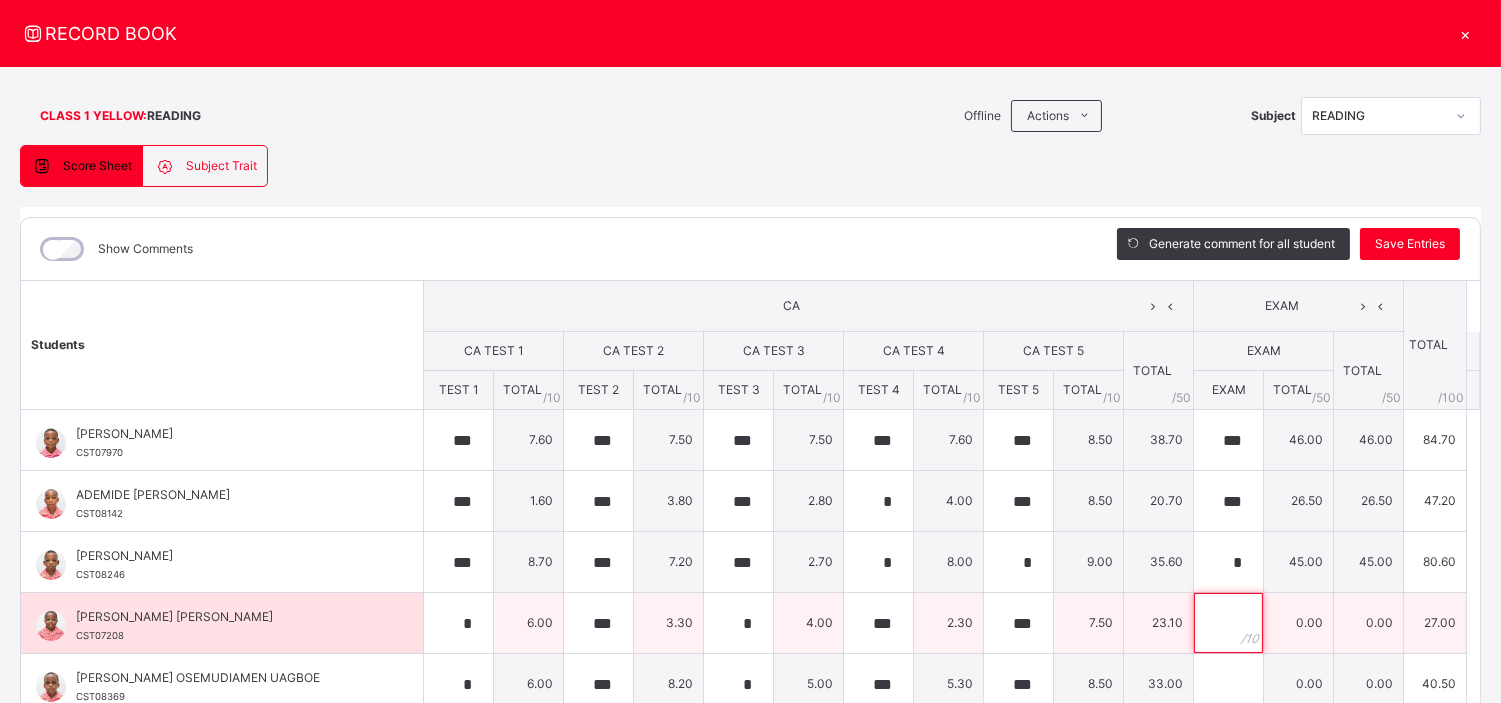 click at bounding box center [1228, 623] 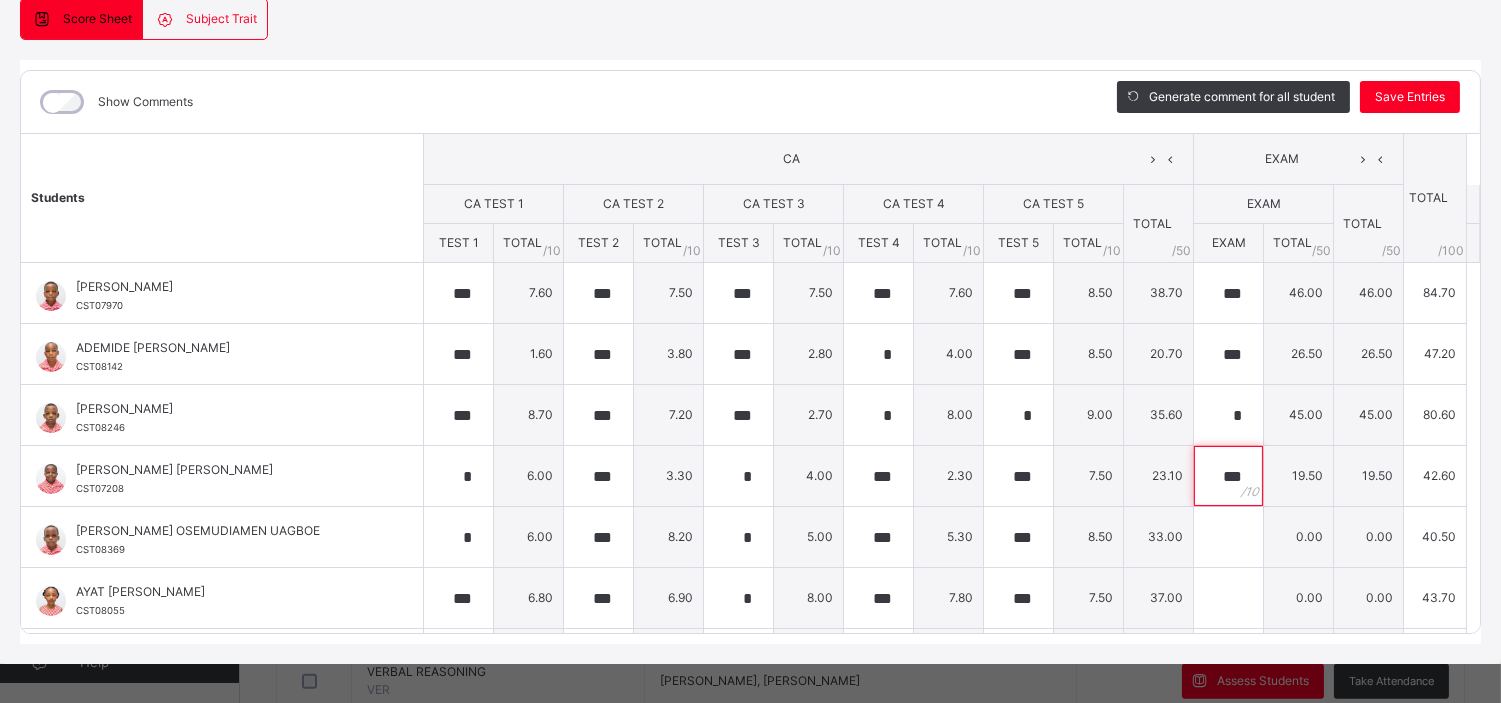 scroll, scrollTop: 207, scrollLeft: 0, axis: vertical 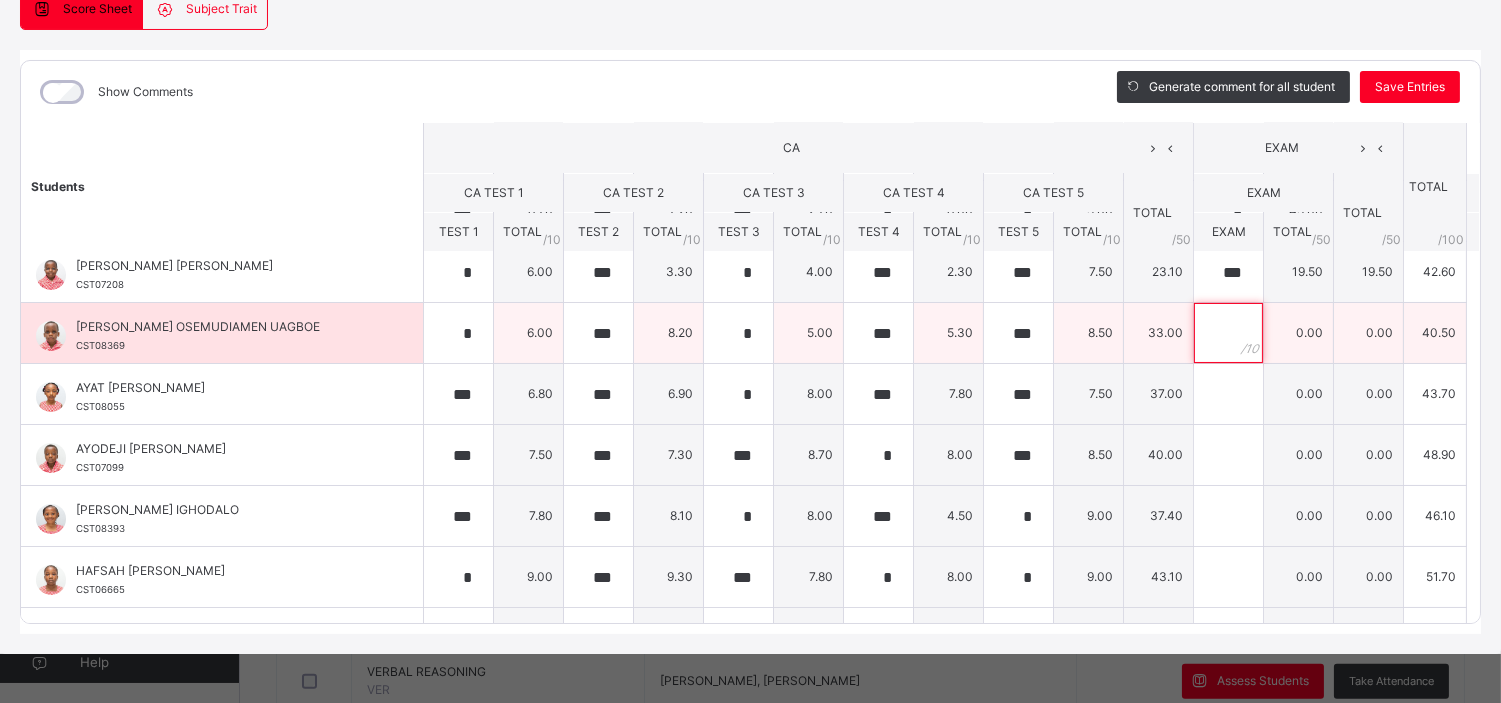 click at bounding box center (1228, 333) 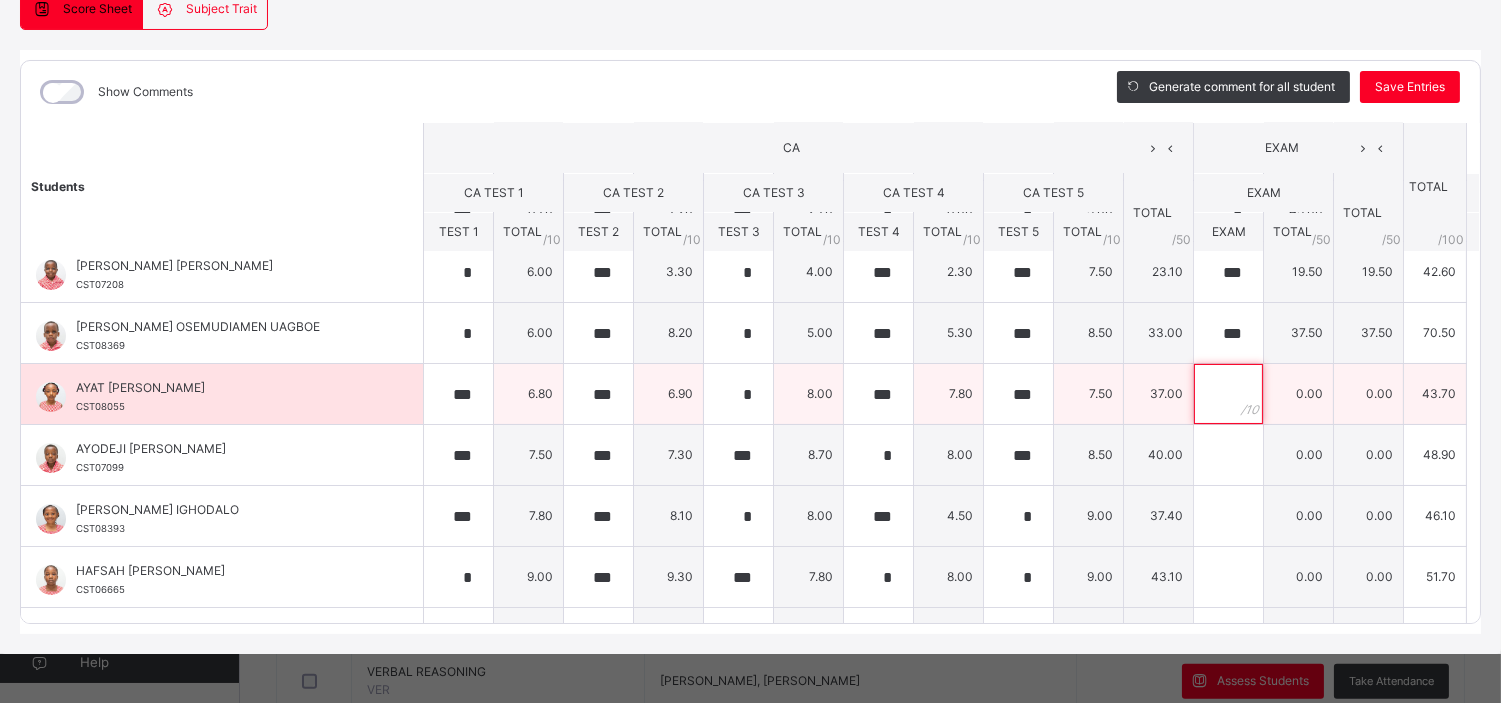 click at bounding box center [1228, 394] 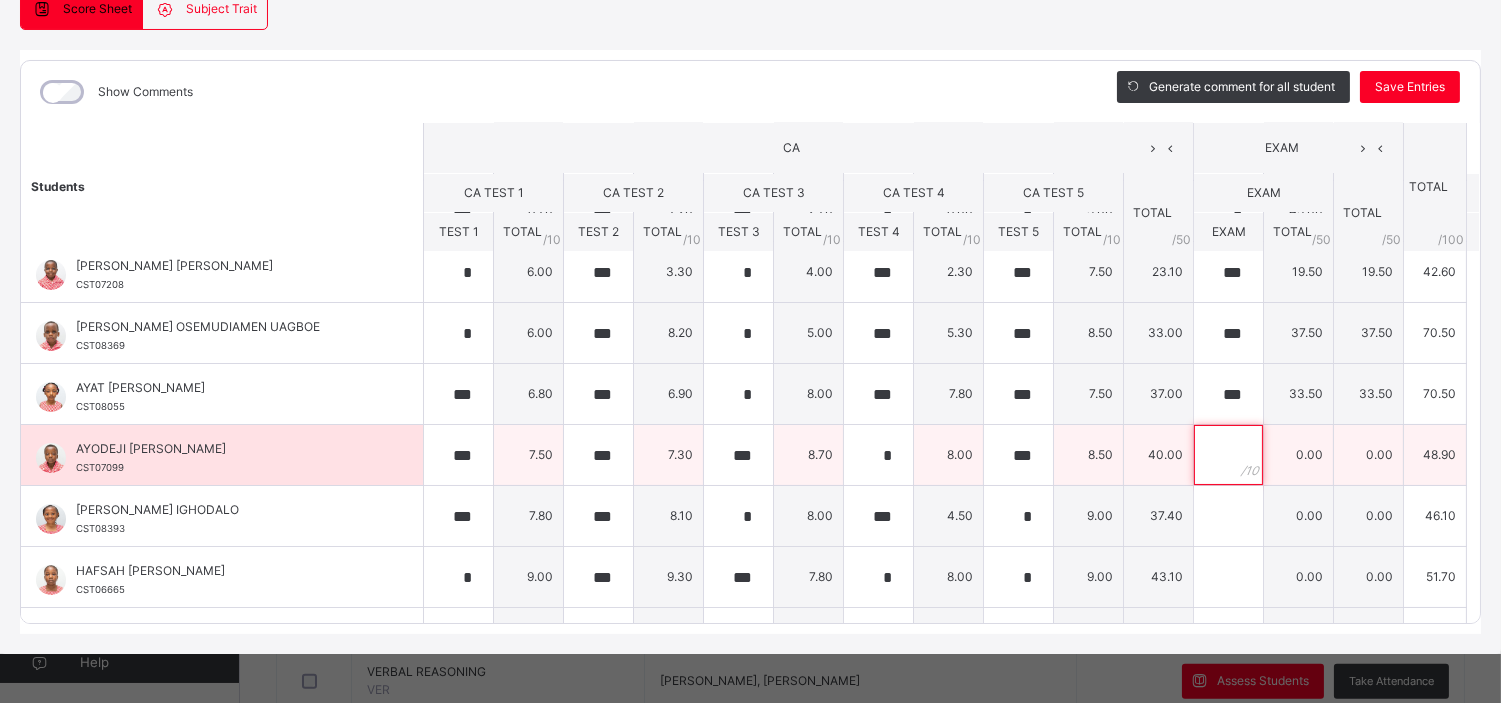 click at bounding box center (1228, 455) 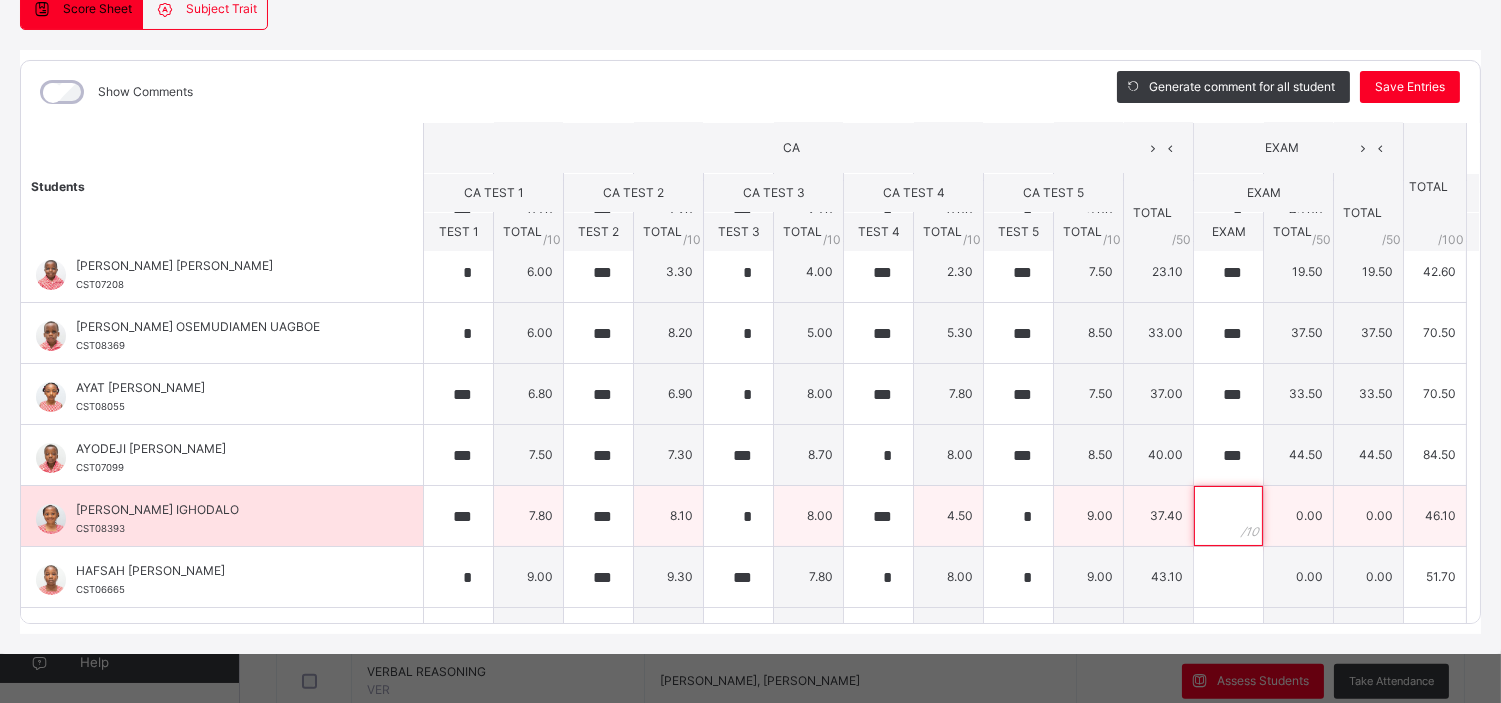 click at bounding box center [1228, 516] 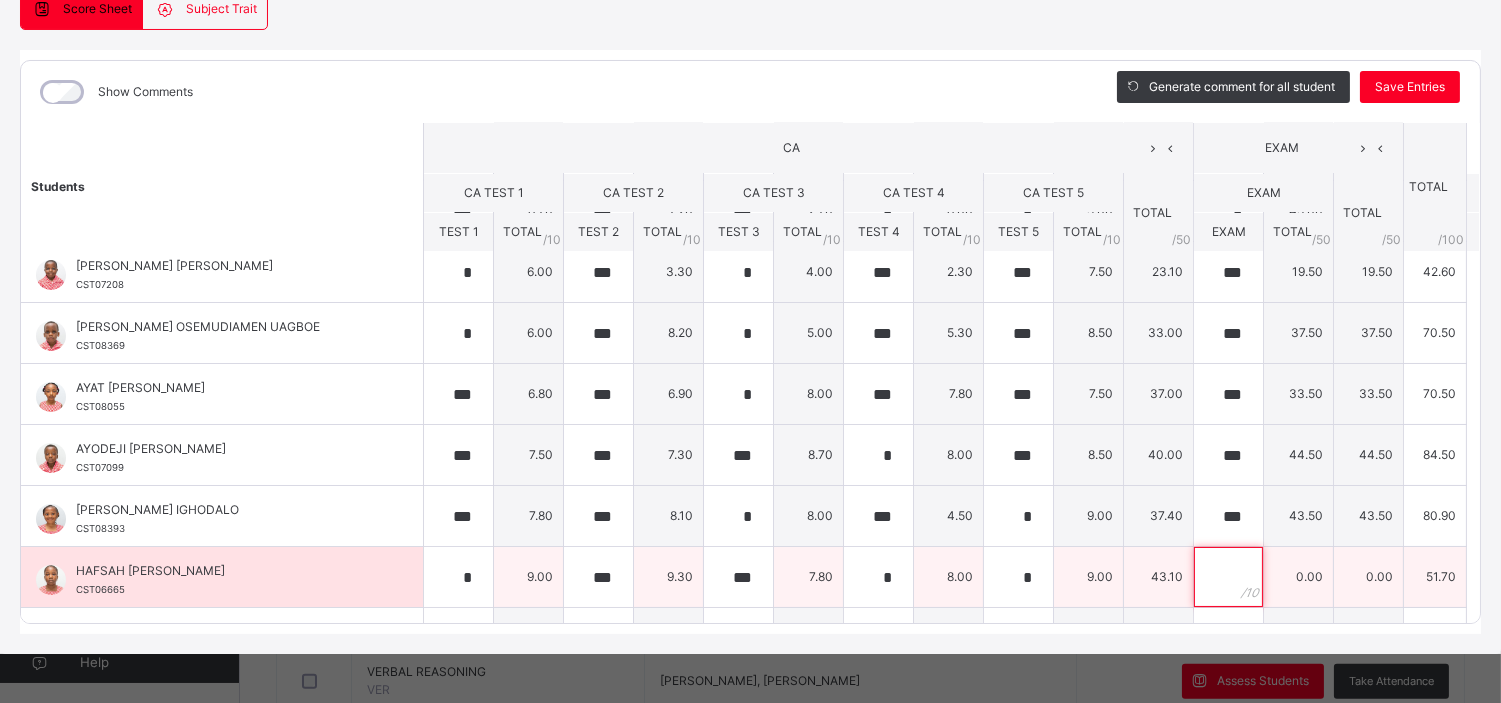 click at bounding box center (1228, 577) 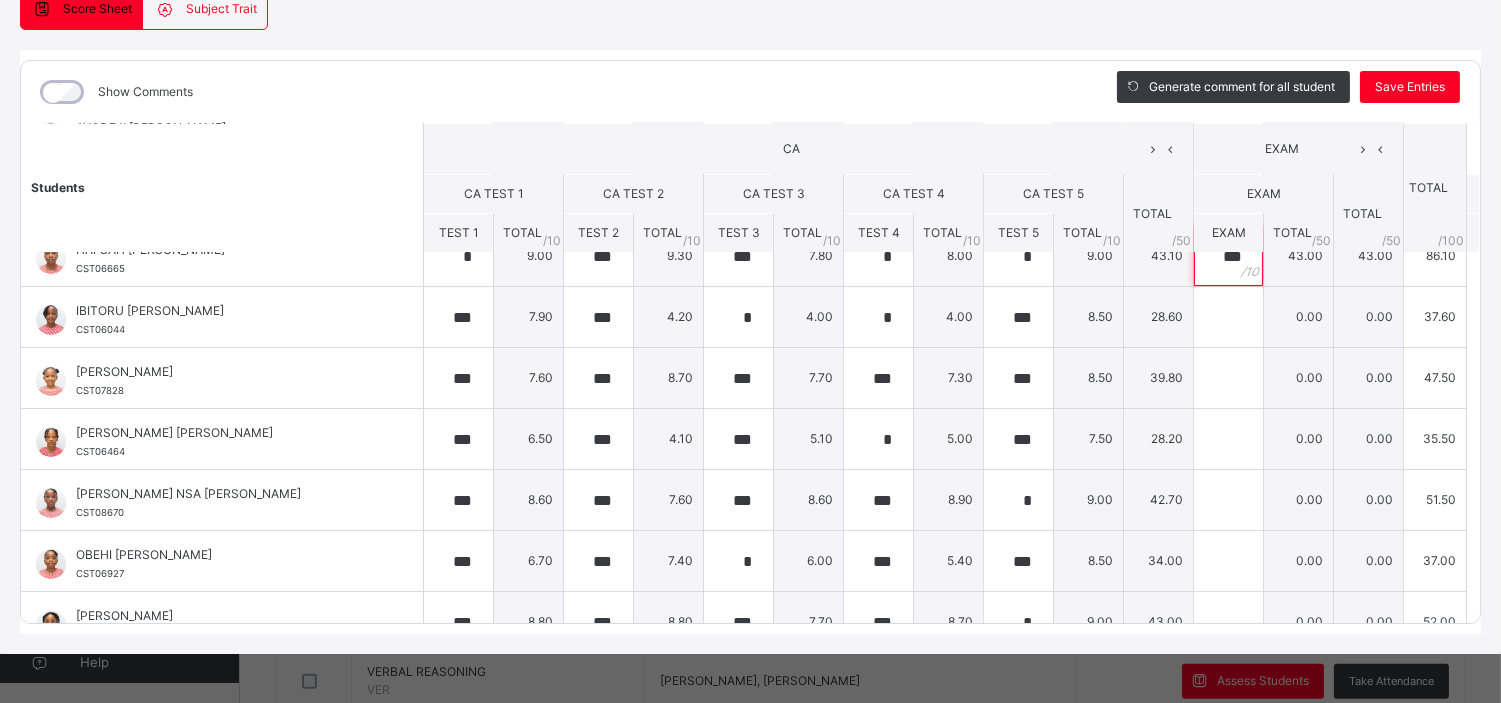 scroll, scrollTop: 532, scrollLeft: 0, axis: vertical 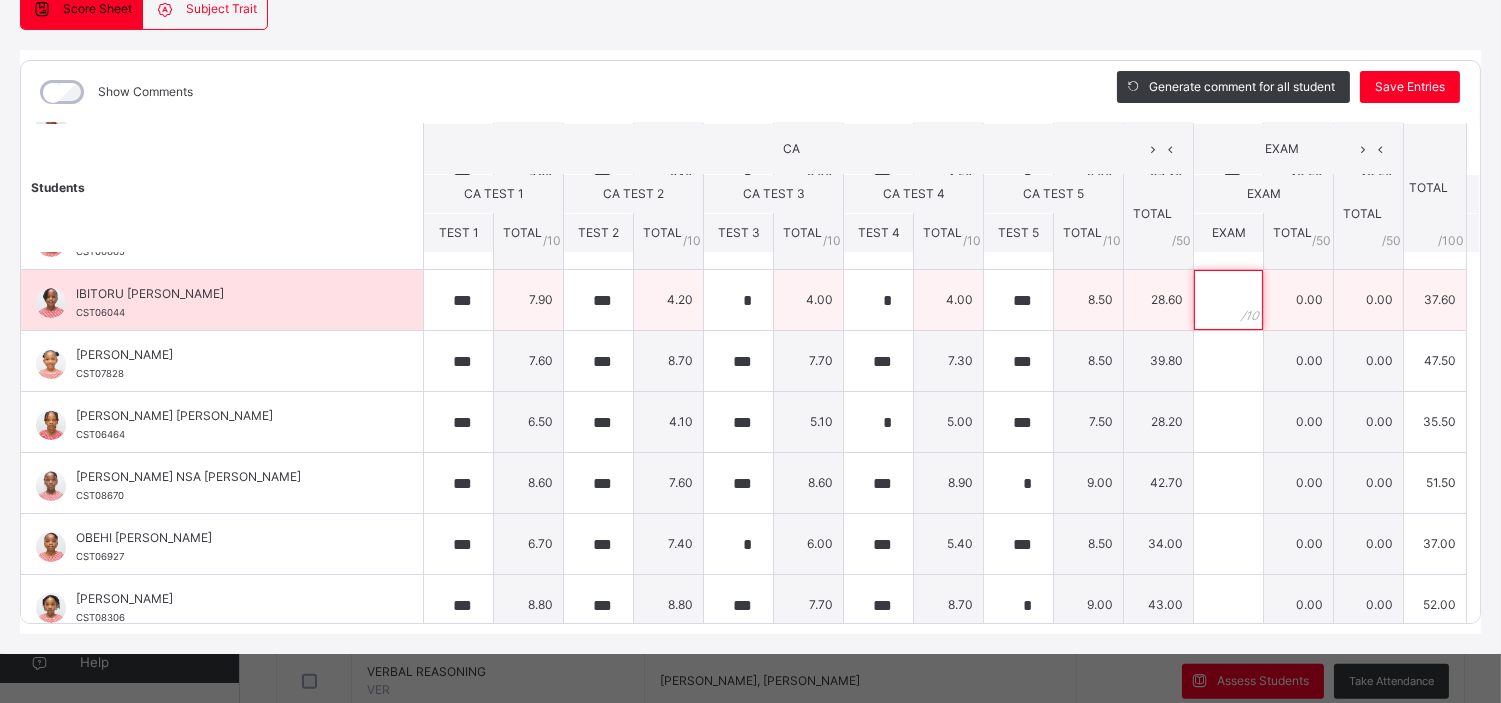 click at bounding box center (1228, 300) 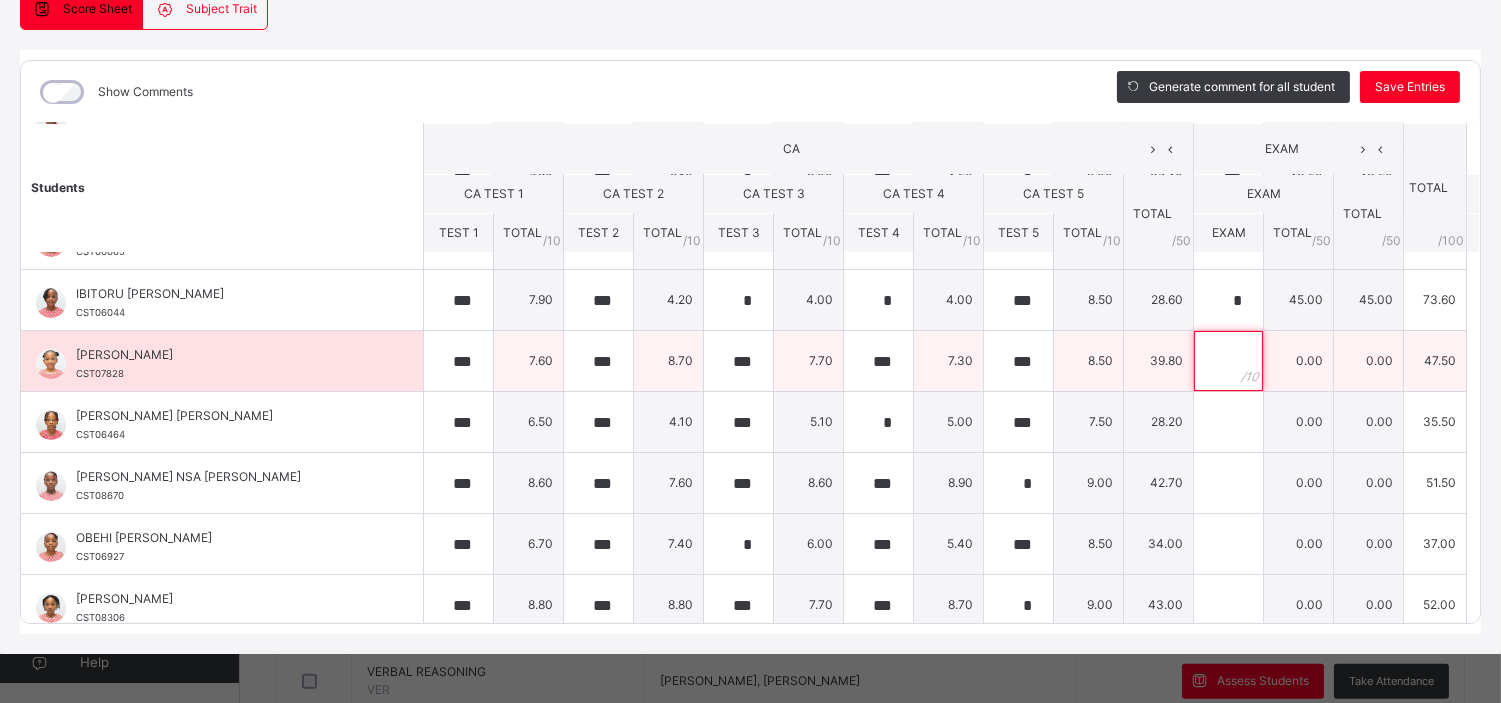click at bounding box center (1228, 361) 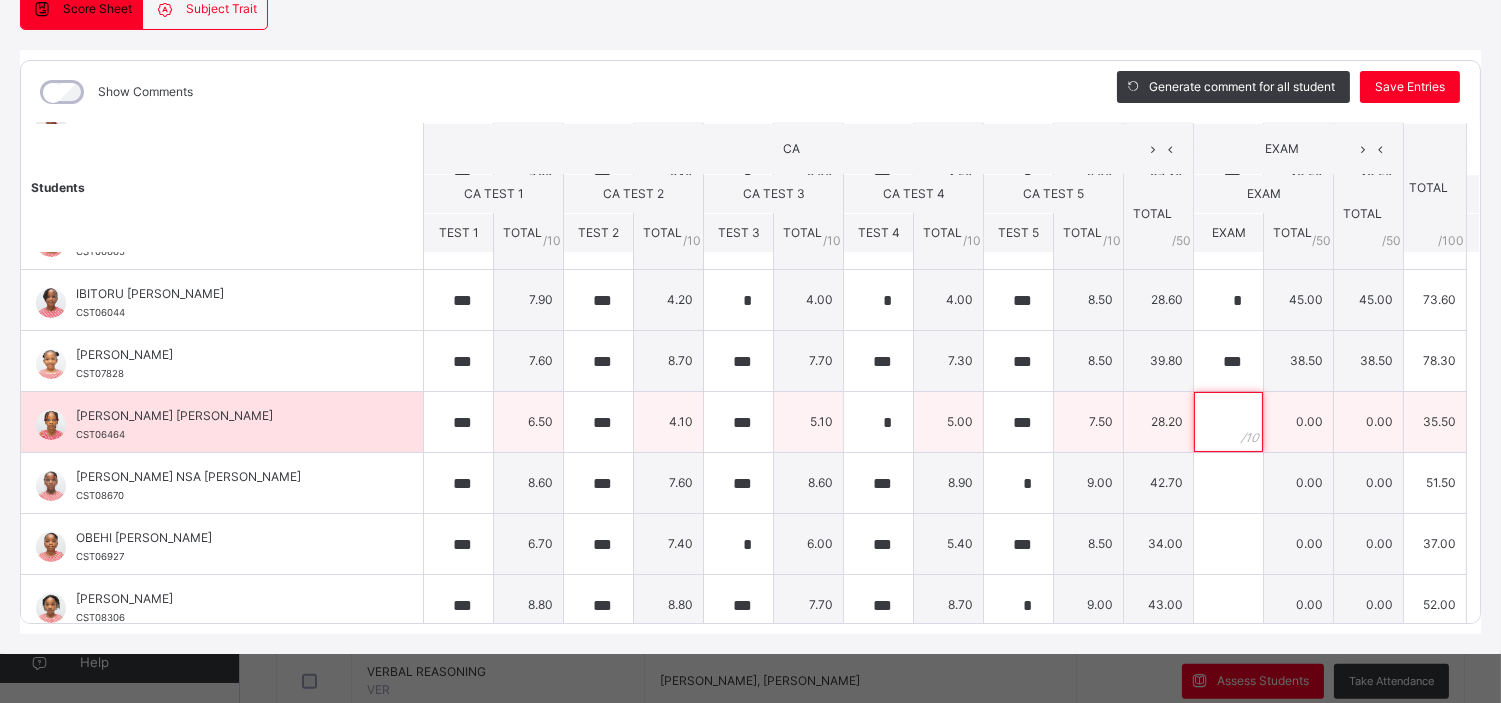 click at bounding box center [1228, 422] 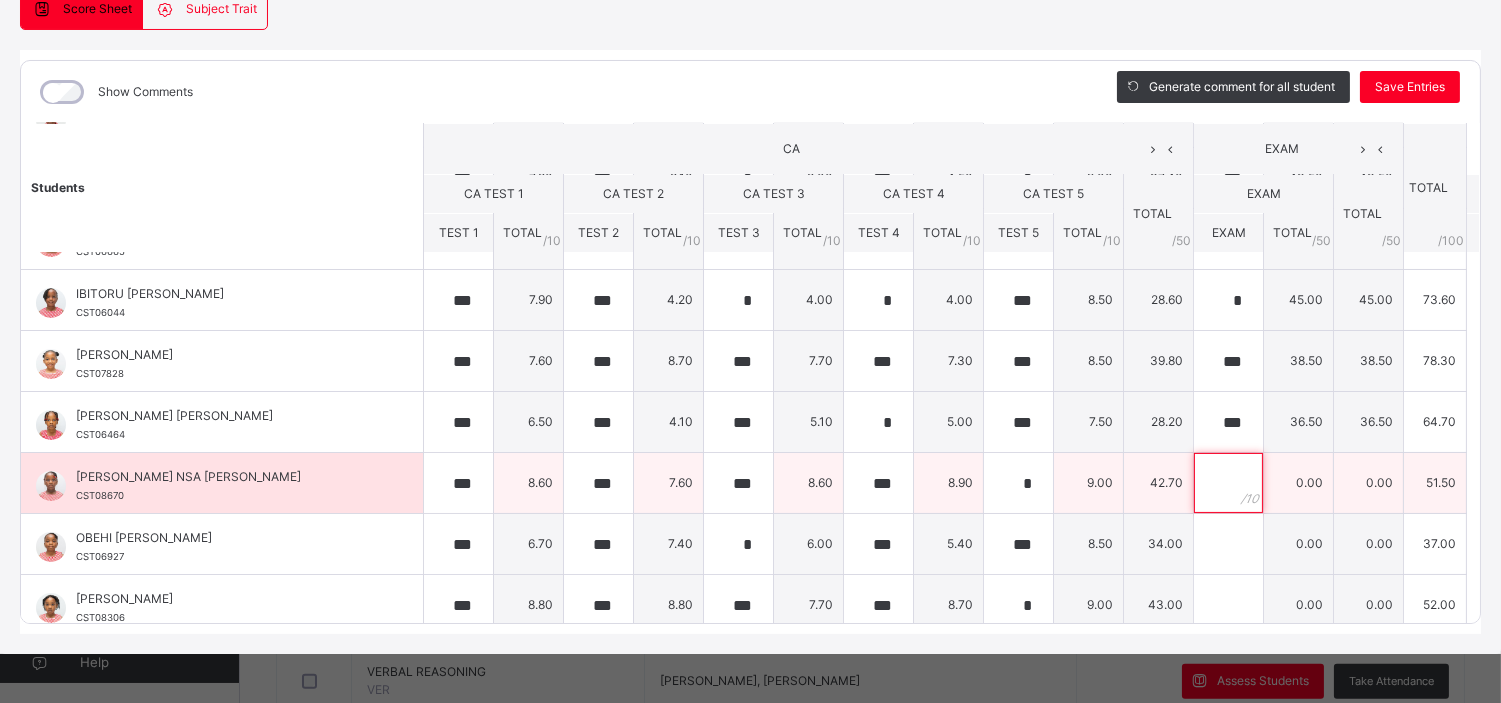 click at bounding box center [1228, 483] 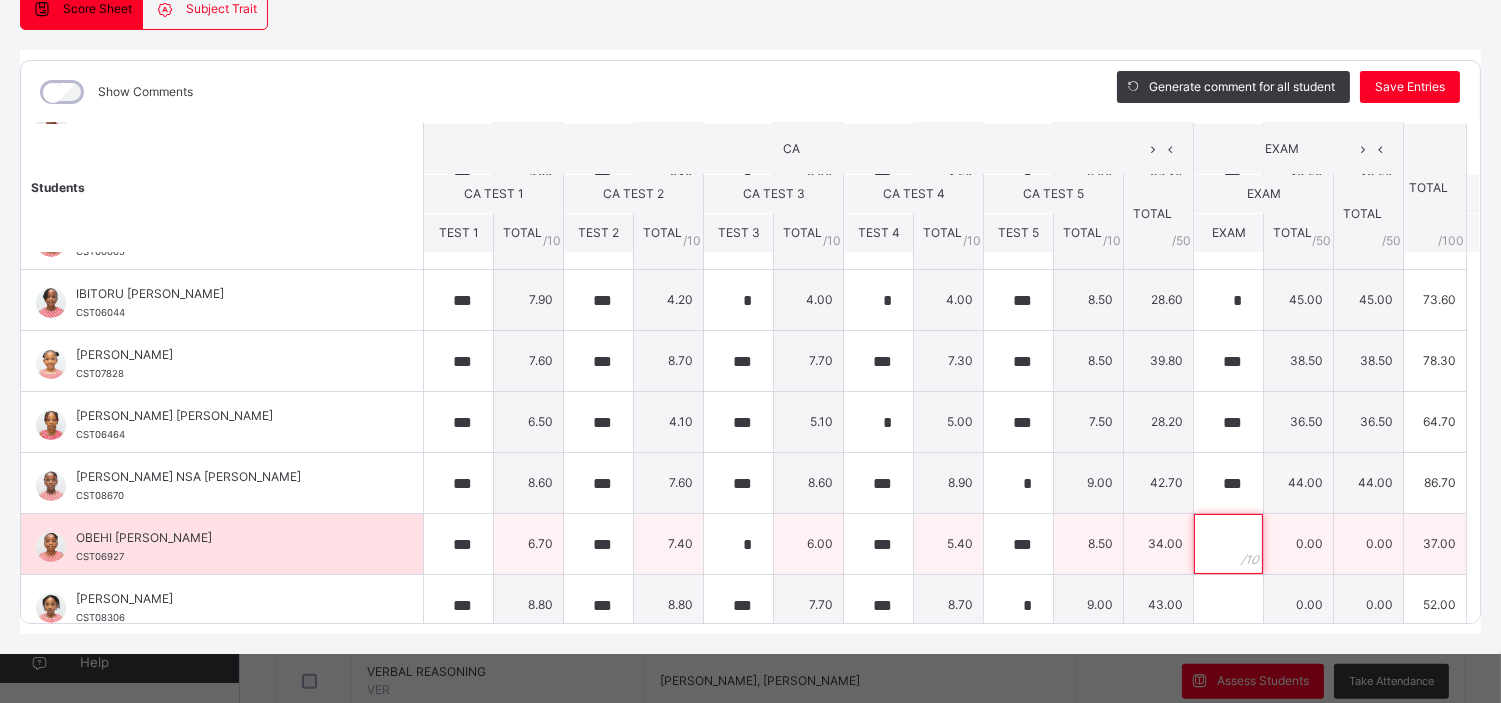 click at bounding box center (1228, 544) 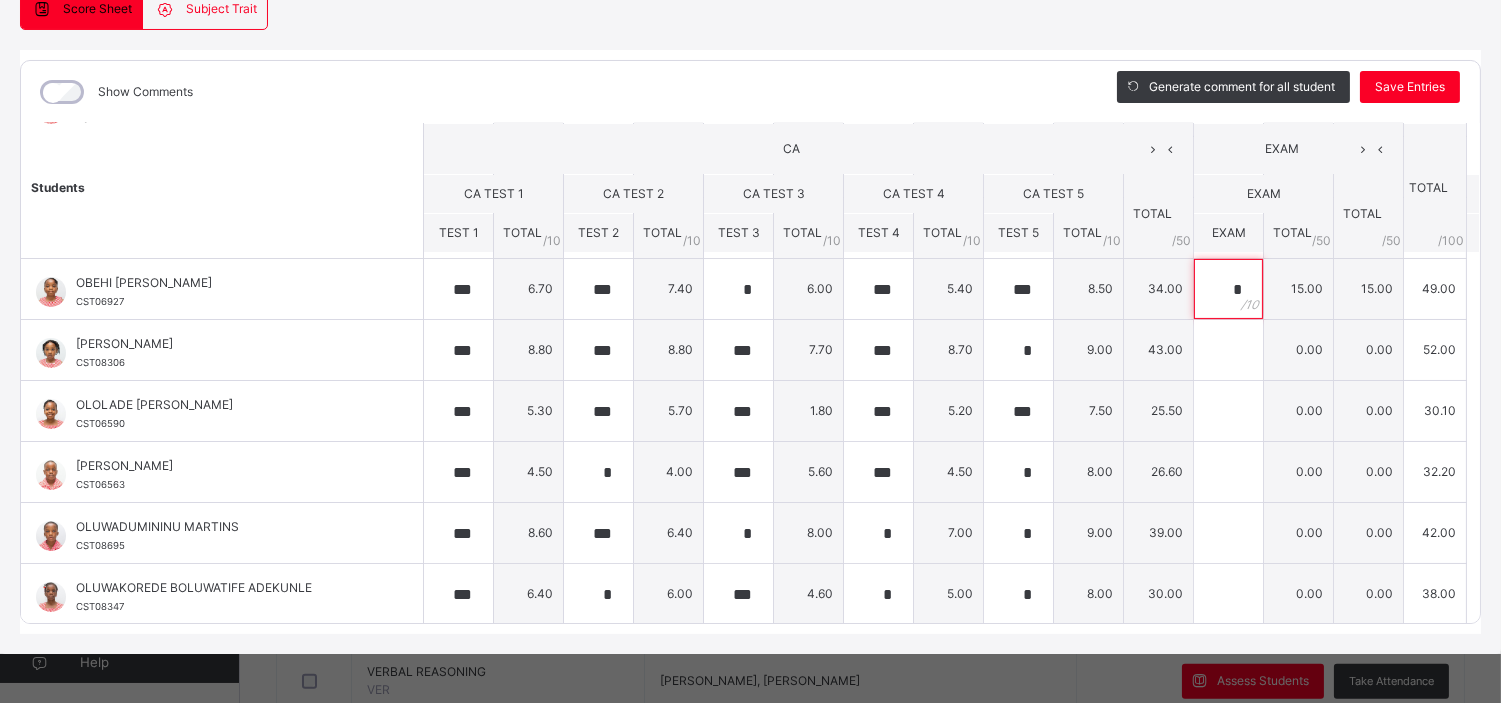 scroll, scrollTop: 815, scrollLeft: 0, axis: vertical 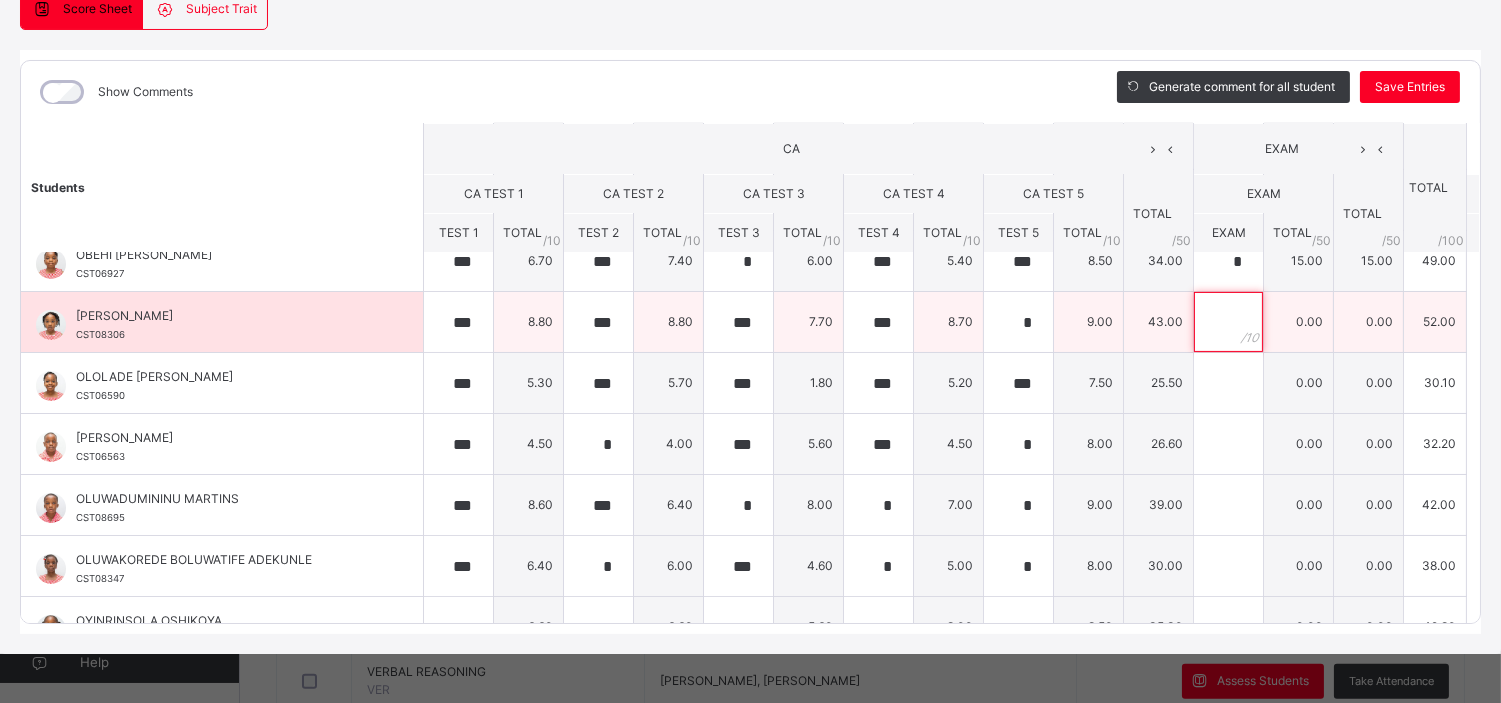 click at bounding box center (1228, 322) 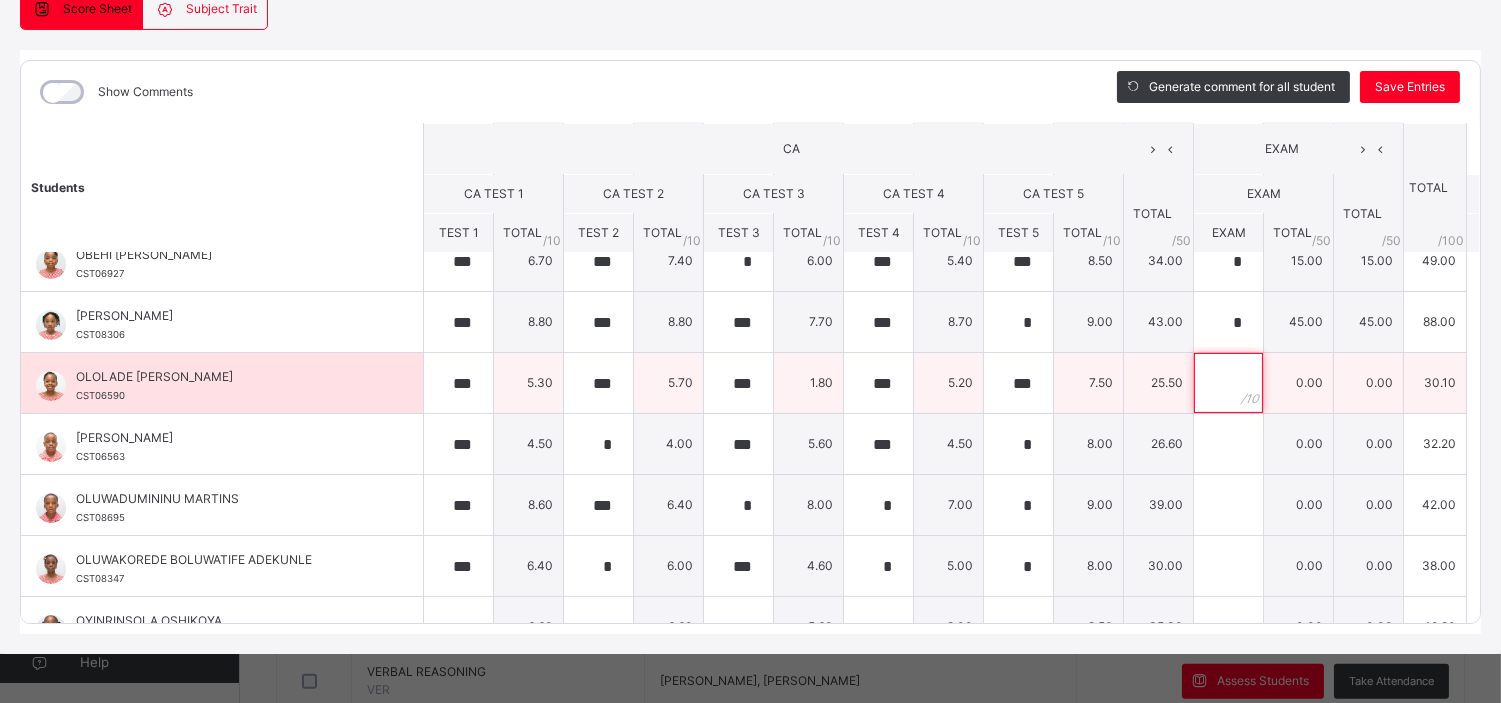 click at bounding box center (1228, 383) 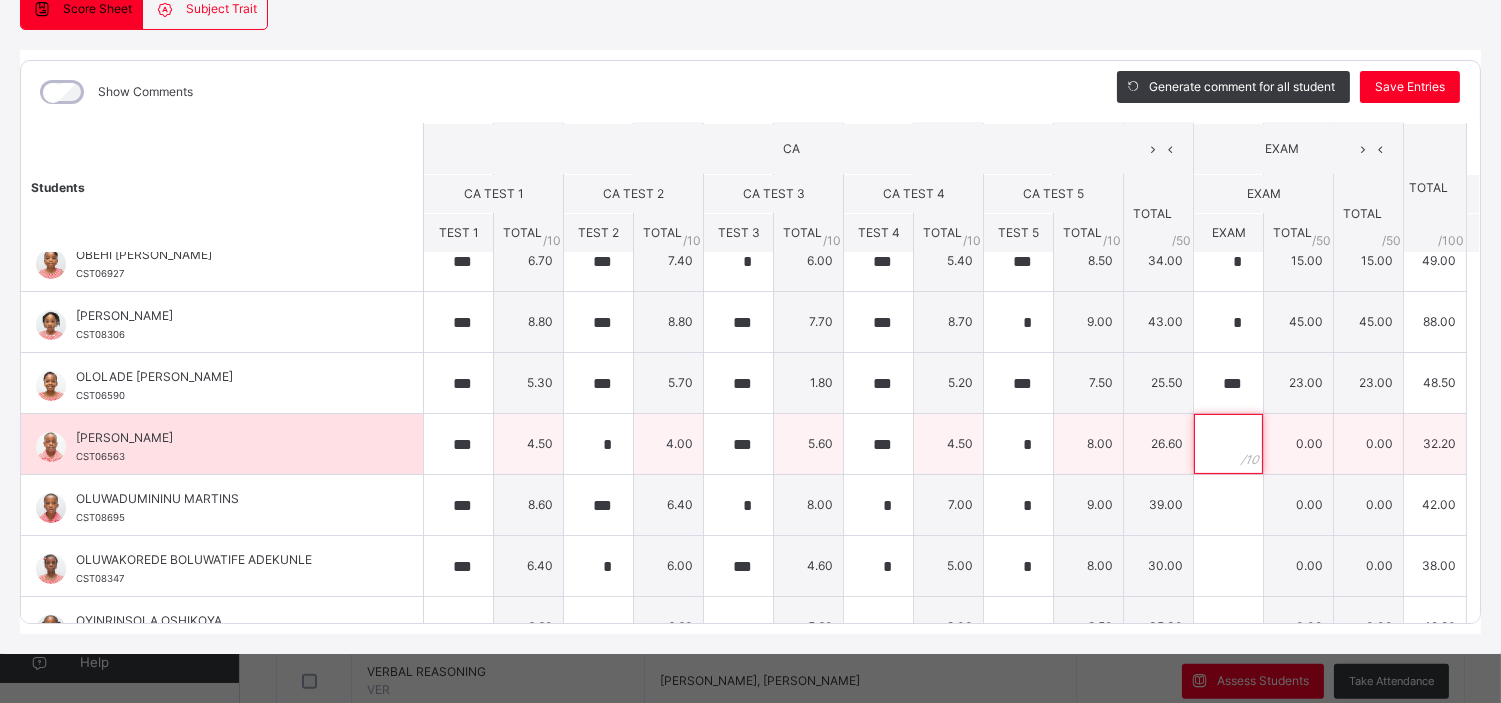 click at bounding box center [1228, 444] 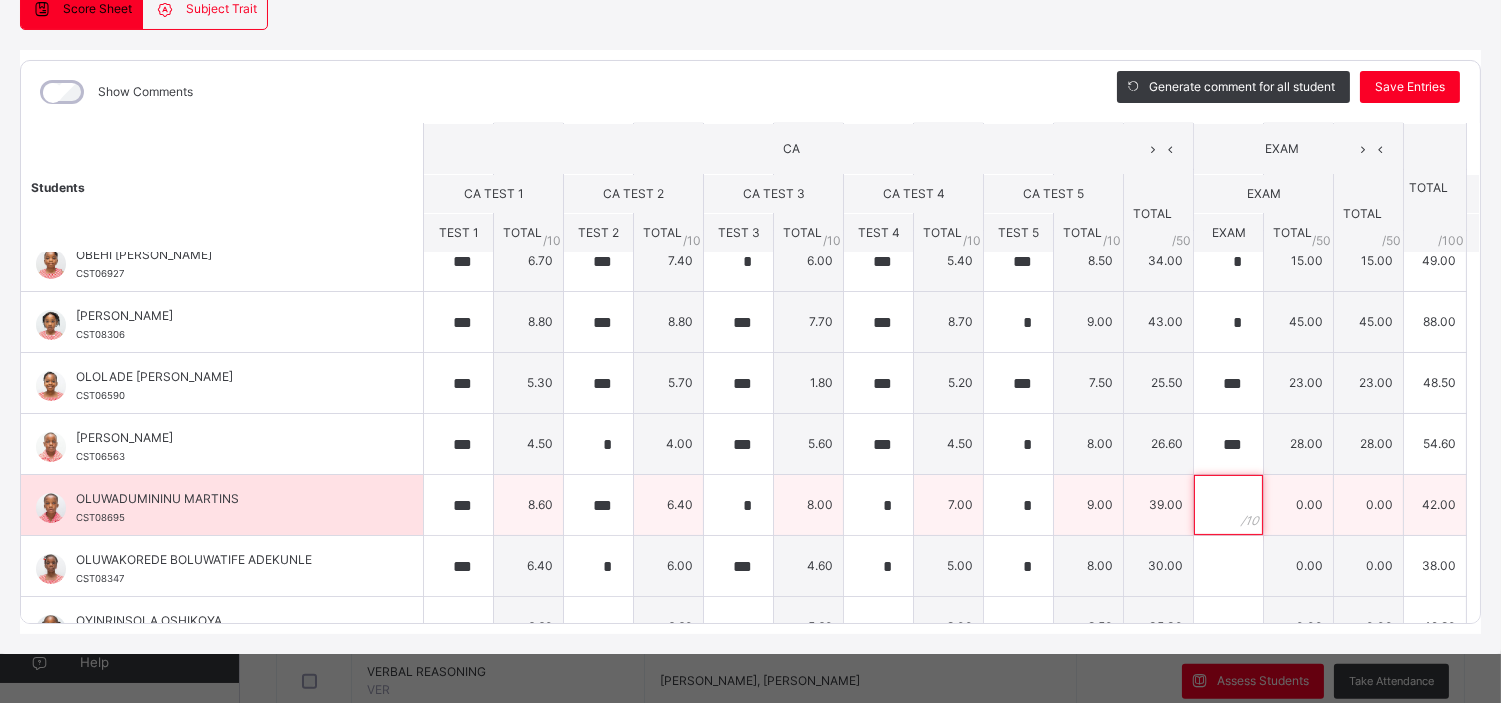 click at bounding box center [1228, 505] 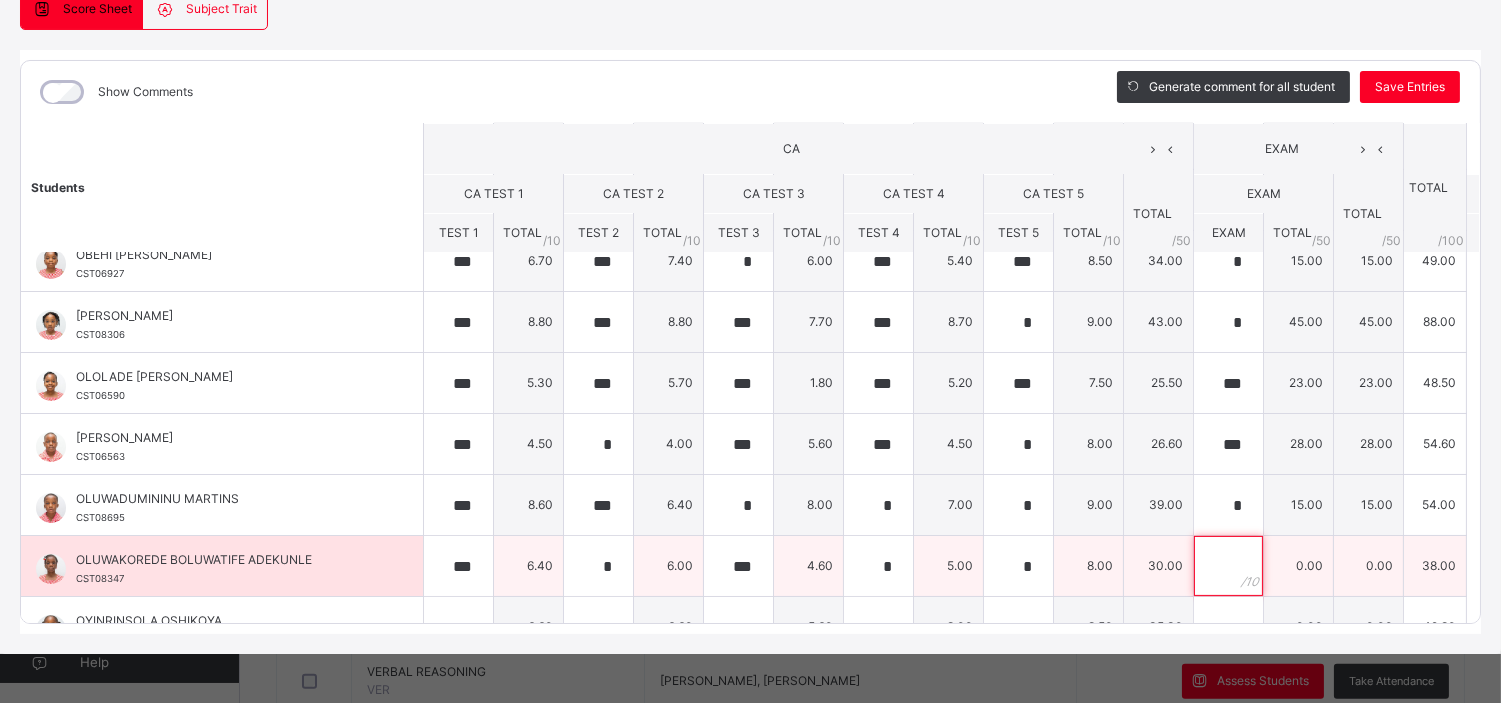 click at bounding box center [1228, 566] 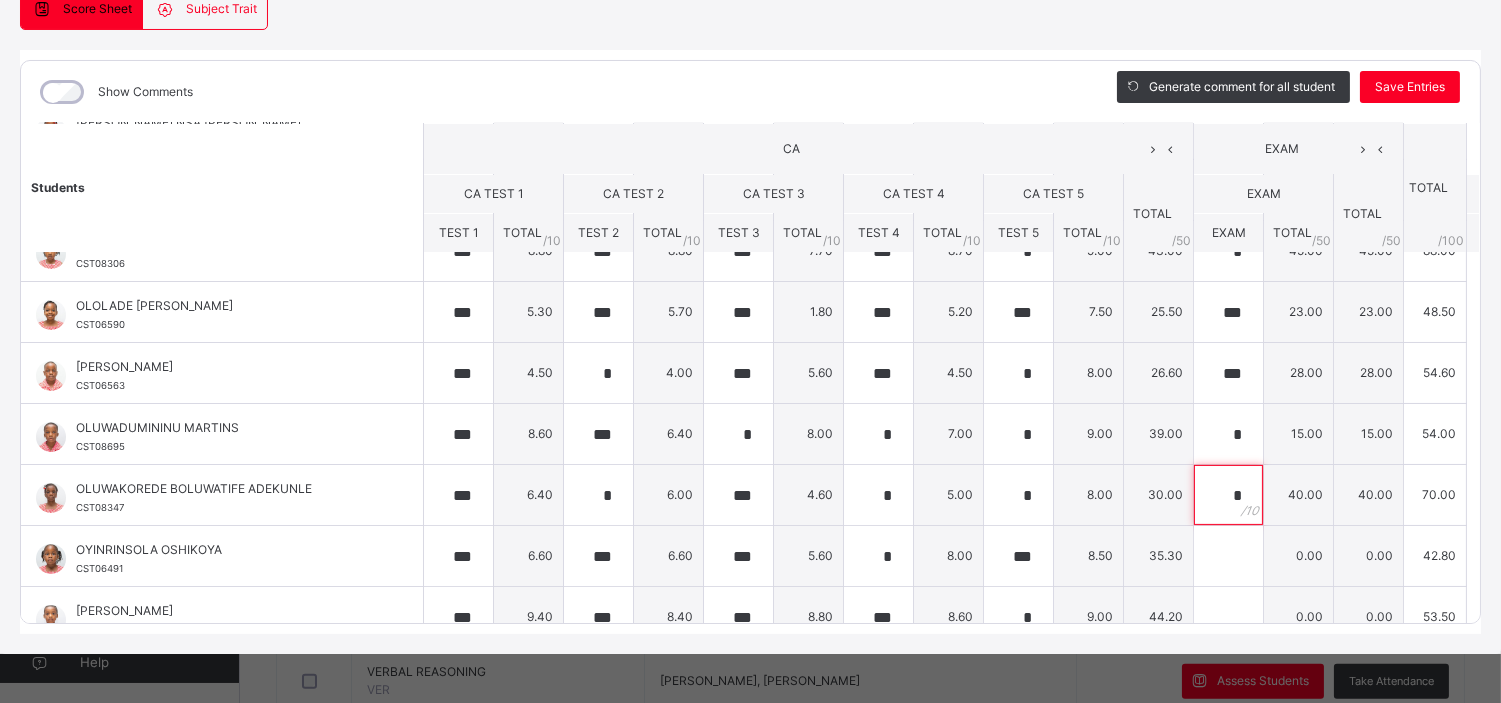 scroll, scrollTop: 913, scrollLeft: 0, axis: vertical 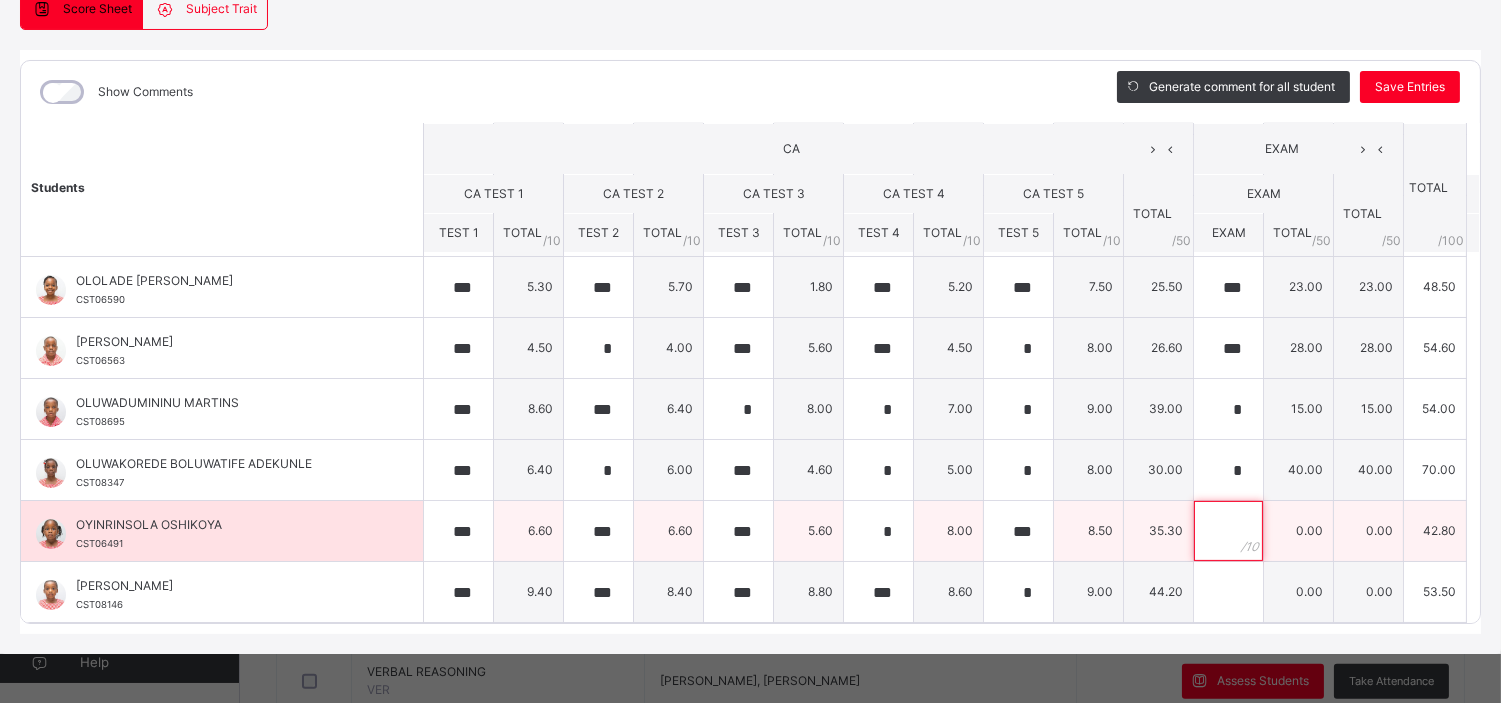 click at bounding box center (1228, 531) 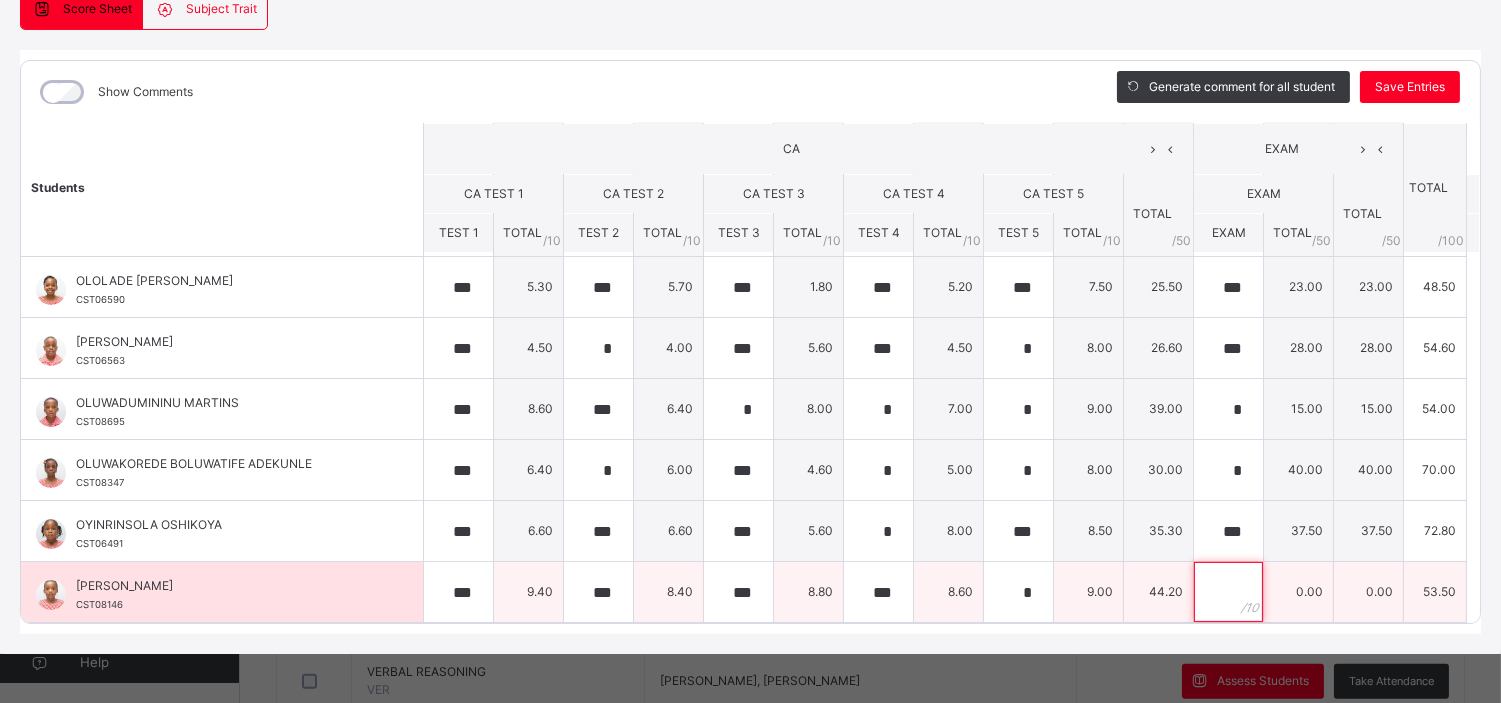 click at bounding box center [1228, 592] 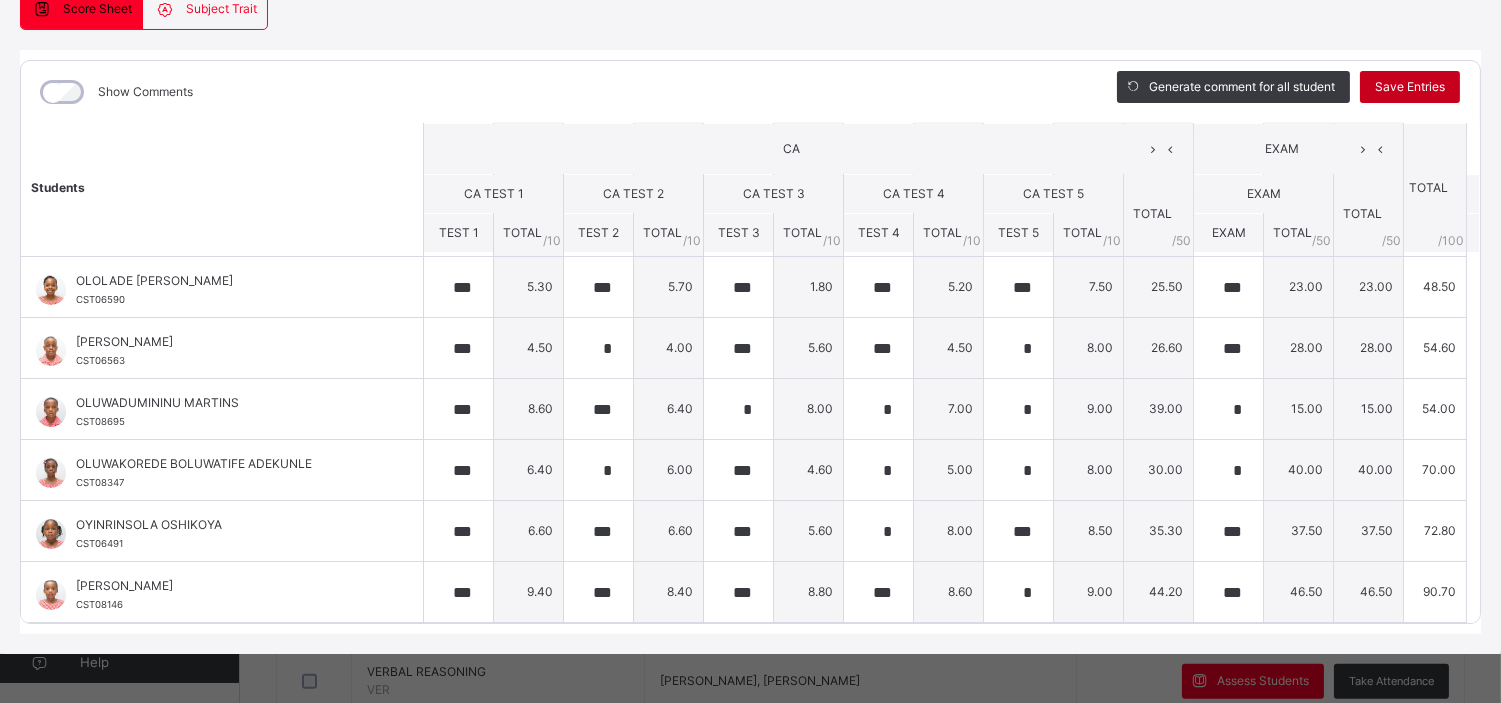 click on "Save Entries" at bounding box center [1410, 87] 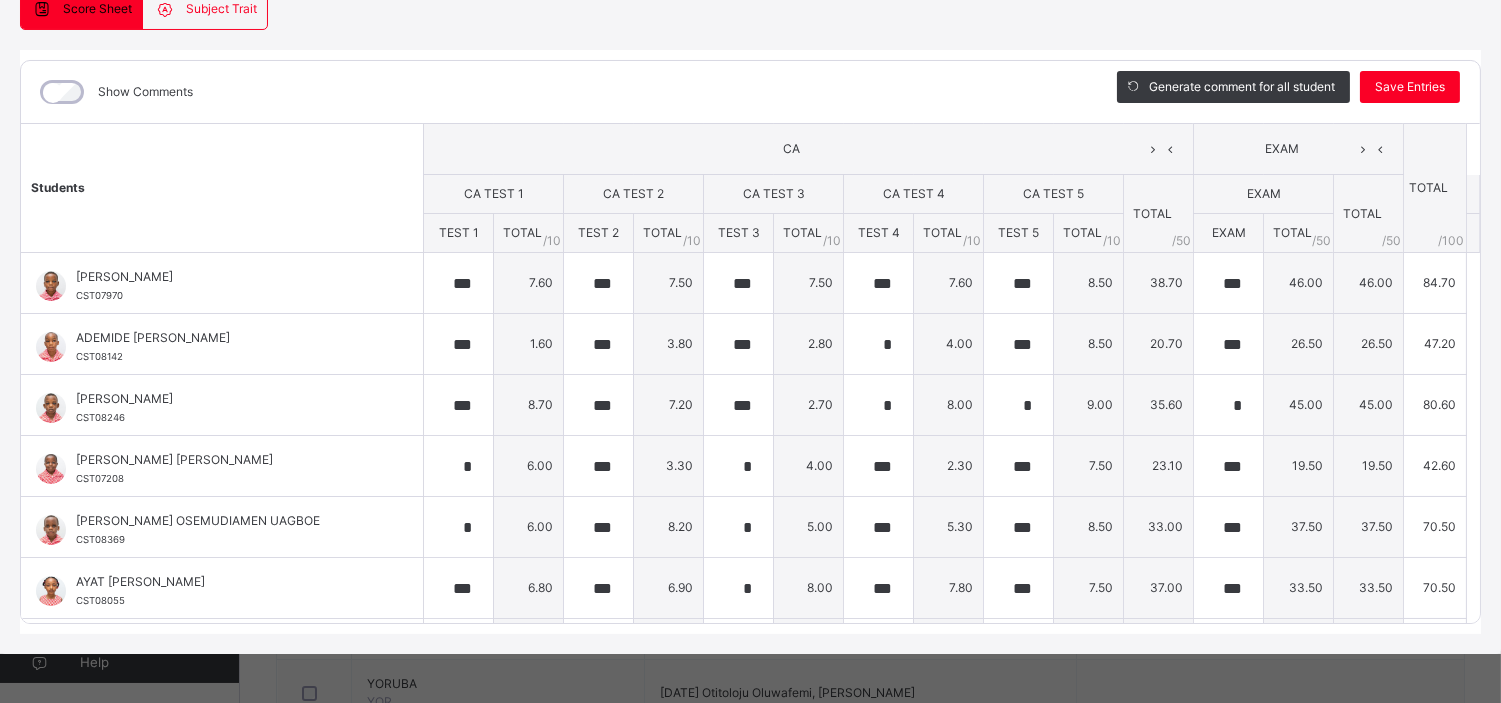 scroll, scrollTop: 311, scrollLeft: 0, axis: vertical 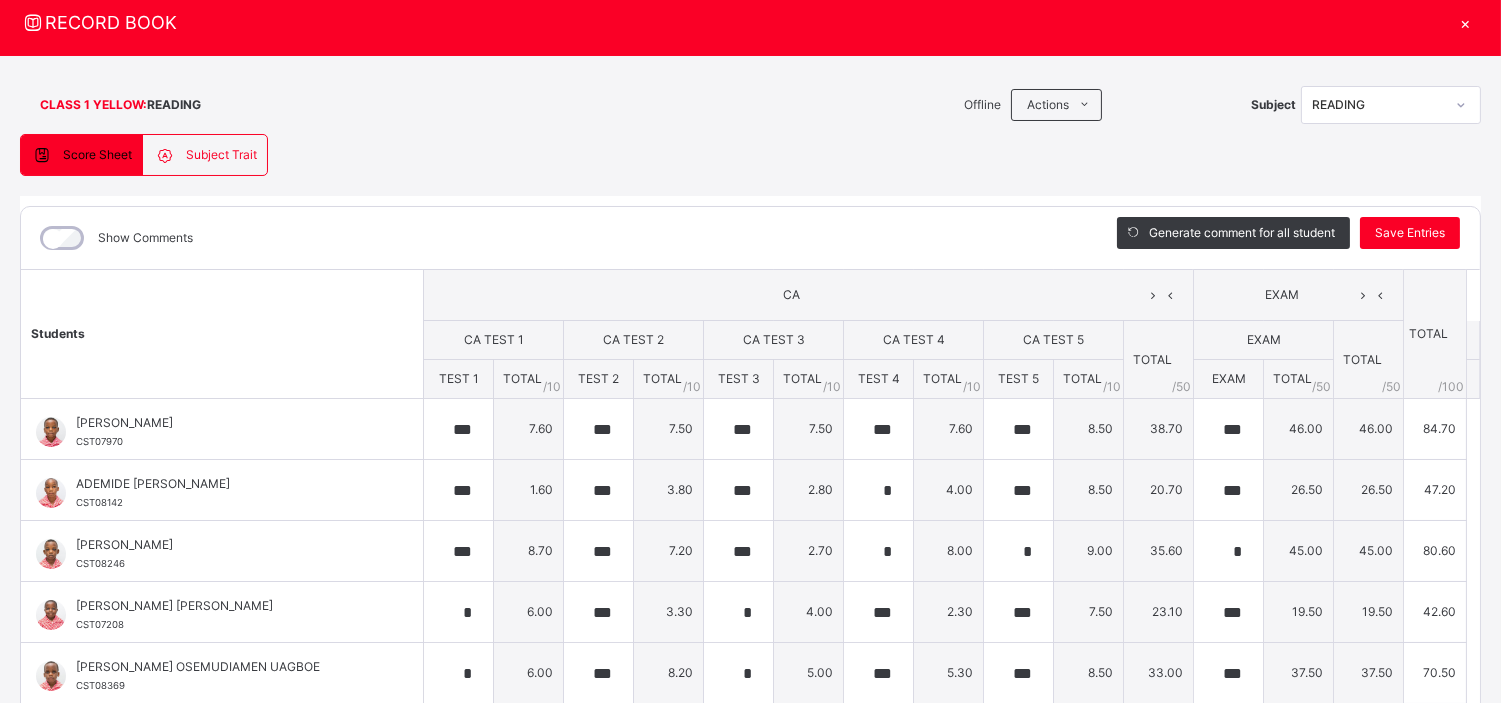 click on "×" at bounding box center (1466, 22) 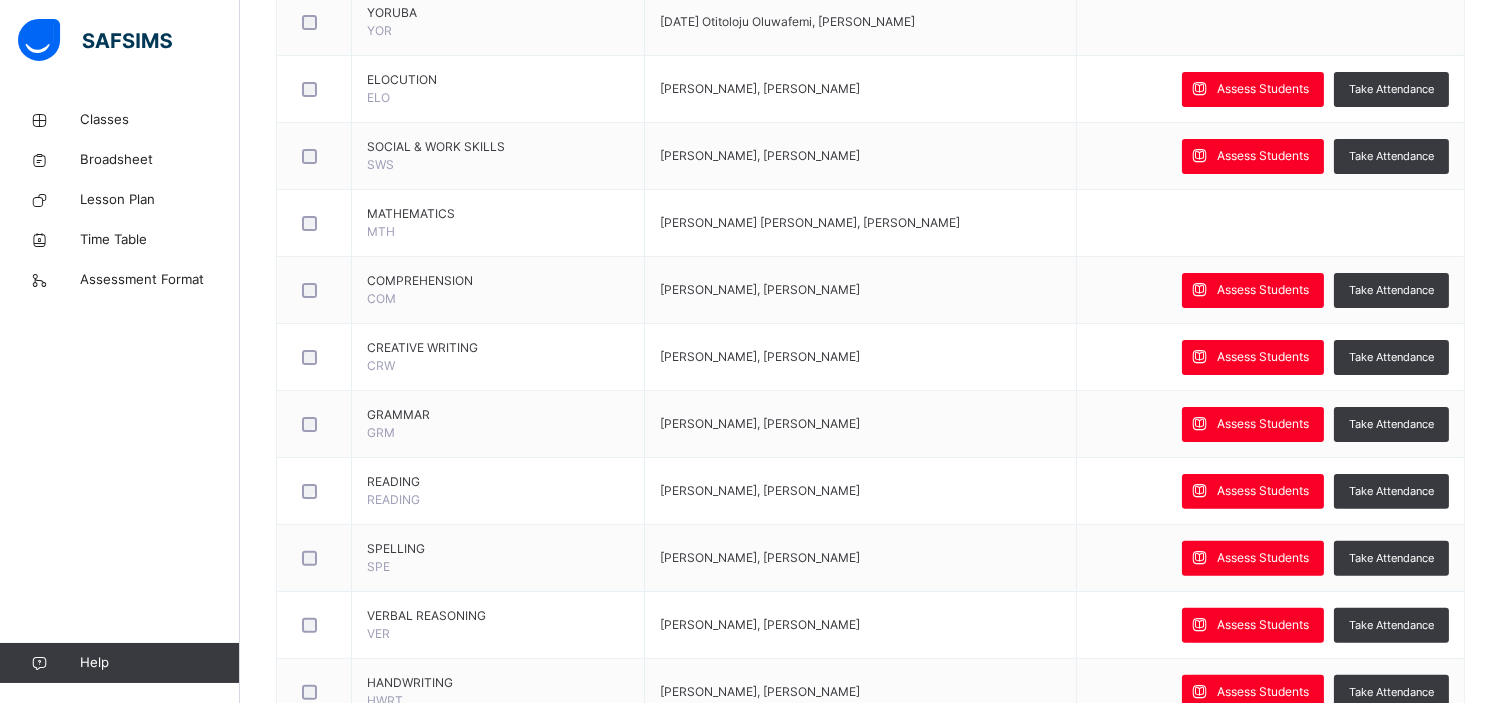 scroll, scrollTop: 1214, scrollLeft: 0, axis: vertical 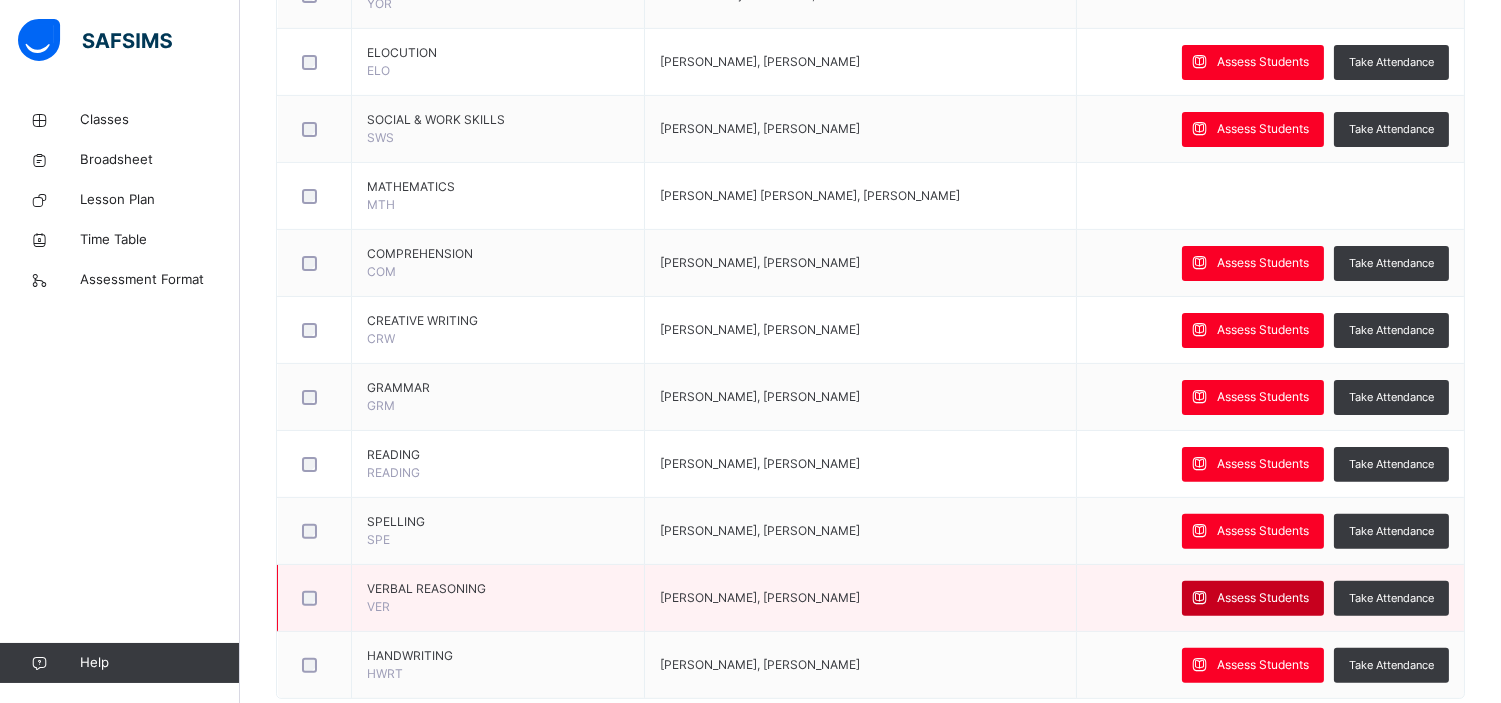 click on "Assess Students" at bounding box center (1263, 598) 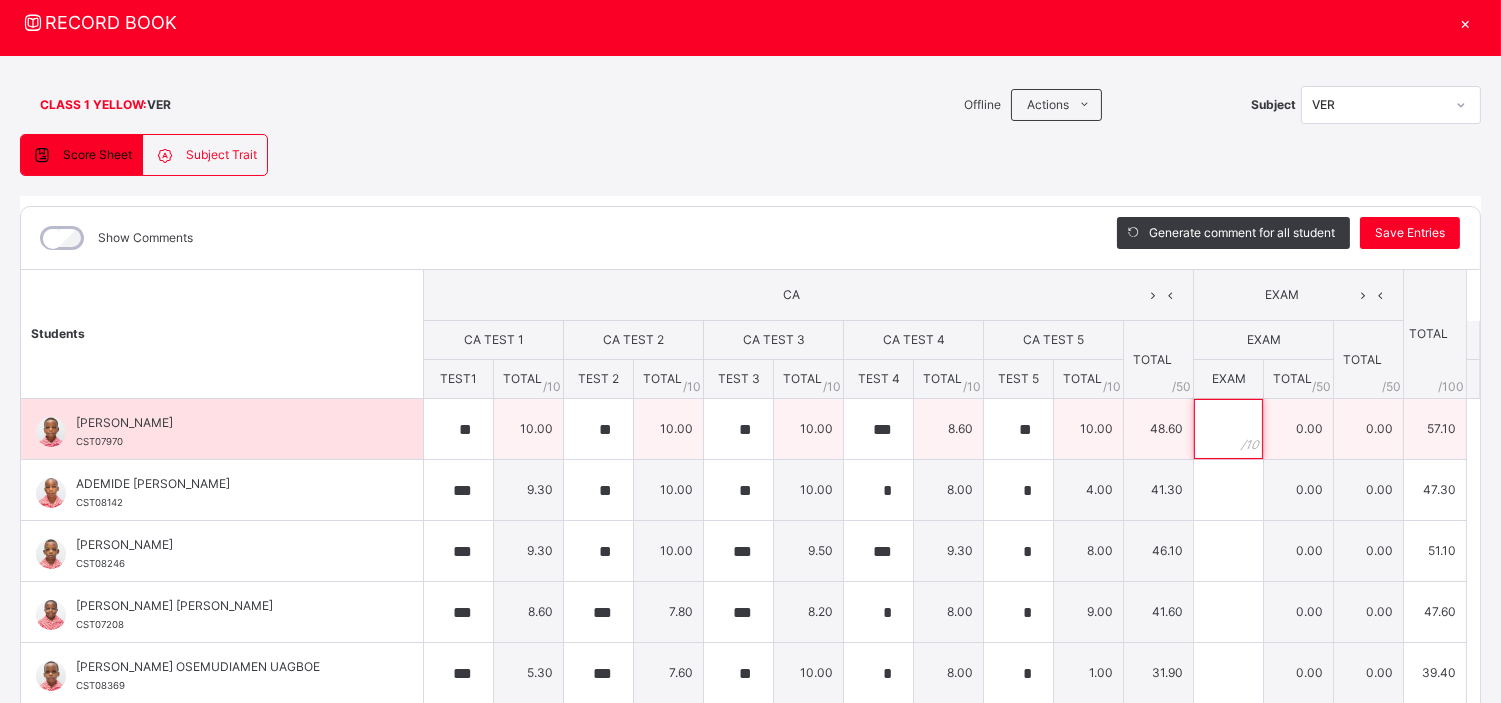 click at bounding box center [1228, 429] 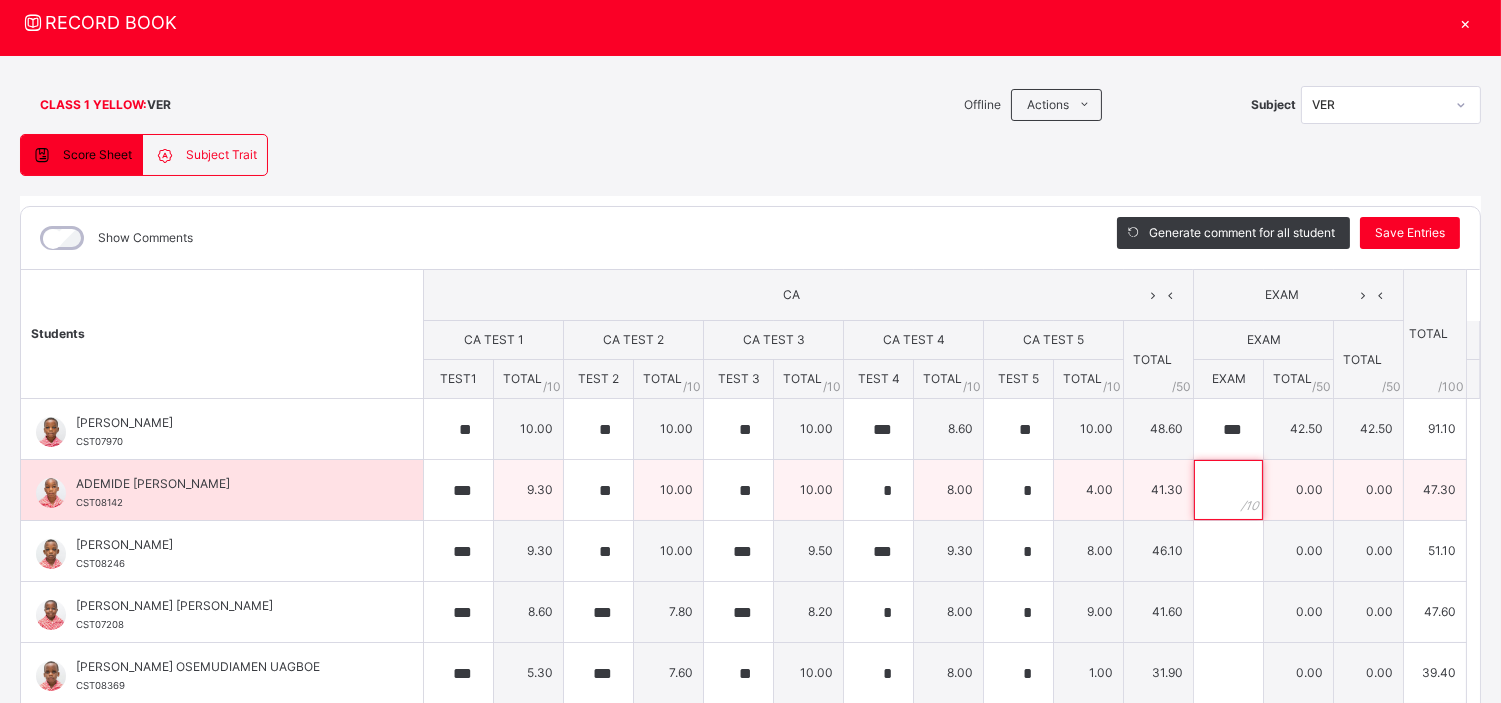 click at bounding box center [1228, 490] 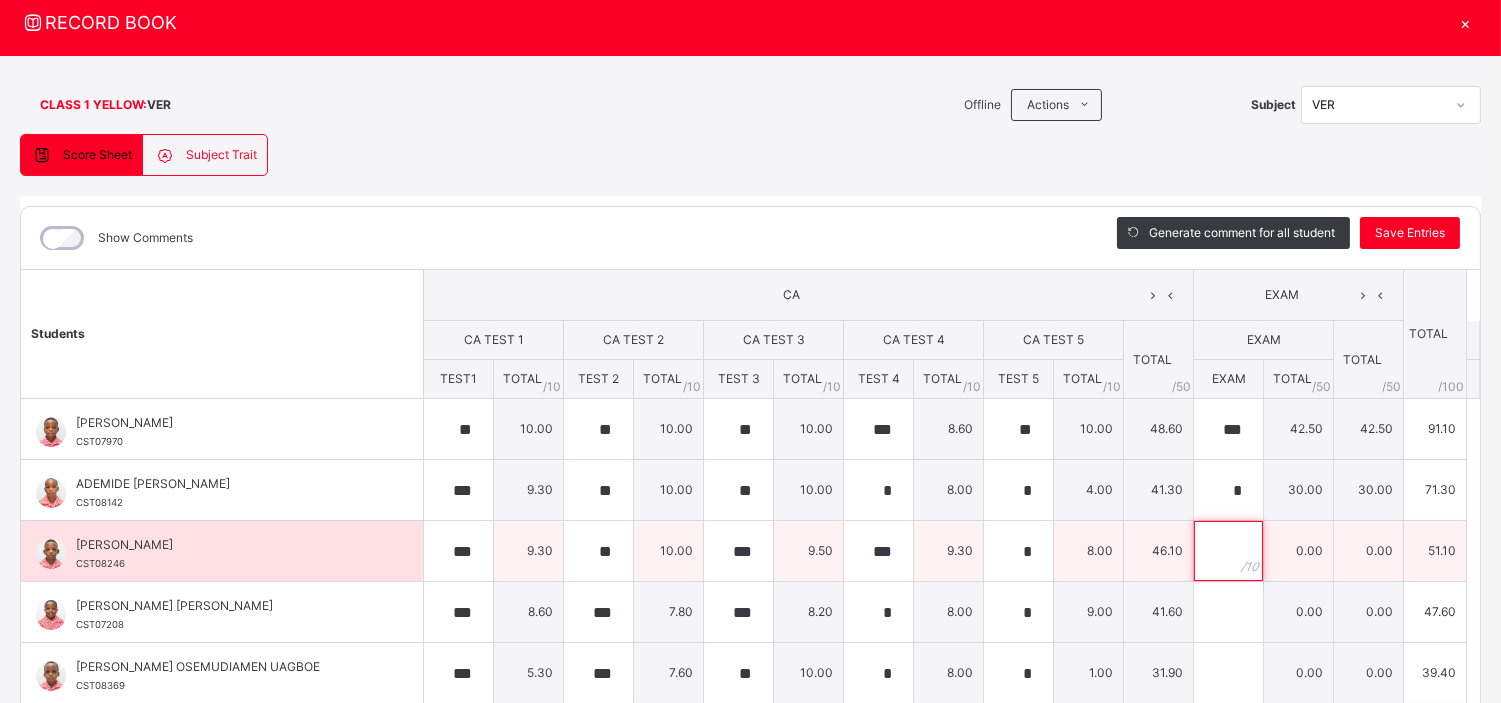 click at bounding box center (1228, 551) 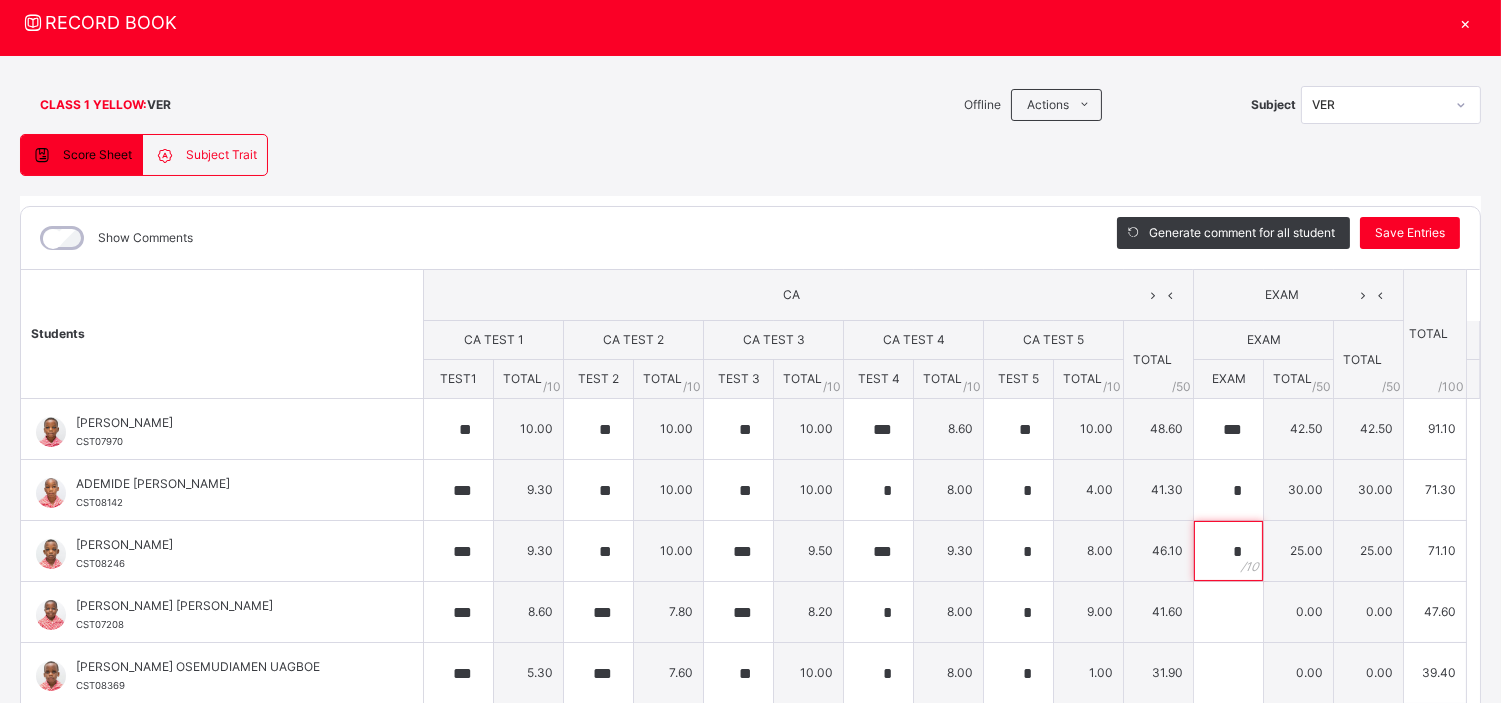 scroll, scrollTop: 600, scrollLeft: 0, axis: vertical 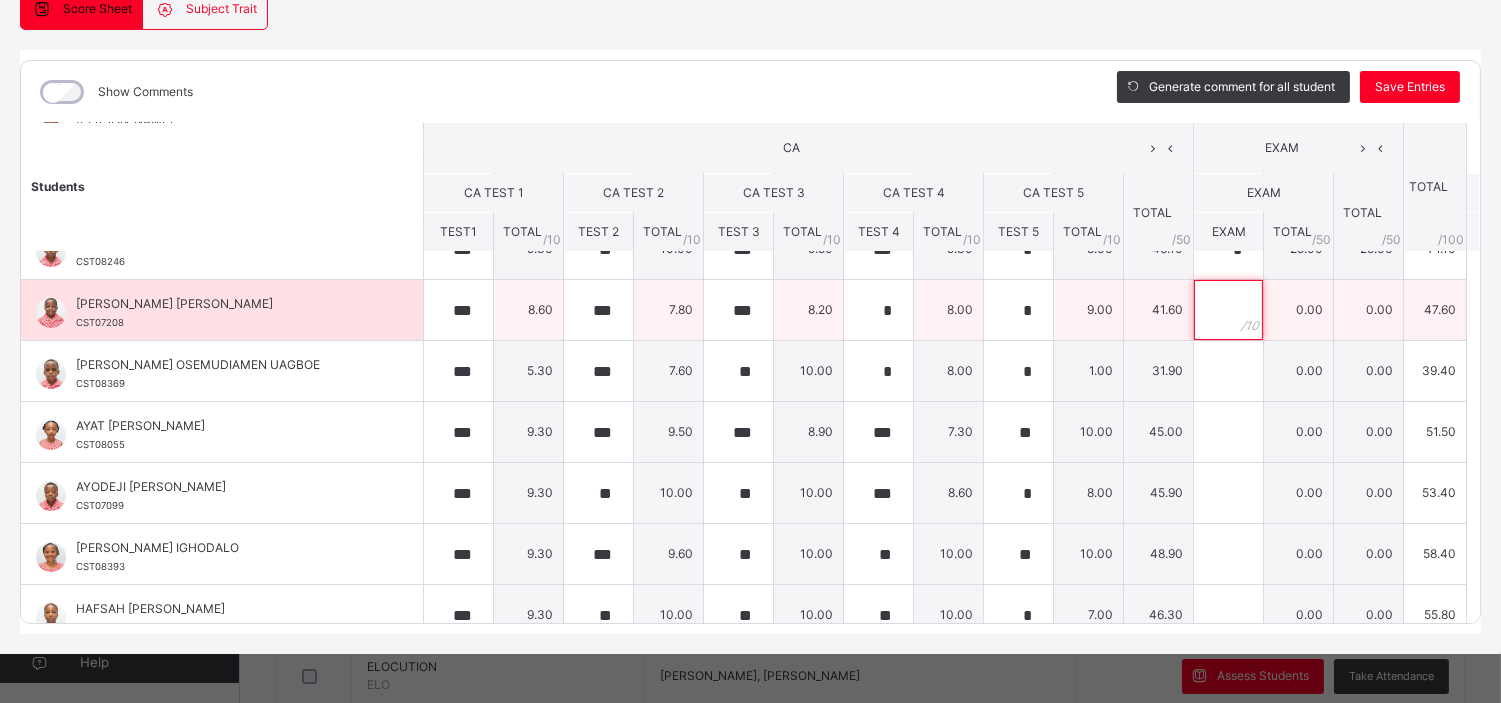 click at bounding box center (1228, 310) 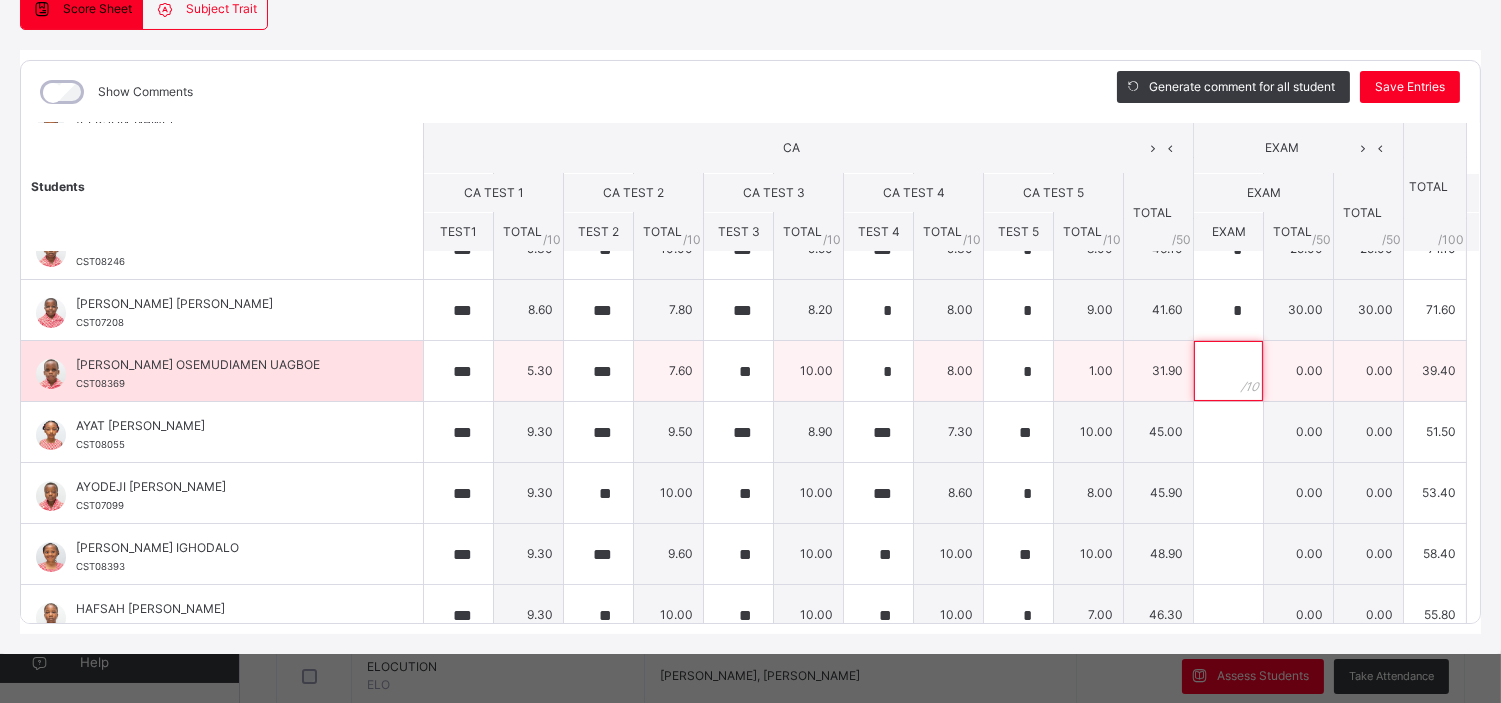 click at bounding box center (1228, 371) 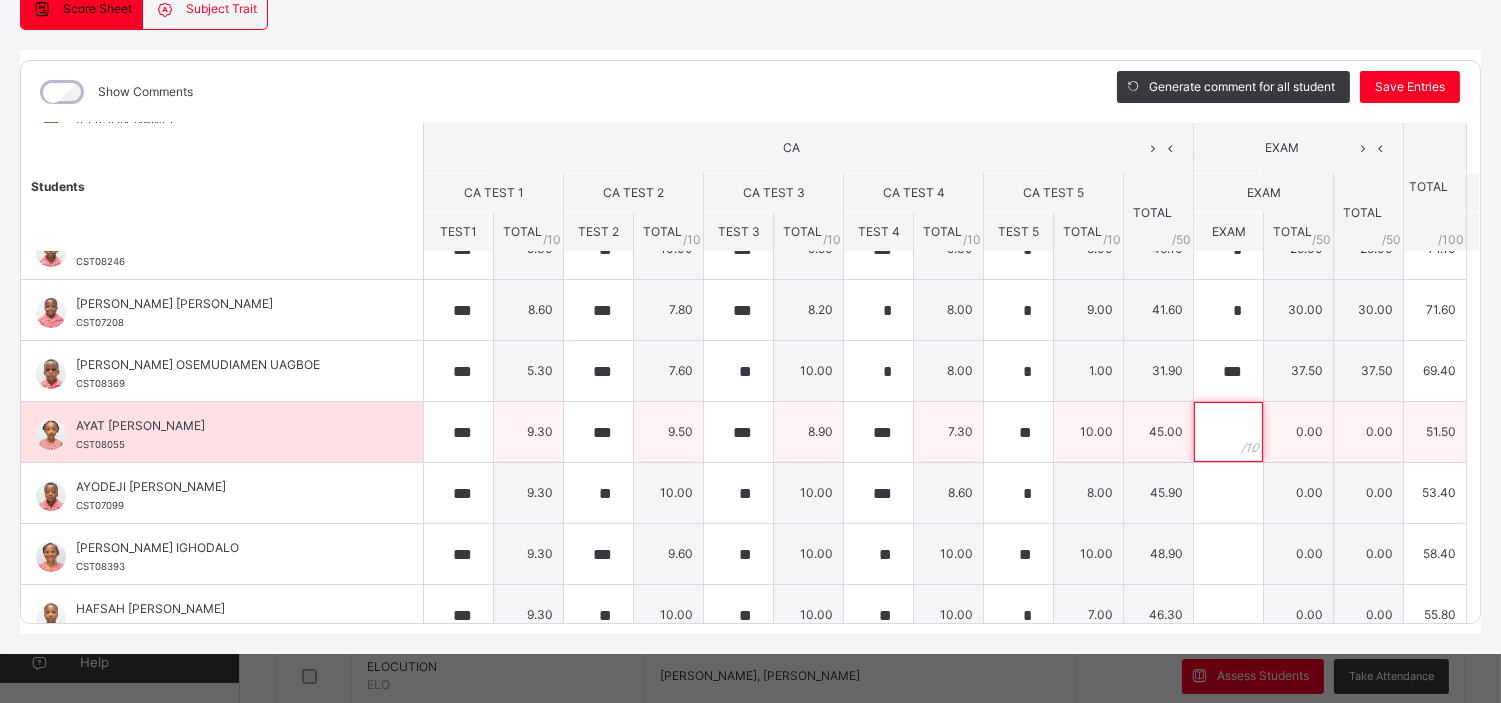 click at bounding box center (1228, 432) 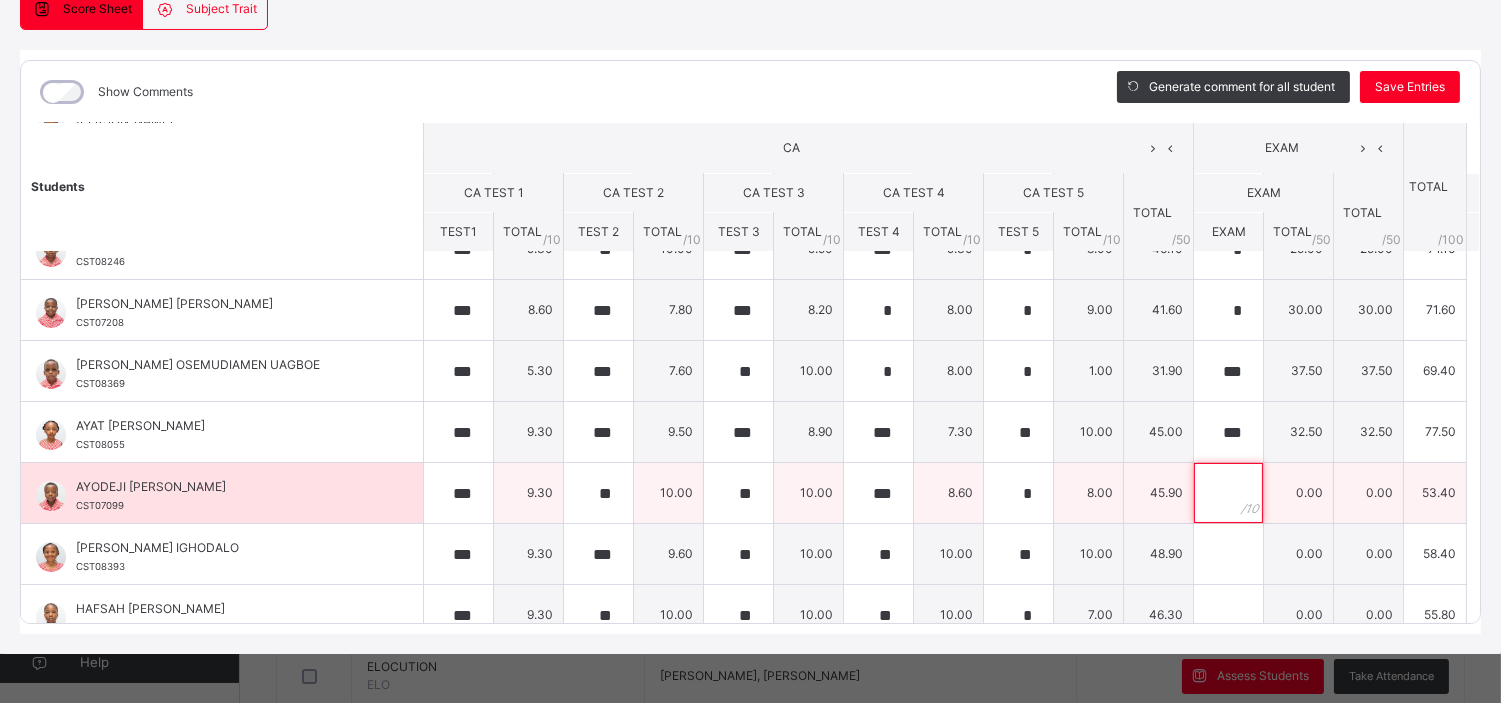 click at bounding box center [1228, 493] 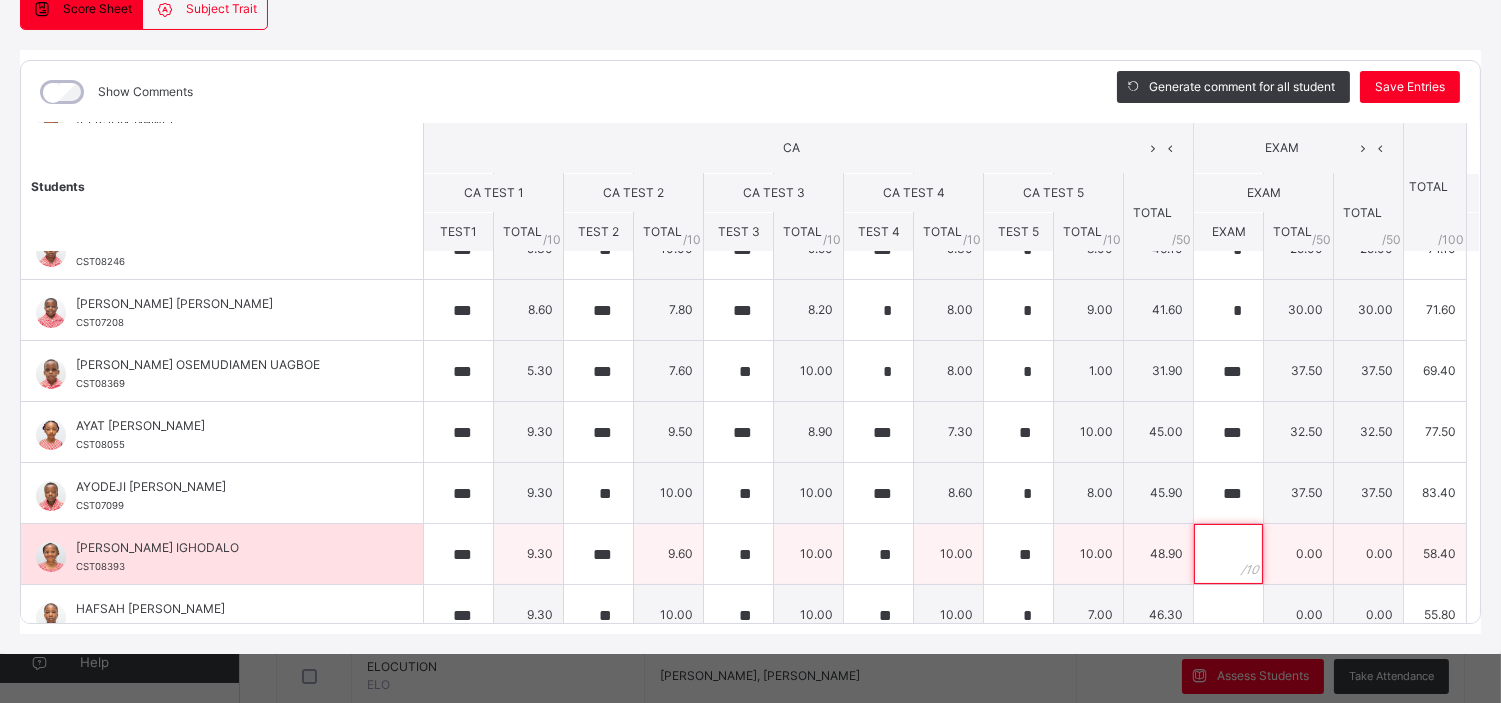 click at bounding box center (1228, 554) 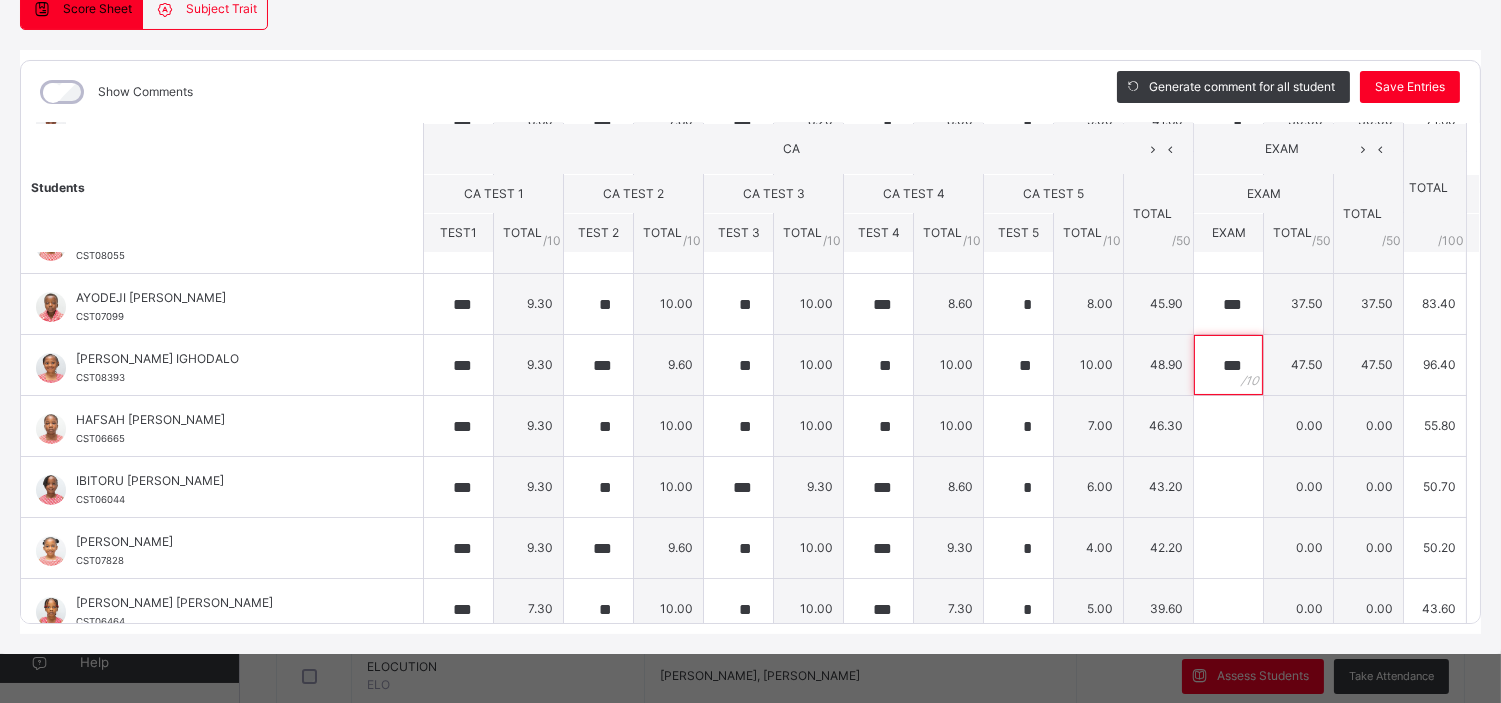 scroll, scrollTop: 378, scrollLeft: 0, axis: vertical 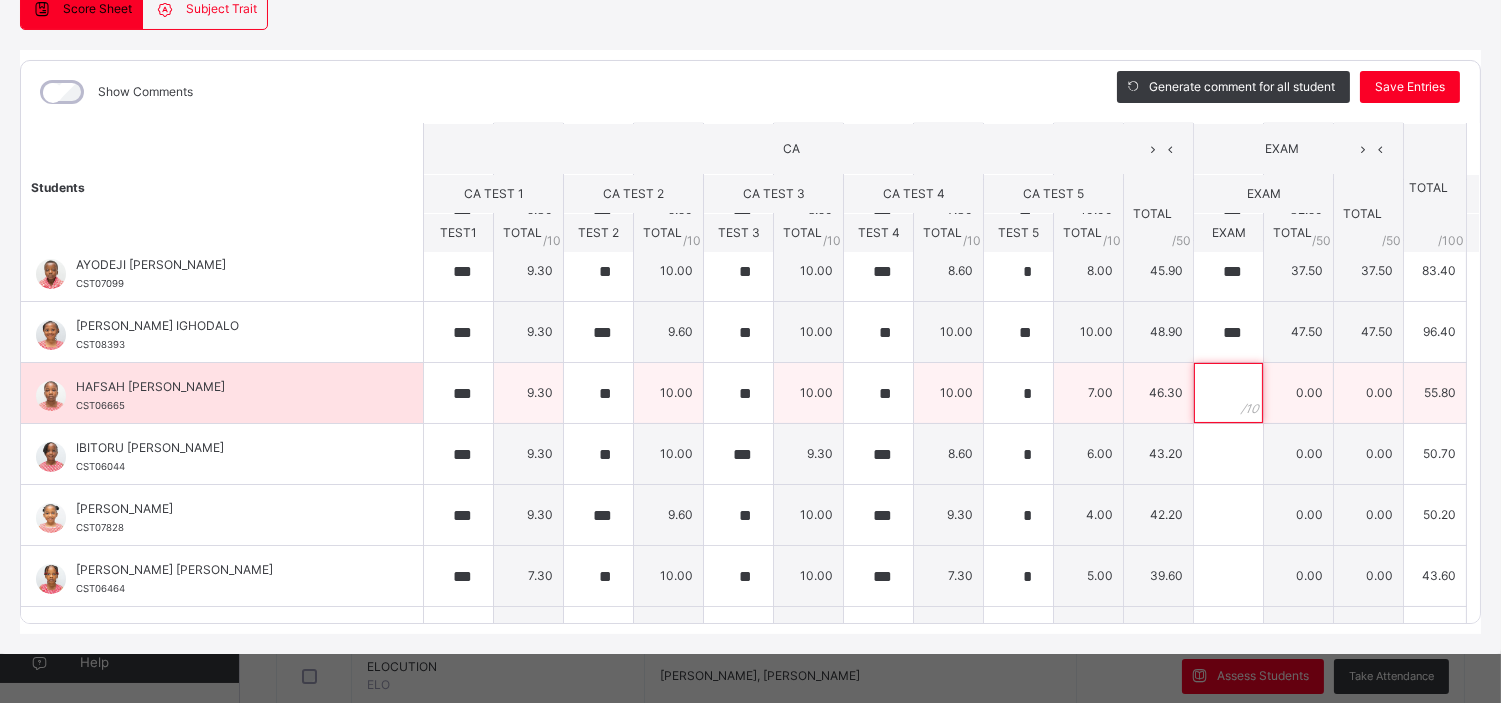 click at bounding box center (1228, 393) 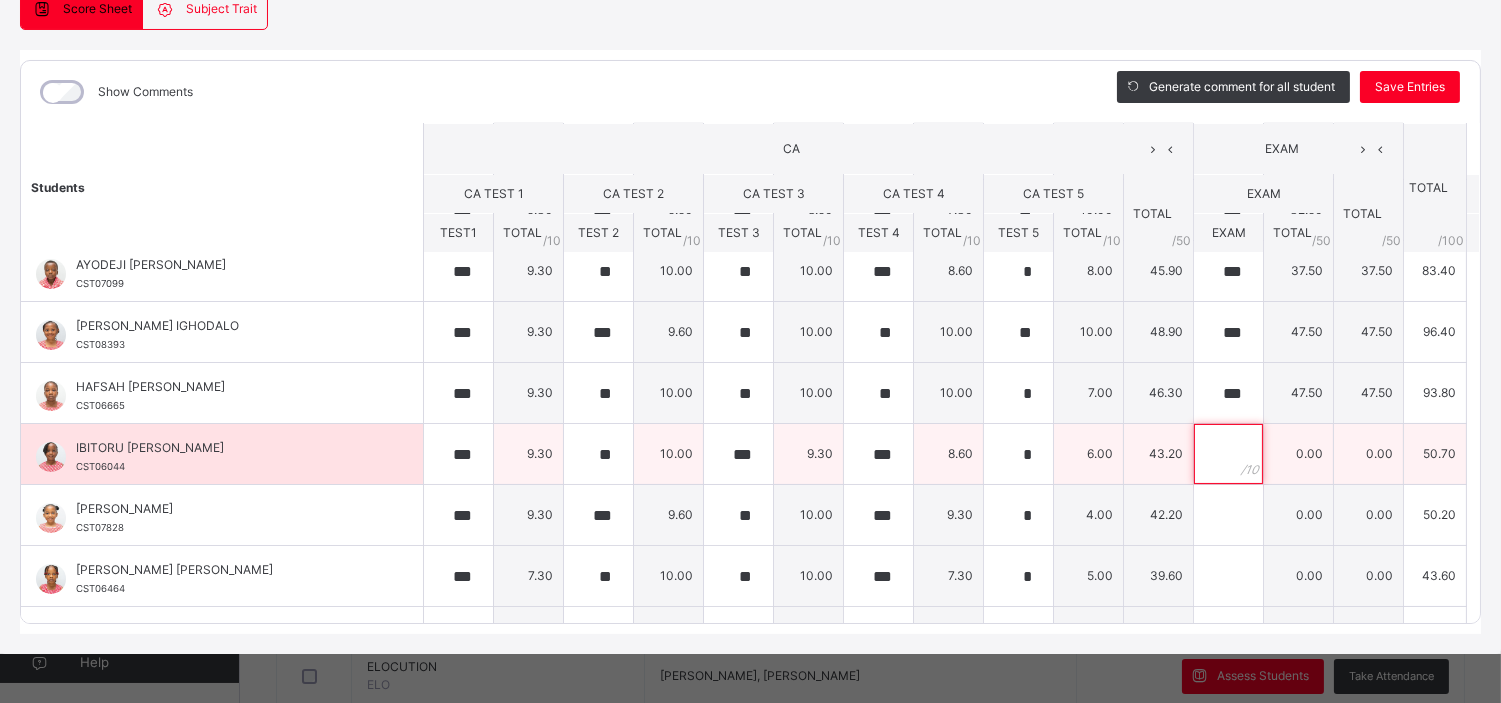 click at bounding box center [1228, 454] 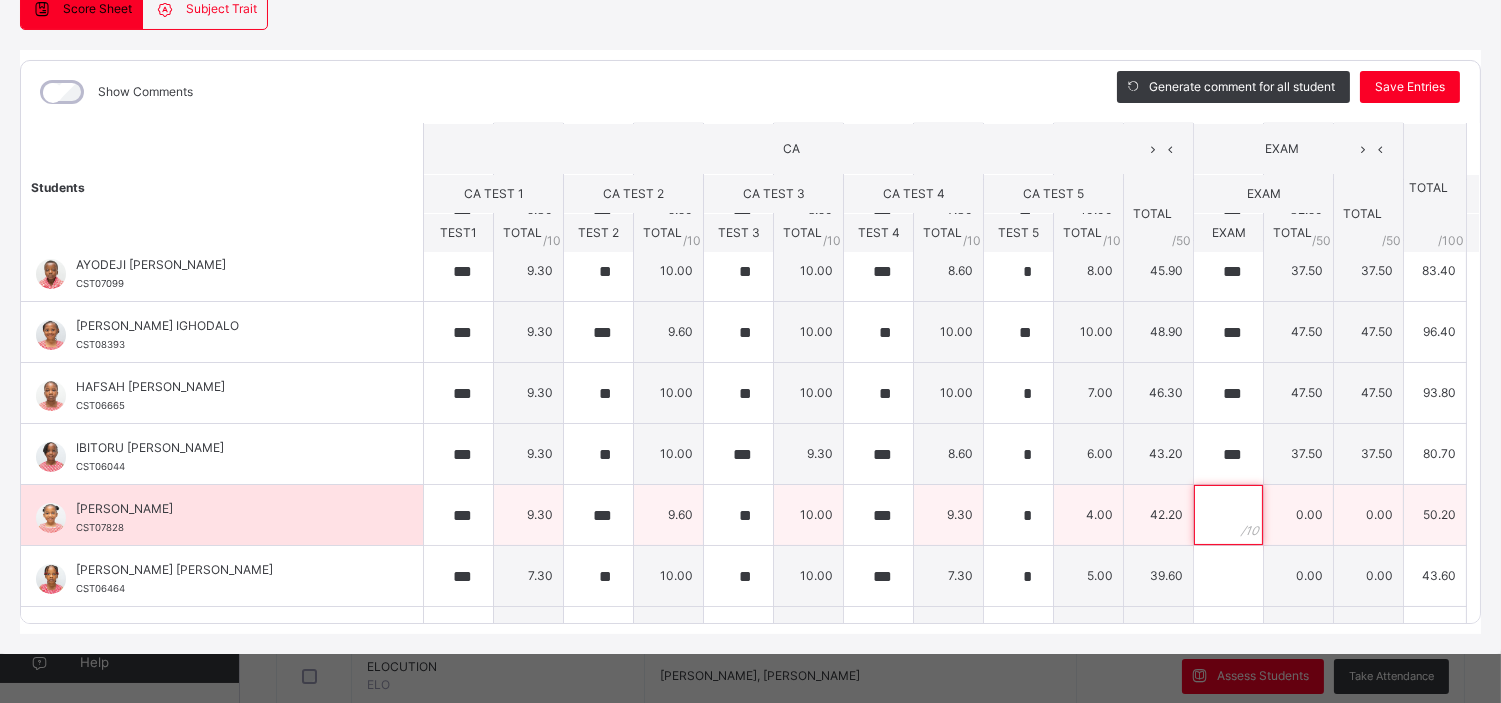 click at bounding box center [1228, 515] 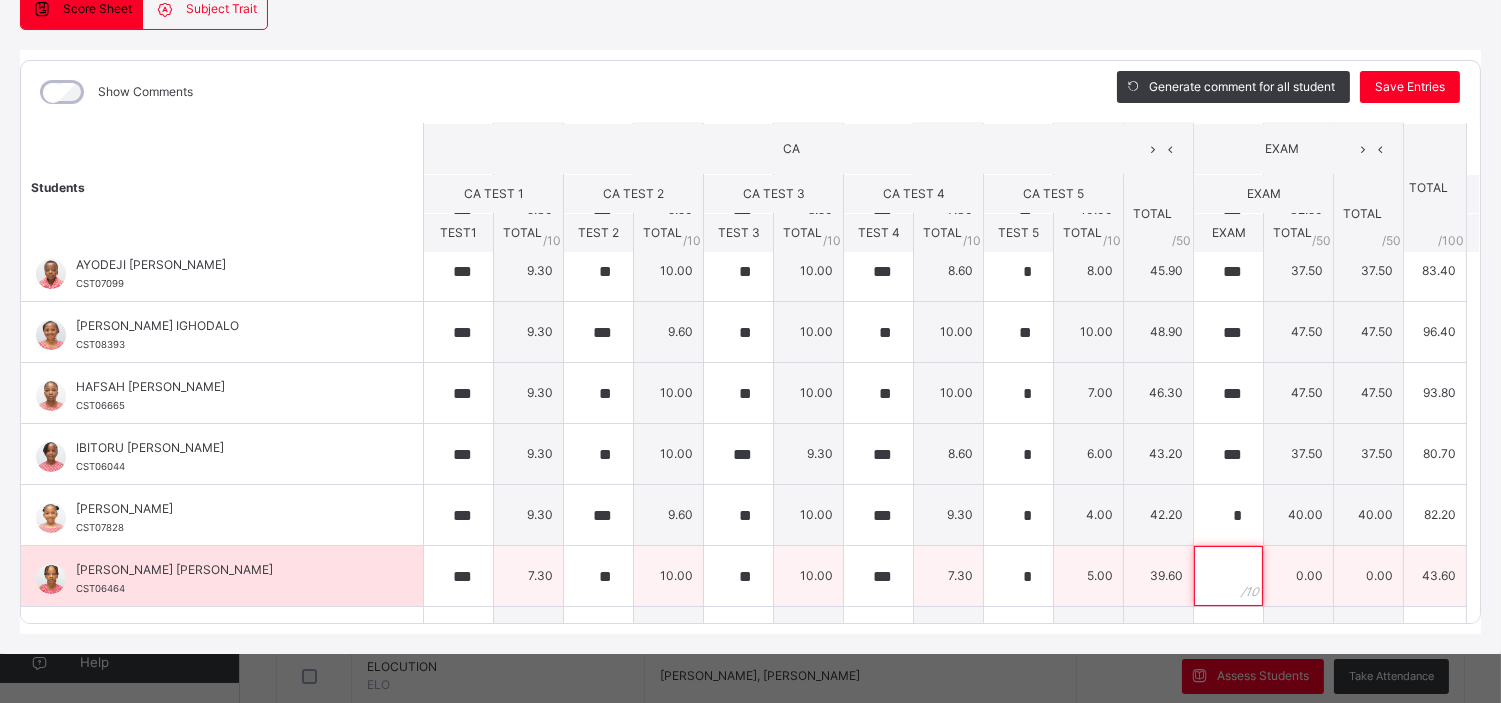 click at bounding box center (1228, 576) 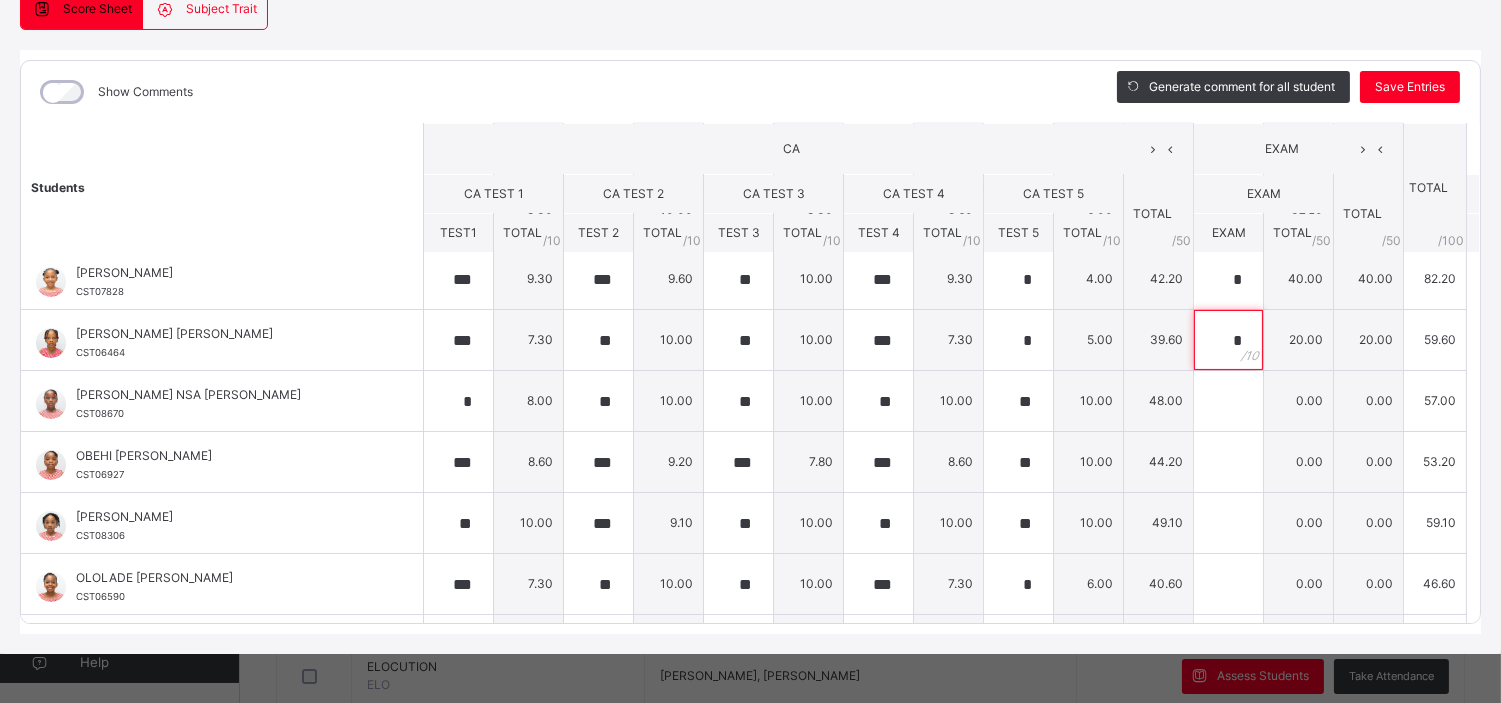 scroll, scrollTop: 645, scrollLeft: 0, axis: vertical 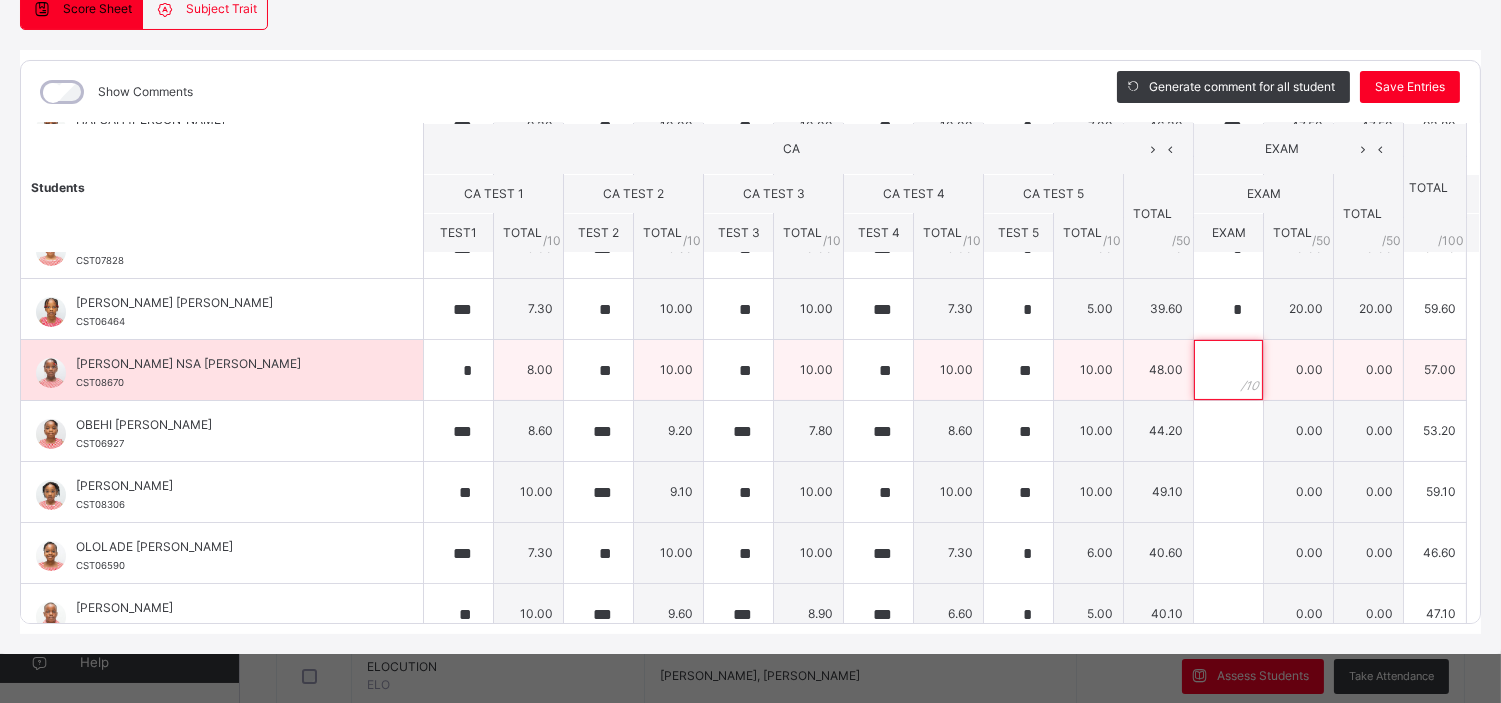click at bounding box center [1228, 370] 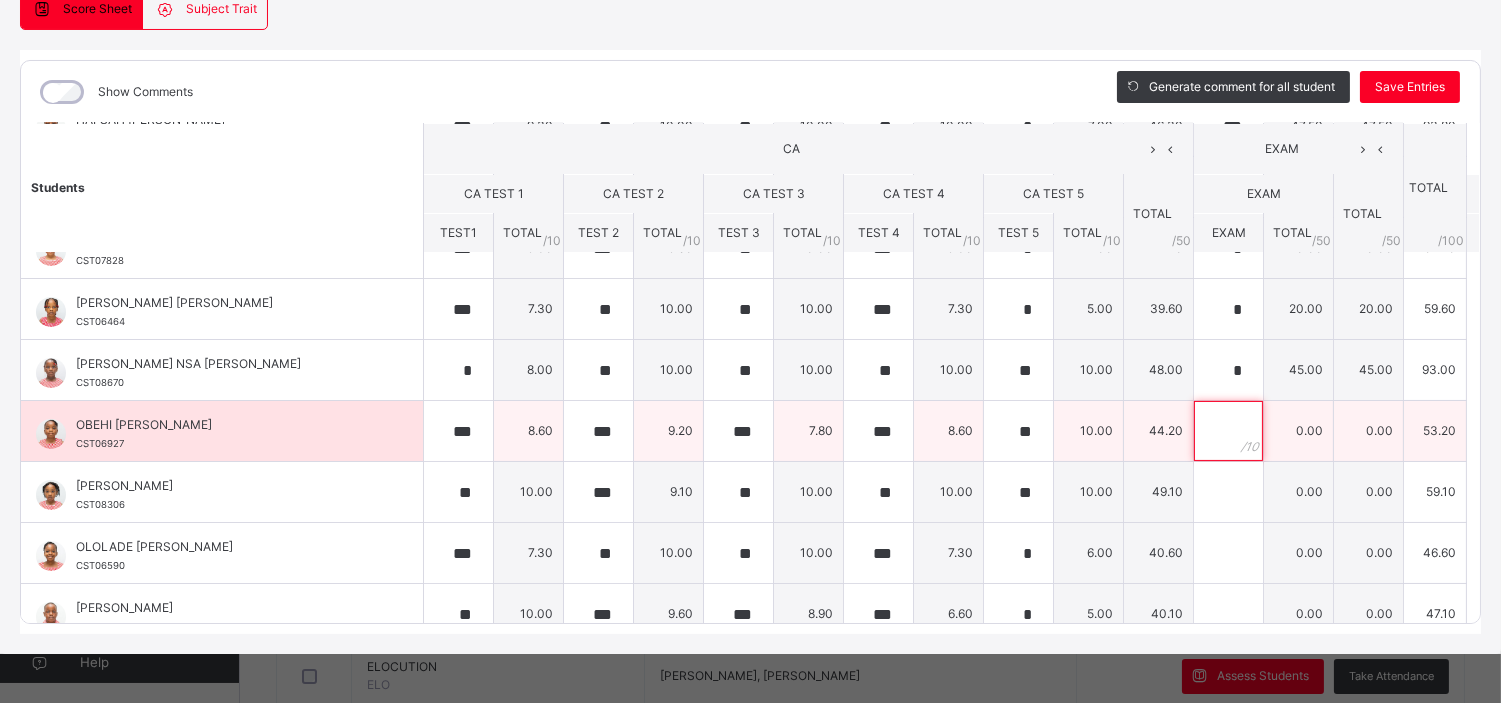 click at bounding box center (1228, 431) 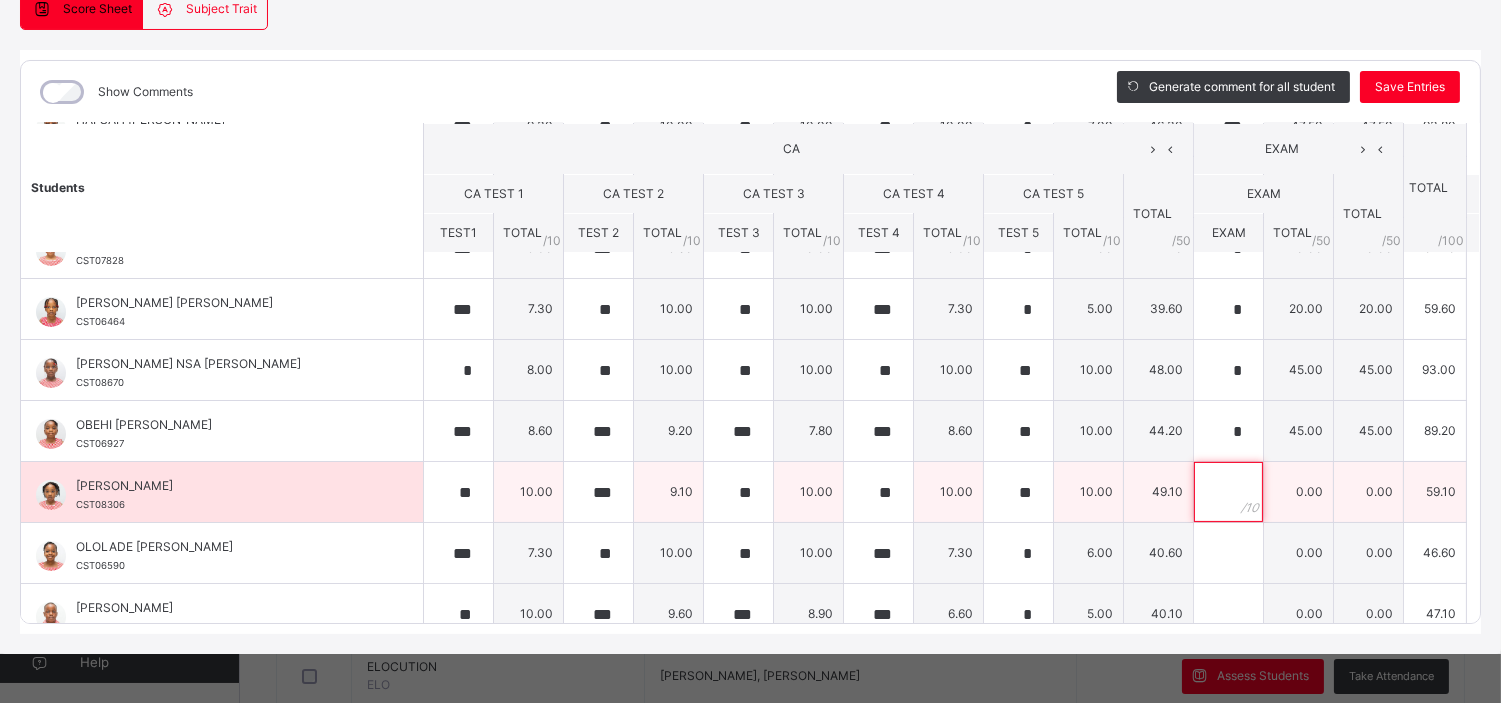click at bounding box center (1228, 492) 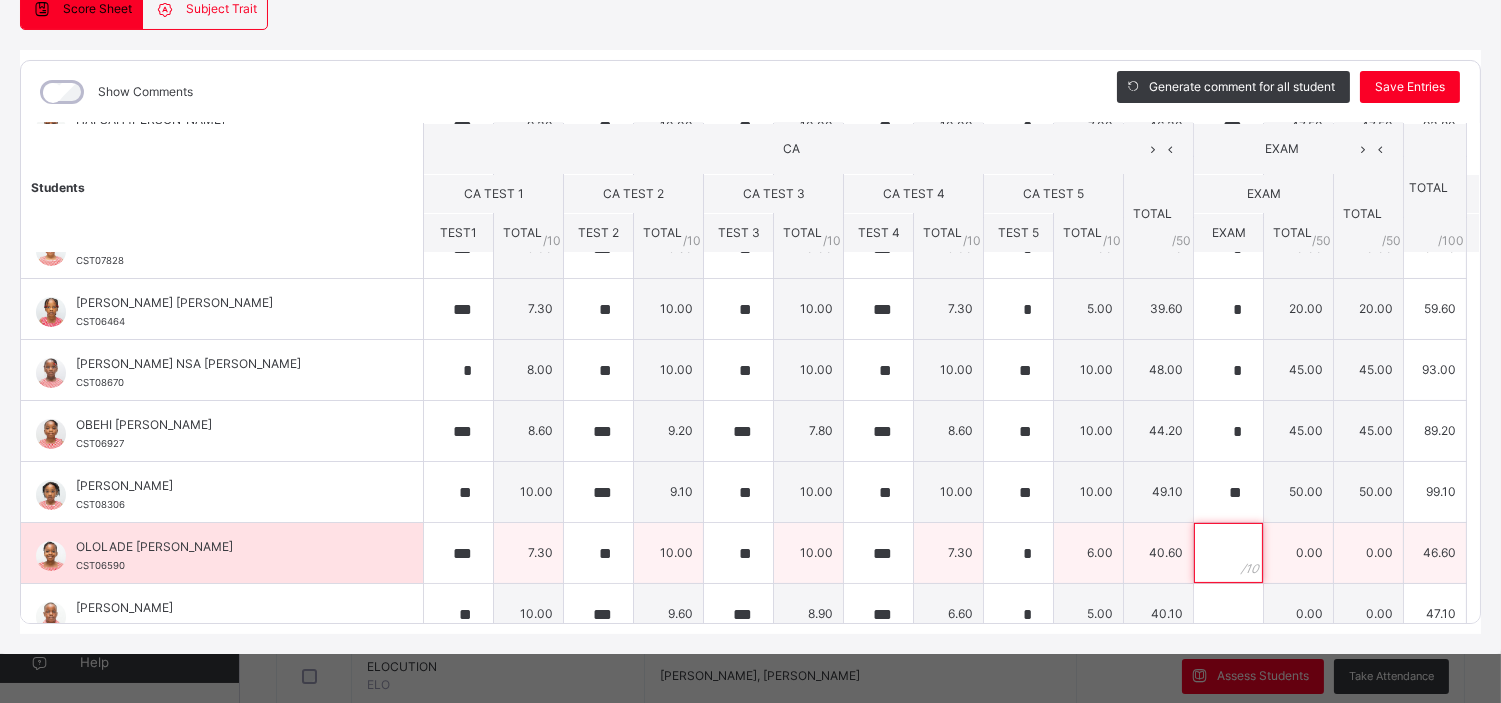 click at bounding box center [1228, 553] 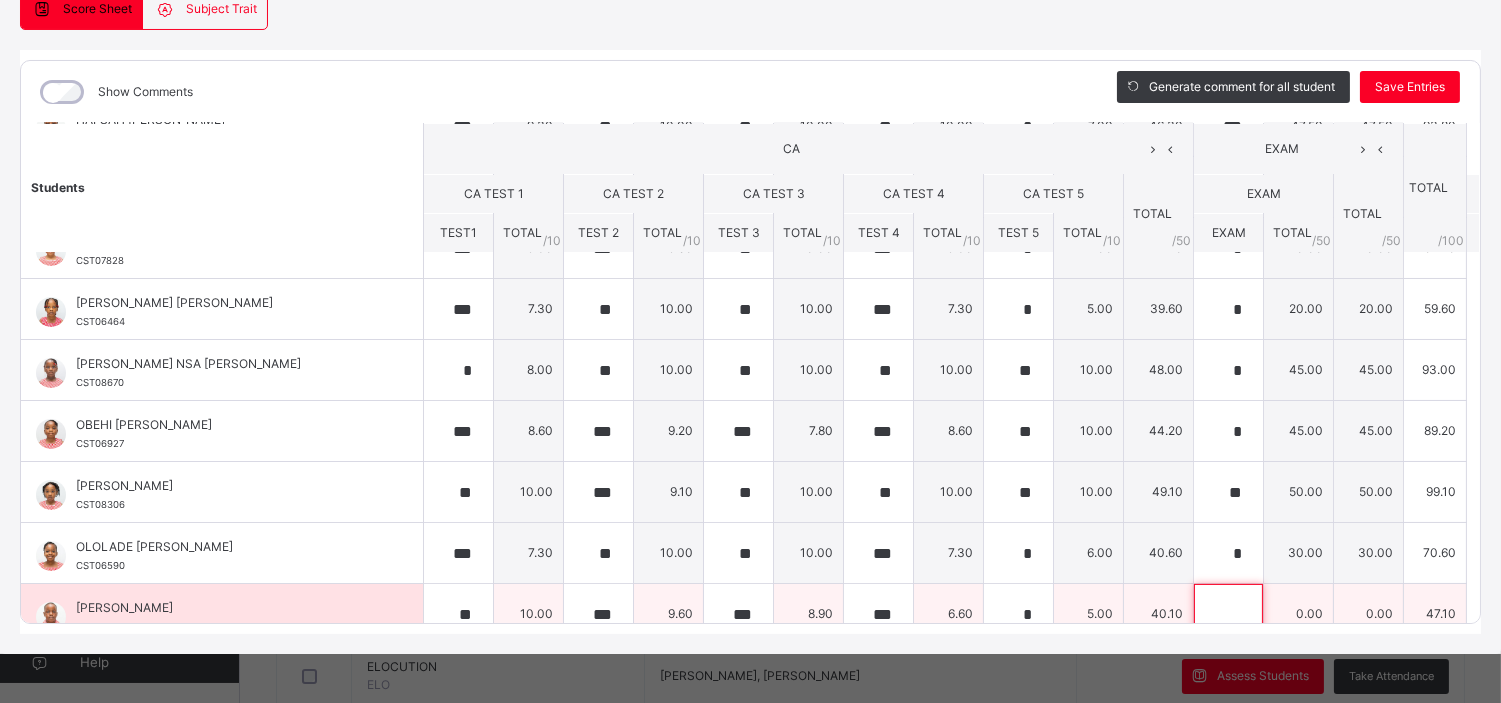 click at bounding box center (1228, 614) 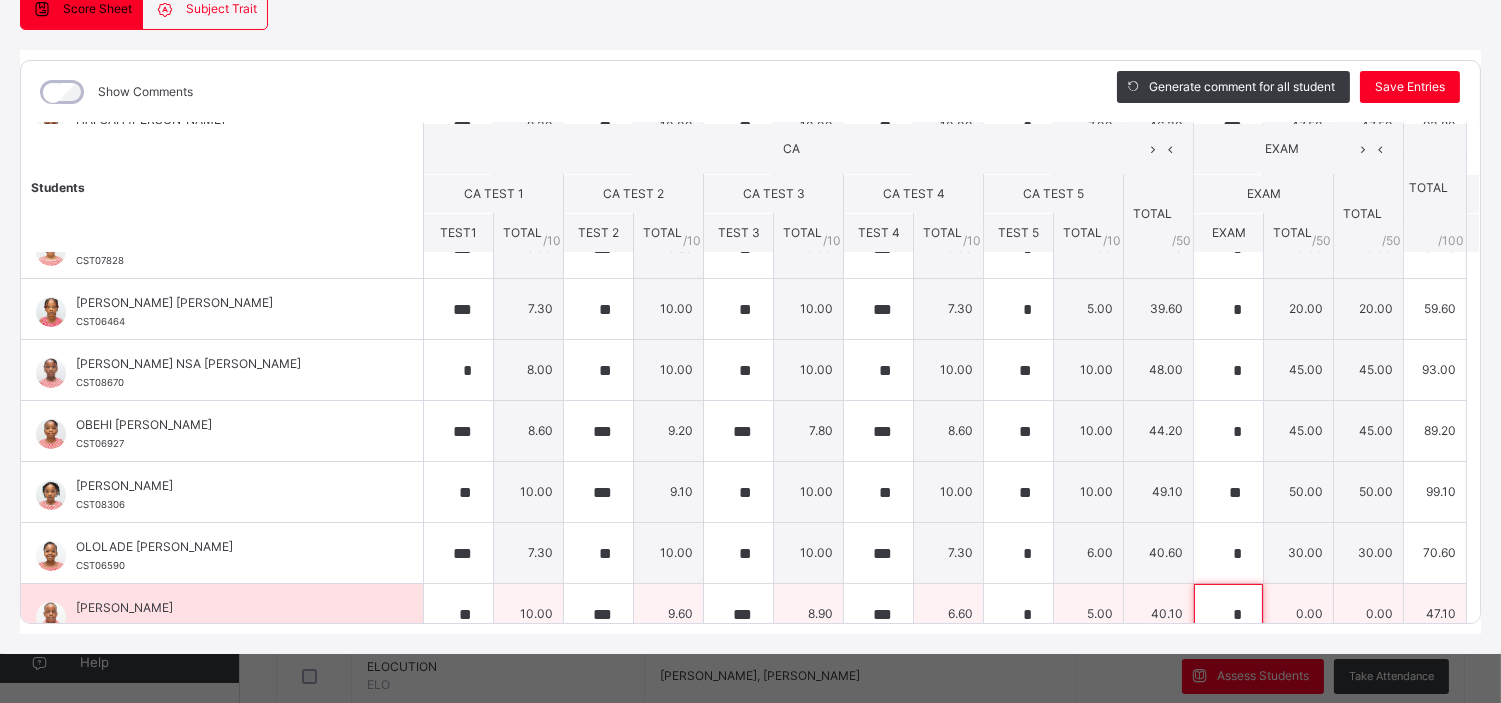 scroll, scrollTop: 647, scrollLeft: 0, axis: vertical 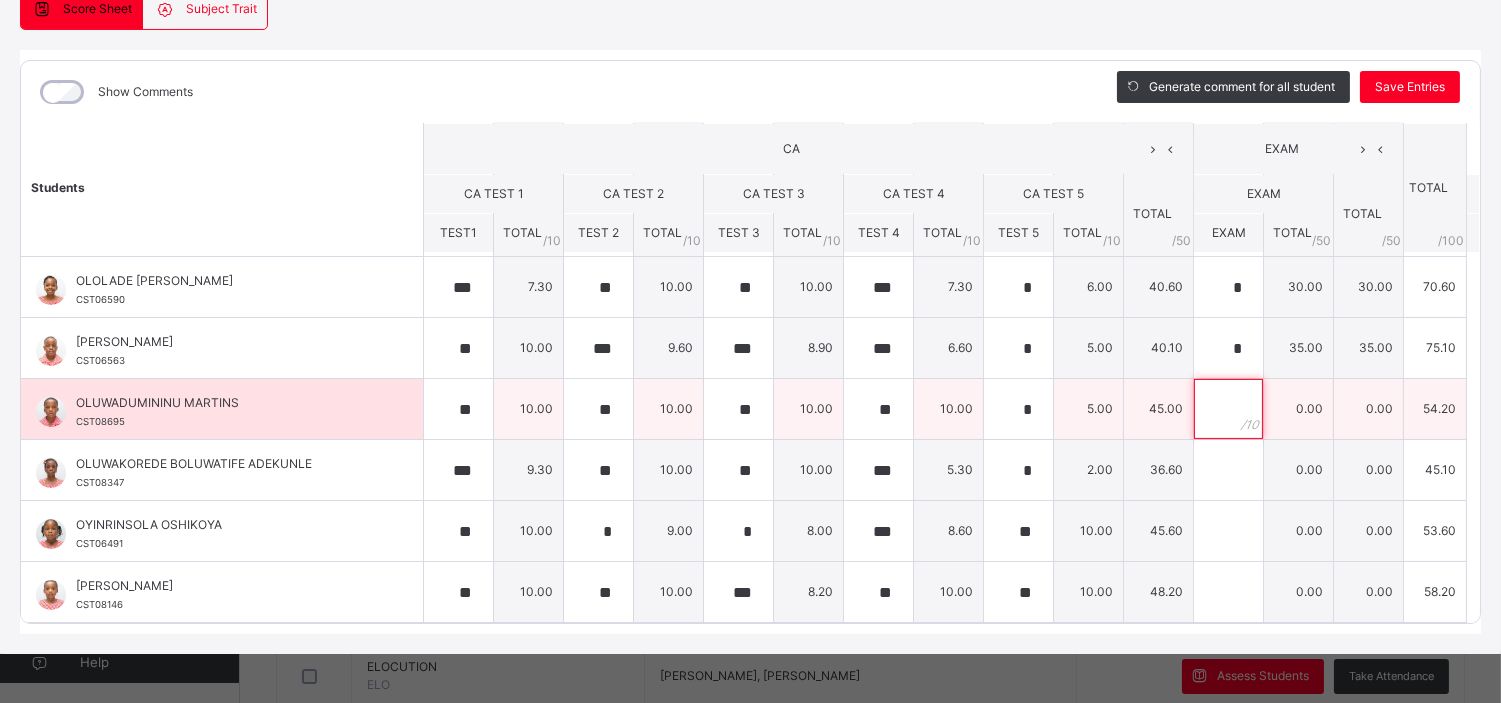 click at bounding box center [1228, 409] 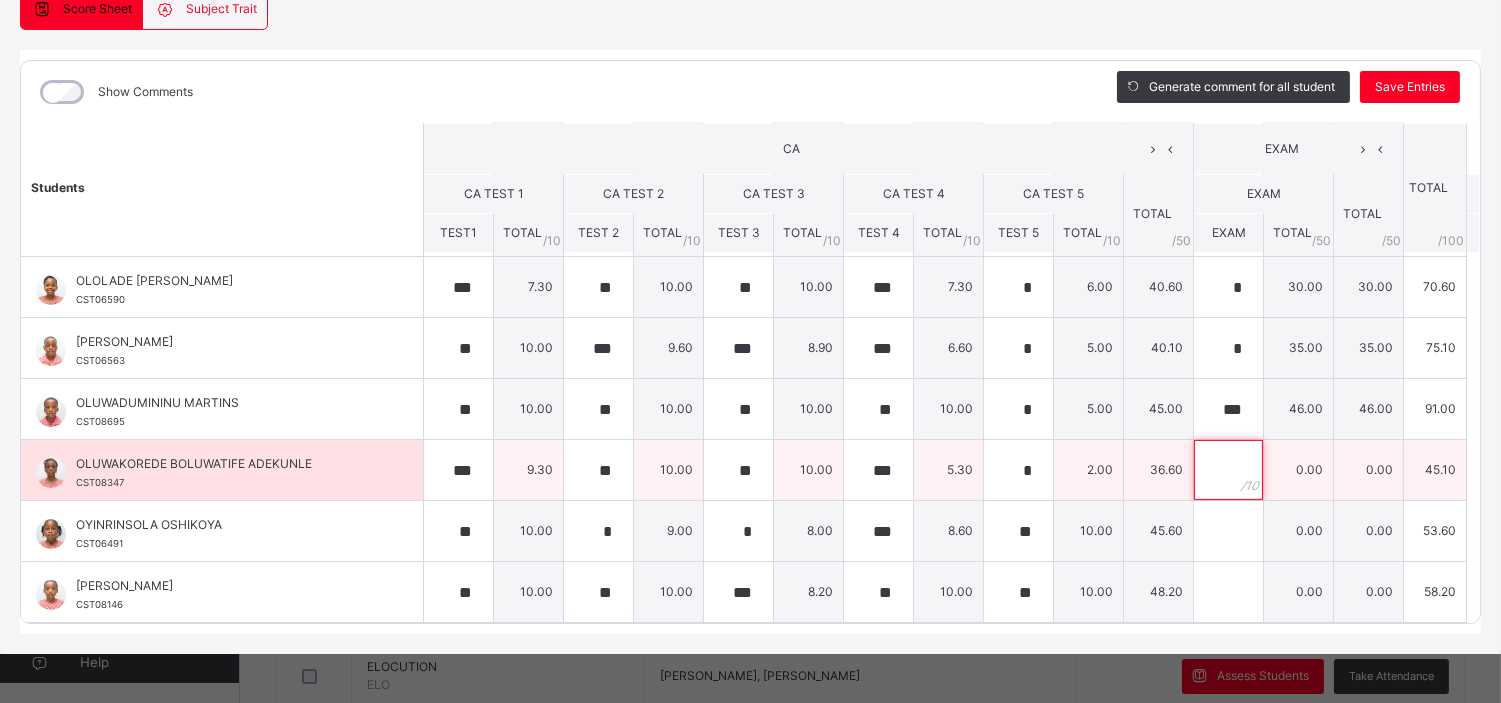 click at bounding box center (1228, 470) 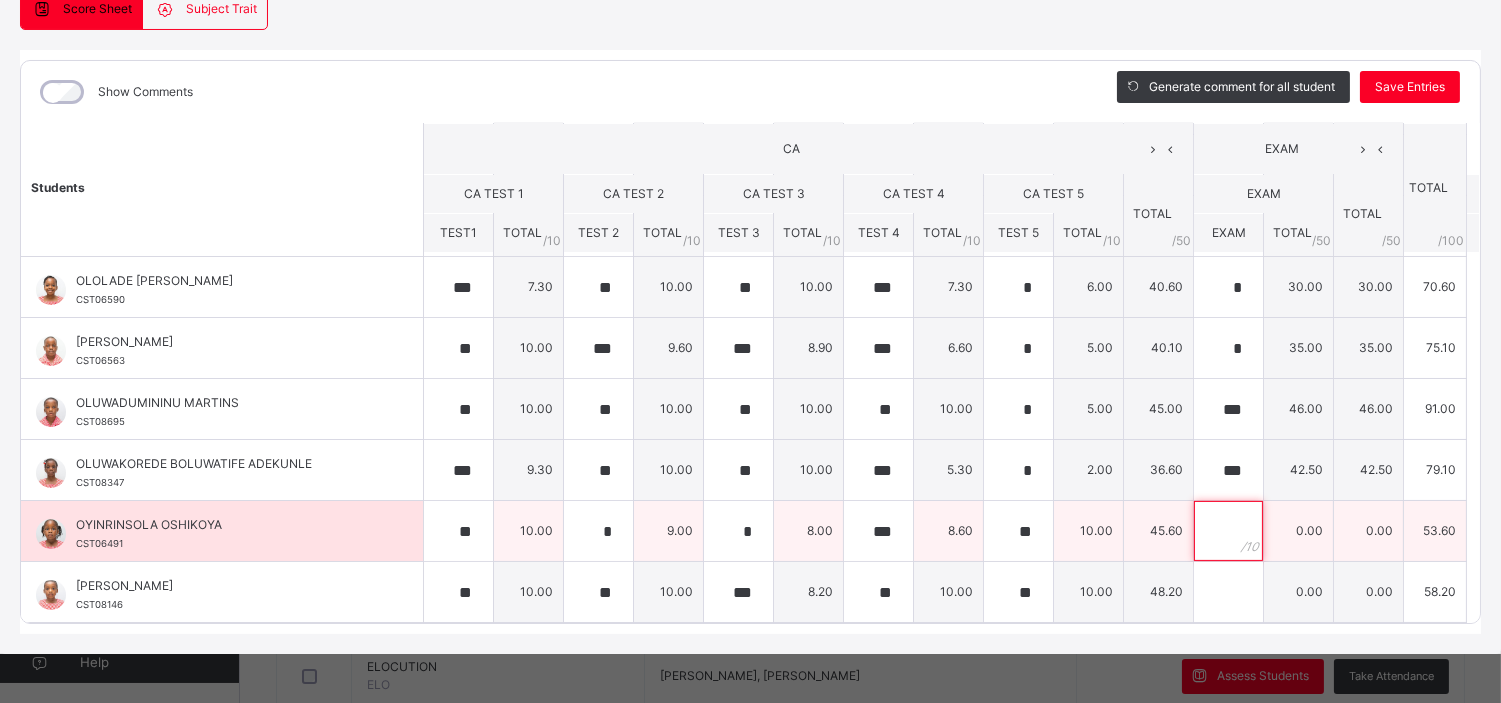 click at bounding box center (1228, 531) 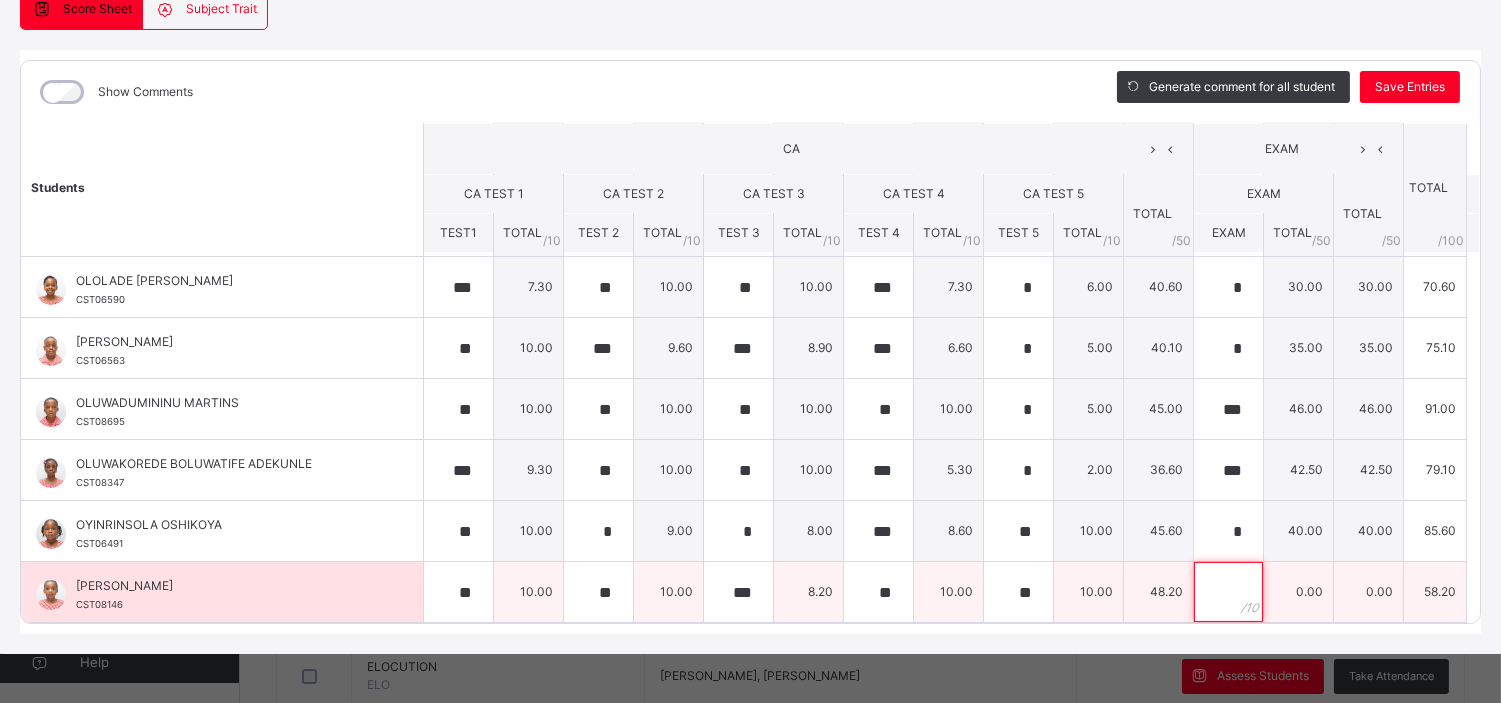 click at bounding box center [1228, 592] 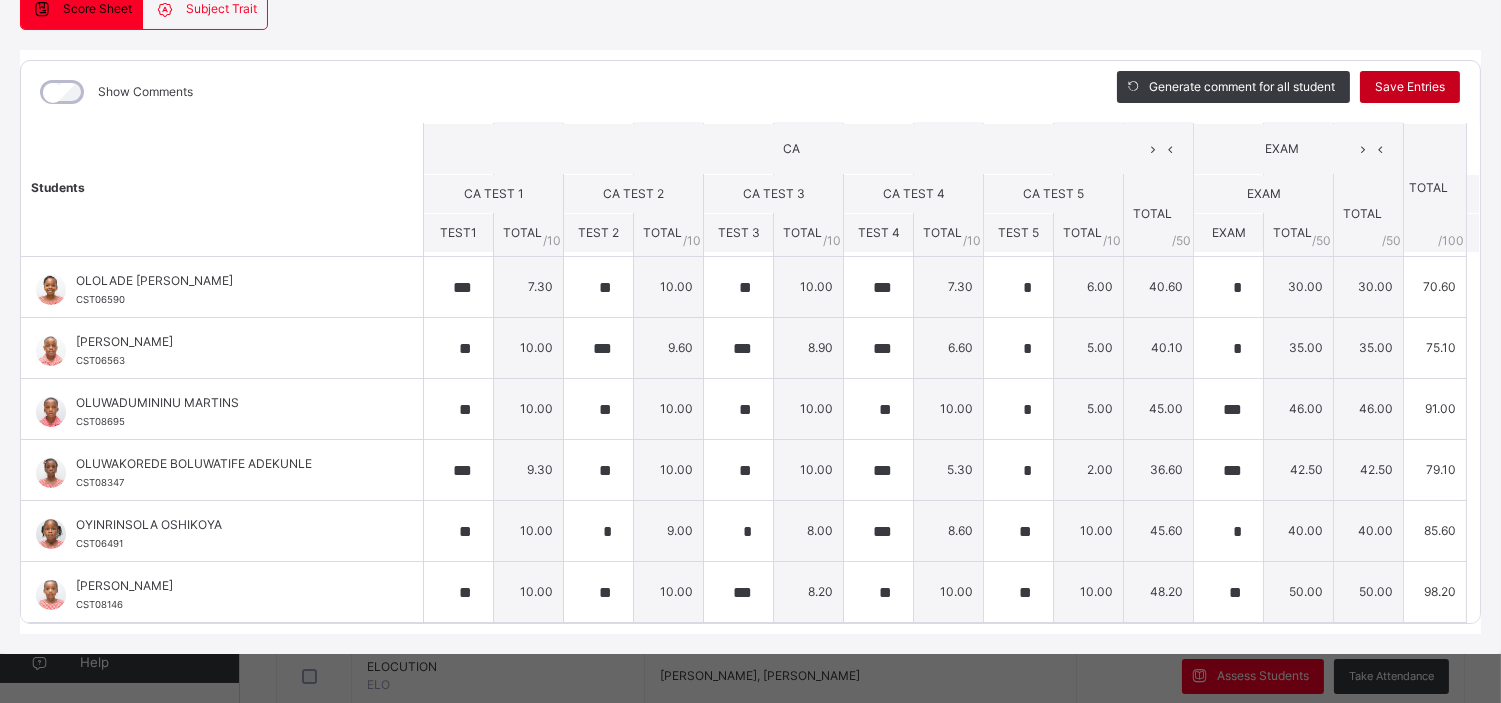 click on "Save Entries" at bounding box center (1410, 87) 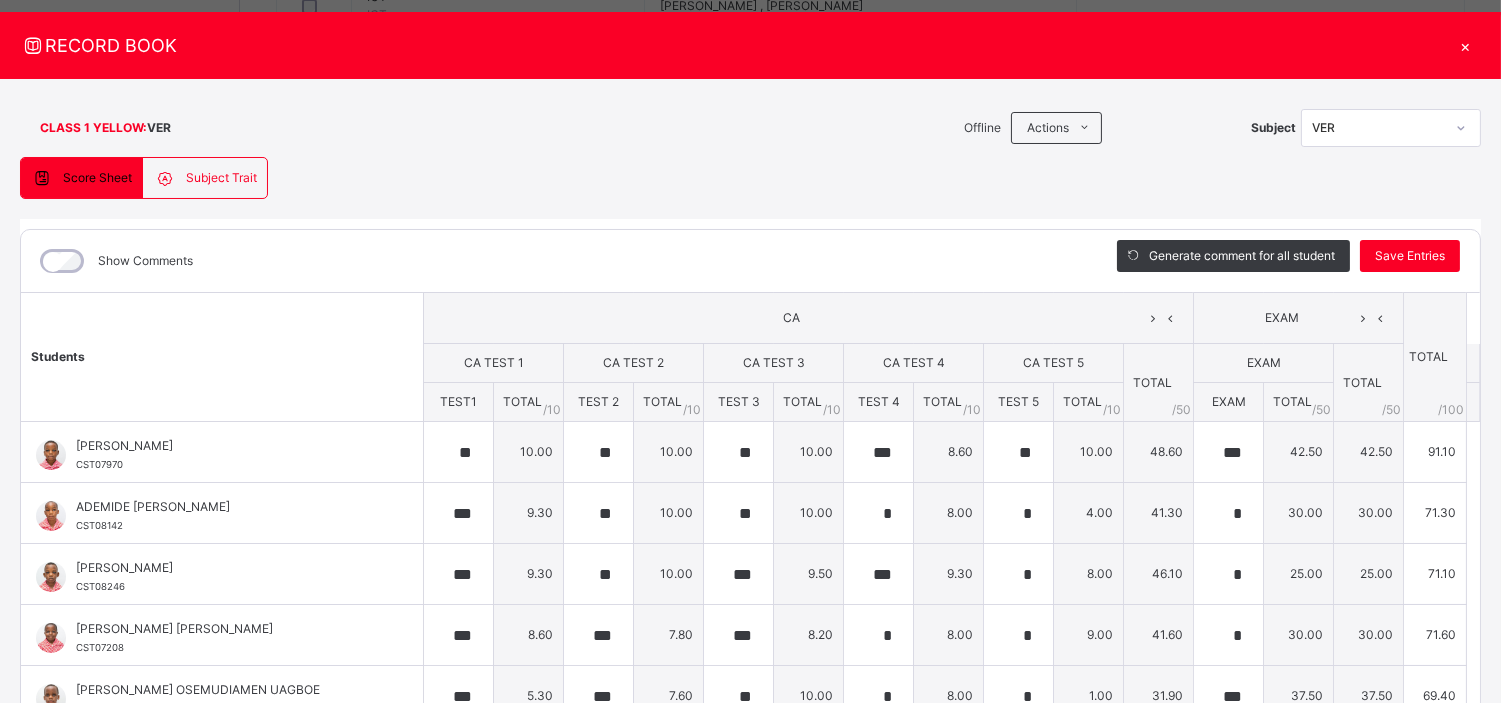 scroll, scrollTop: 34, scrollLeft: 0, axis: vertical 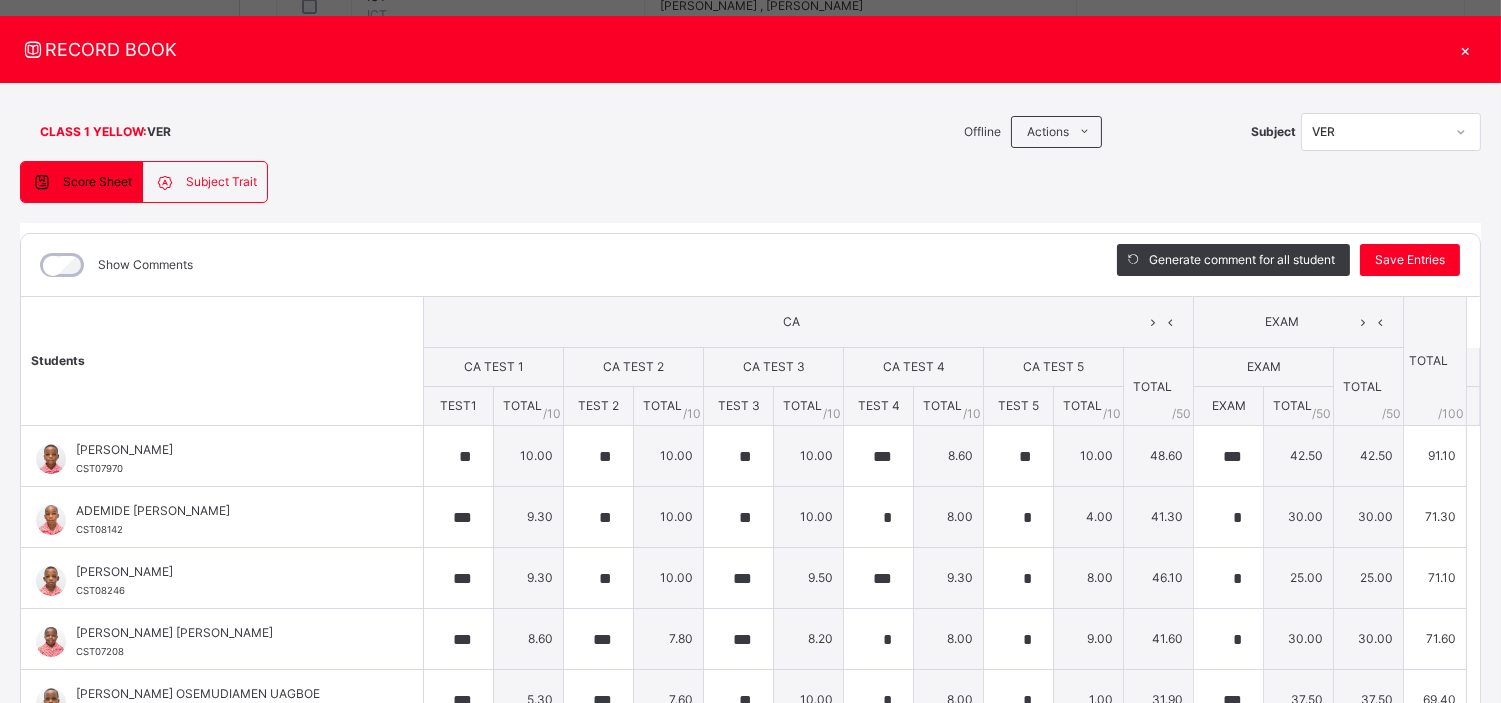 click on "×" at bounding box center (1466, 49) 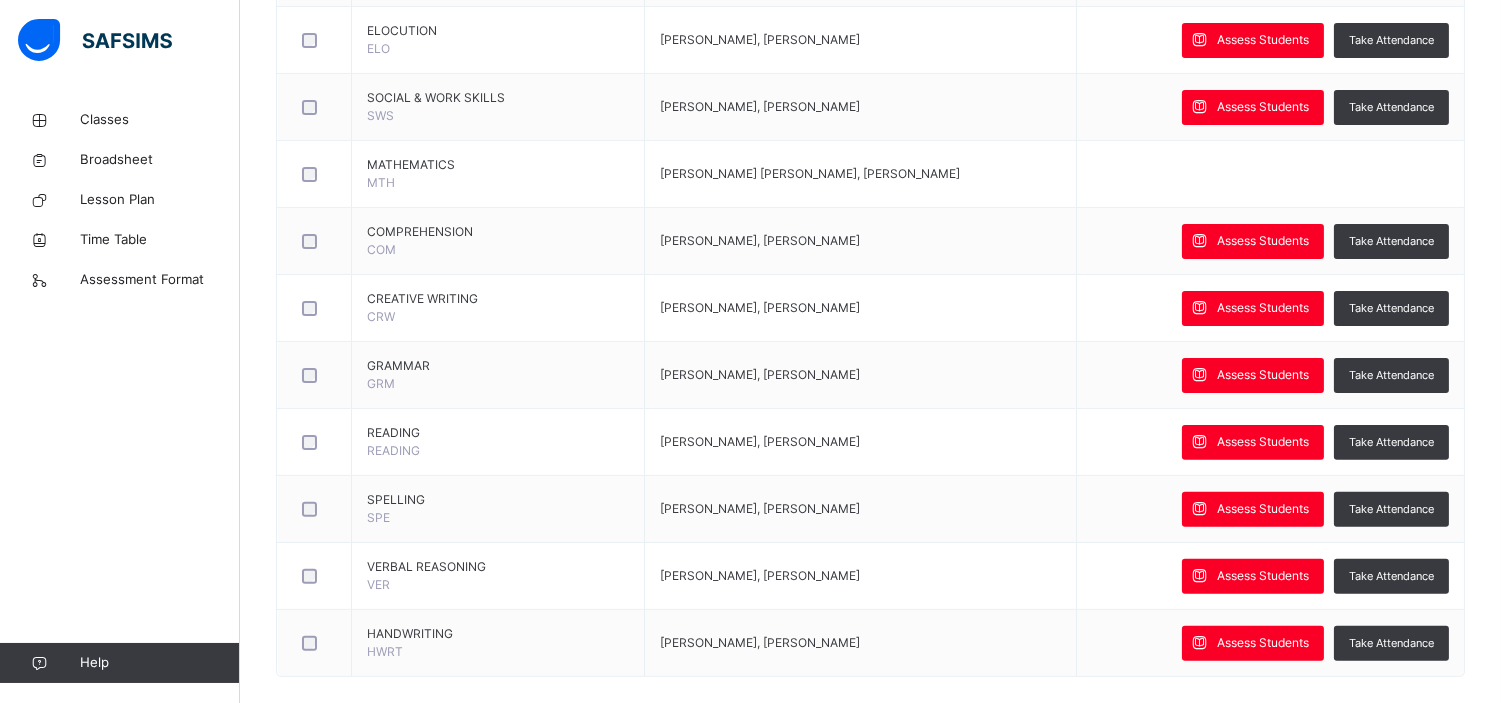 scroll, scrollTop: 1262, scrollLeft: 0, axis: vertical 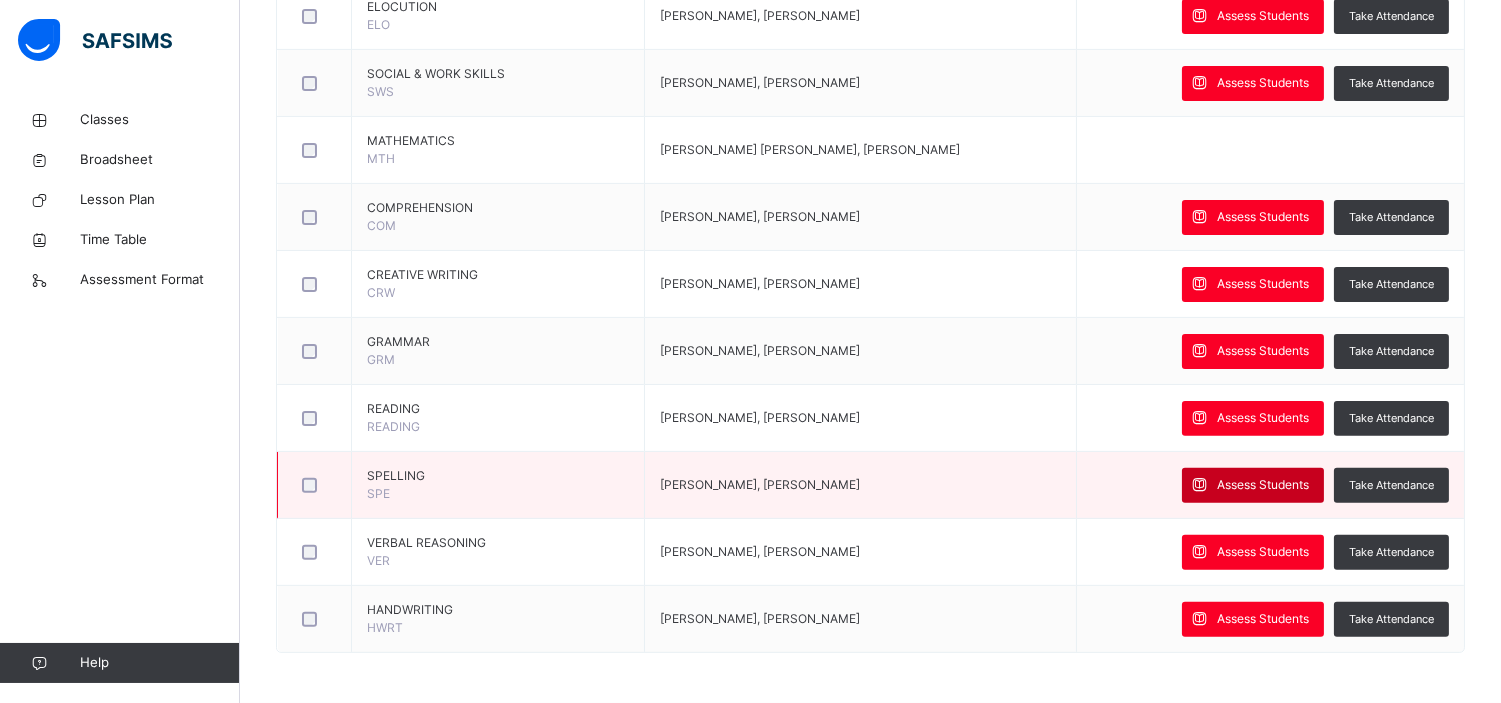 click on "Assess Students" at bounding box center (1263, 485) 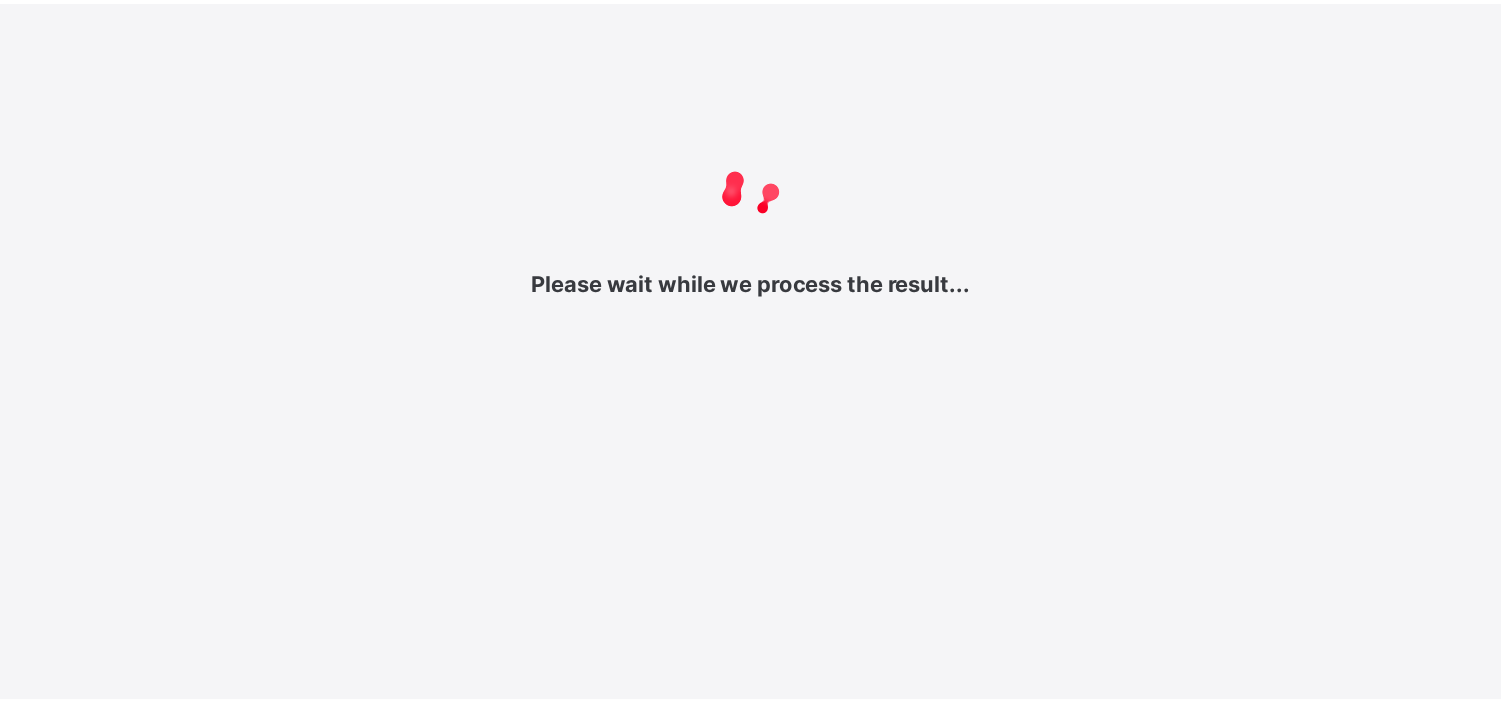 scroll, scrollTop: 0, scrollLeft: 0, axis: both 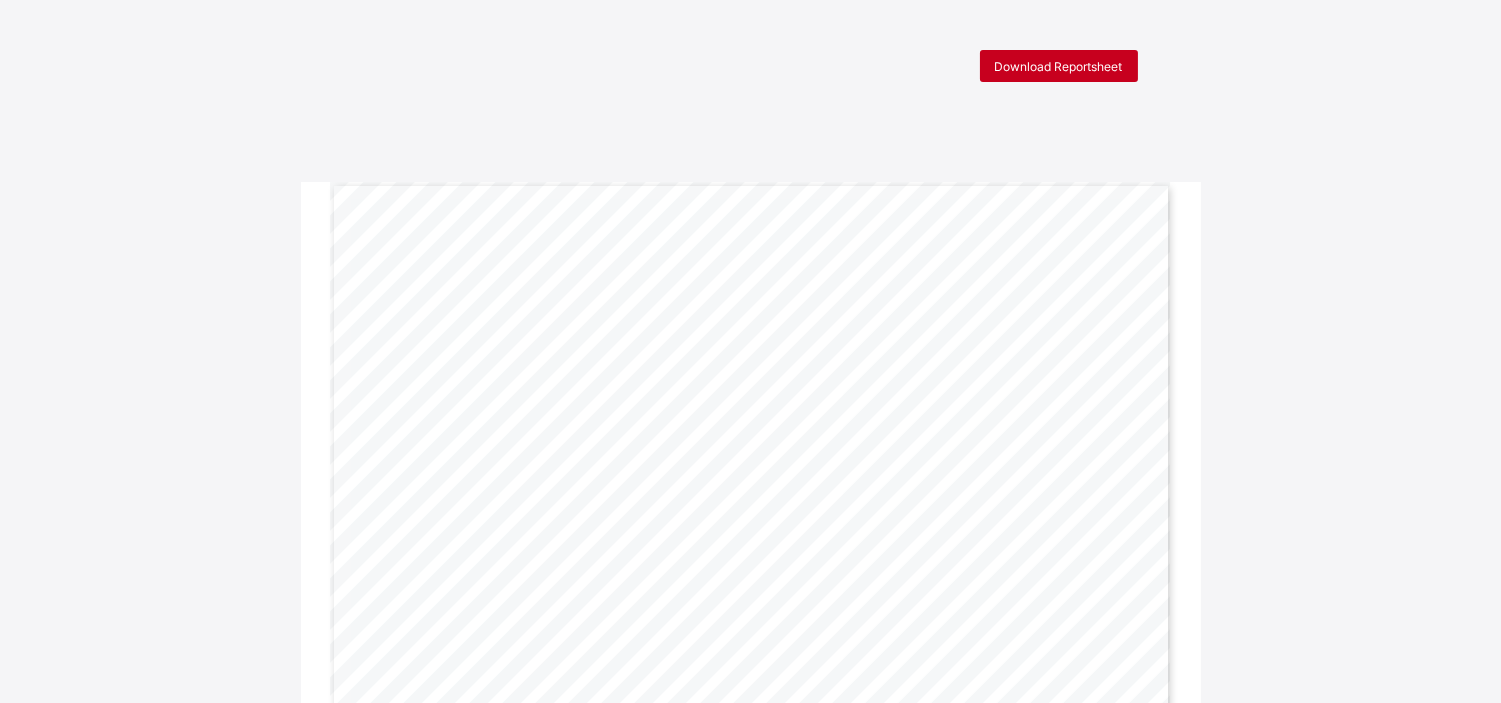 click on "Download Reportsheet" at bounding box center (1059, 66) 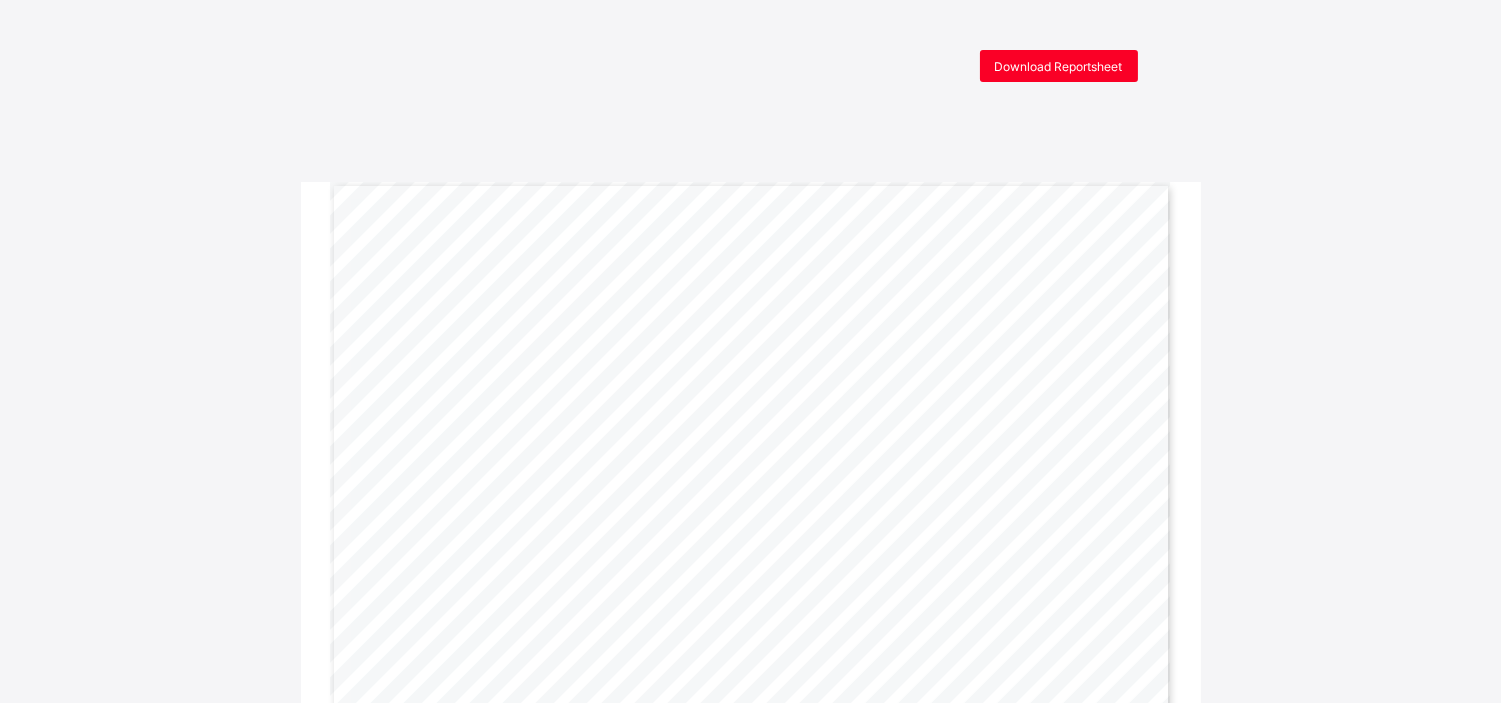 click on "Download Reportsheet Page 1   Powered by Flexisaf Edusoft Limited | https://safsims.com COGNITIVE ABILITY   PUPIL’S CONTINUOUS ASSESSMENT REPORT (ANNUAL RESULT) SUBJECTS   TOTAL MARKS CA TEST 1 C.A. TEST 2 C.A. TEST 3 C.A. TEST 4 C.A. TEST 5 C.A. SCORE EXAM SCORE TERM TOTAL   GRADE   CLASS AVG 1ST TERM 2ND TERM 3RD TERM YEAR AVG   TEACHER’S REMARKS COMPREHENSION   20   20.0   20.0   20.0   13.3   20.0   18.7   4.0   11.3   12.6   17.5   18.7   11.3   15.8 CREATIVE WRITING   10   3.5   6.5   5.0   4.5   5.5   5.0   1.1   3.1   3.1   4.7   6.1   3.1   4.6 GRAMMAR   40   40.0   40.0   40.0   40.0   40.0   40.0   25.6   32.8   31.6   36.3   35.9   32.8   35.0 READING   10   6.4   6.0   4.6   5.0   8.0   6.0   1.6   3.8   4.2   5.9   6.4   3.8   5.4 SPELLING   10   9.0   4.3   10.0   6.5   10.0   8.0   1.0   4.5   5.4   10.0   8.7   4.5   7.7 VERBAL REASONING LITERACY 10   9.3   10.0   10.0   5.3   2.0   7.3   1.7   4.5 60.0 C 5.1   9.1   9.3   4.5   7.6 creative writing skills. MATHEMATICS   80   10.0   8.6" at bounding box center (750, 12621) 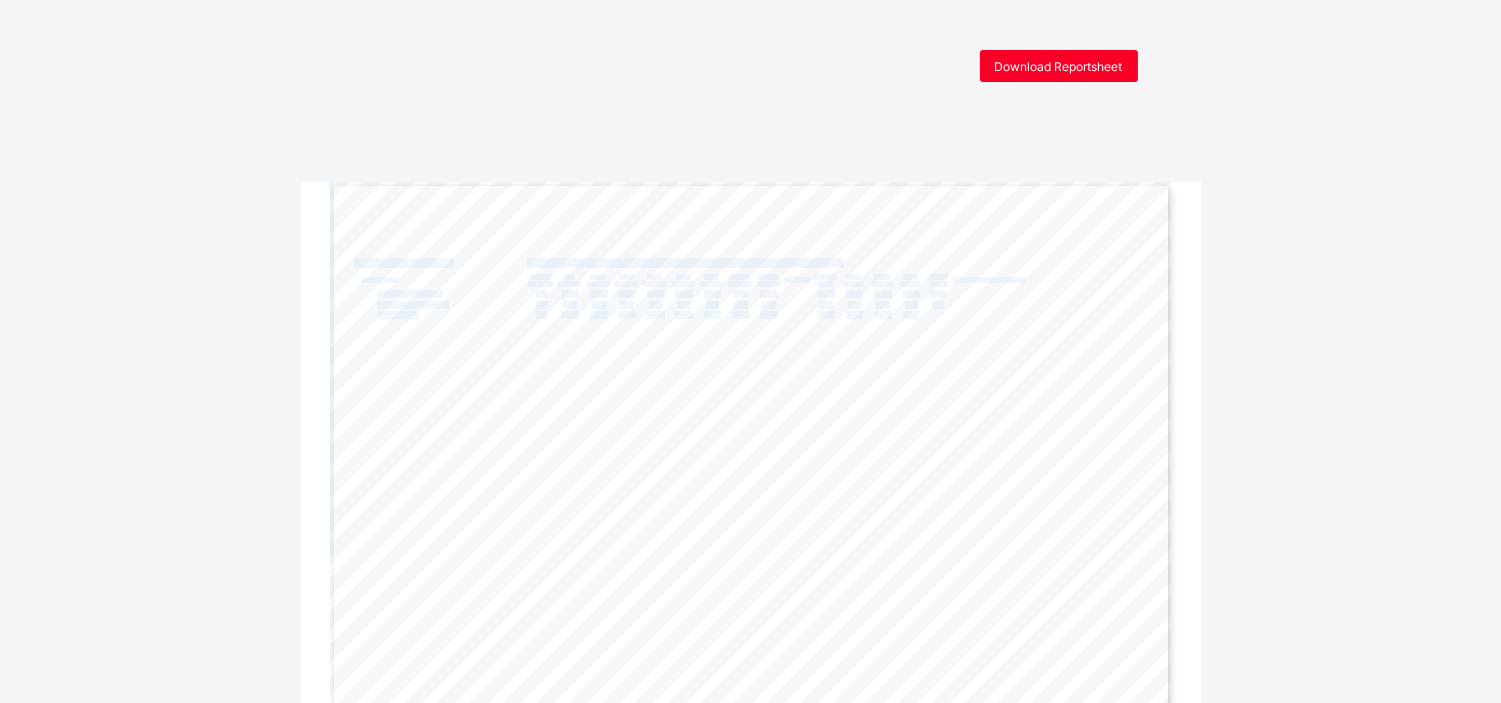 drag, startPoint x: 747, startPoint y: 564, endPoint x: 1516, endPoint y: 304, distance: 811.7641 